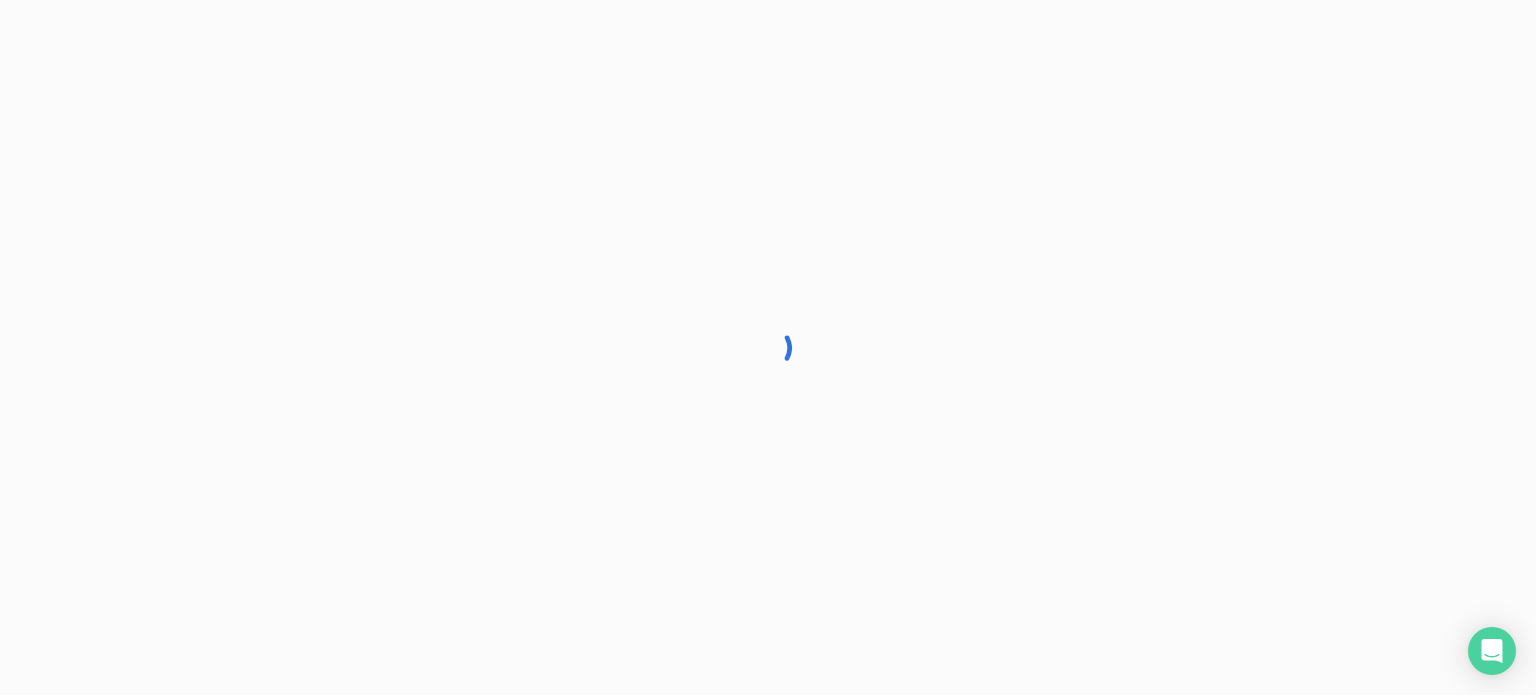 scroll, scrollTop: 0, scrollLeft: 0, axis: both 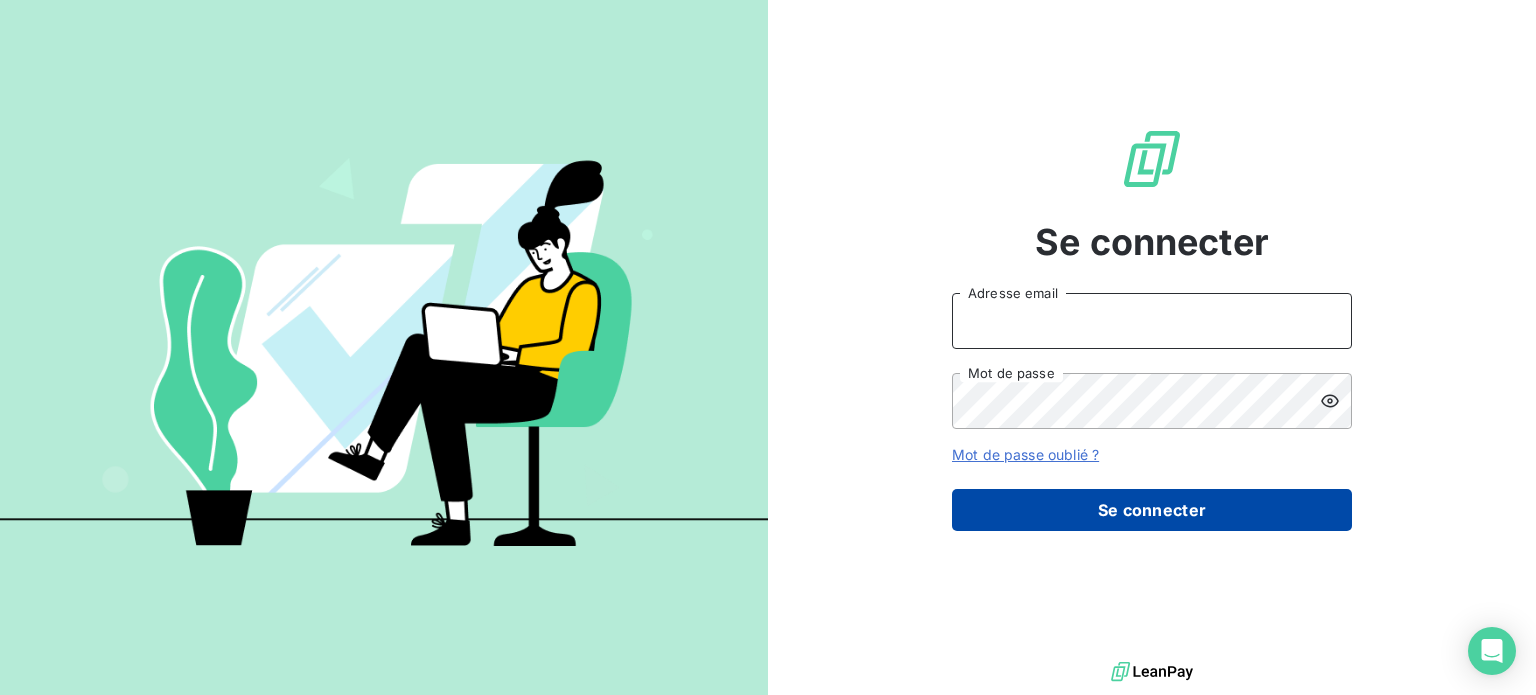 type on "[USERNAME]@[DOMAIN].com" 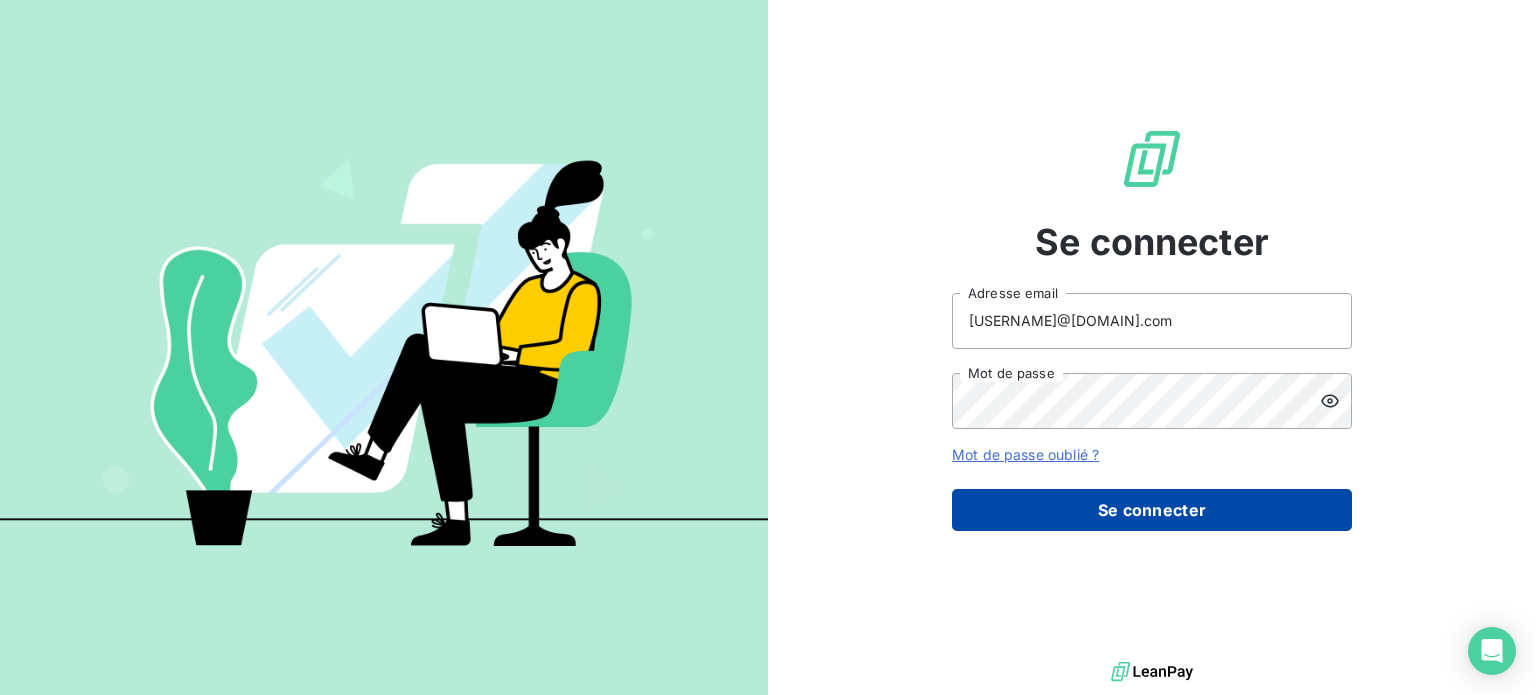 click on "Se connecter" at bounding box center (1152, 510) 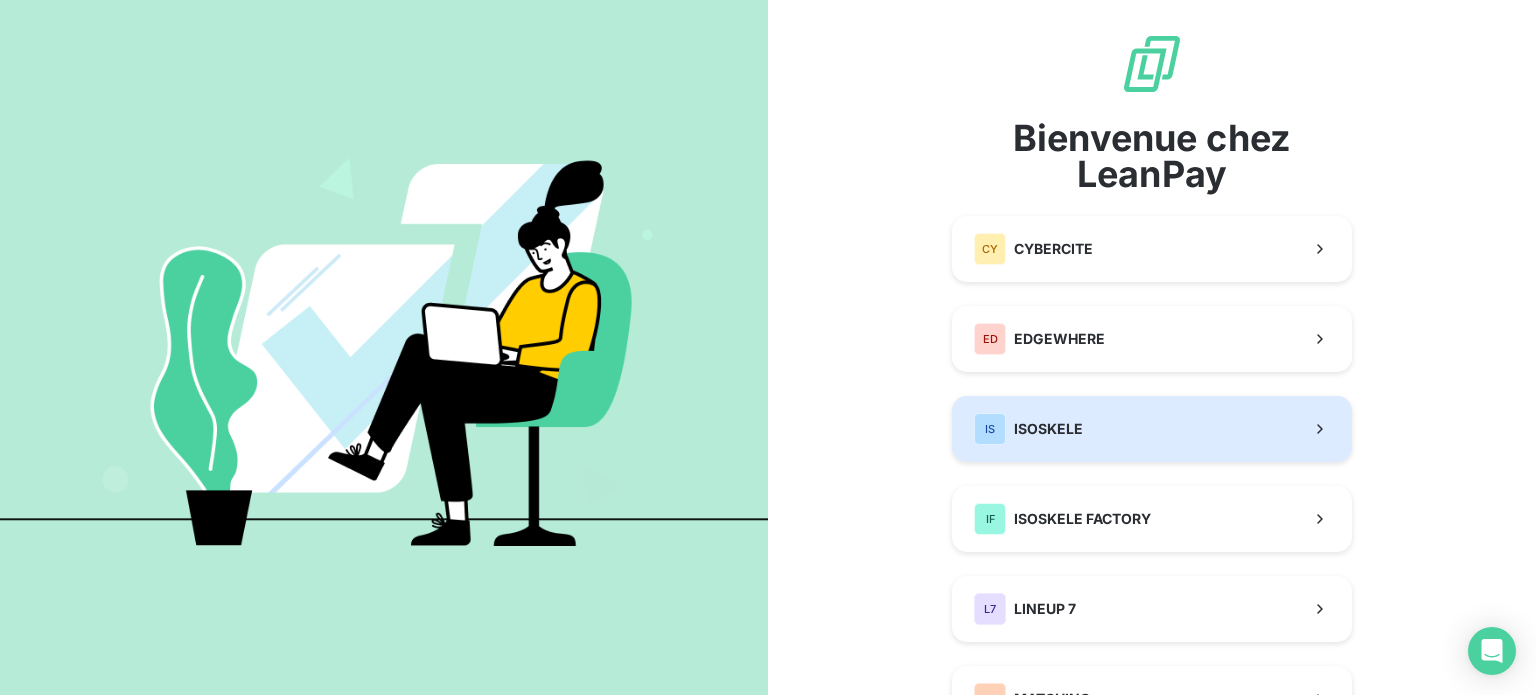 click on "IS ISOSKELE" at bounding box center [1028, 429] 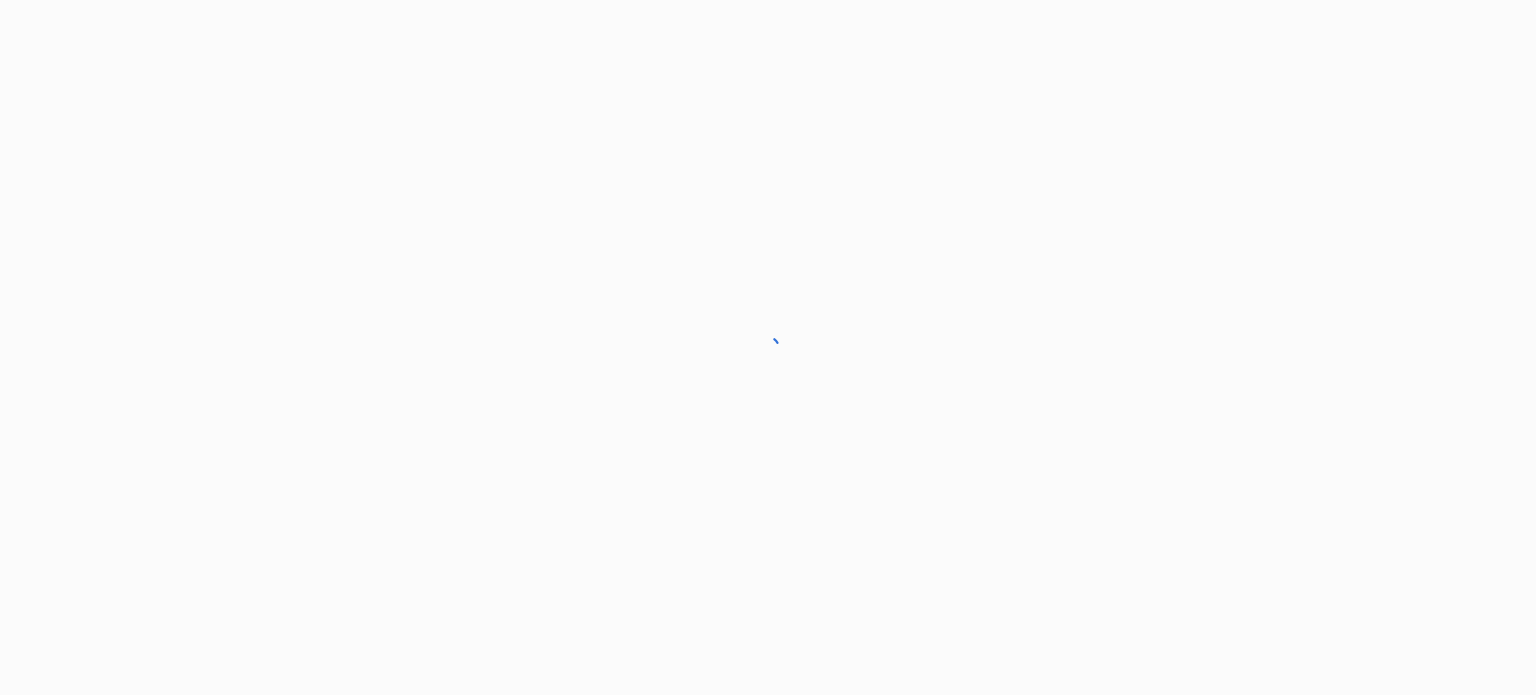 scroll, scrollTop: 0, scrollLeft: 0, axis: both 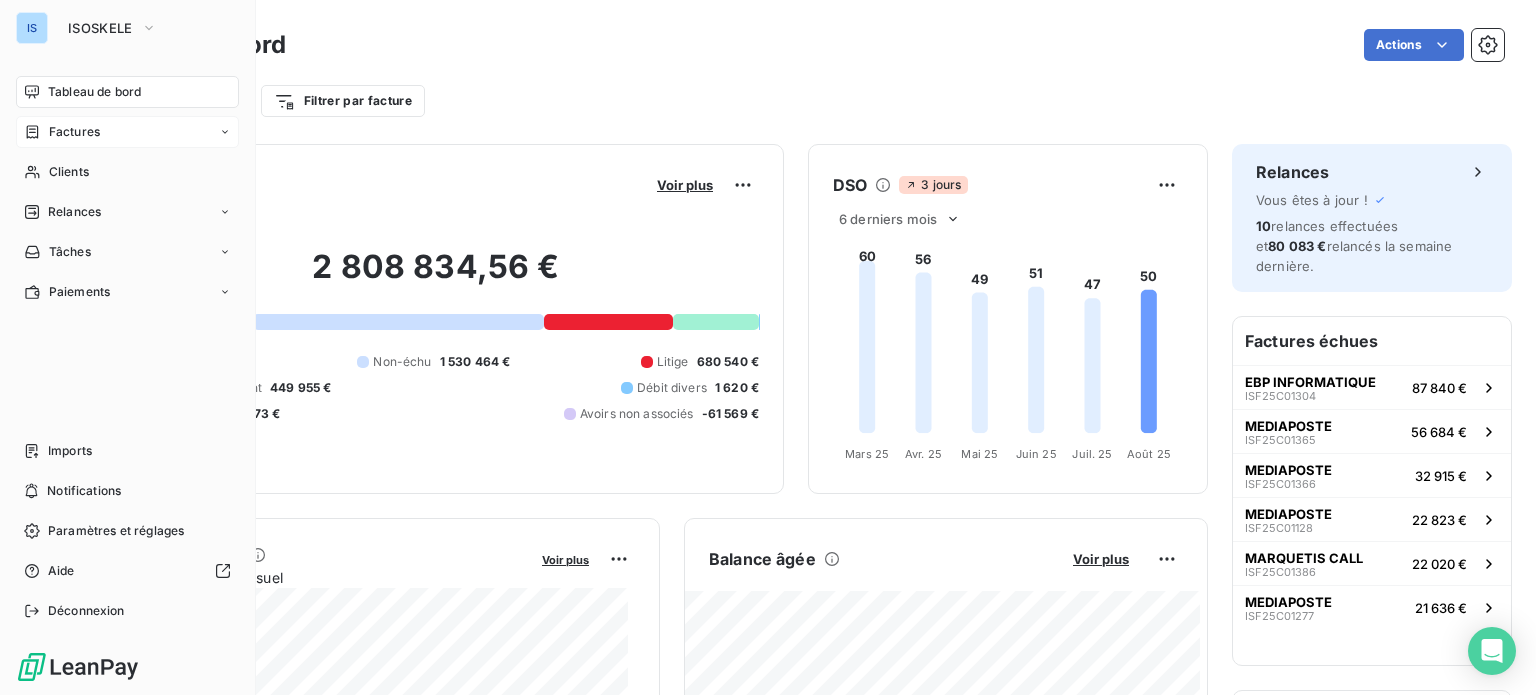 click on "Factures" at bounding box center (74, 132) 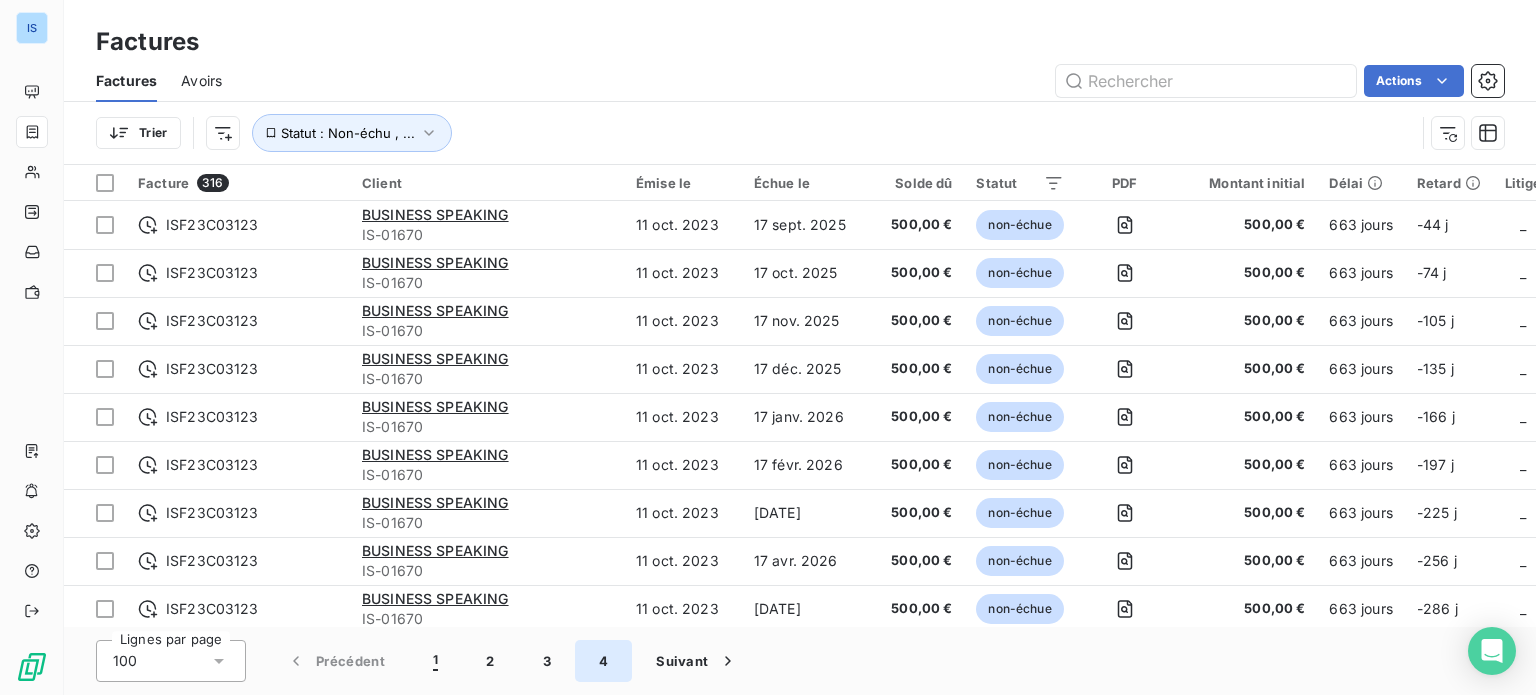 click on "4" at bounding box center [603, 661] 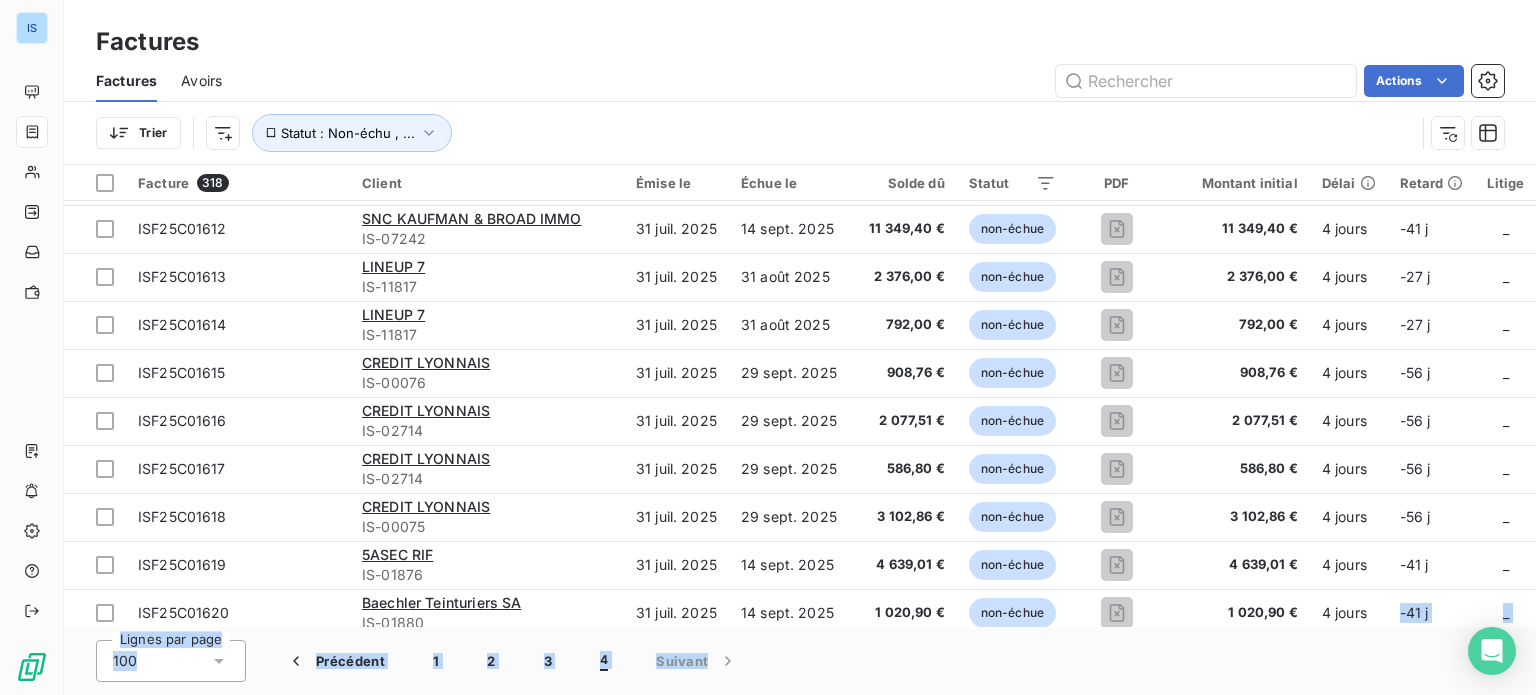 drag, startPoint x: 1244, startPoint y: 629, endPoint x: 1376, endPoint y: 619, distance: 132.37825 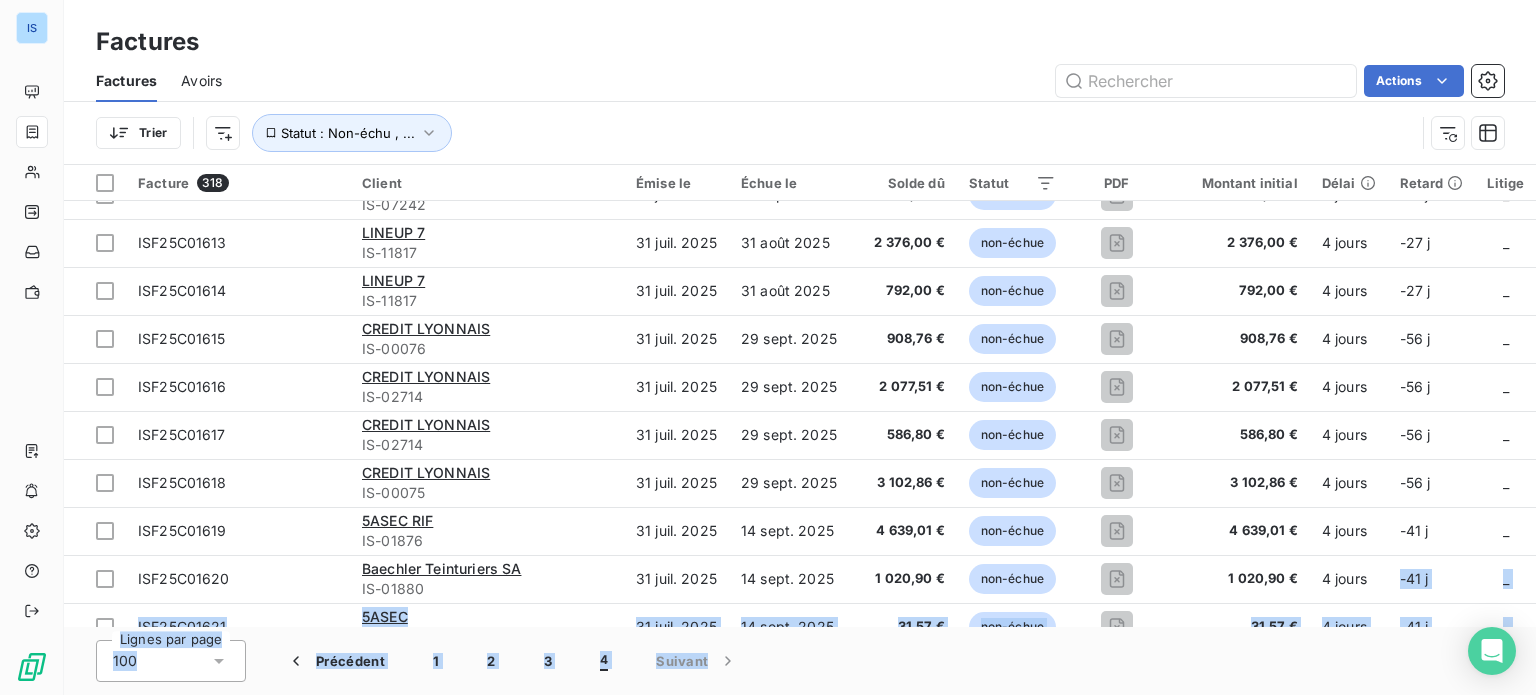 scroll, scrollTop: 446, scrollLeft: 0, axis: vertical 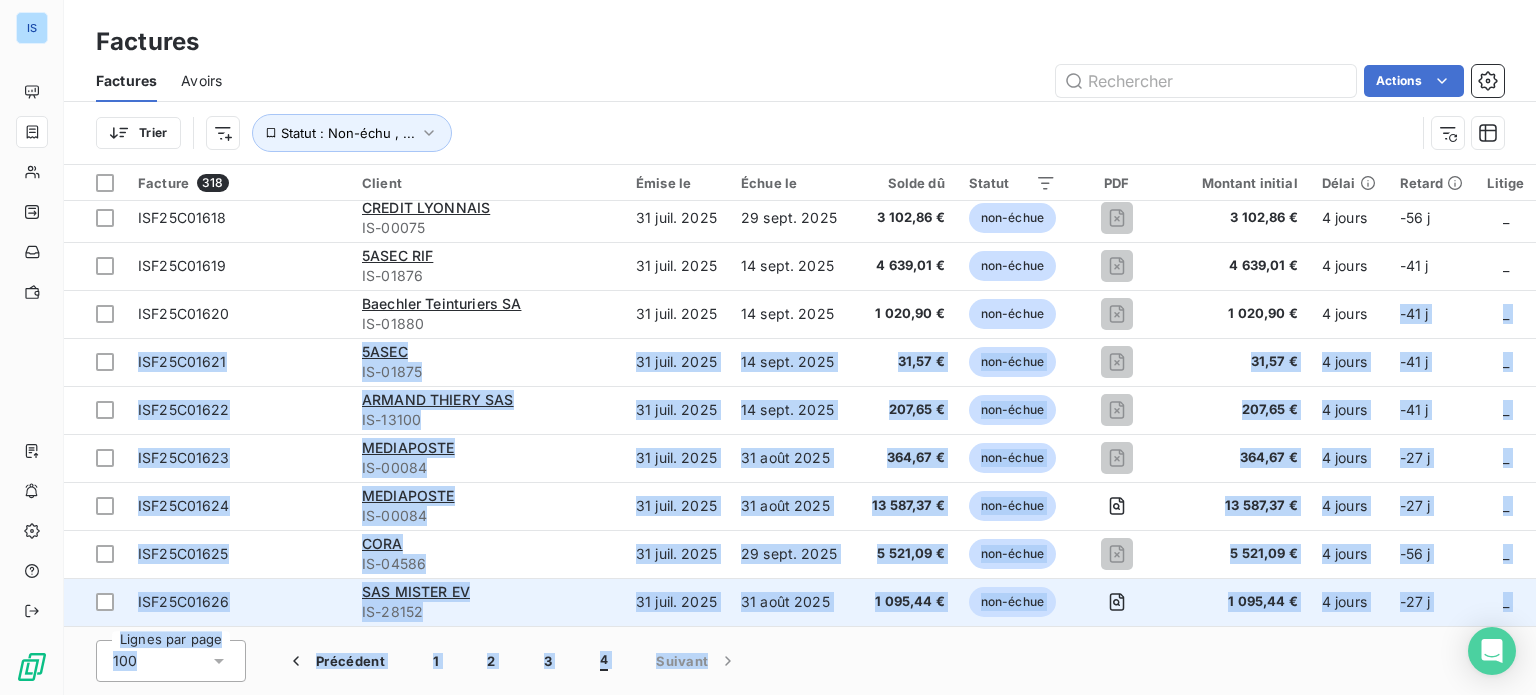 click on "ISF25C01626" at bounding box center [184, 601] 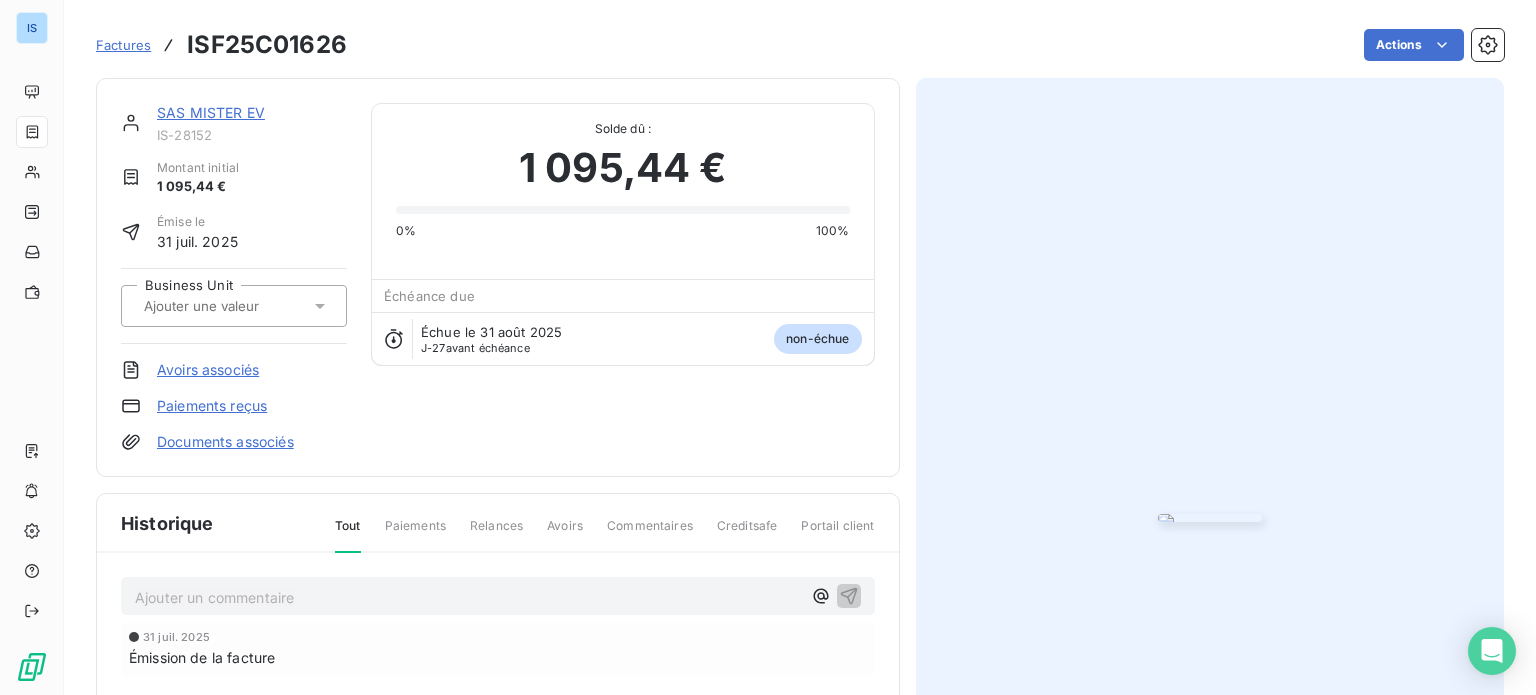click 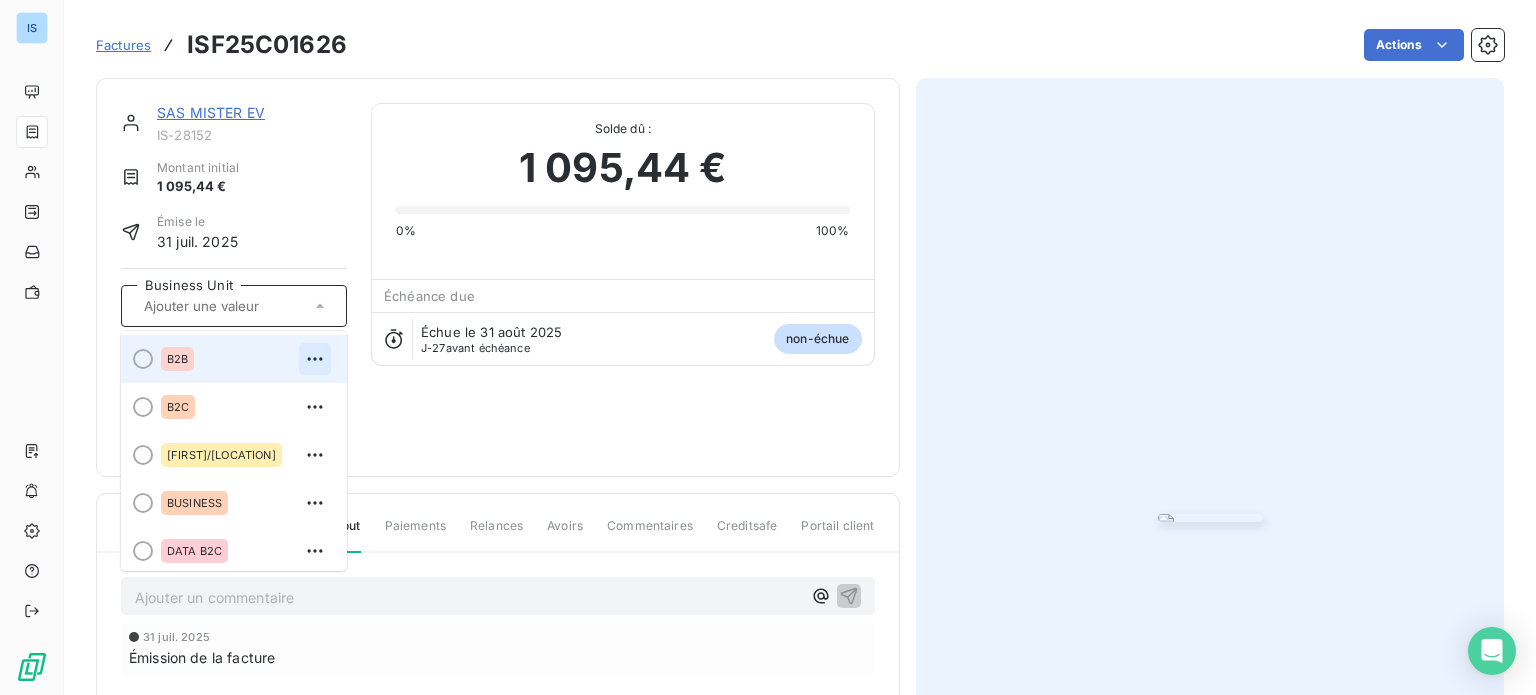 click on "B2B" at bounding box center (246, 359) 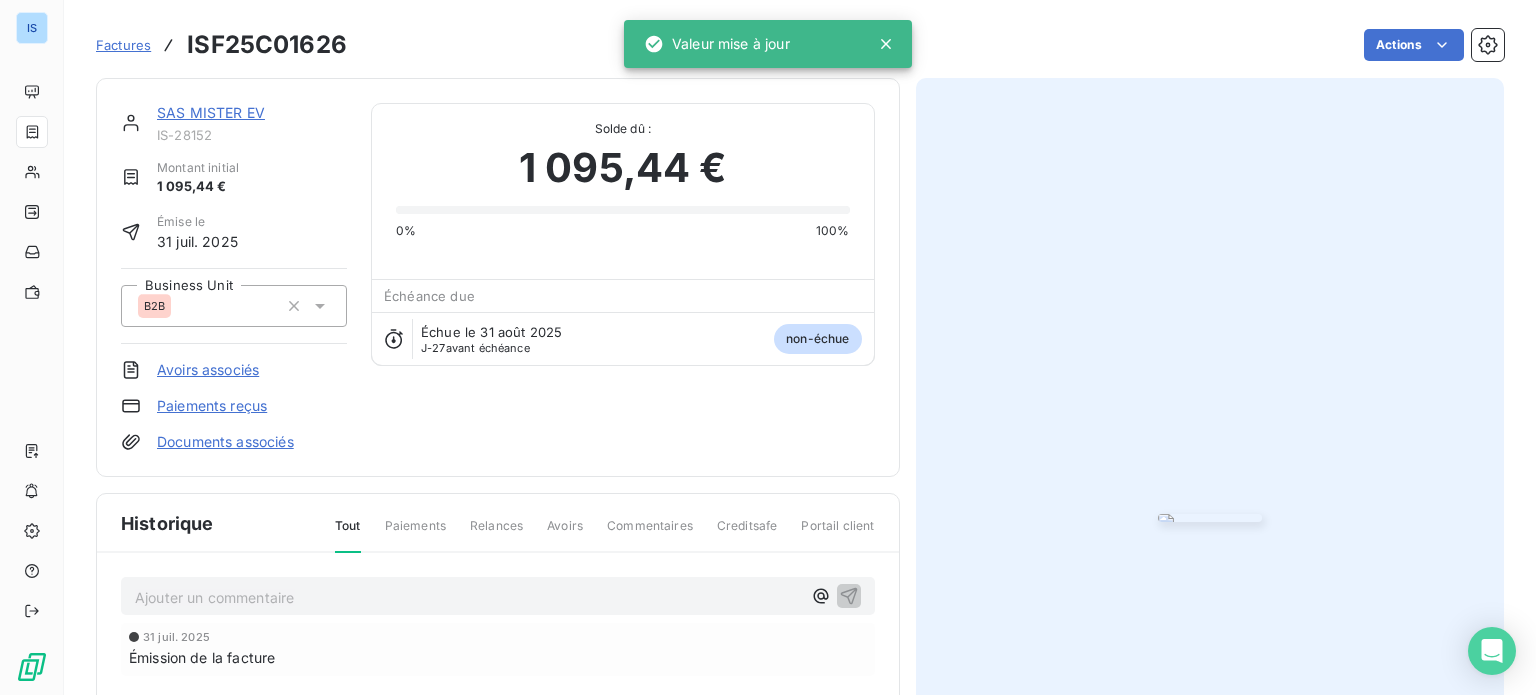 click on "Factures" at bounding box center [123, 45] 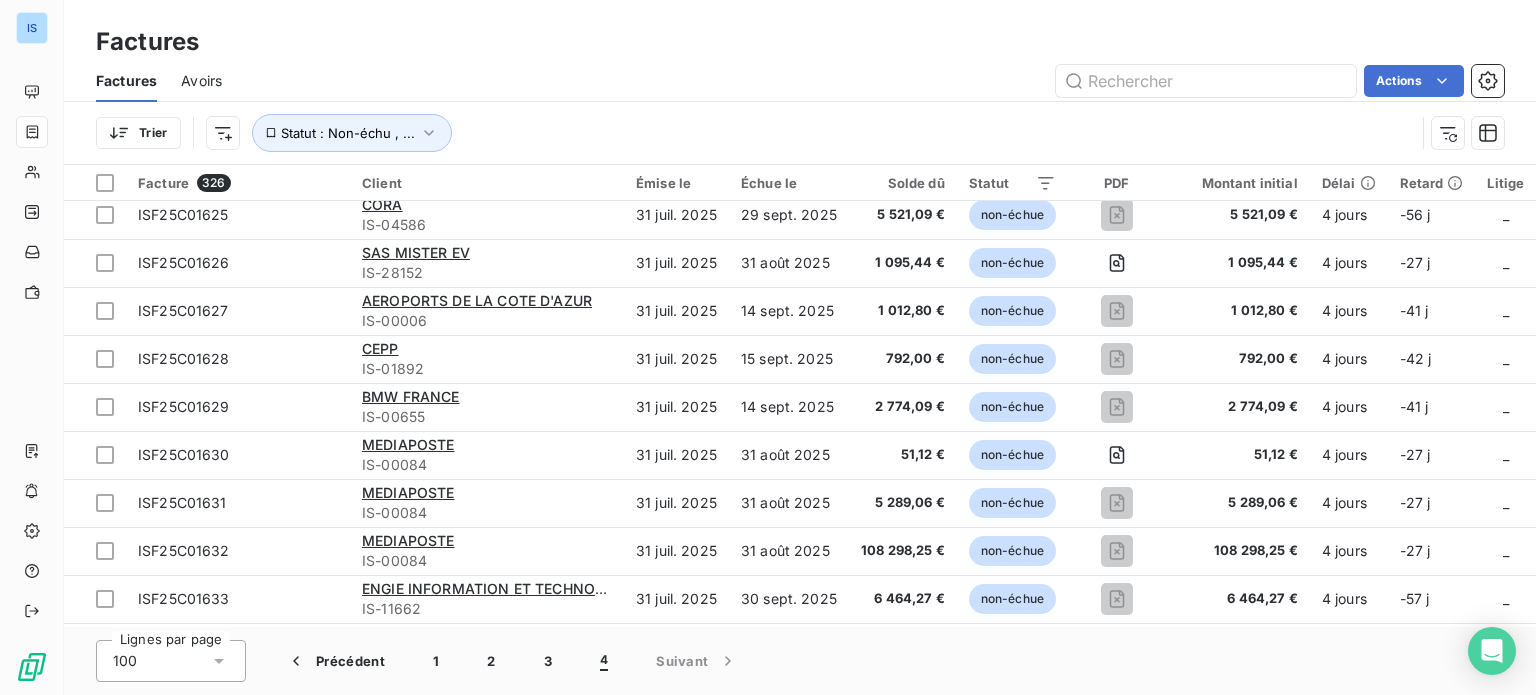 scroll, scrollTop: 830, scrollLeft: 0, axis: vertical 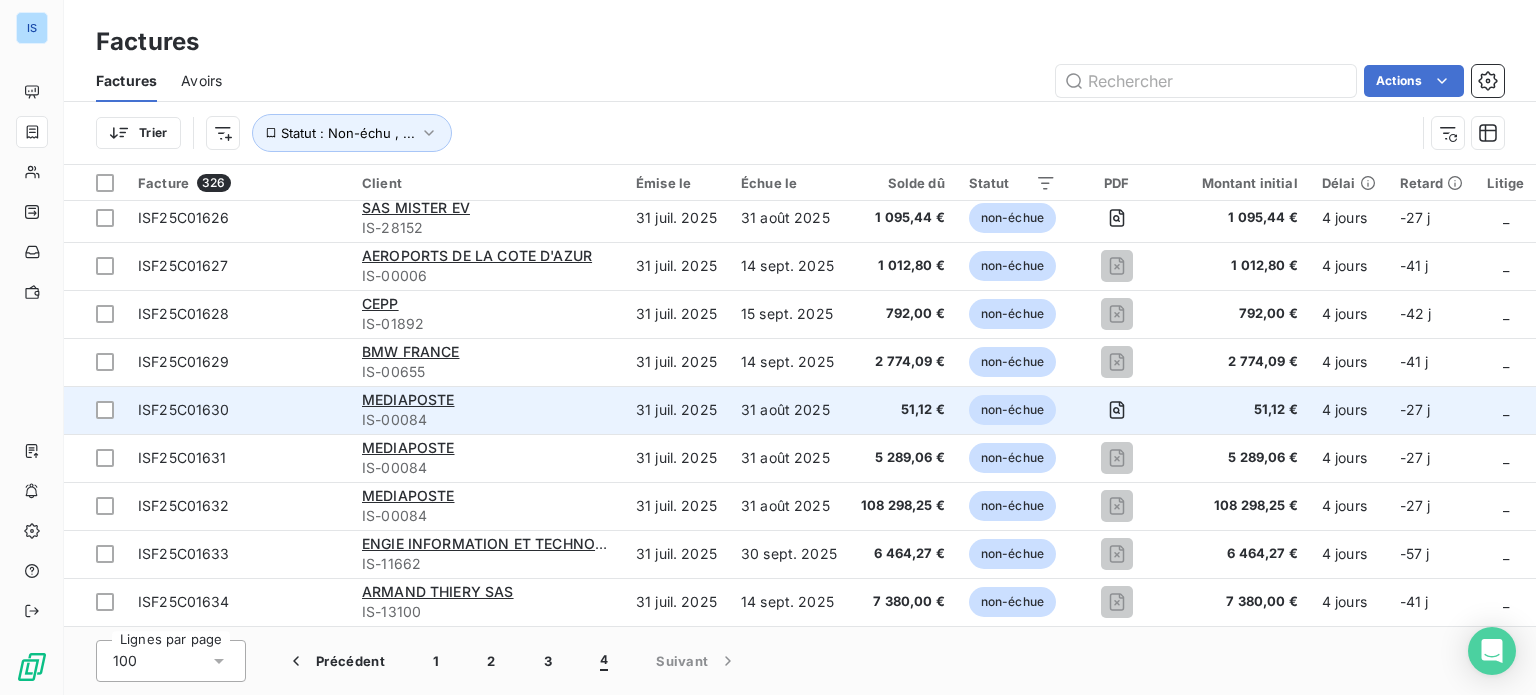 click on "ISF25C01630" at bounding box center (238, 410) 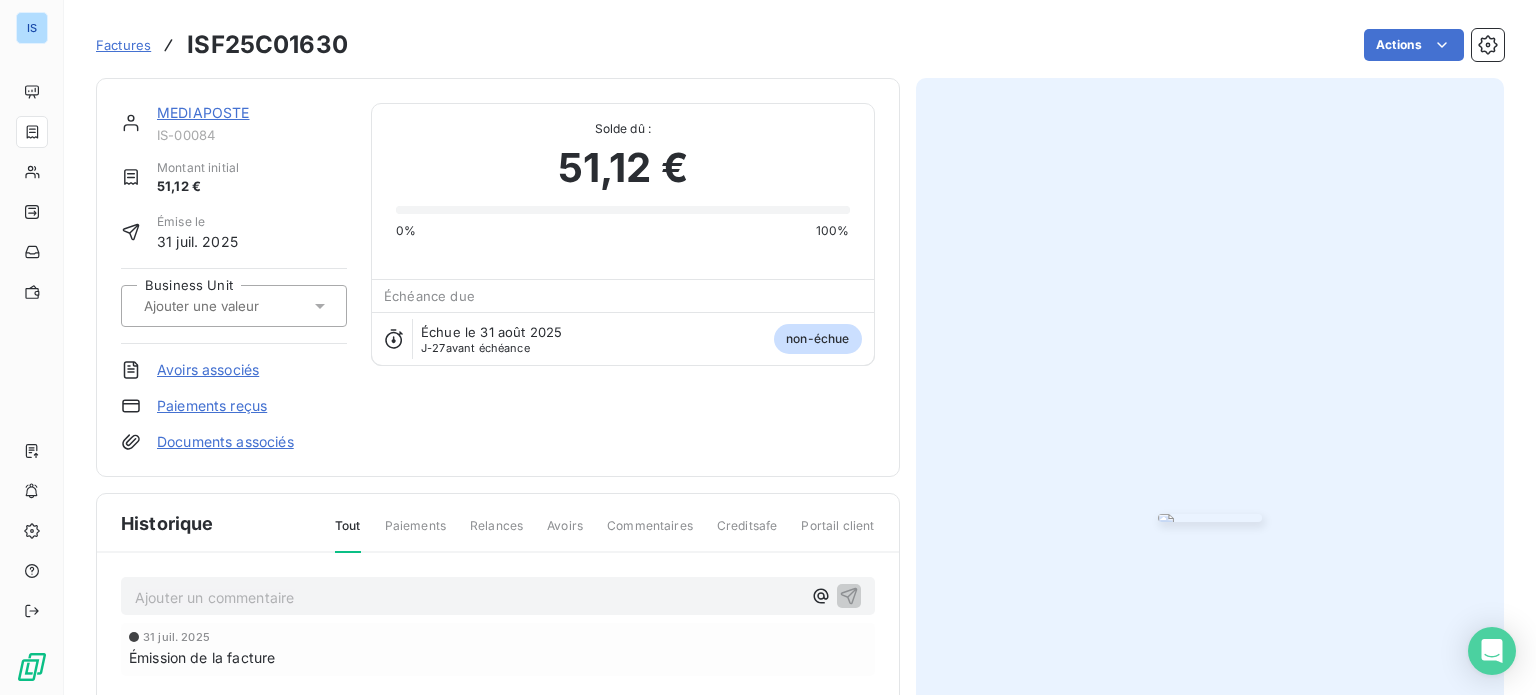 click at bounding box center (242, 306) 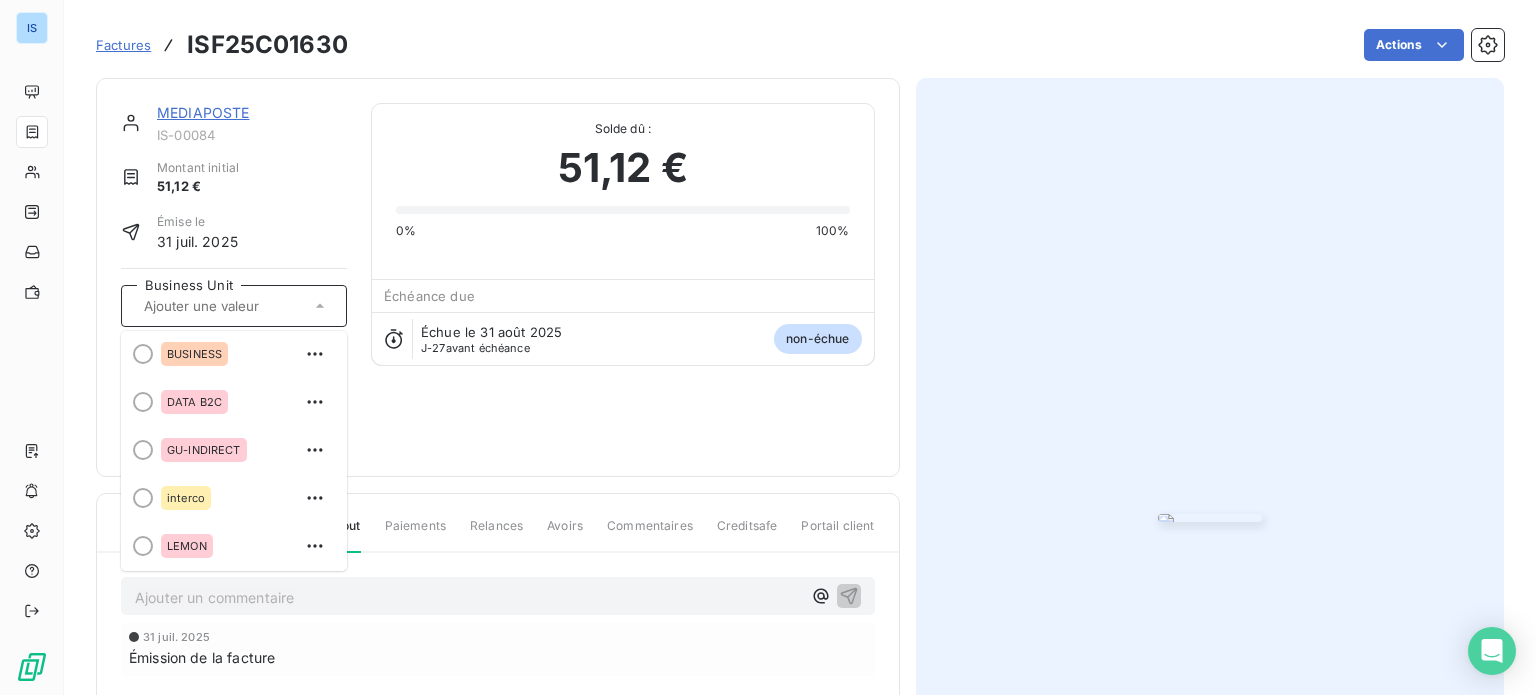scroll, scrollTop: 159, scrollLeft: 0, axis: vertical 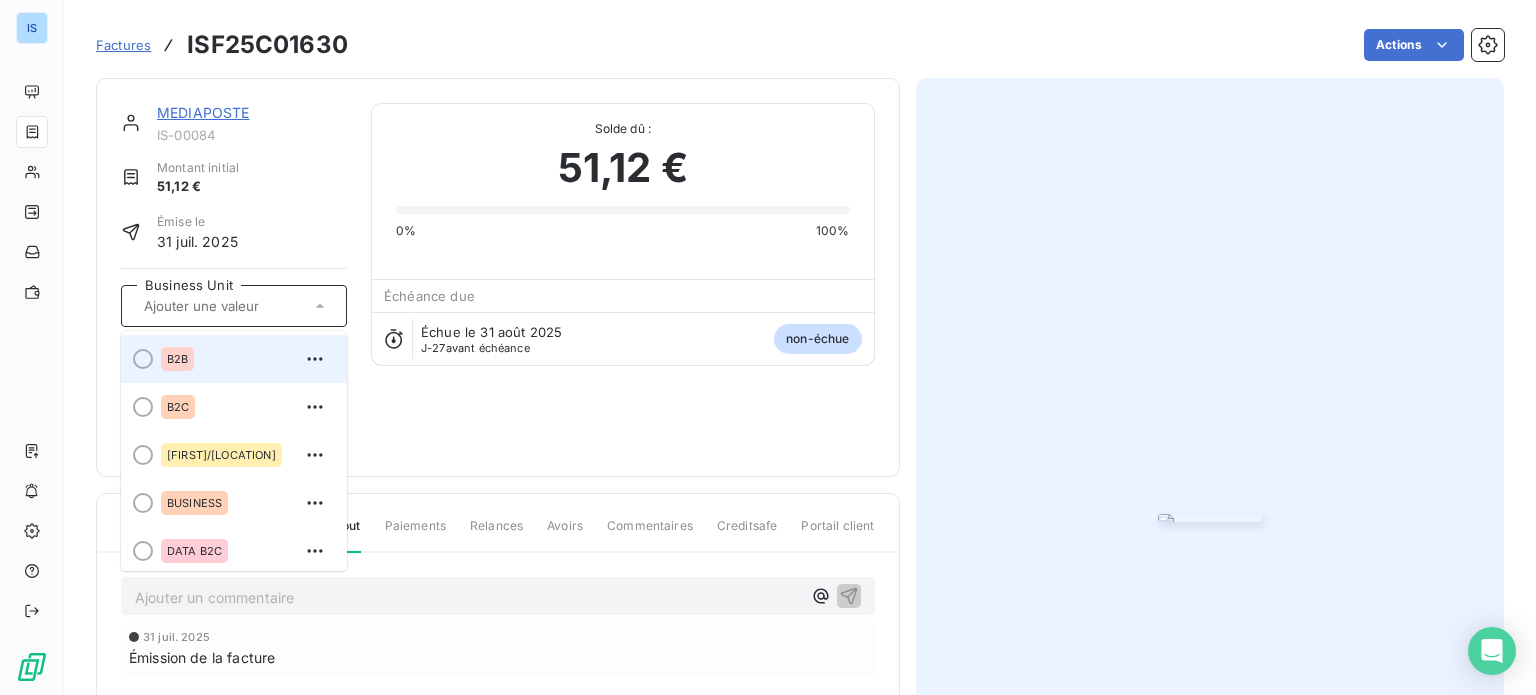 click on "B2B" at bounding box center [246, 359] 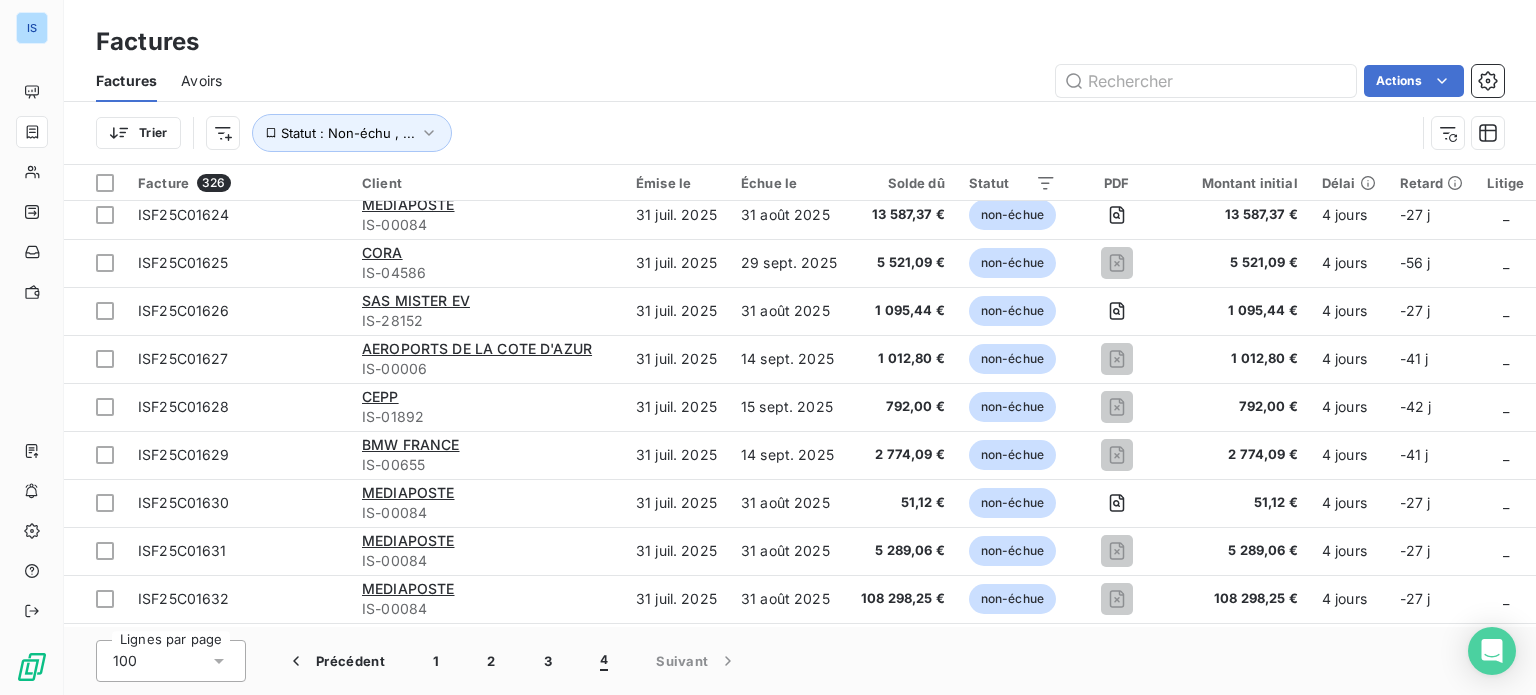 scroll, scrollTop: 742, scrollLeft: 0, axis: vertical 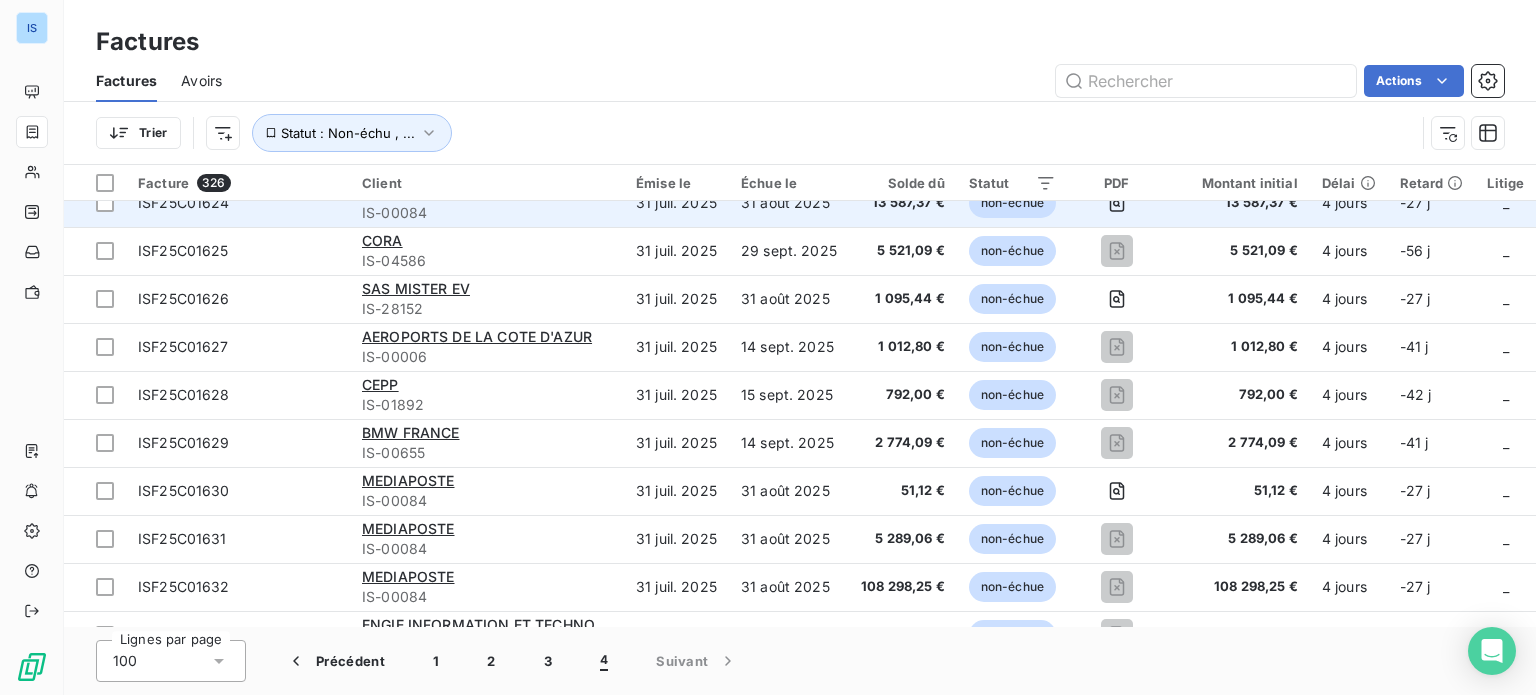 click on "ISF25C01624" at bounding box center (238, 203) 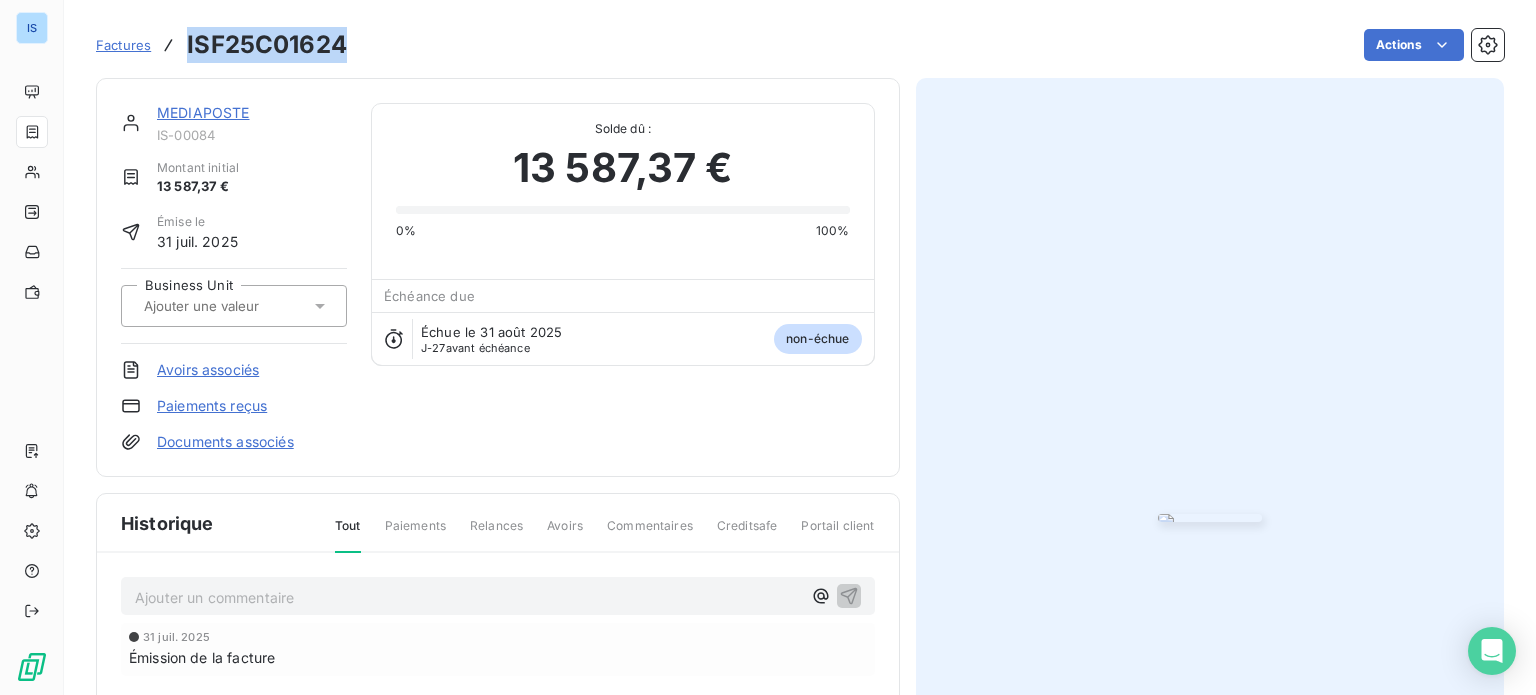drag, startPoint x: 355, startPoint y: 39, endPoint x: 187, endPoint y: 52, distance: 168.50223 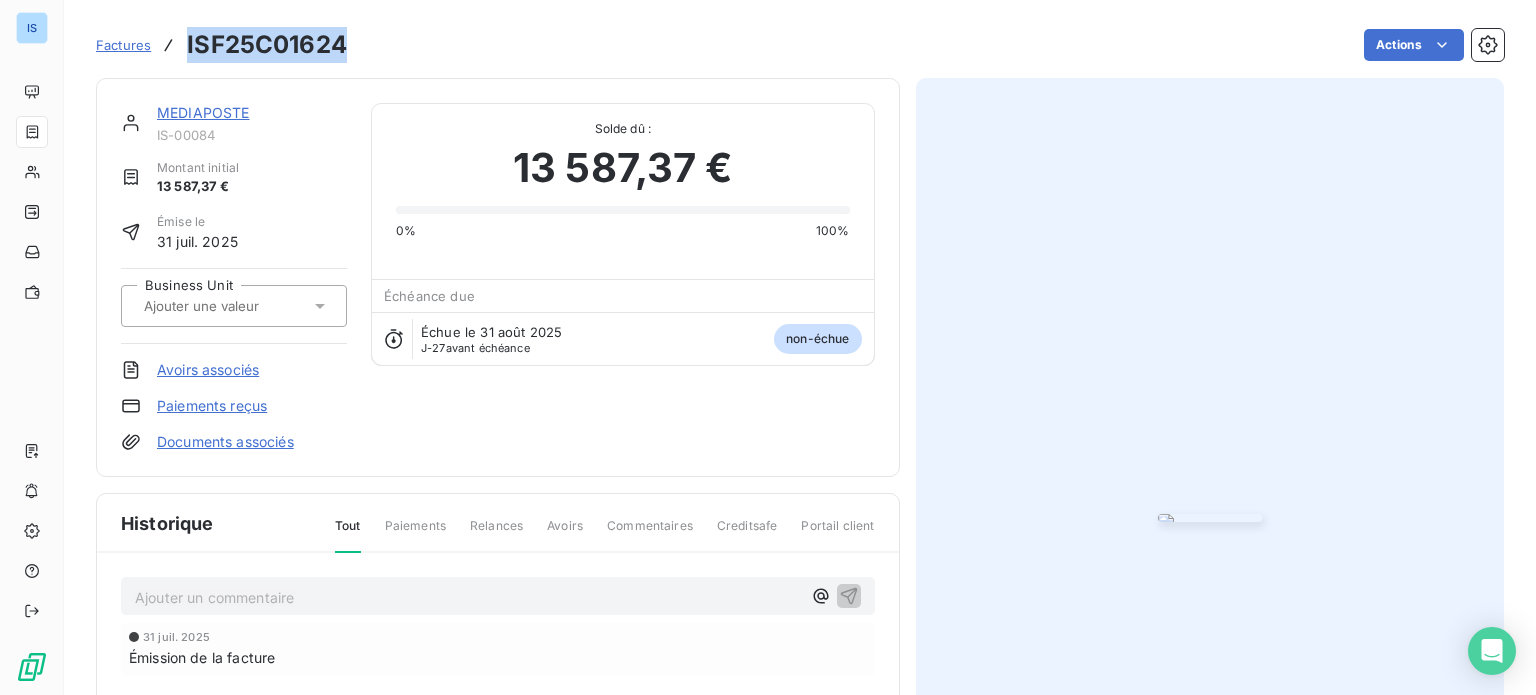 click on "Factures ISF25C01624 Actions" at bounding box center [800, 45] 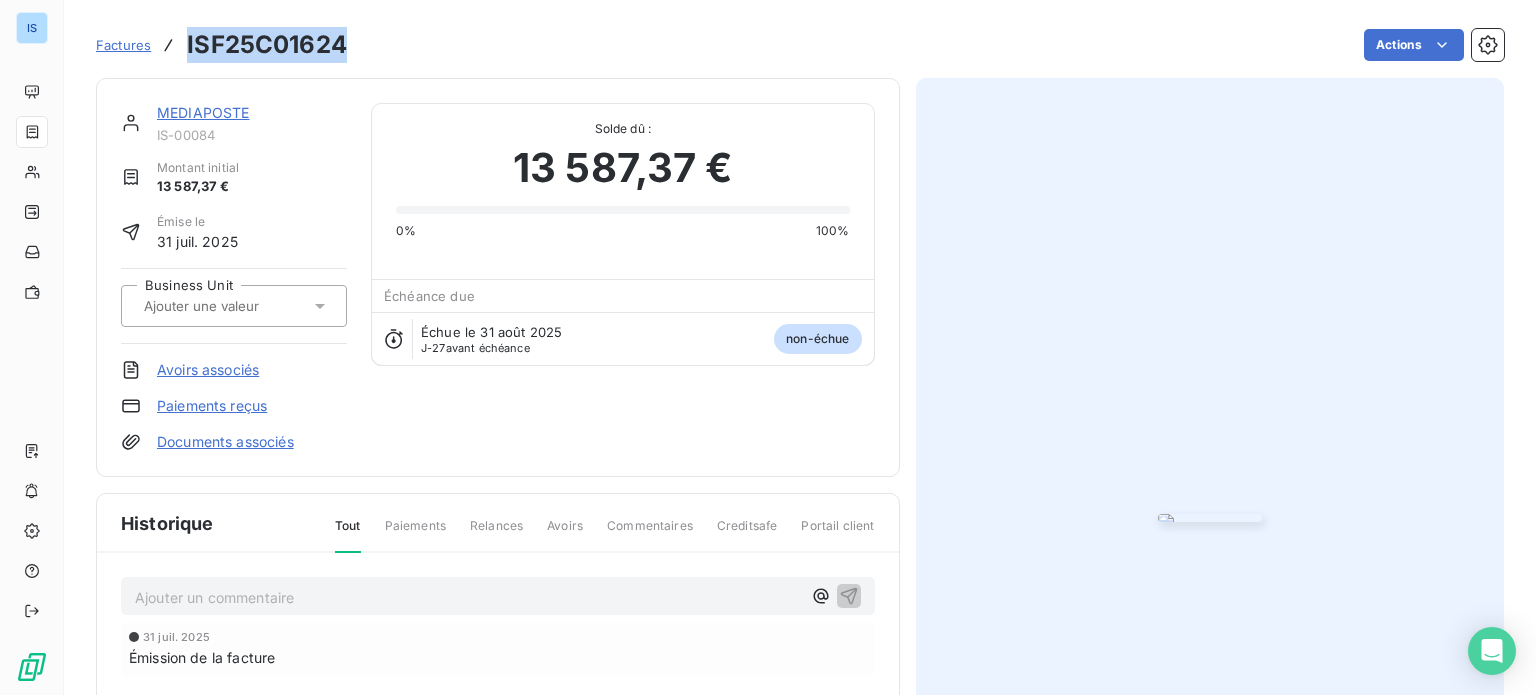 copy on "ISF25C01624" 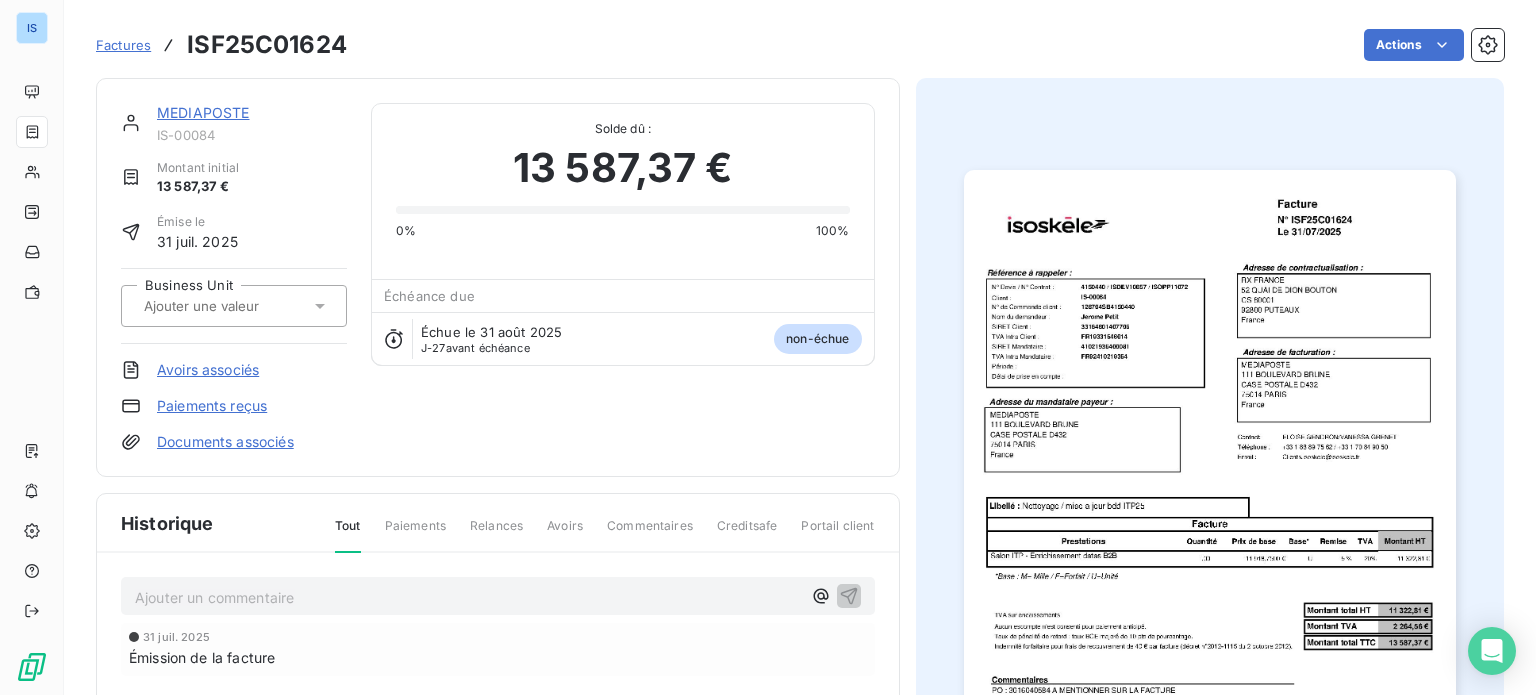 click at bounding box center [242, 306] 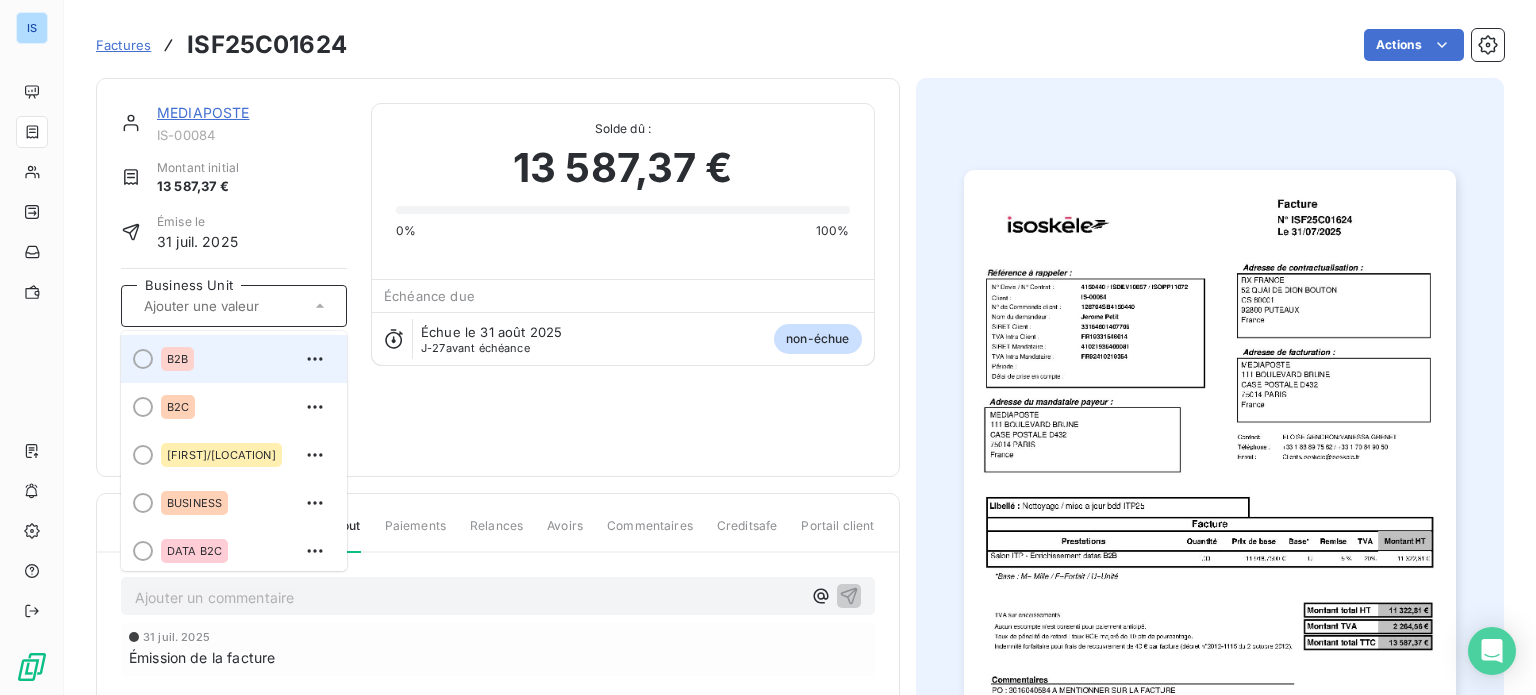 click on "B2B" at bounding box center [246, 359] 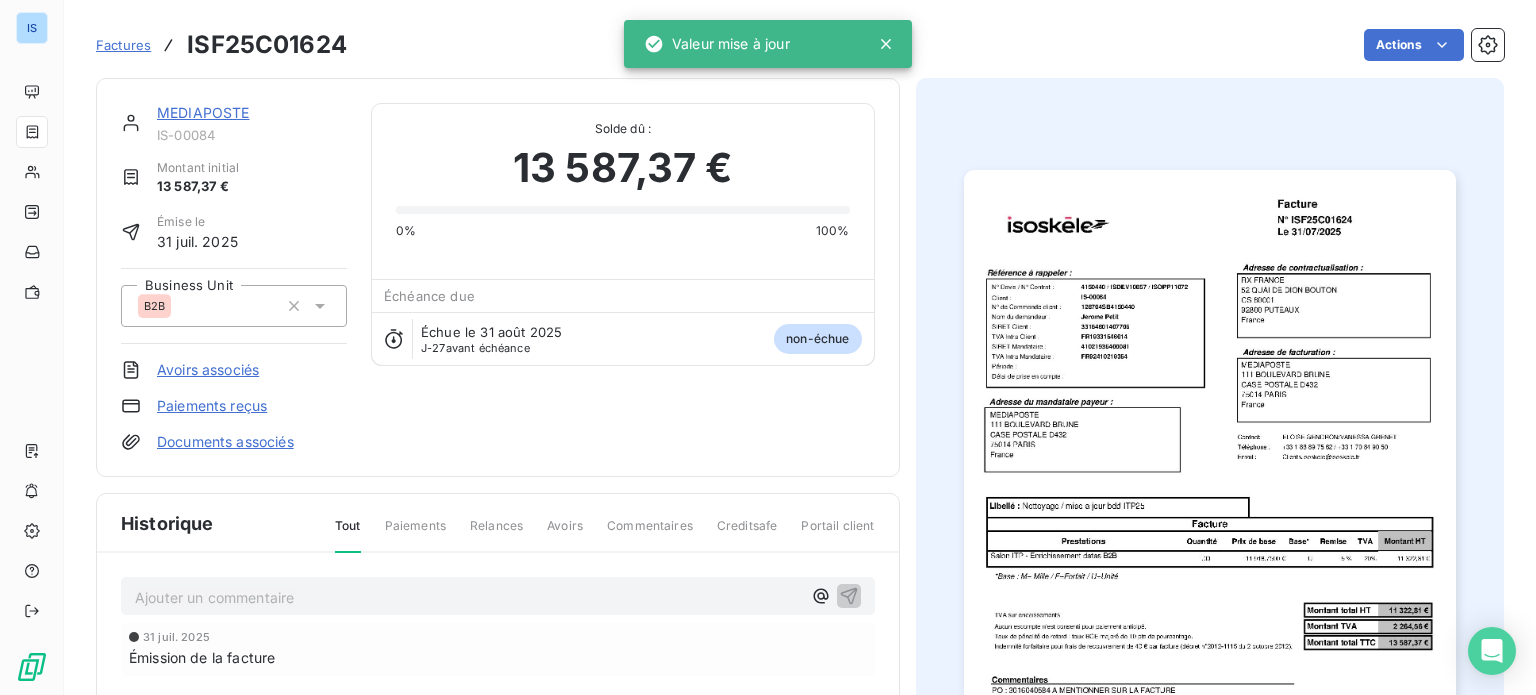 click on "Factures" at bounding box center (123, 45) 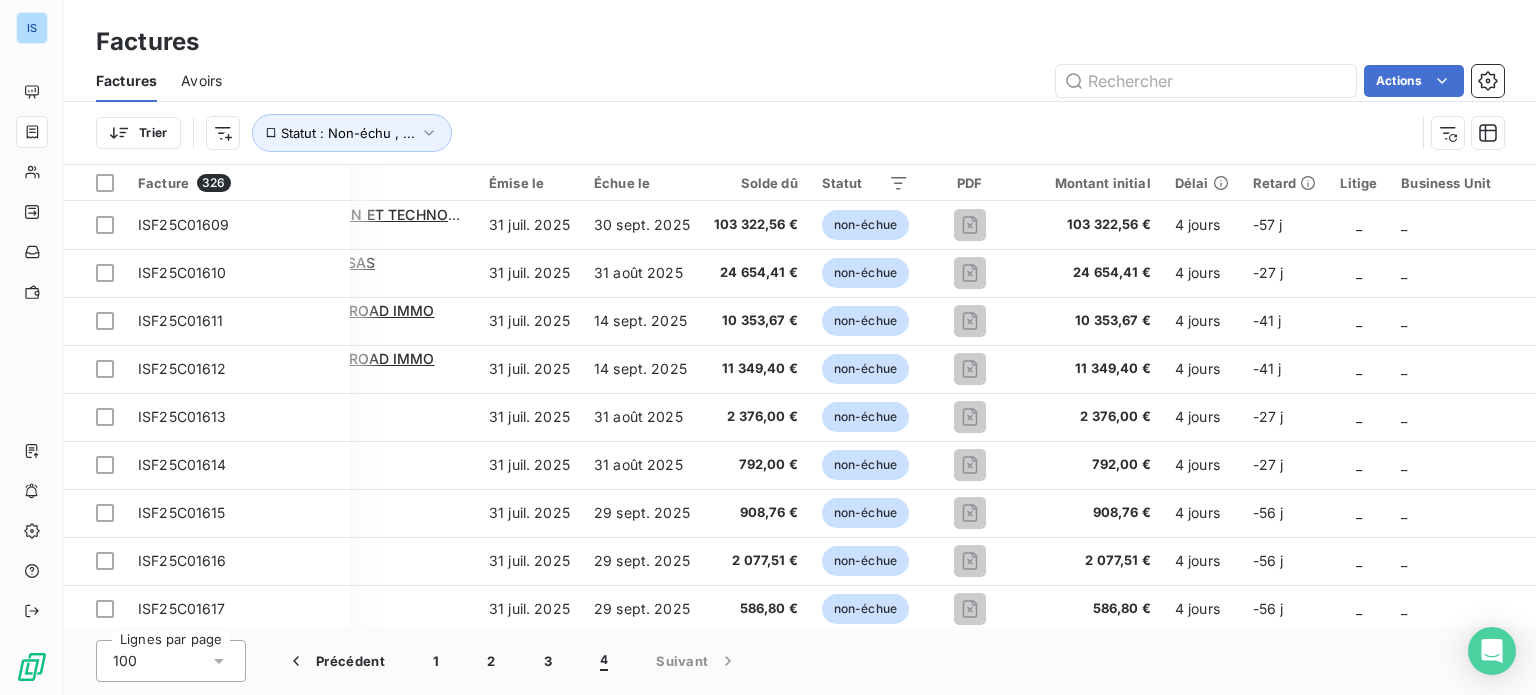 scroll, scrollTop: 0, scrollLeft: 212, axis: horizontal 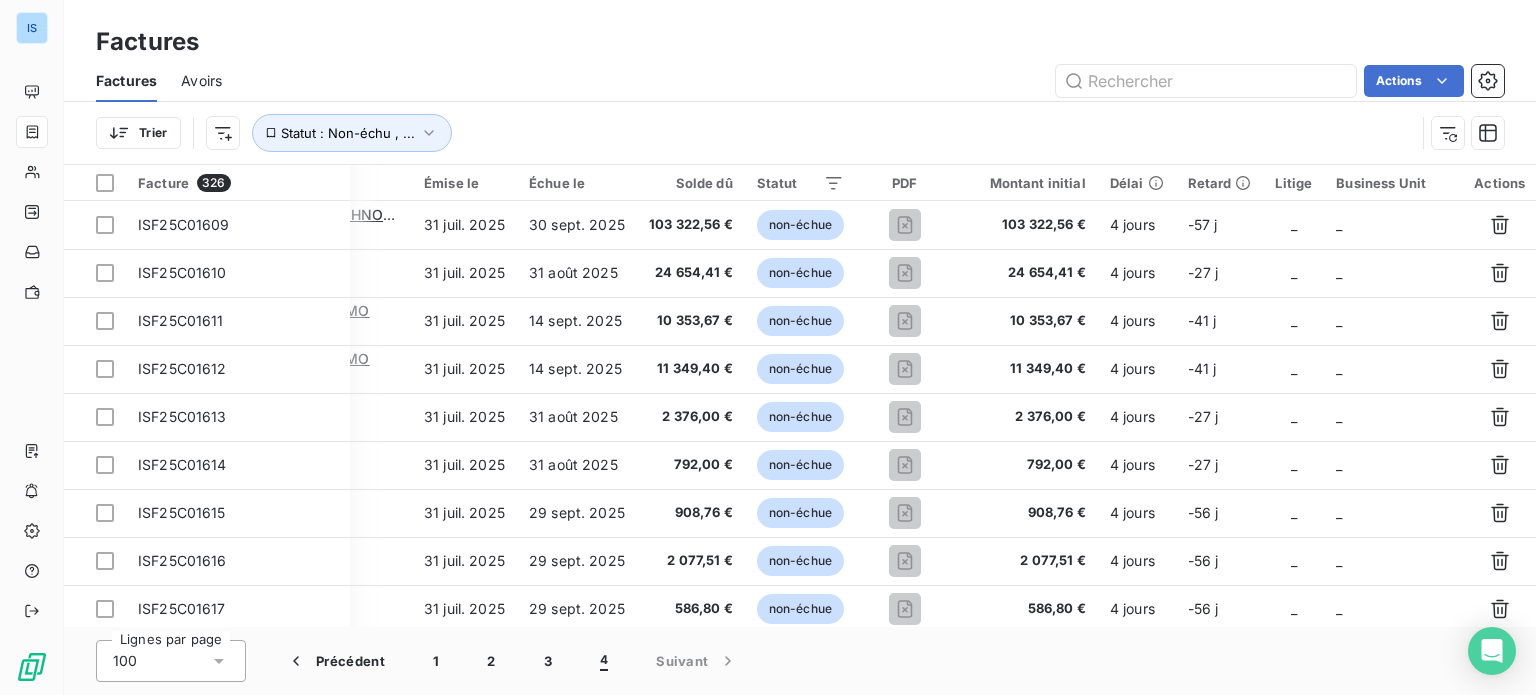 drag, startPoint x: 1055, startPoint y: 656, endPoint x: 924, endPoint y: 652, distance: 131.06105 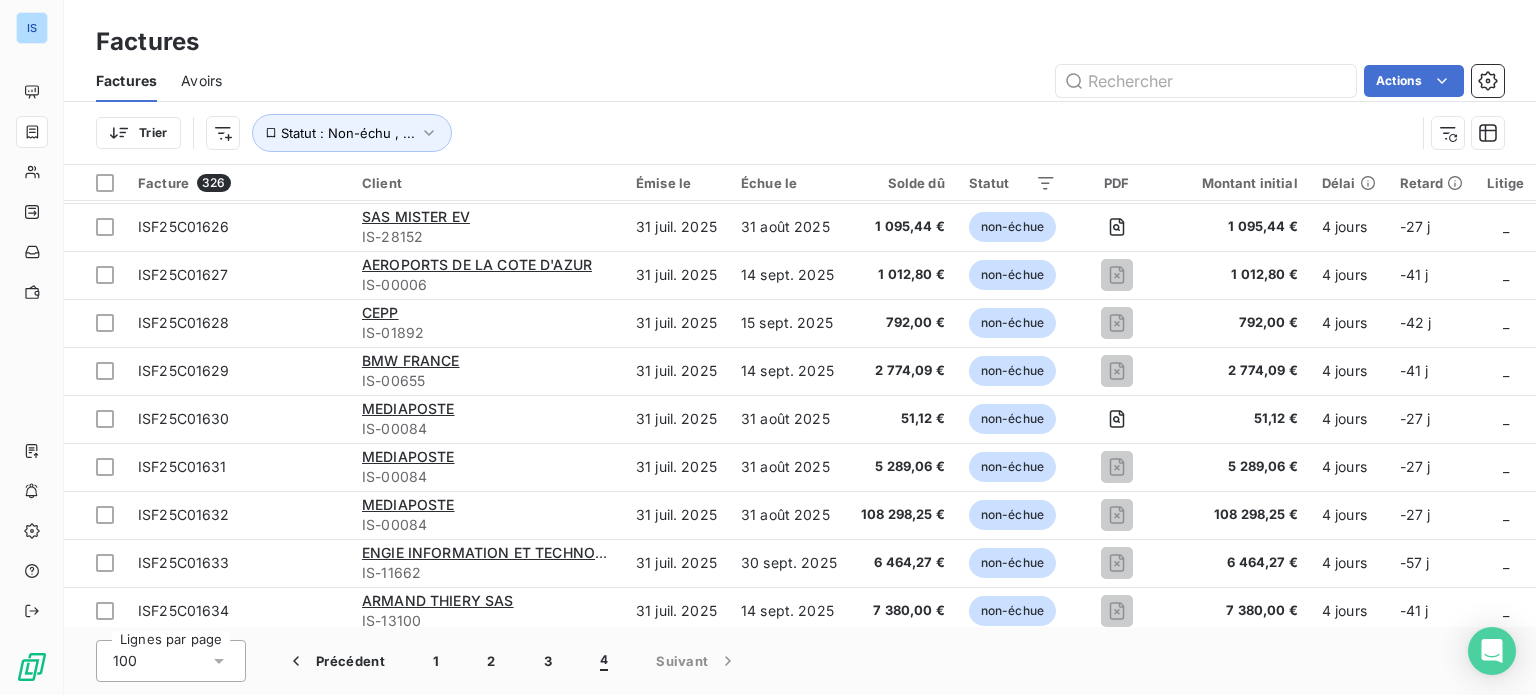 scroll, scrollTop: 830, scrollLeft: 0, axis: vertical 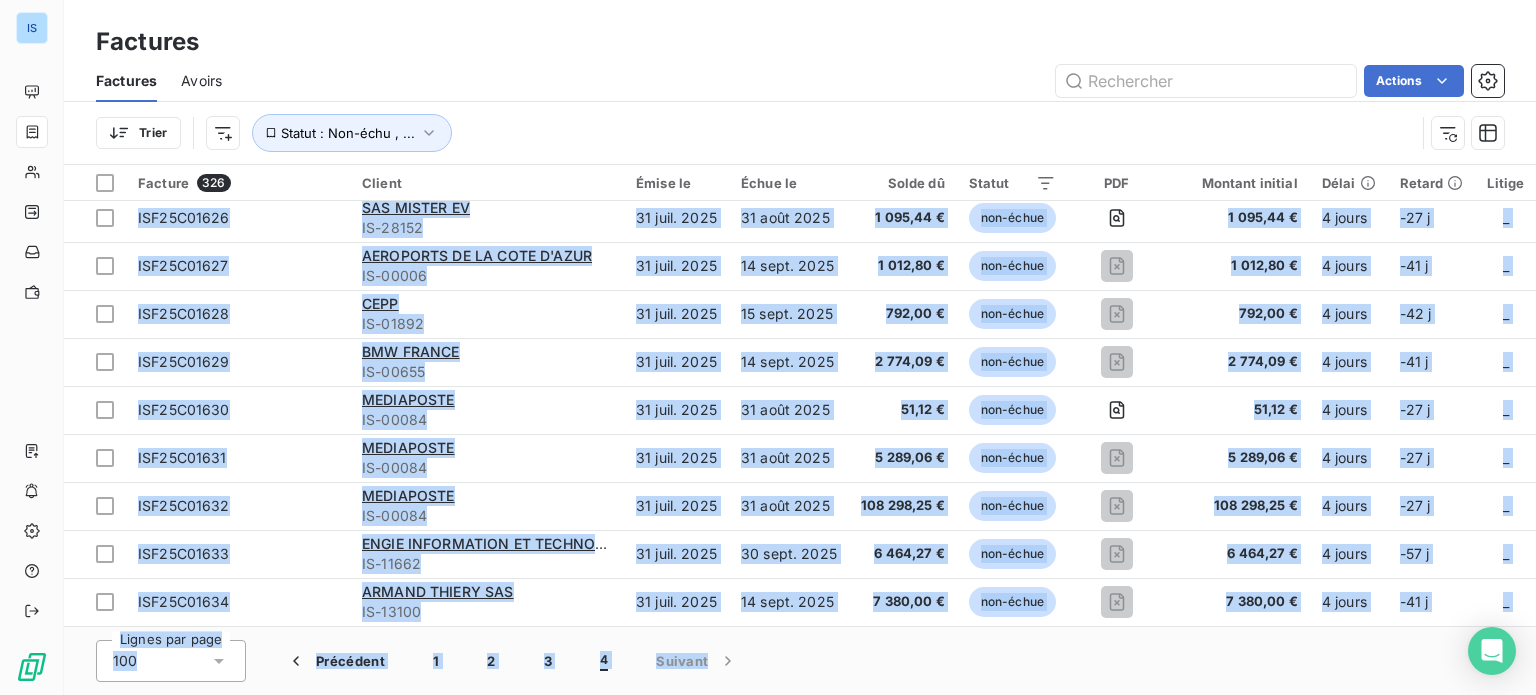 drag, startPoint x: 1260, startPoint y: 629, endPoint x: 1423, endPoint y: 621, distance: 163.1962 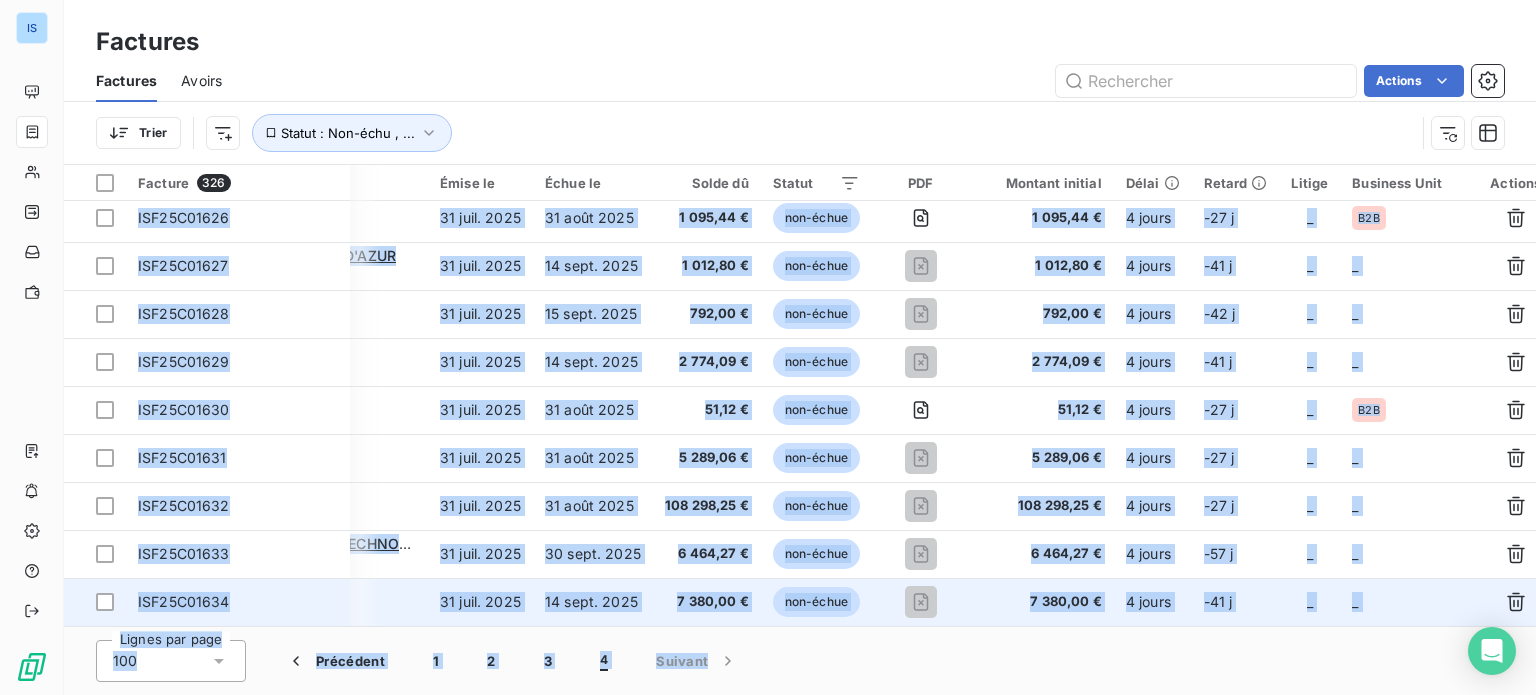 scroll, scrollTop: 830, scrollLeft: 189, axis: both 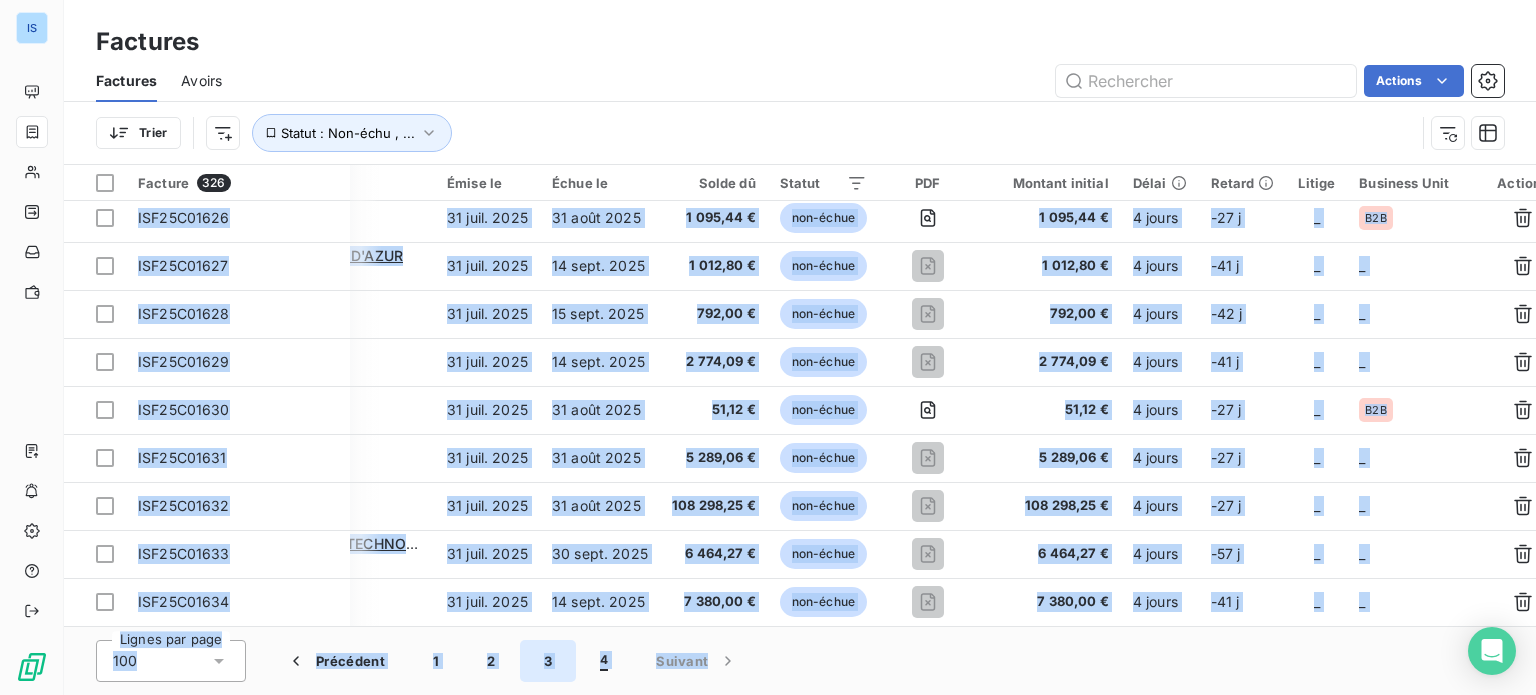 click on "3" at bounding box center (548, 661) 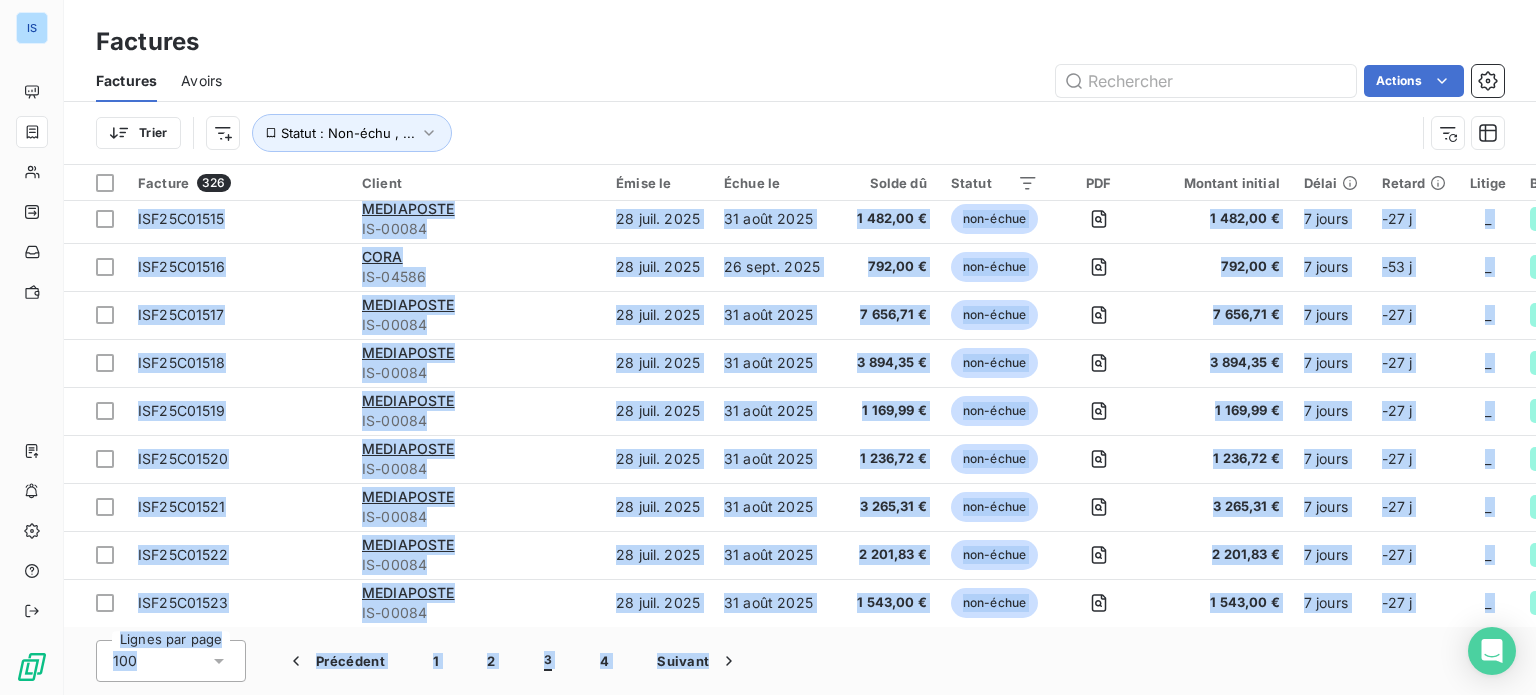scroll, scrollTop: 830, scrollLeft: 0, axis: vertical 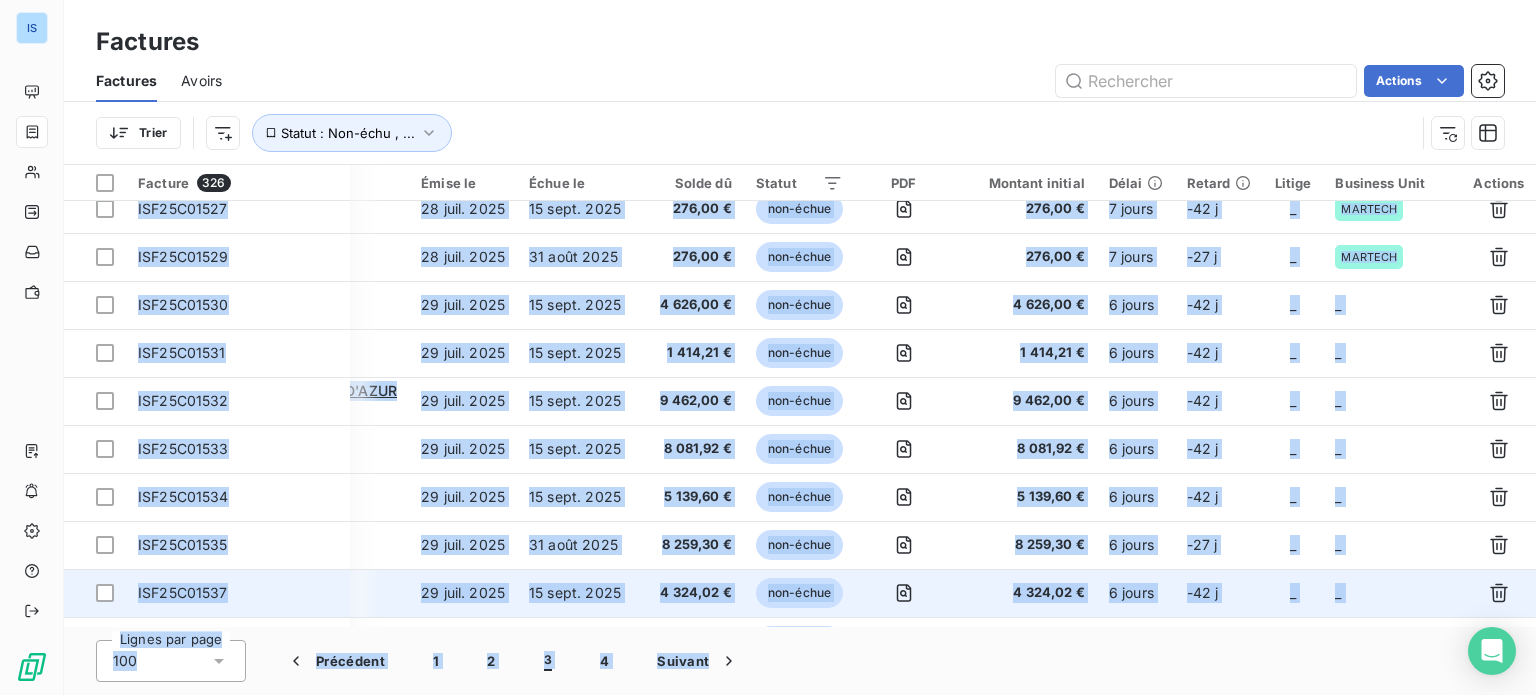 drag, startPoint x: 682, startPoint y: 627, endPoint x: 375, endPoint y: 611, distance: 307.41666 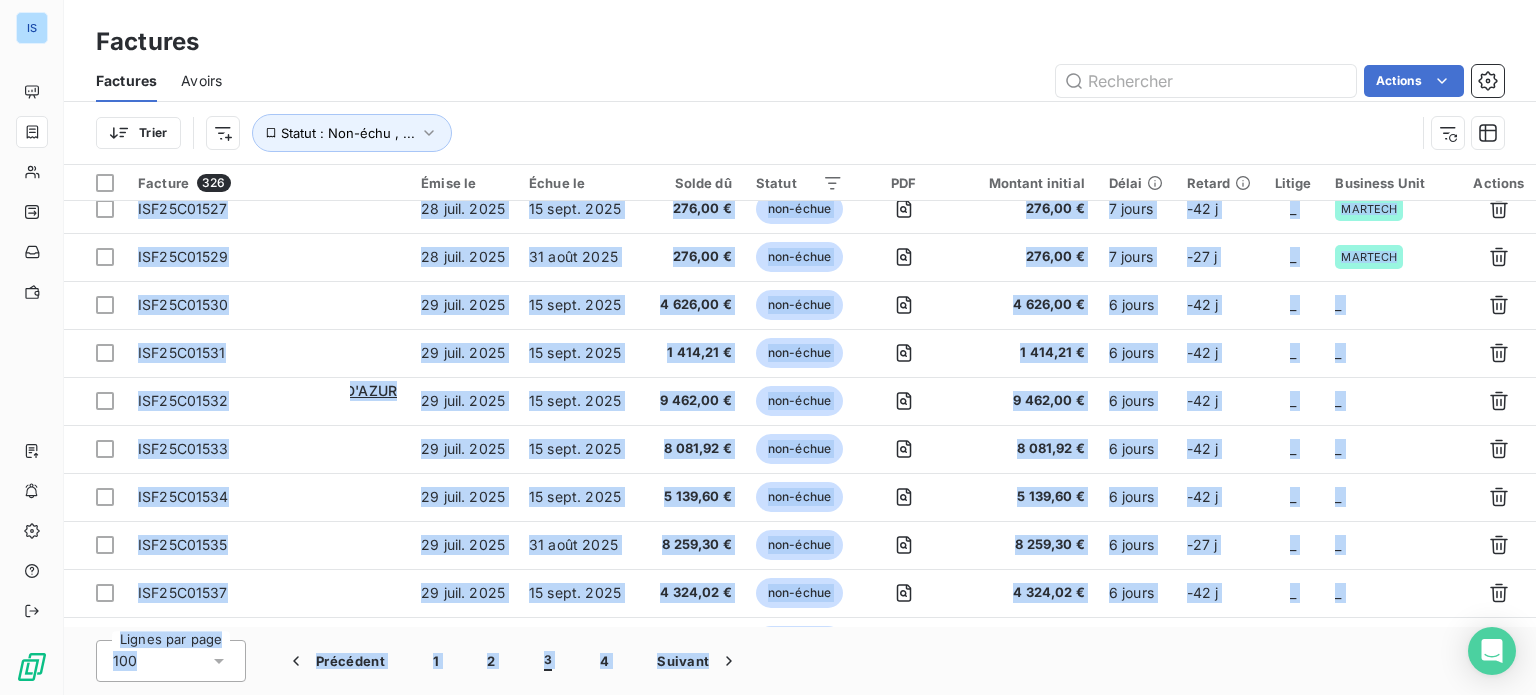 scroll, scrollTop: 1072, scrollLeft: 0, axis: vertical 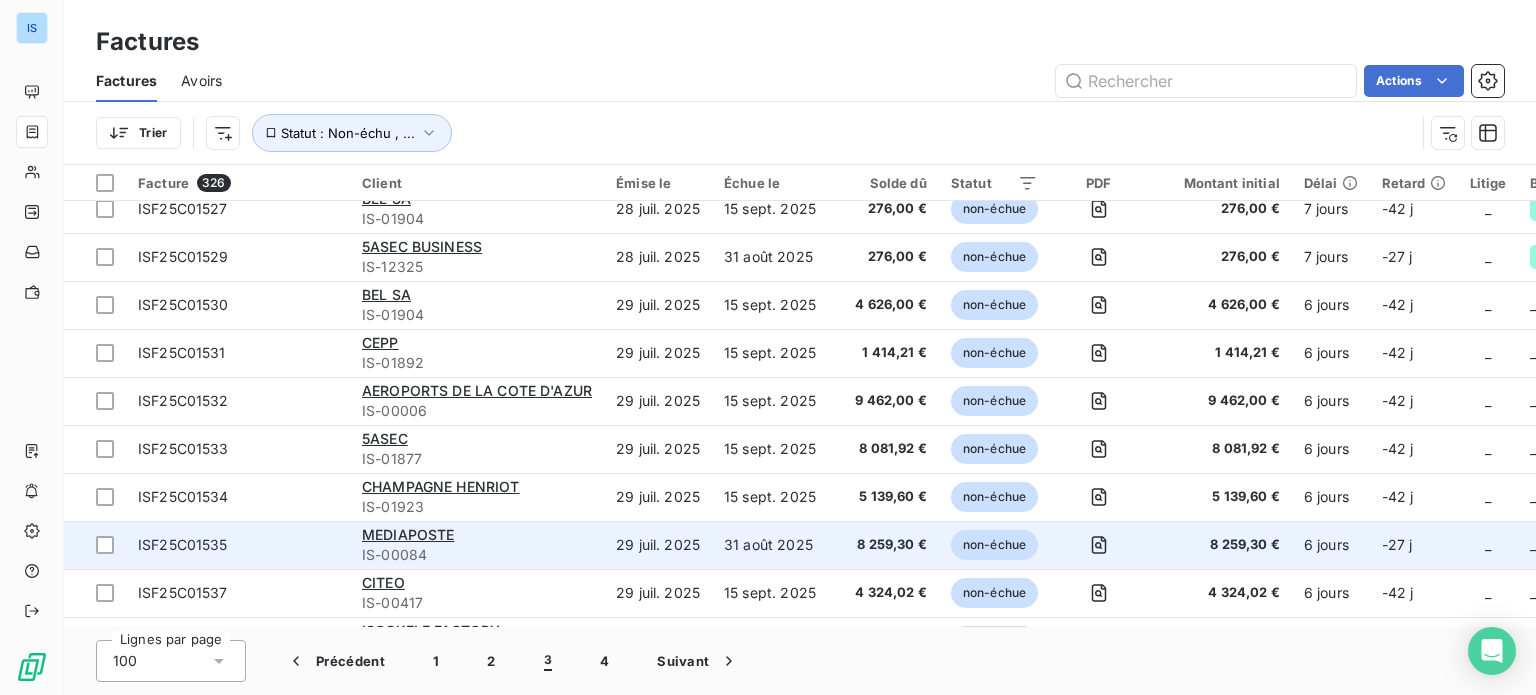 click on "ISF25C01535" at bounding box center (238, 545) 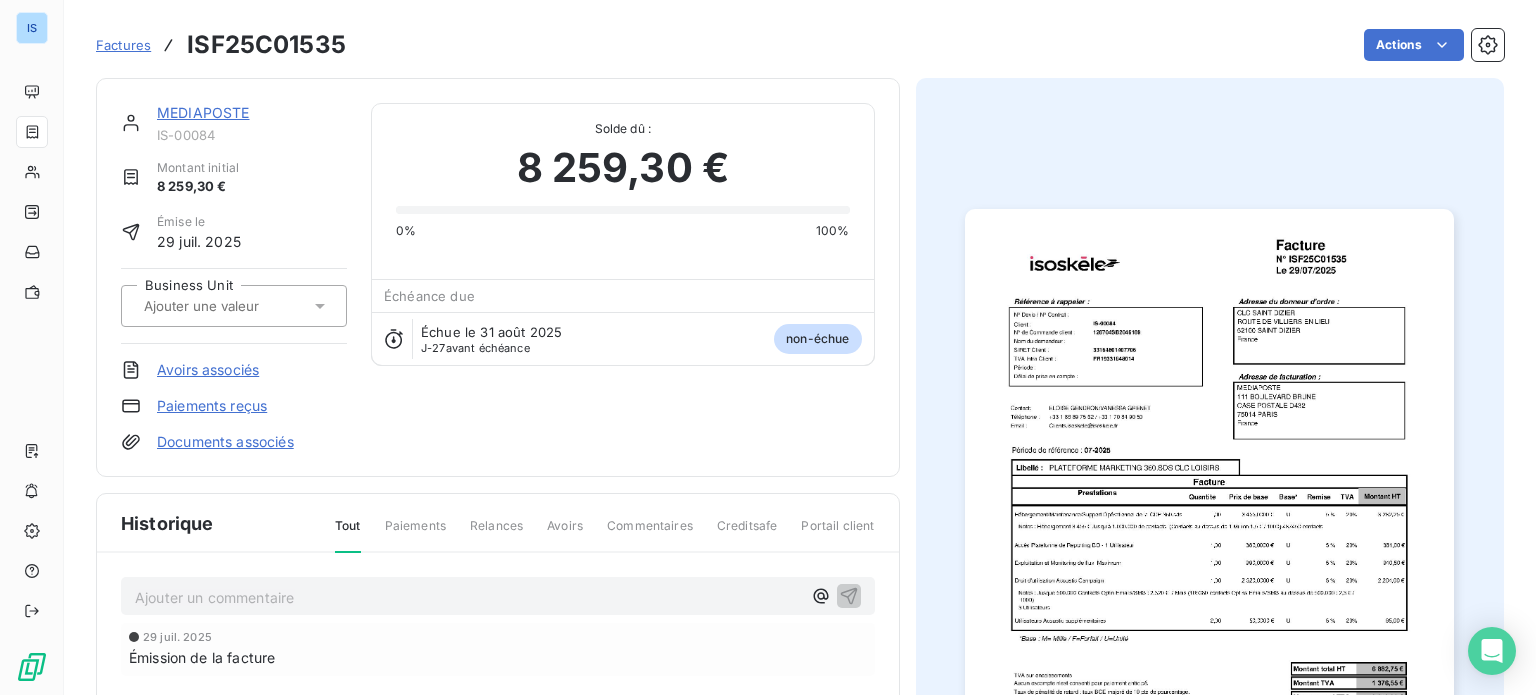 click 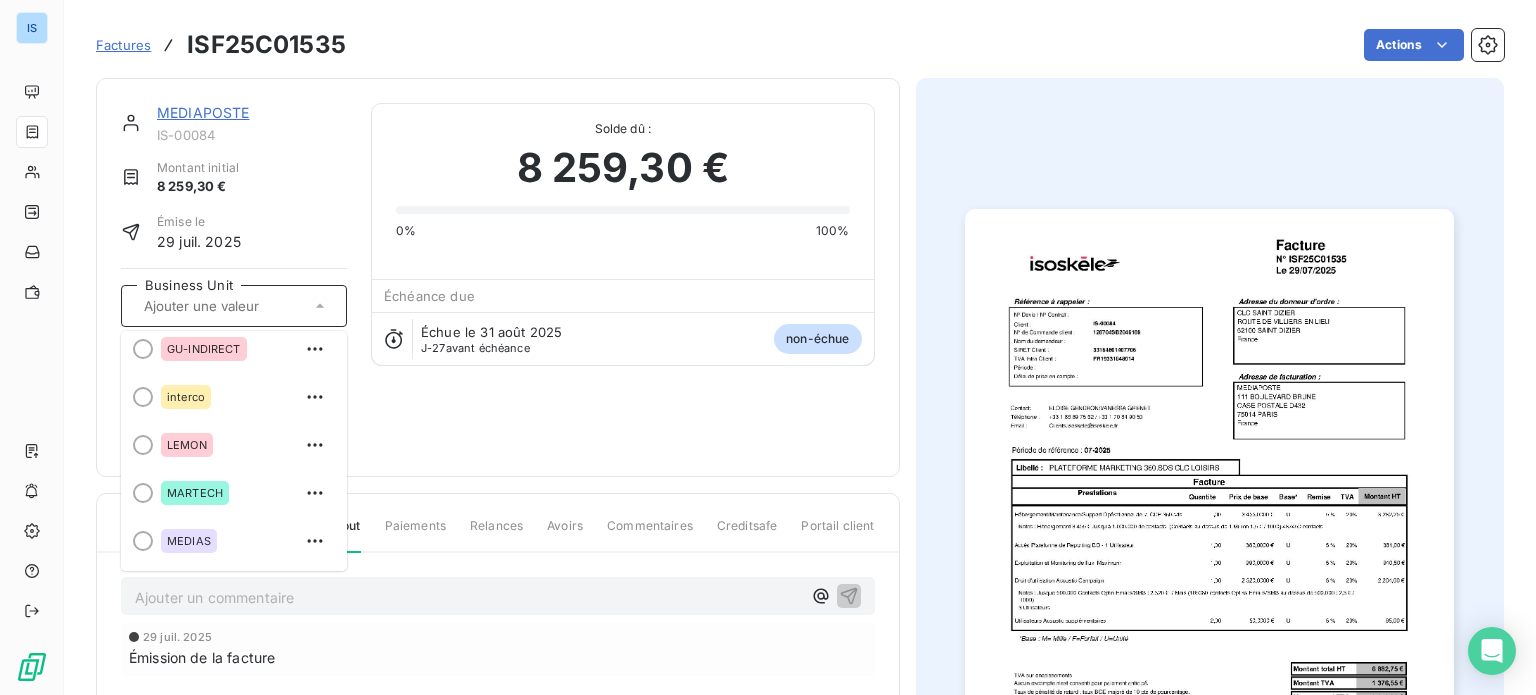 scroll, scrollTop: 257, scrollLeft: 0, axis: vertical 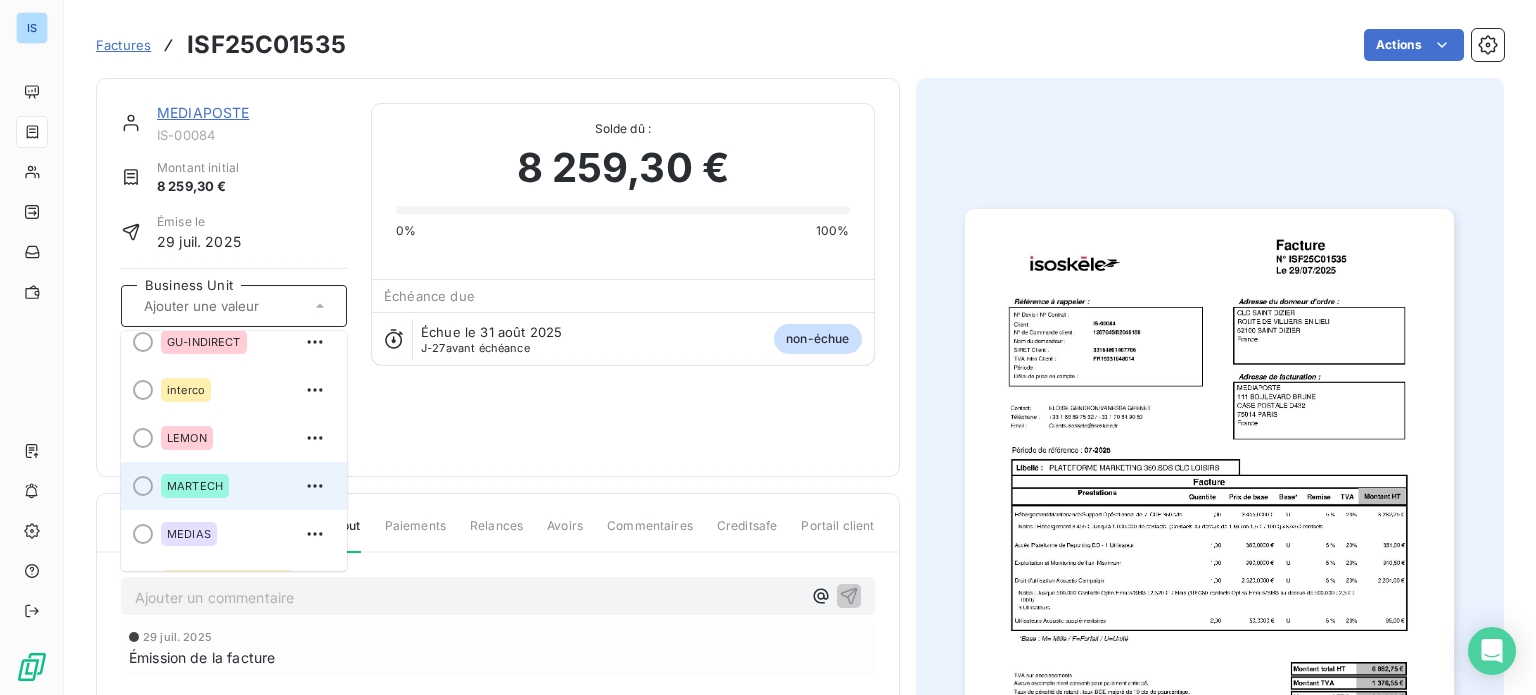 click on "MARTECH" at bounding box center (246, 486) 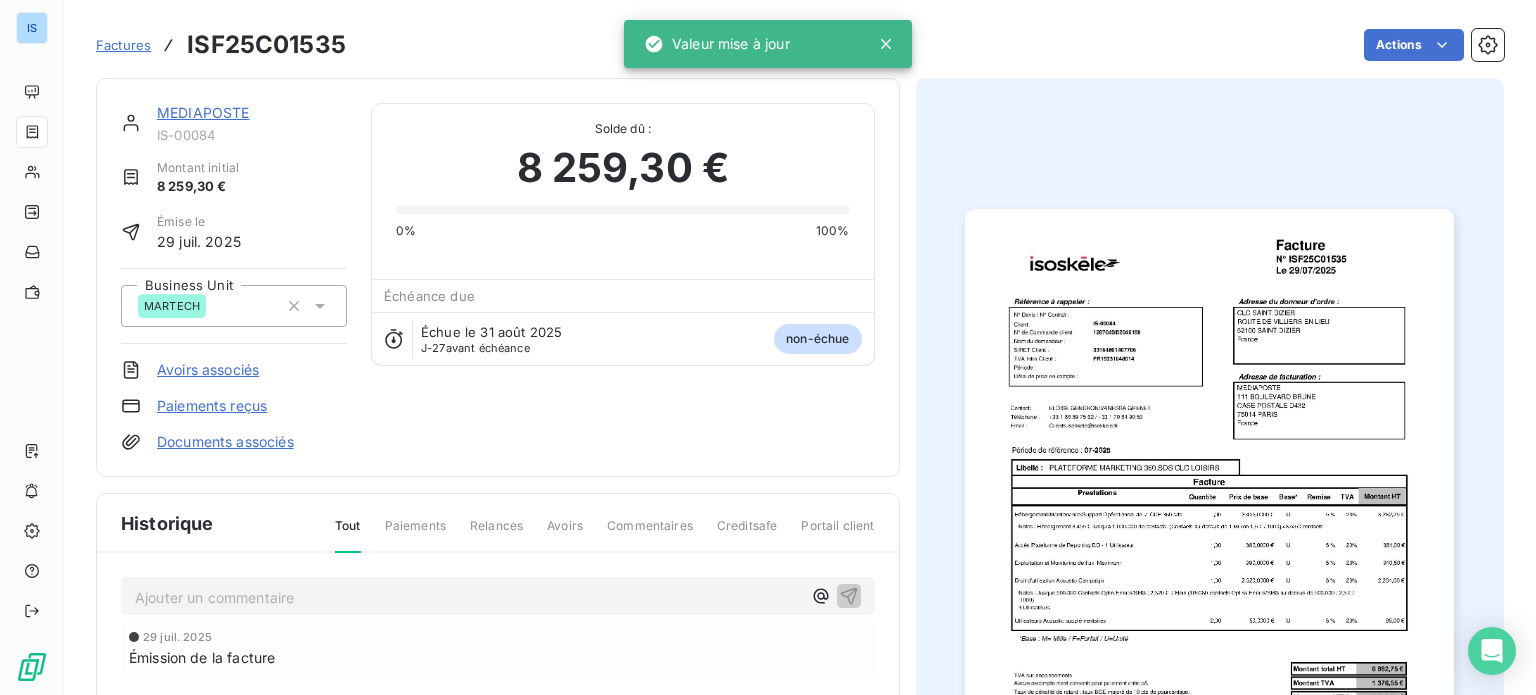 click on "Factures" at bounding box center (123, 45) 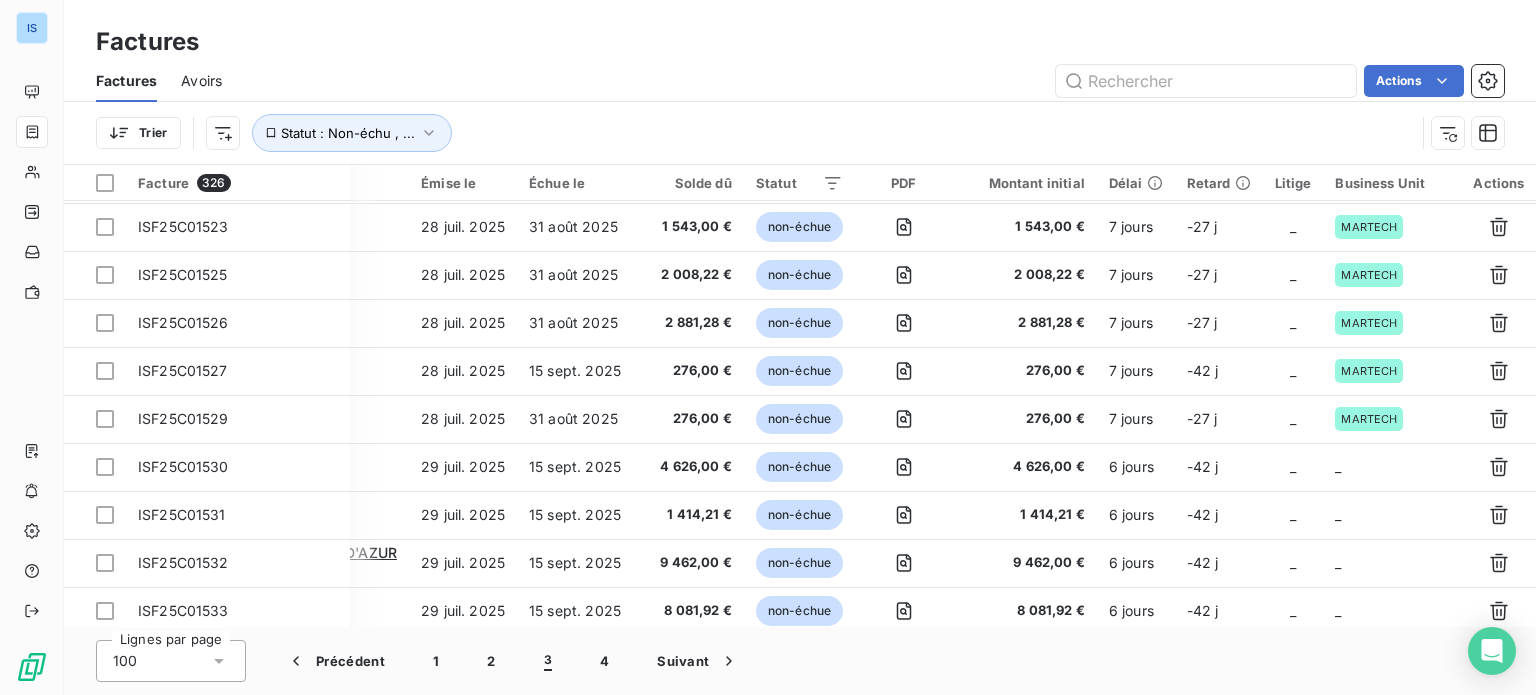 scroll, scrollTop: 1097, scrollLeft: 195, axis: both 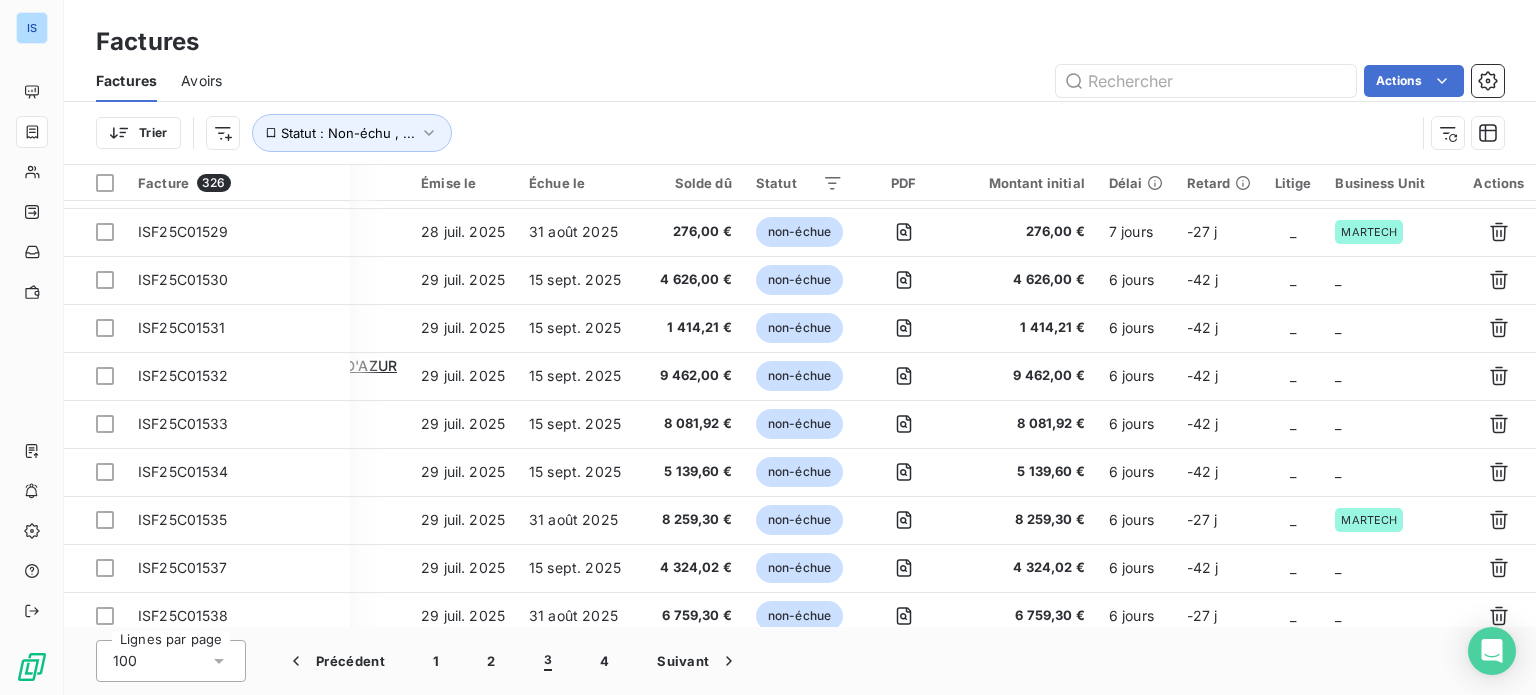 drag, startPoint x: 1222, startPoint y: 627, endPoint x: 981, endPoint y: 654, distance: 242.50774 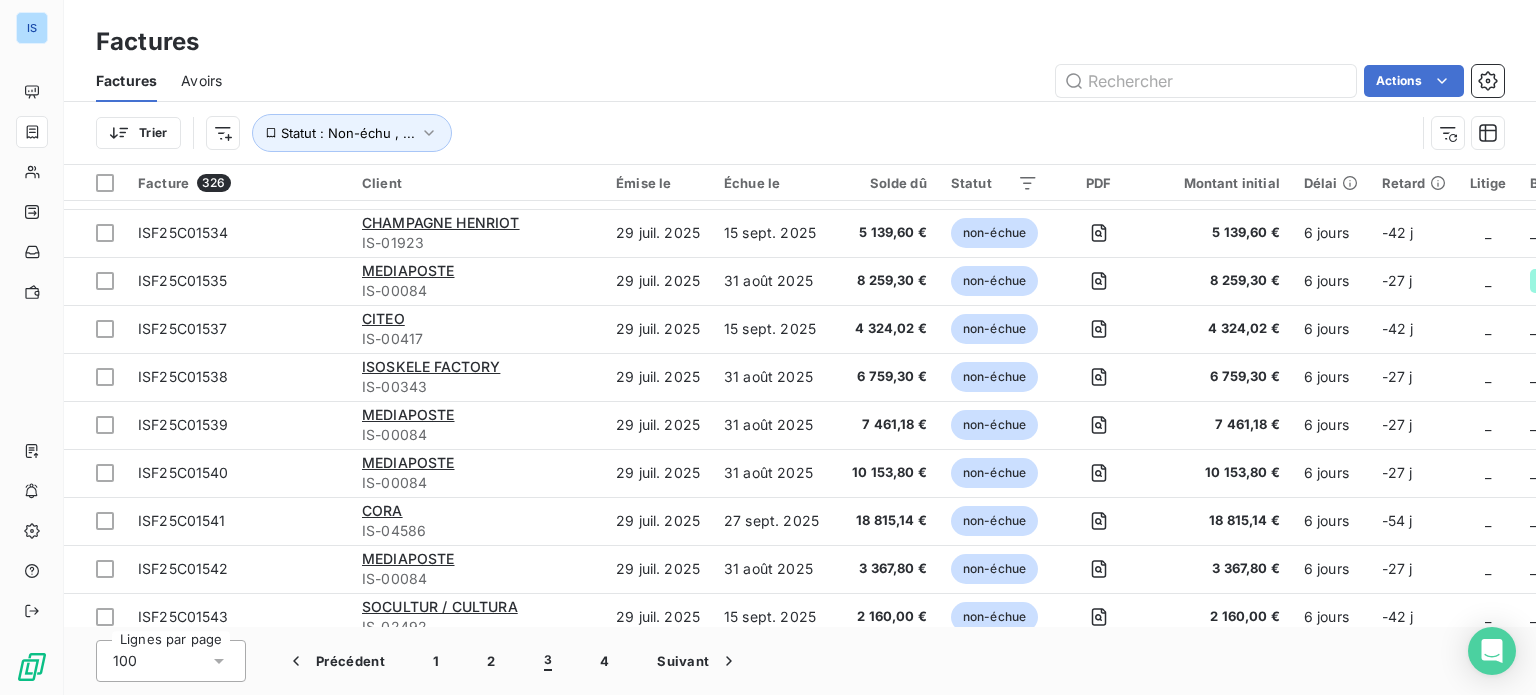 scroll, scrollTop: 1352, scrollLeft: 0, axis: vertical 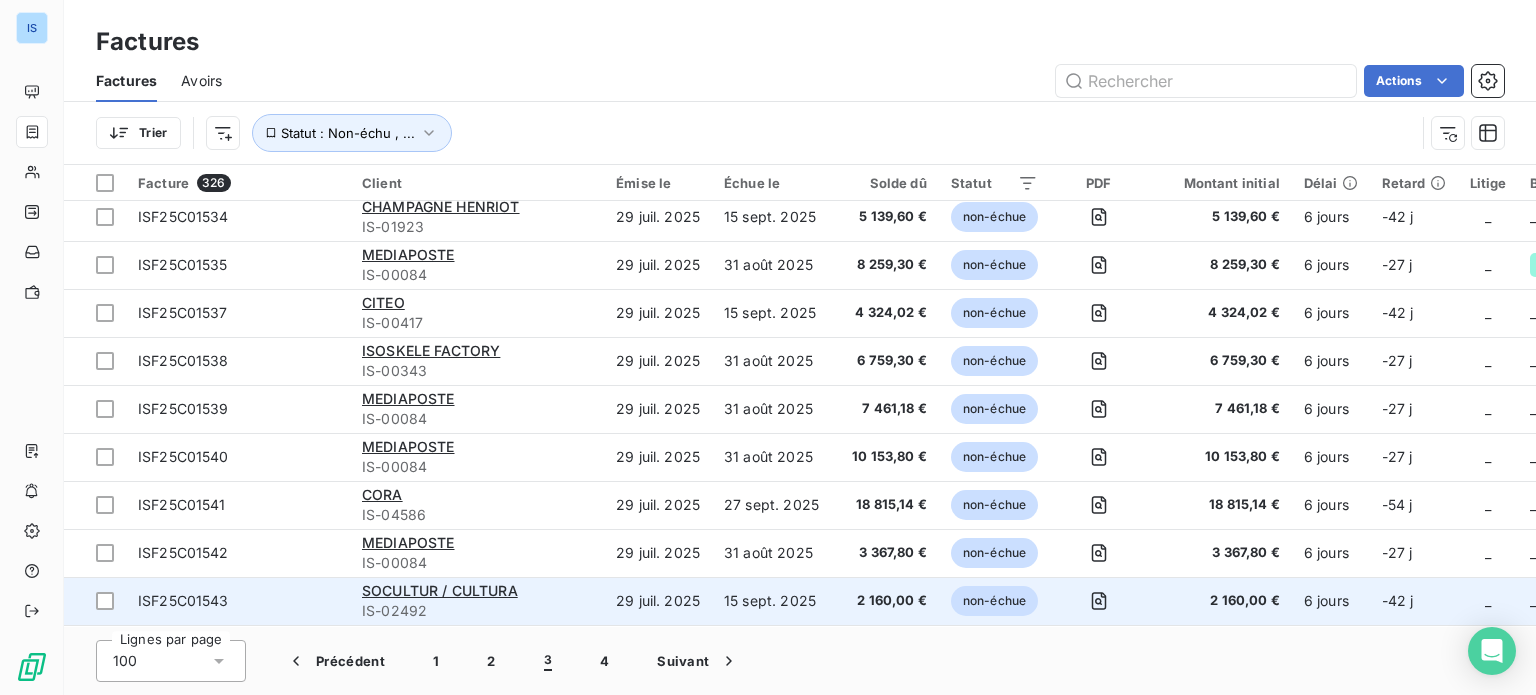 click on "ISF25C01543" at bounding box center [183, 600] 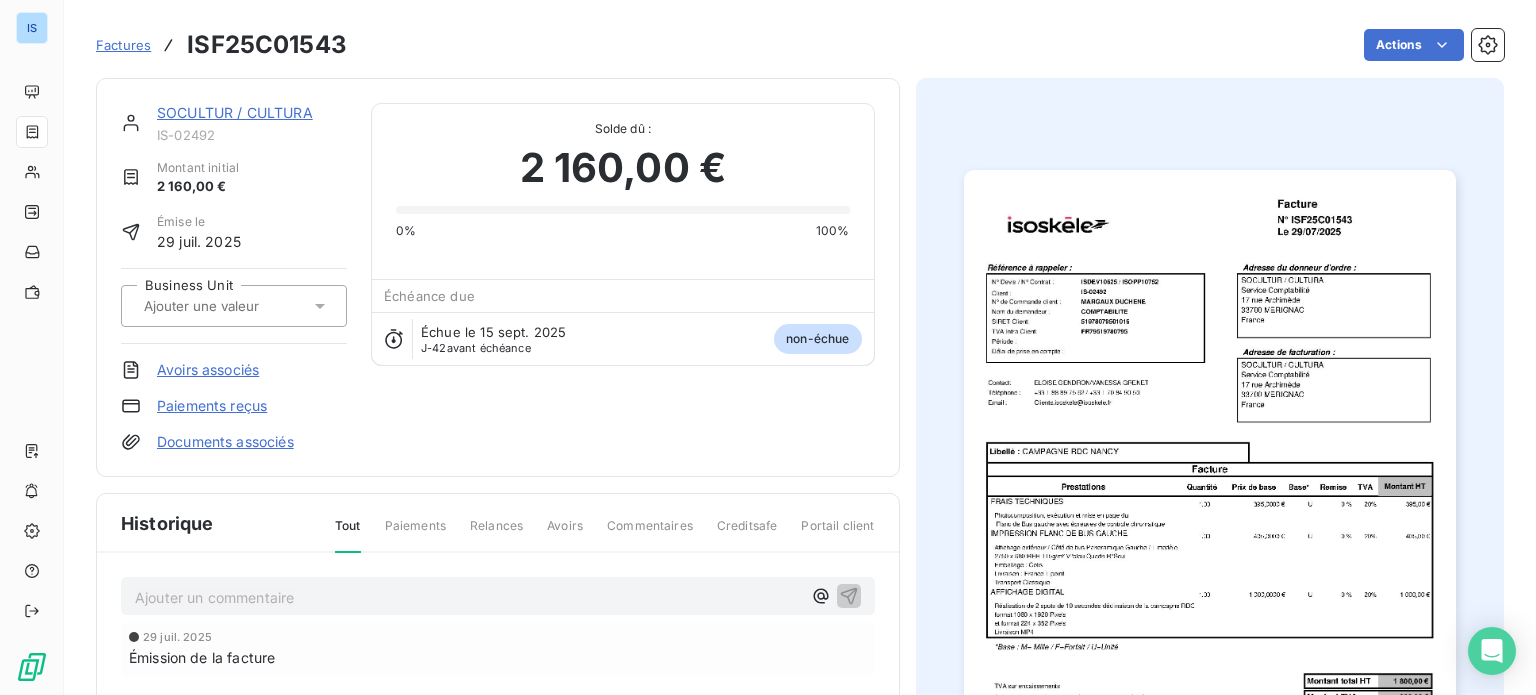 click 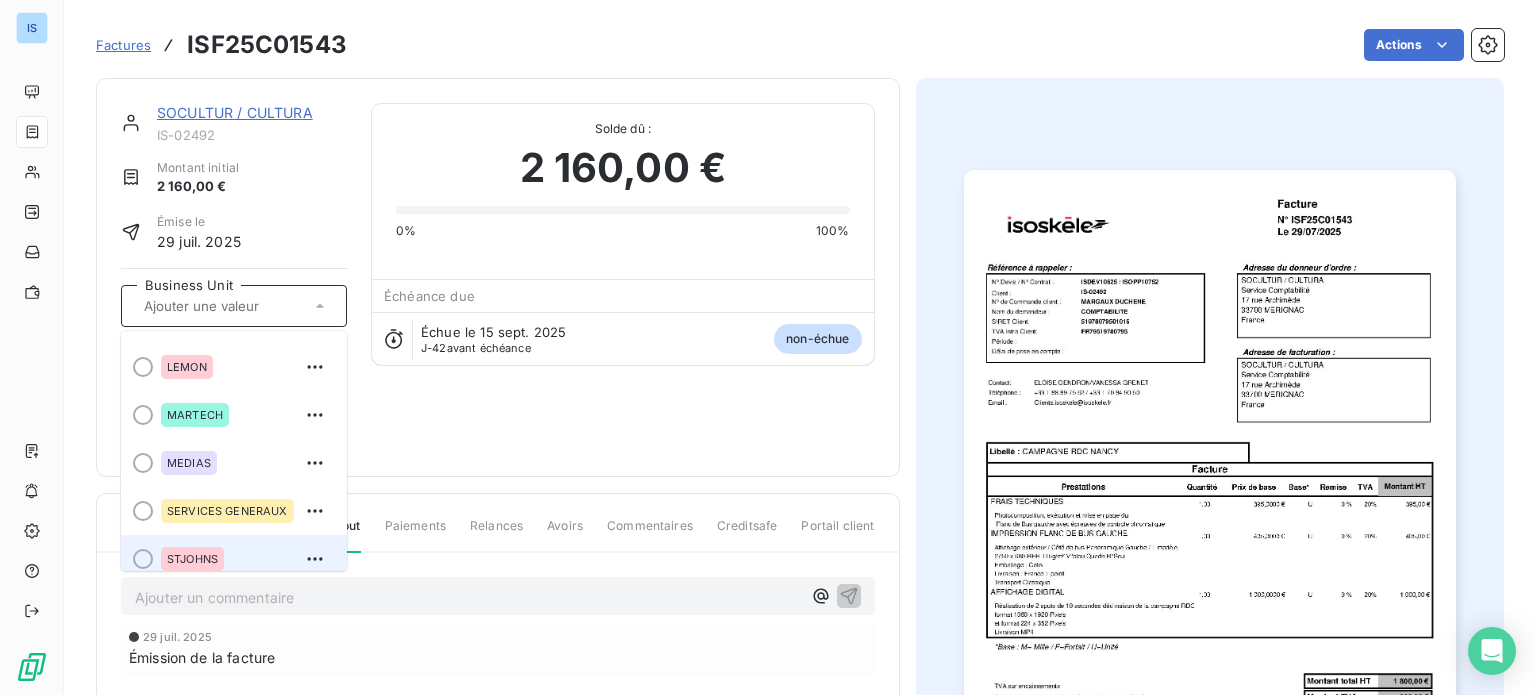 scroll, scrollTop: 340, scrollLeft: 0, axis: vertical 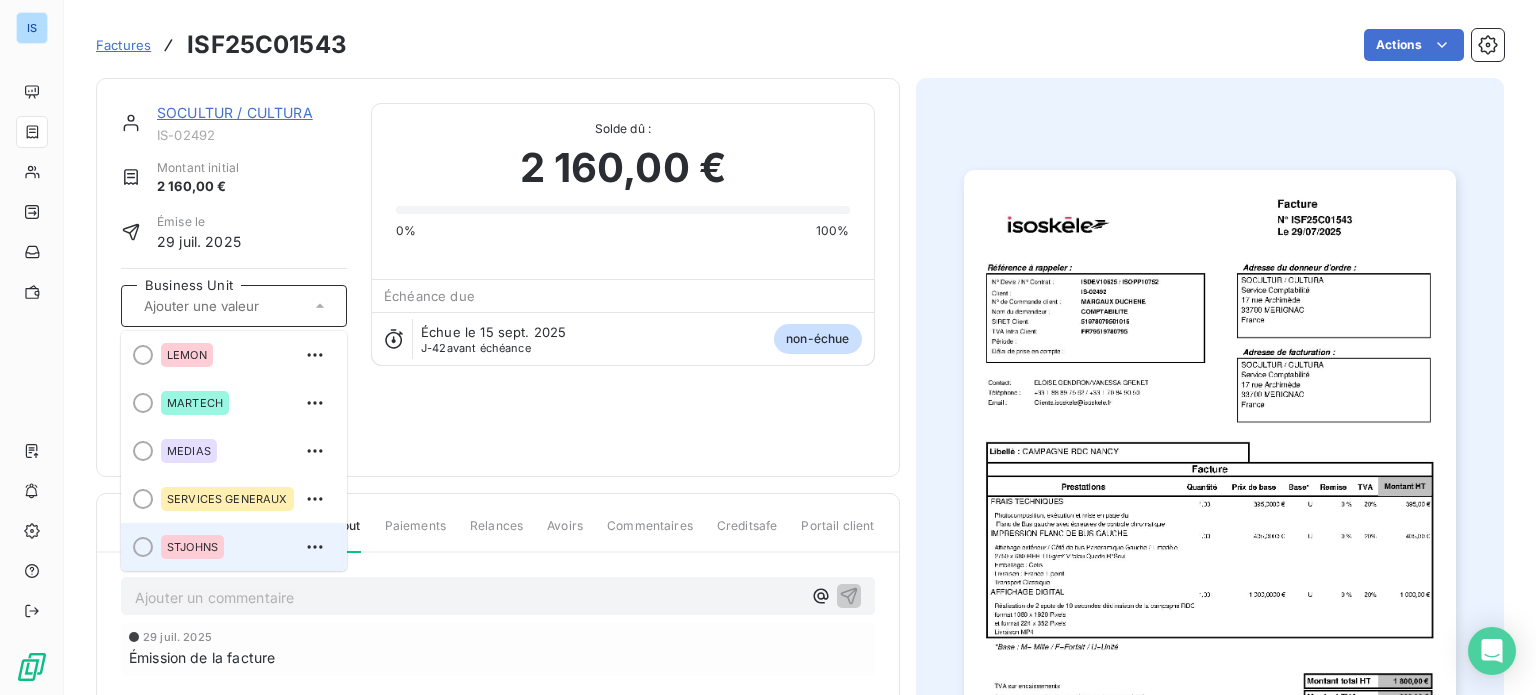 click on "STJOHNS" at bounding box center (246, 547) 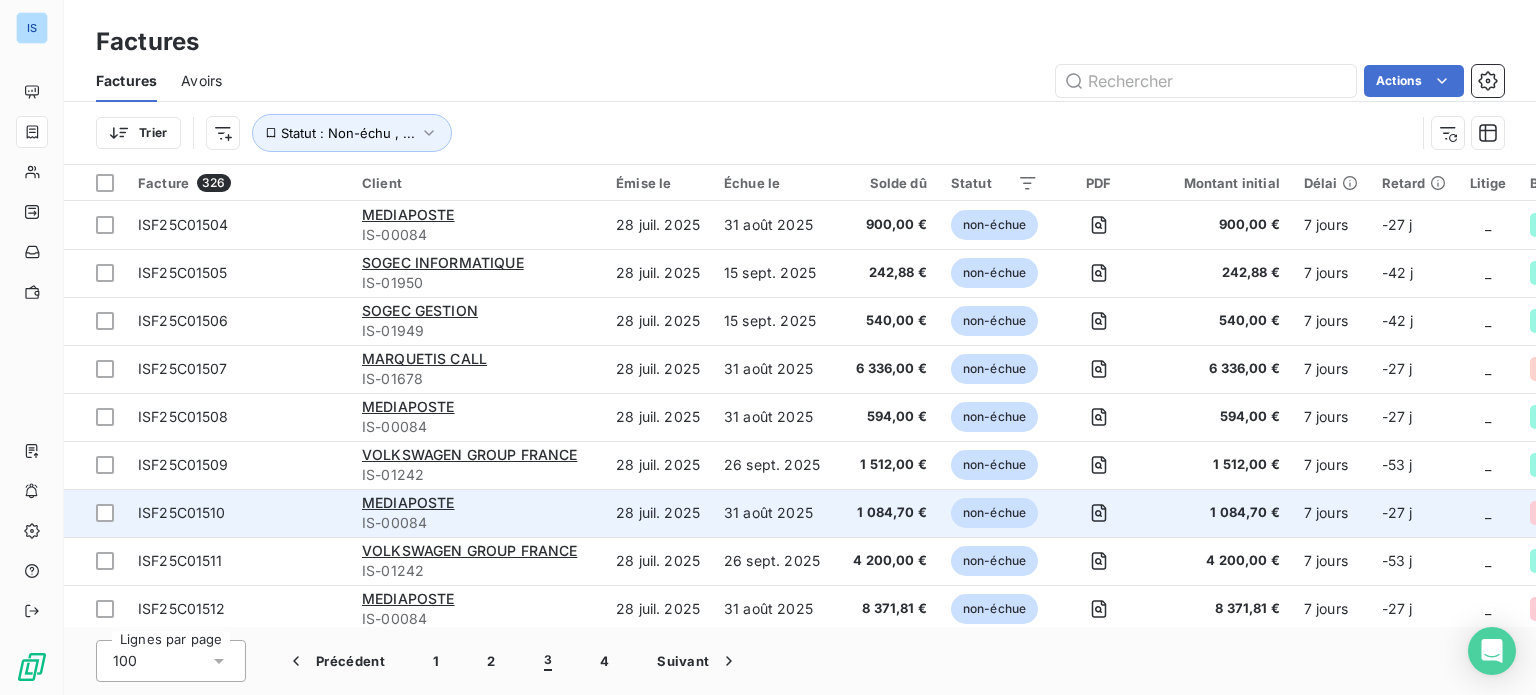click on "ISF25C01510" at bounding box center [238, 513] 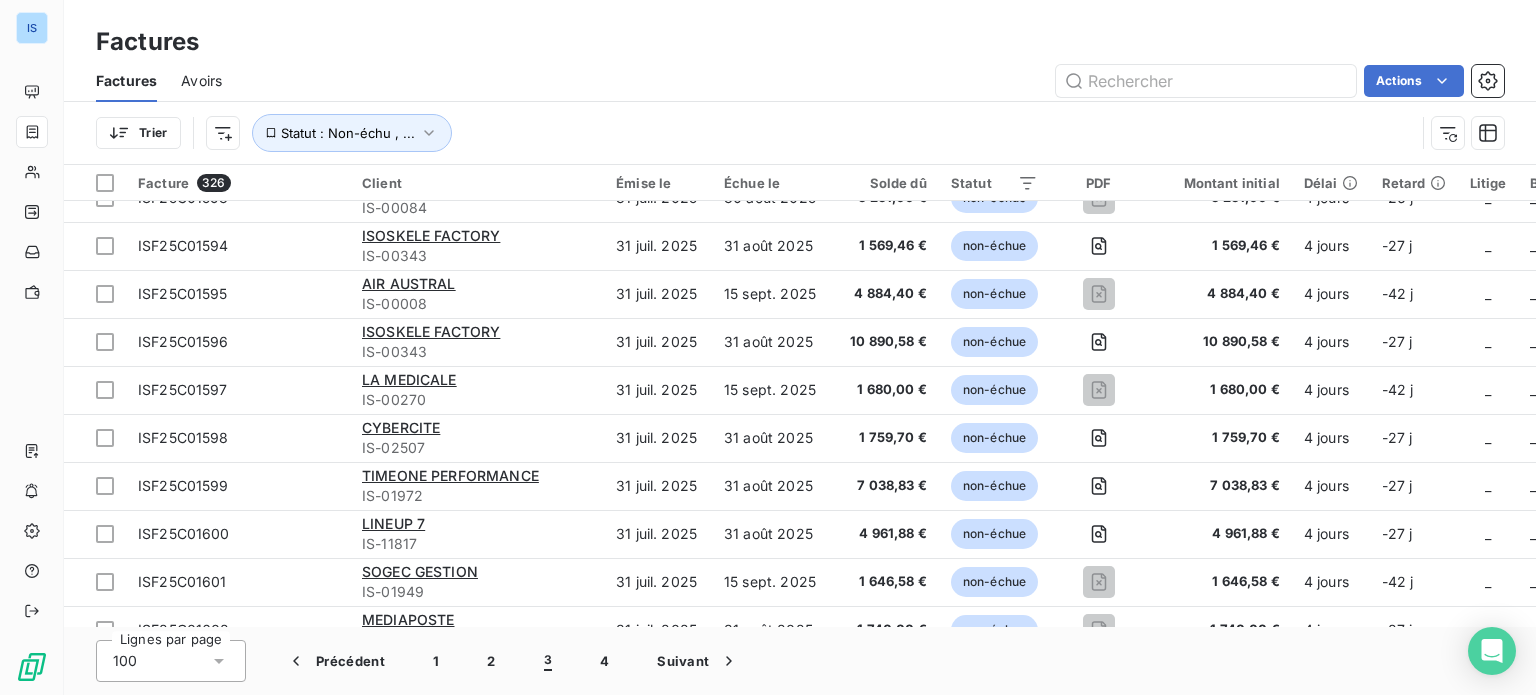 scroll, scrollTop: 4050, scrollLeft: 0, axis: vertical 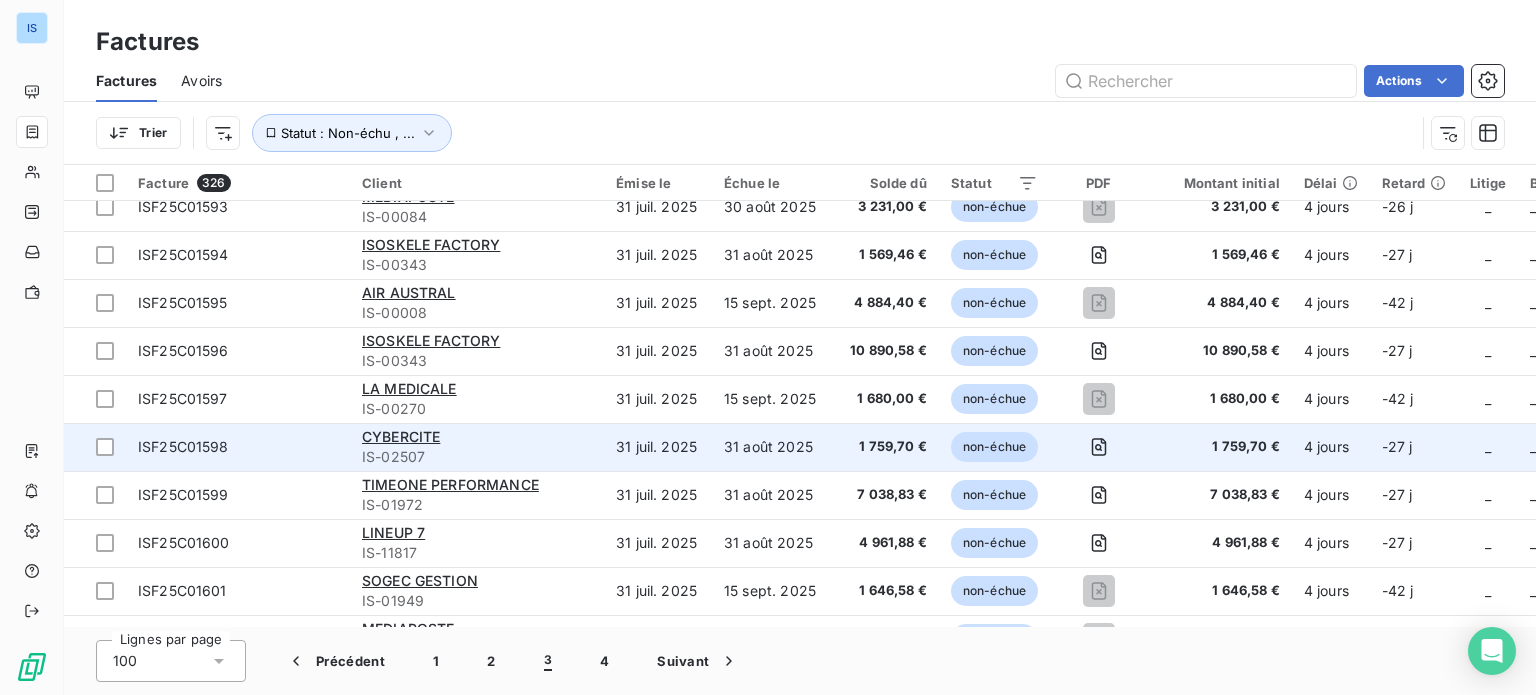 click on "ISF25C01598" at bounding box center [238, 447] 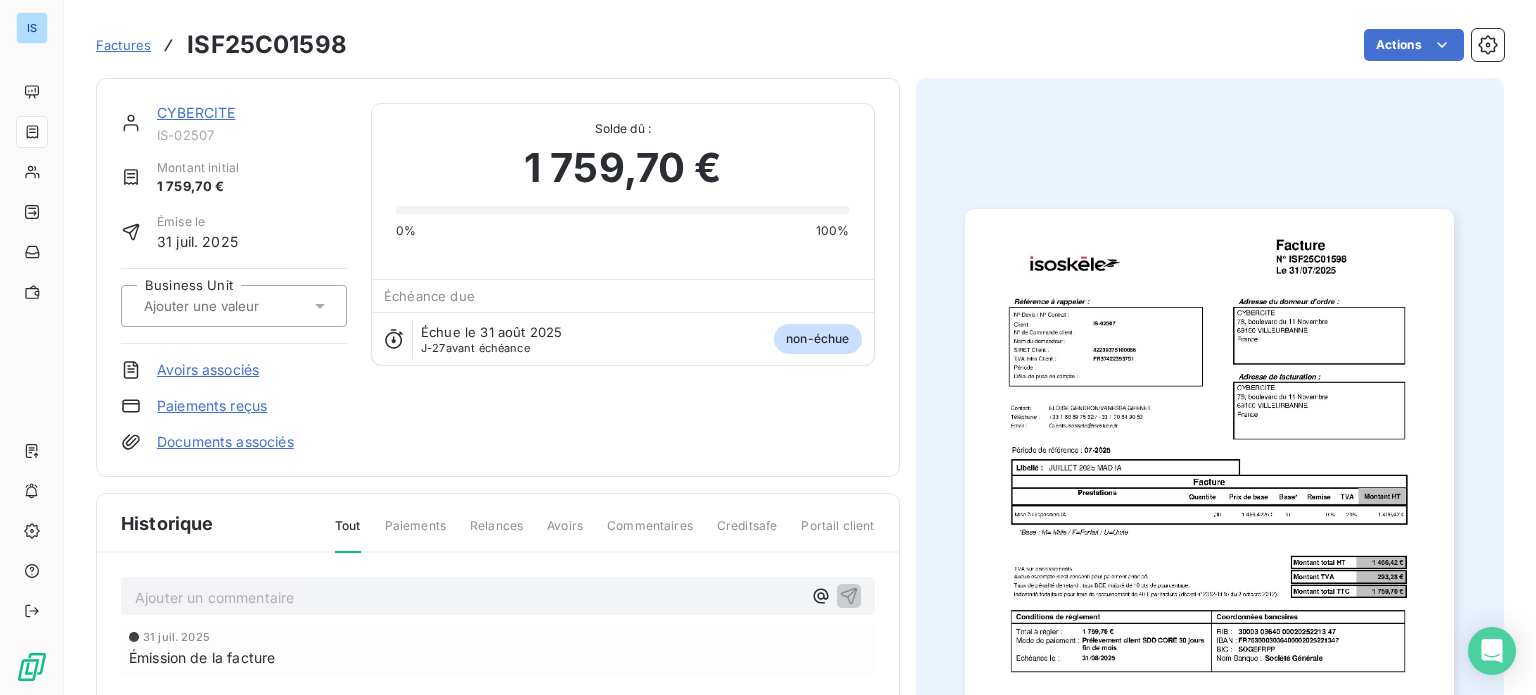 click 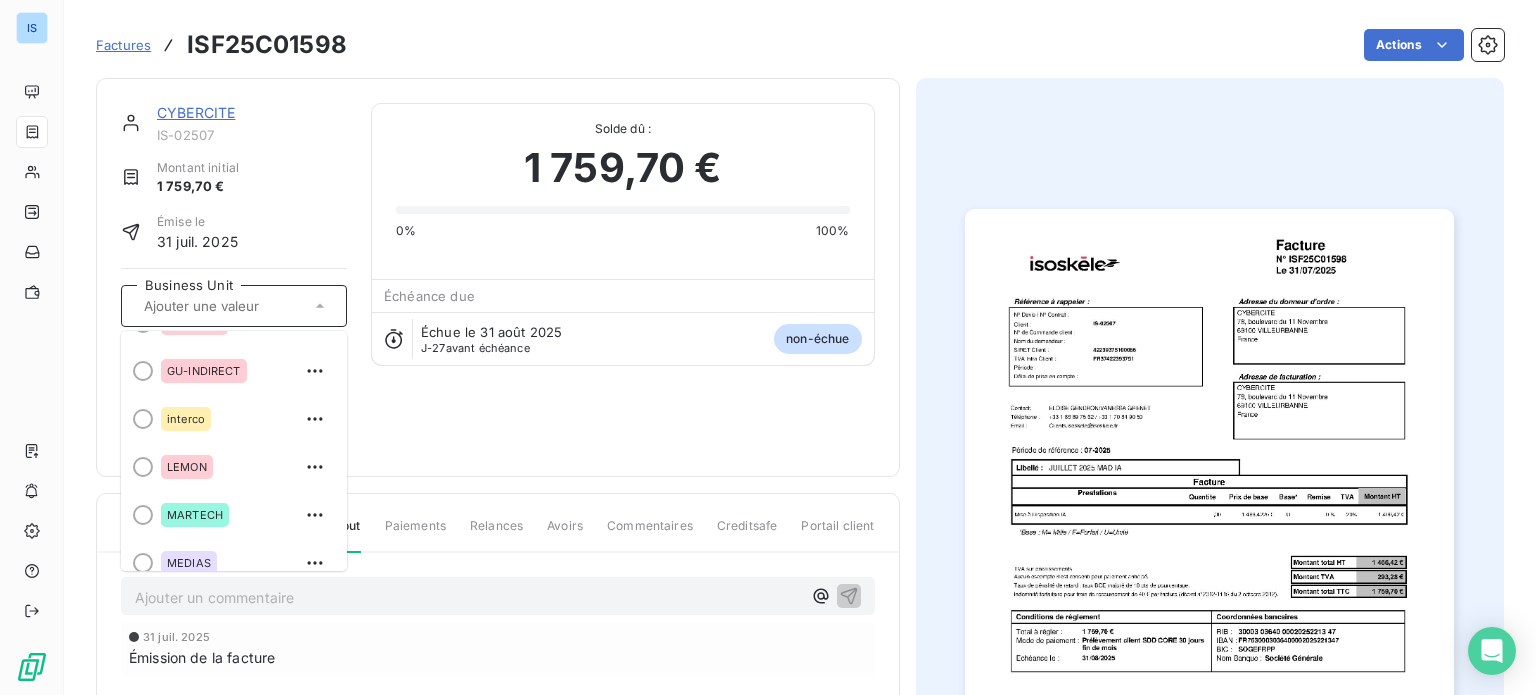 scroll, scrollTop: 225, scrollLeft: 0, axis: vertical 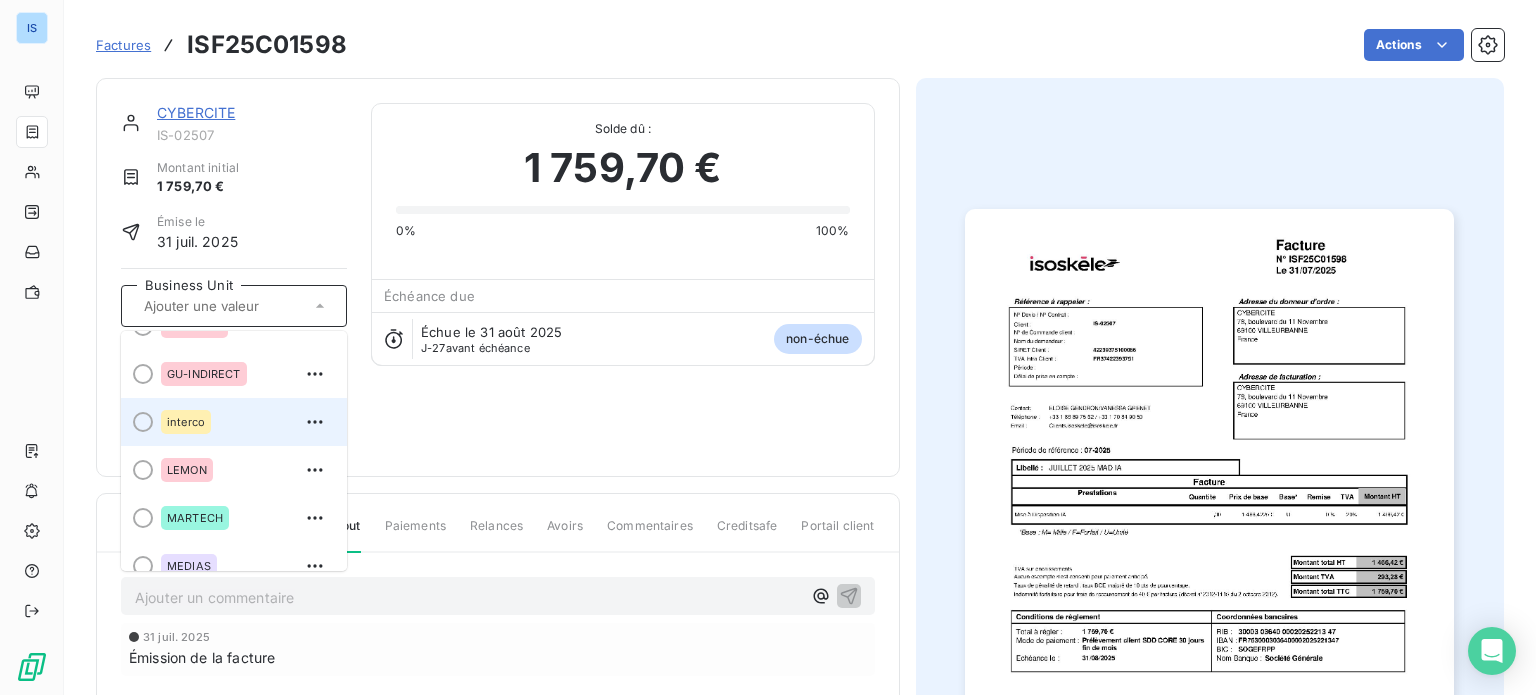 click on "interco" at bounding box center (246, 422) 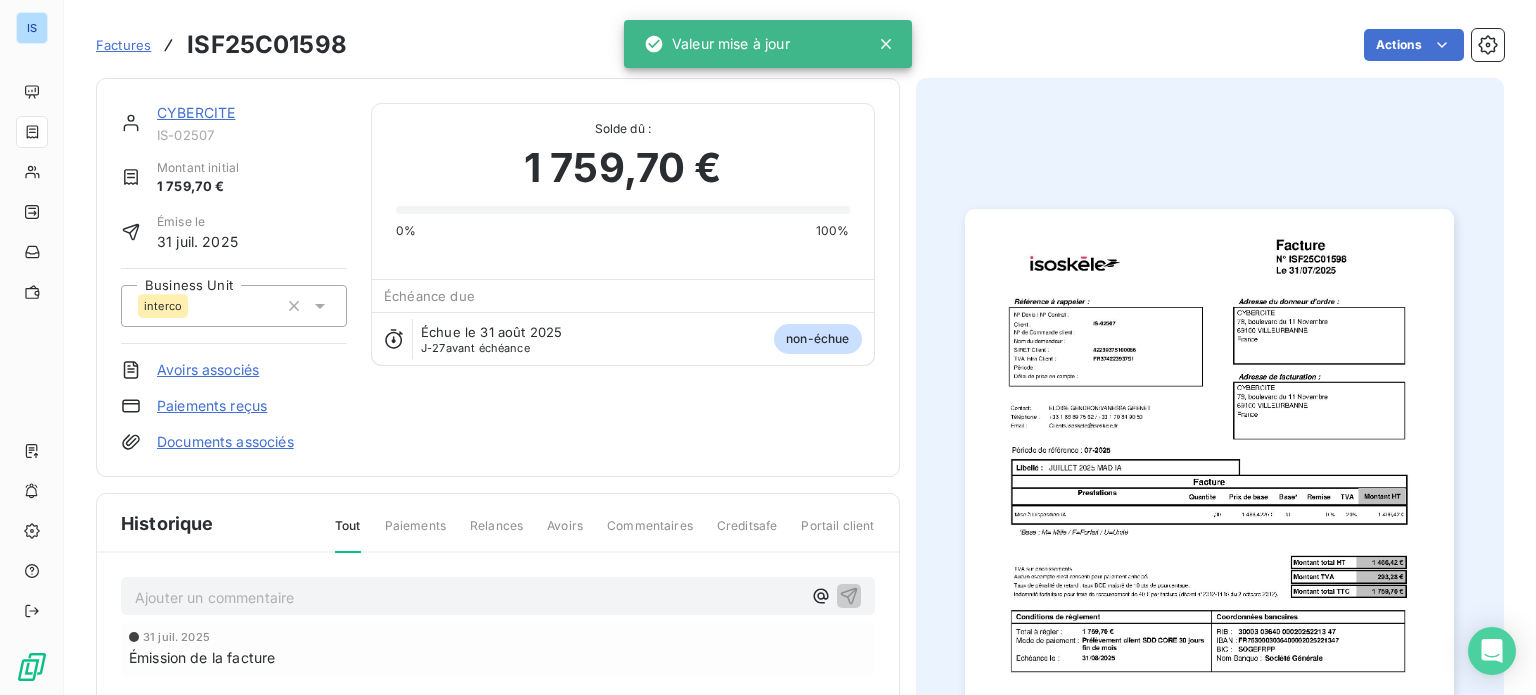 click on "CYBERCITE" at bounding box center (196, 112) 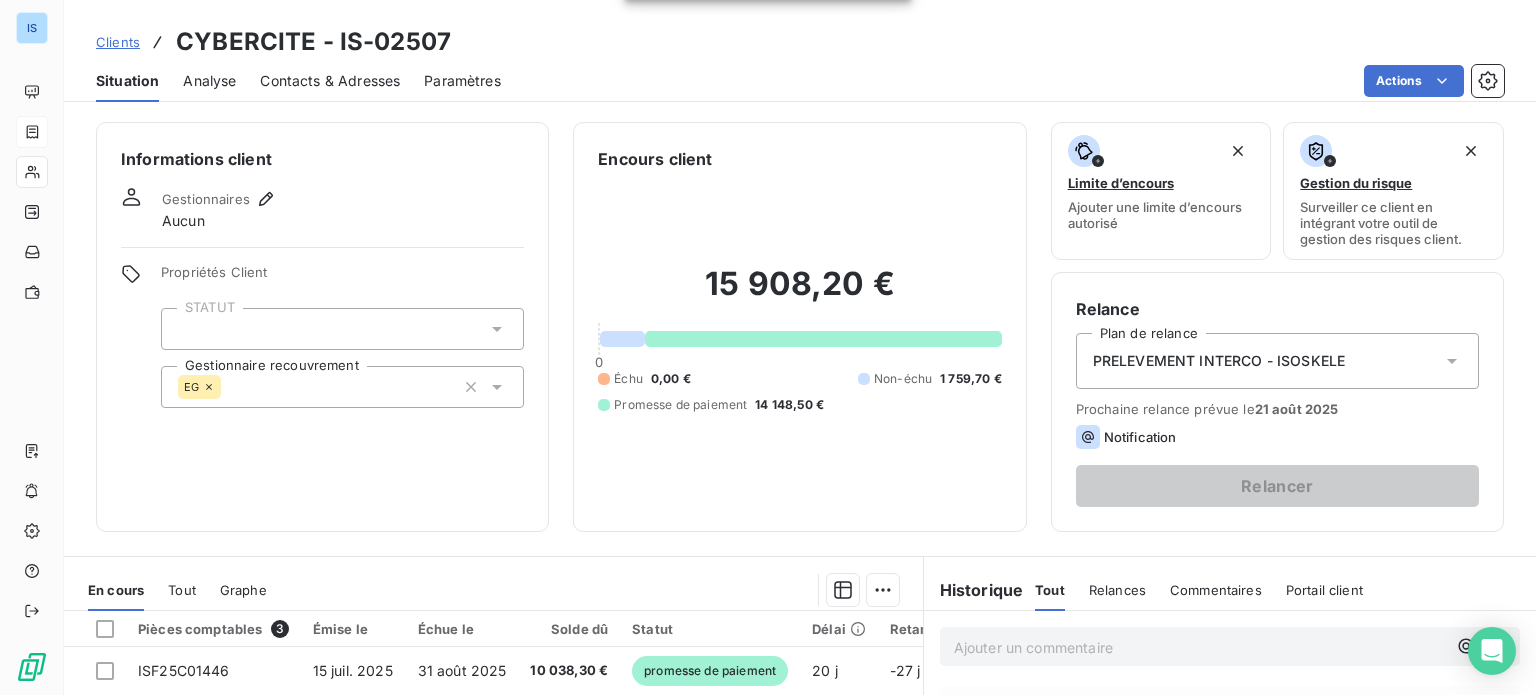 scroll, scrollTop: 360, scrollLeft: 0, axis: vertical 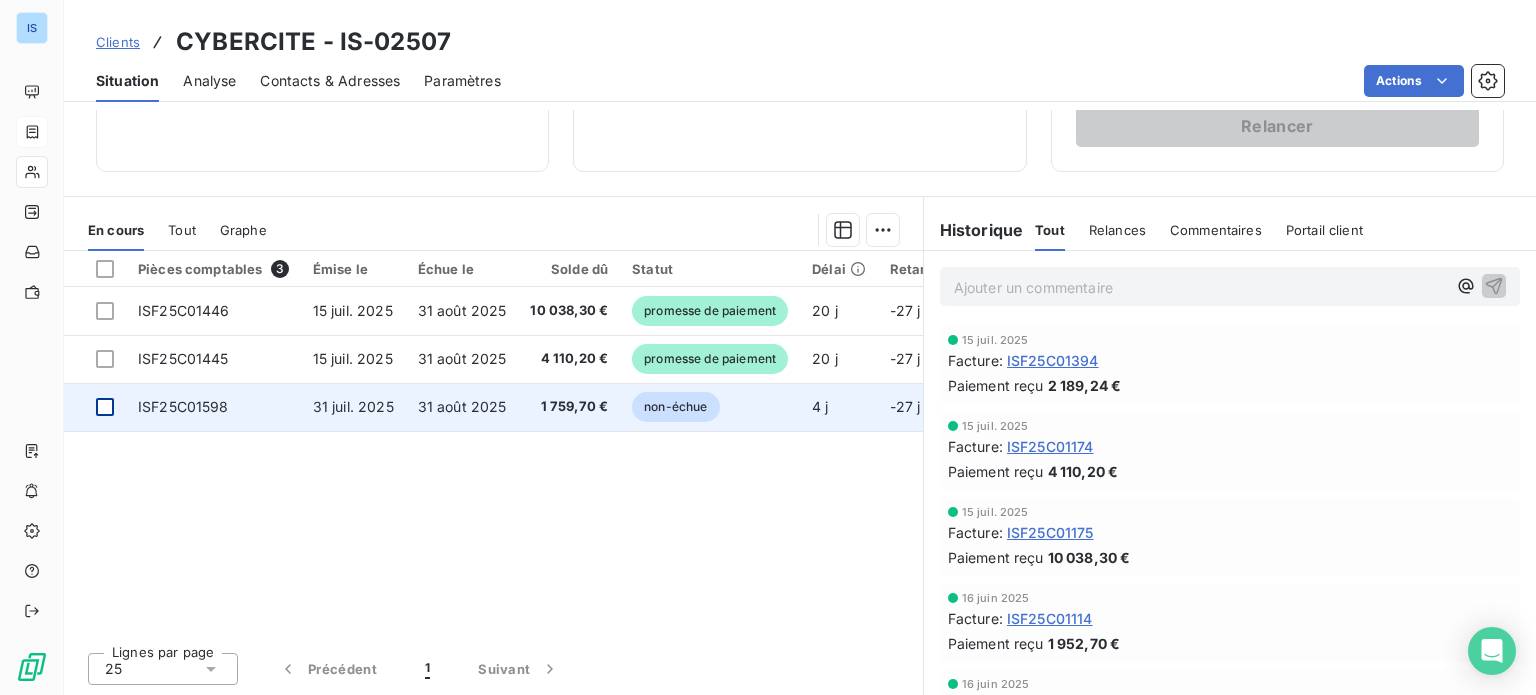 click at bounding box center [105, 407] 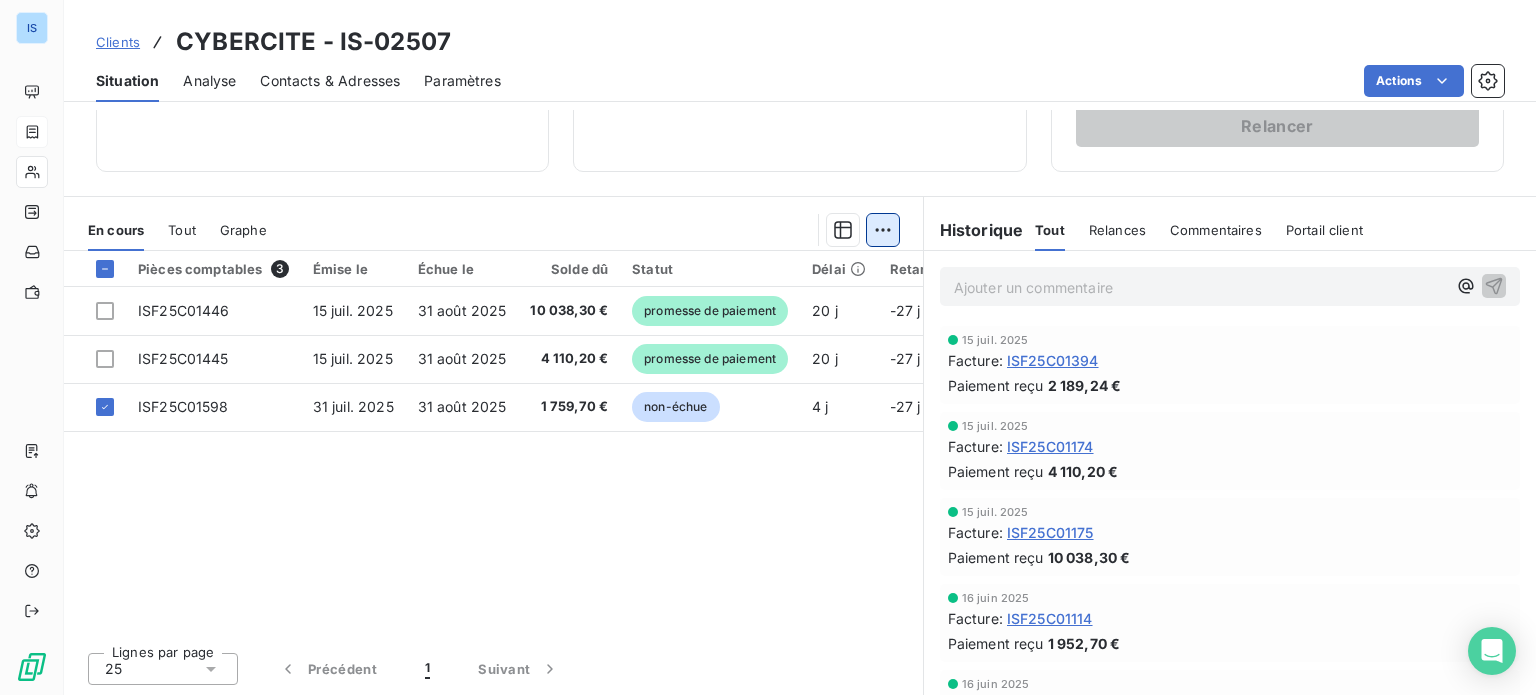 click on "IS Clients CYBERCITE - IS-02507 Situation Analyse Contacts & Adresses Paramètres Actions Informations client Gestionnaires Aucun Propriétés Client STATUT Gestionnaire recouvrement EG Encours client   15 908,20 € 0 Échu 0,00 € Non-échu 1 759,70 €   Promesse de paiement 14 148,50 €   Limite d’encours Ajouter une limite d’encours autorisé Gestion du risque Surveiller ce client en intégrant votre outil de gestion des risques client. Relance Plan de relance PRELEVEMENT INTERCO - ISOSKELE Prochaine relance prévue le  [DATE] Notification Relancer En cours Tout Graphe Pièces comptables 3 Émise le Échue le Solde dû Statut Délai   Retard   ISF25C01446 [DATE] [DATE] 10 038,30 € promesse de paiement 20 j -27 j ISF25C01445 [DATE] [DATE] 4 110,20 € promesse de paiement 20 j -27 j ISF25C01598 [DATE] [DATE] 1 759,70 € non-échue 4 j -27 j Lignes par page 25 Précédent 1 Suivant Historique Tout Relances Commentaires" at bounding box center (768, 347) 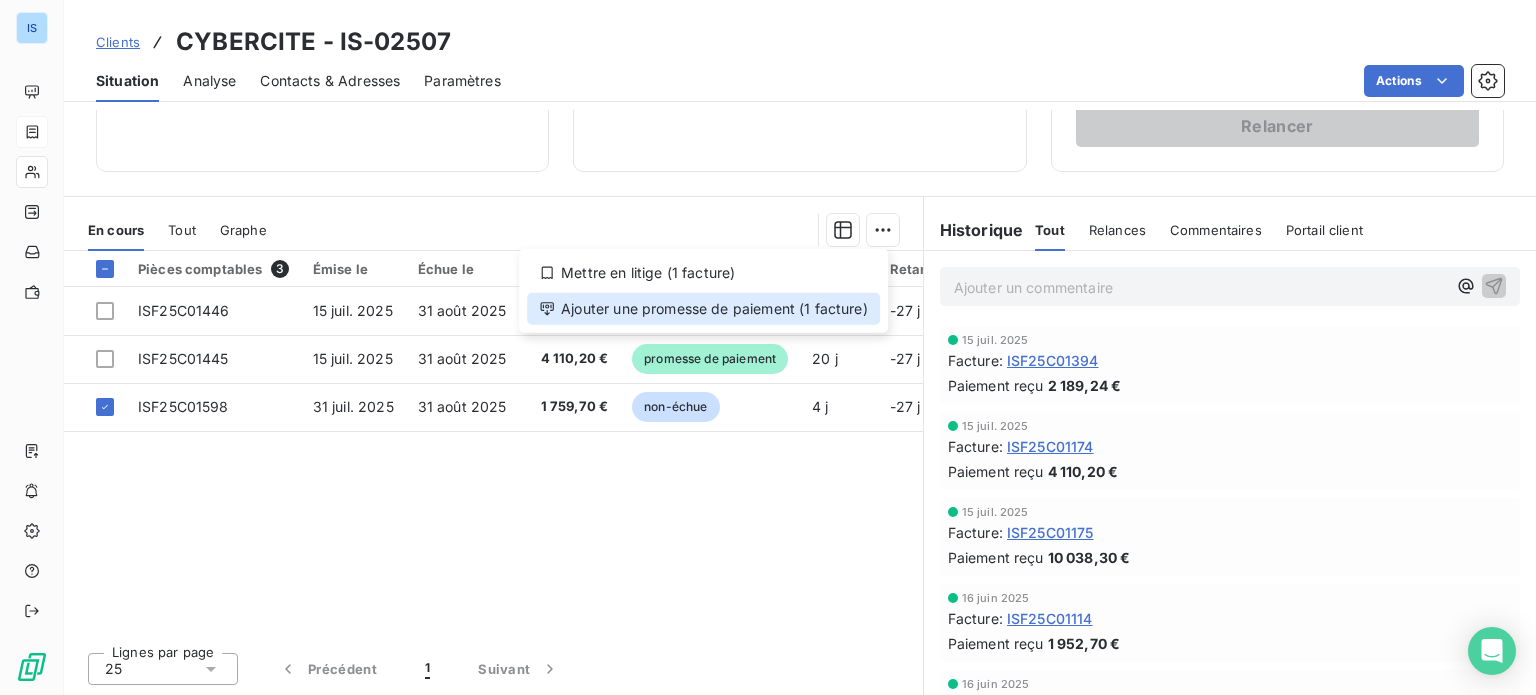 click on "Ajouter une promesse de paiement (1 facture)" at bounding box center [703, 309] 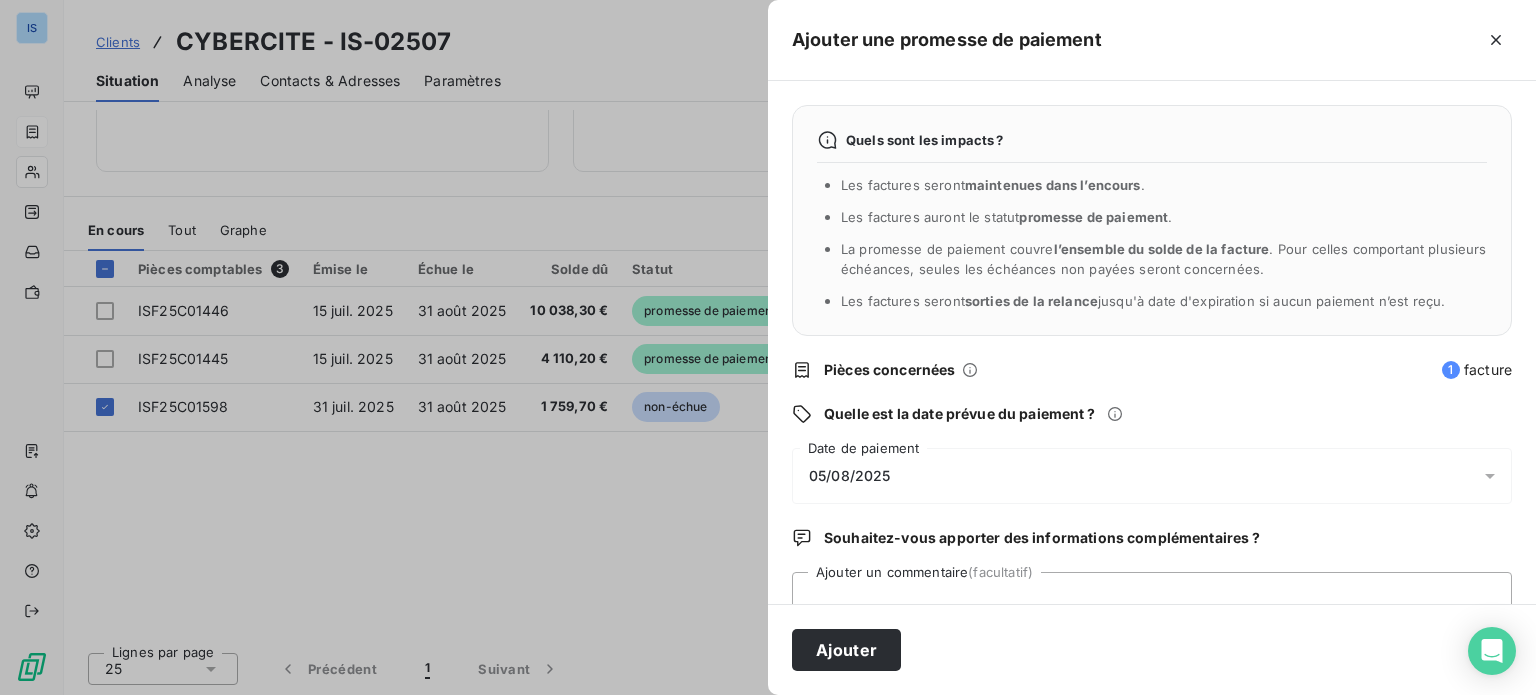 click on "05/08/2025" at bounding box center (1152, 476) 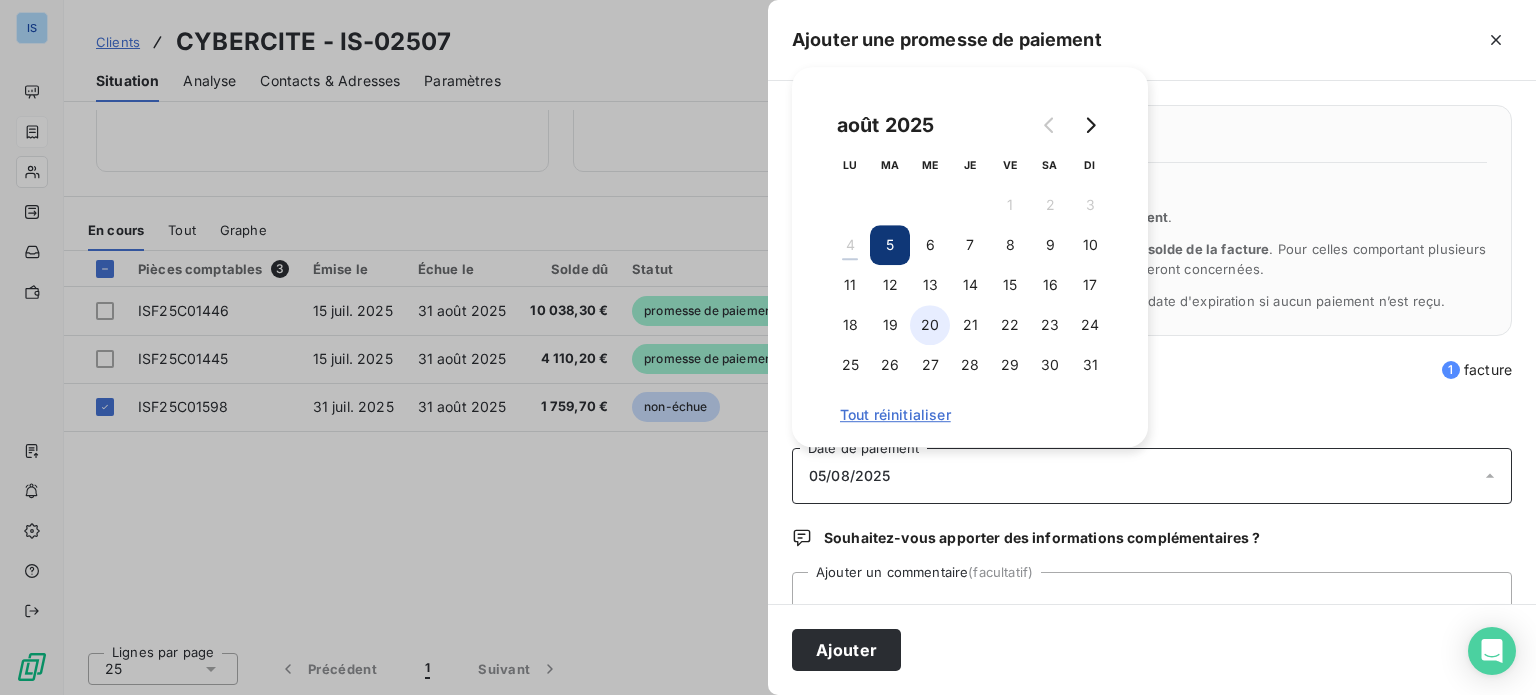 click on "20" at bounding box center [930, 325] 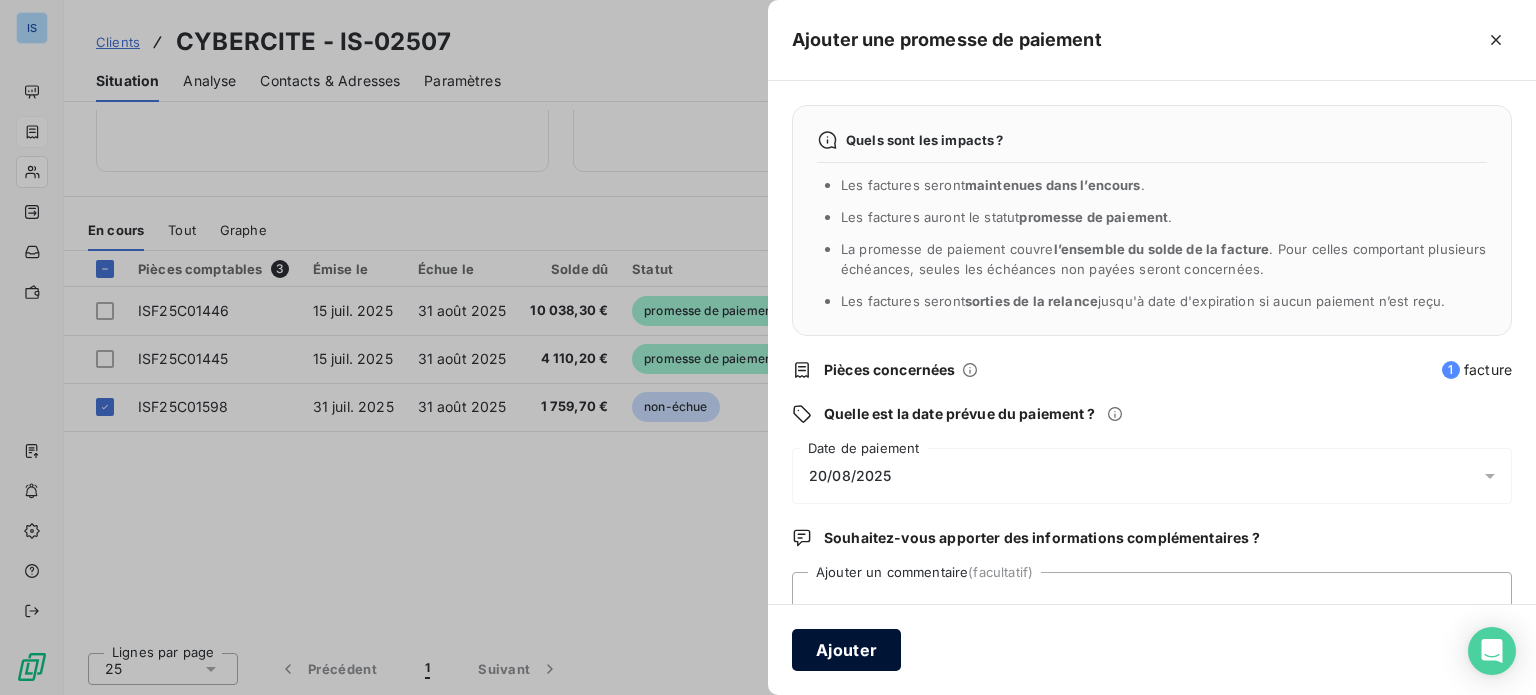 click on "Ajouter" at bounding box center [846, 650] 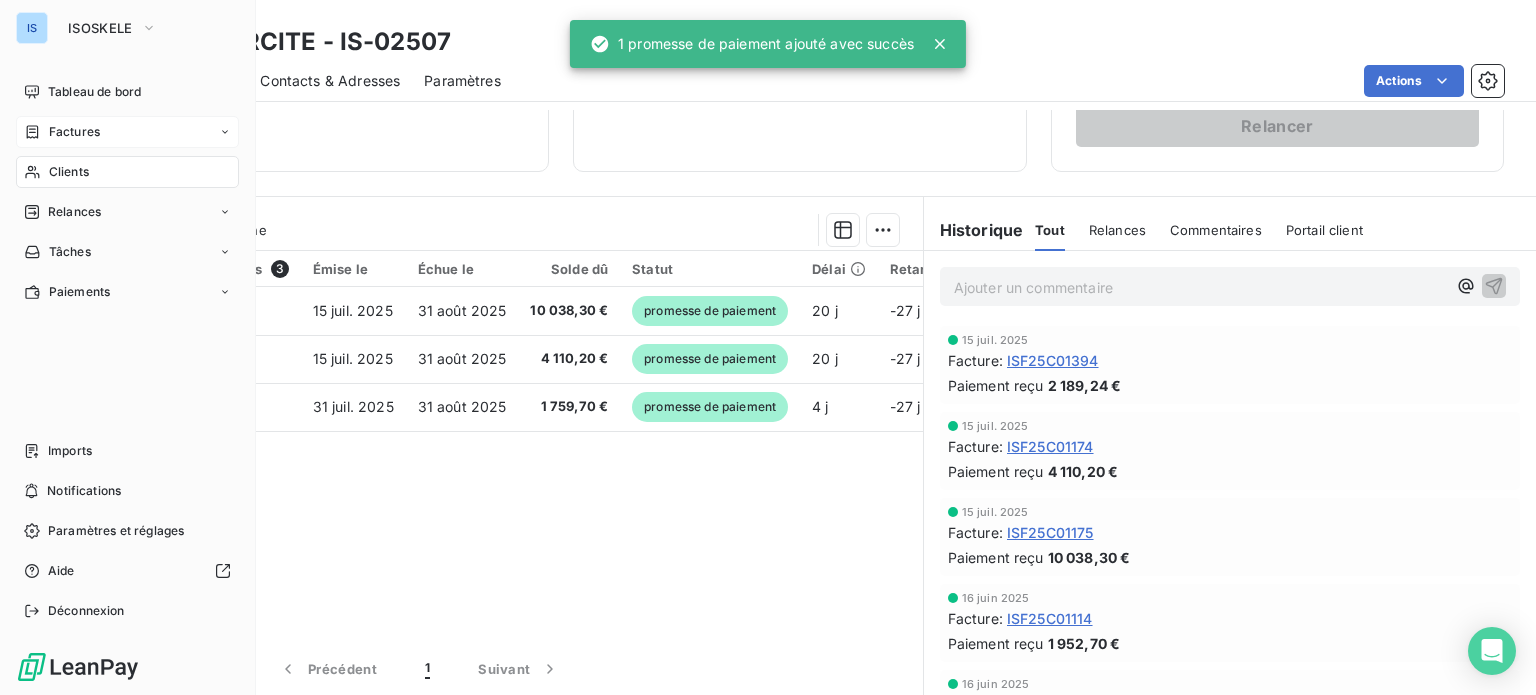 click on "Factures" at bounding box center [74, 132] 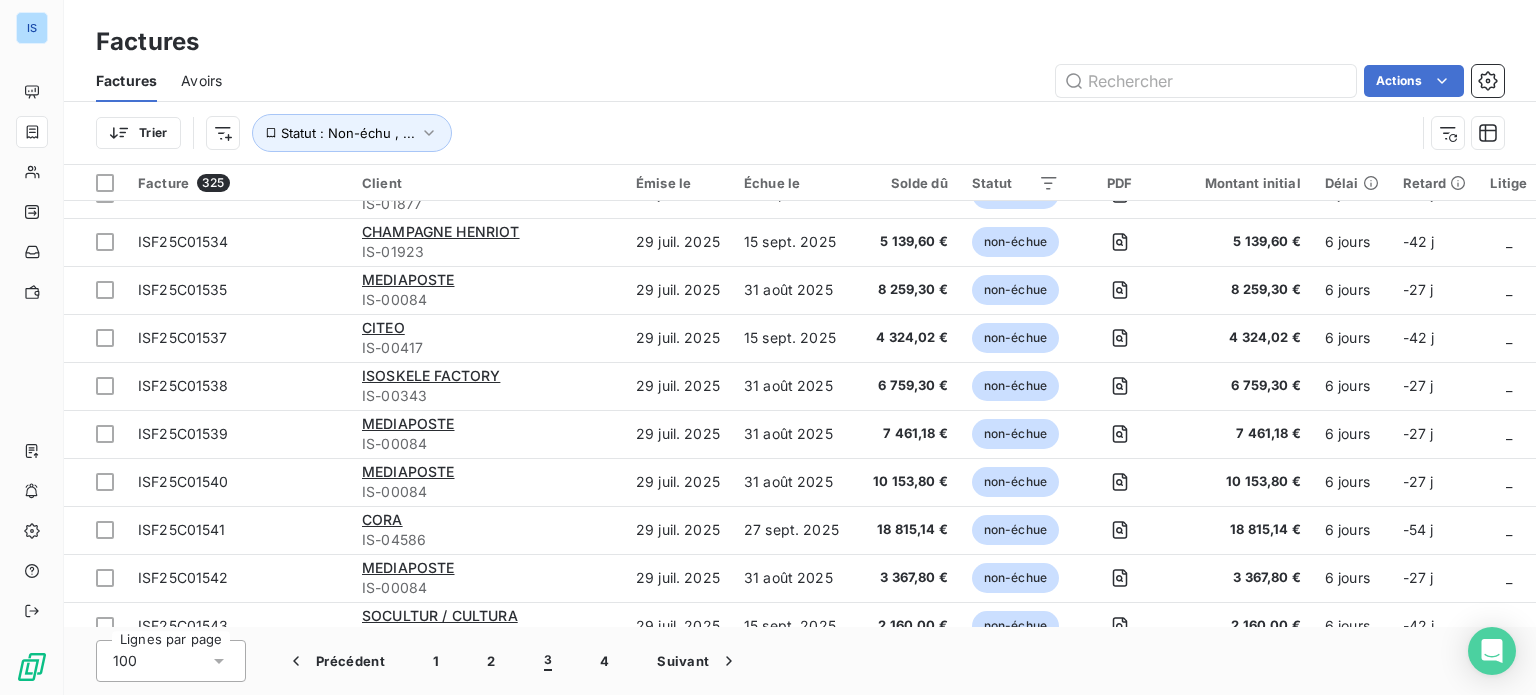 scroll, scrollTop: 1328, scrollLeft: 0, axis: vertical 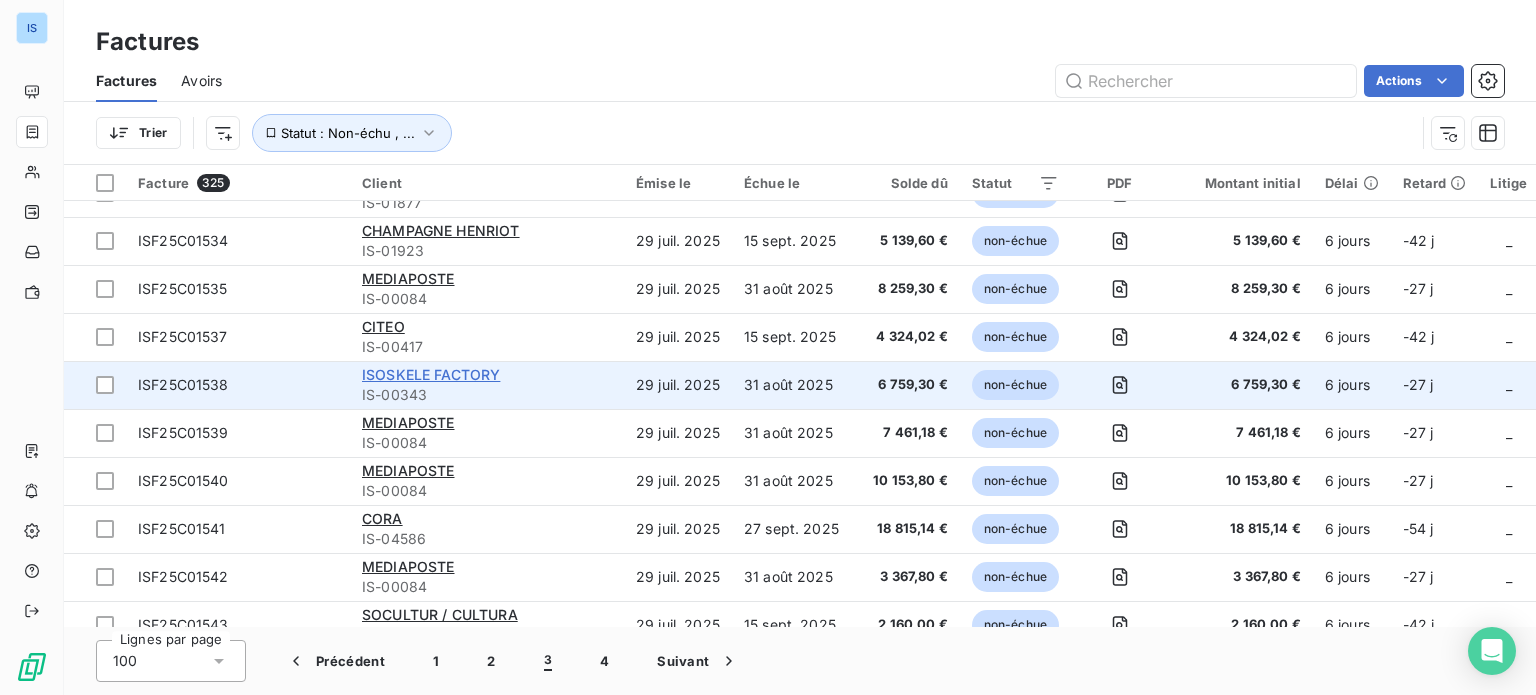 click on "ISOSKELE FACTORY" at bounding box center [431, 374] 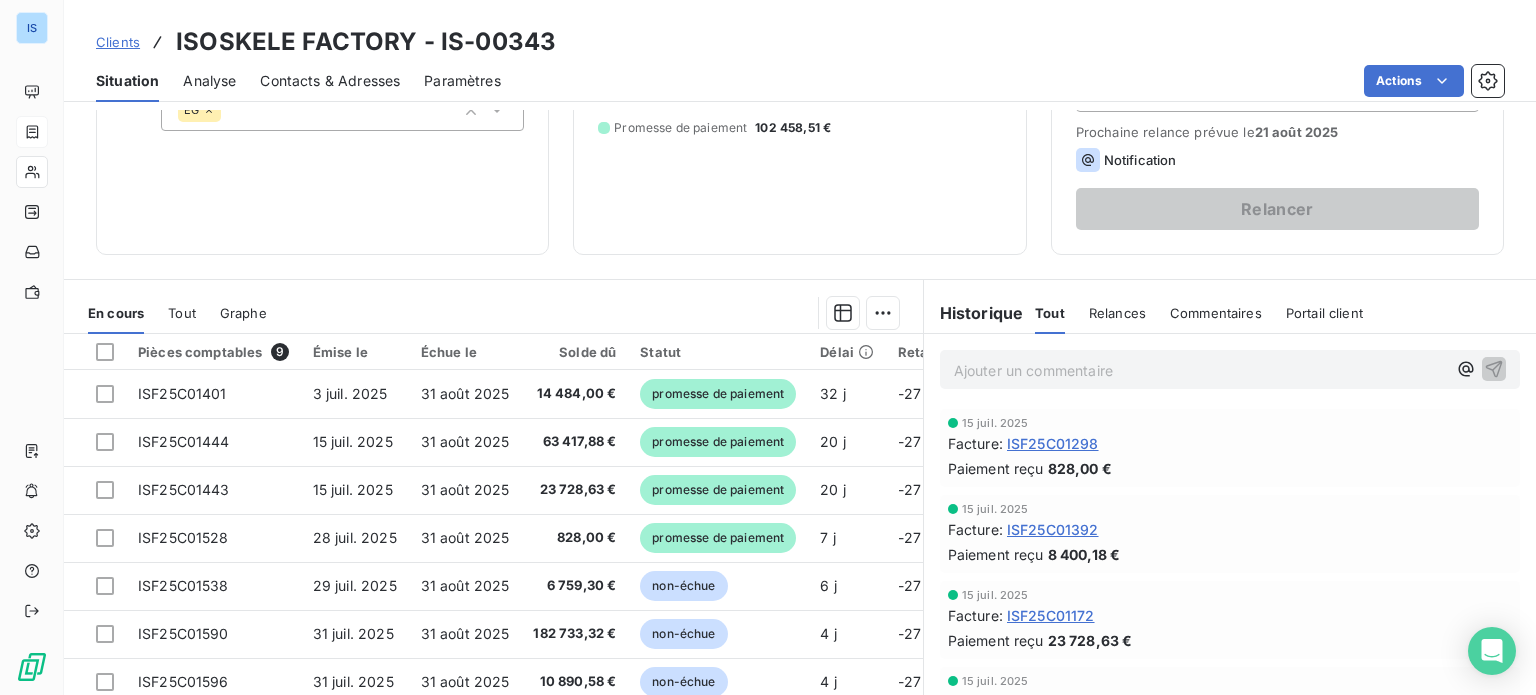 scroll, scrollTop: 360, scrollLeft: 0, axis: vertical 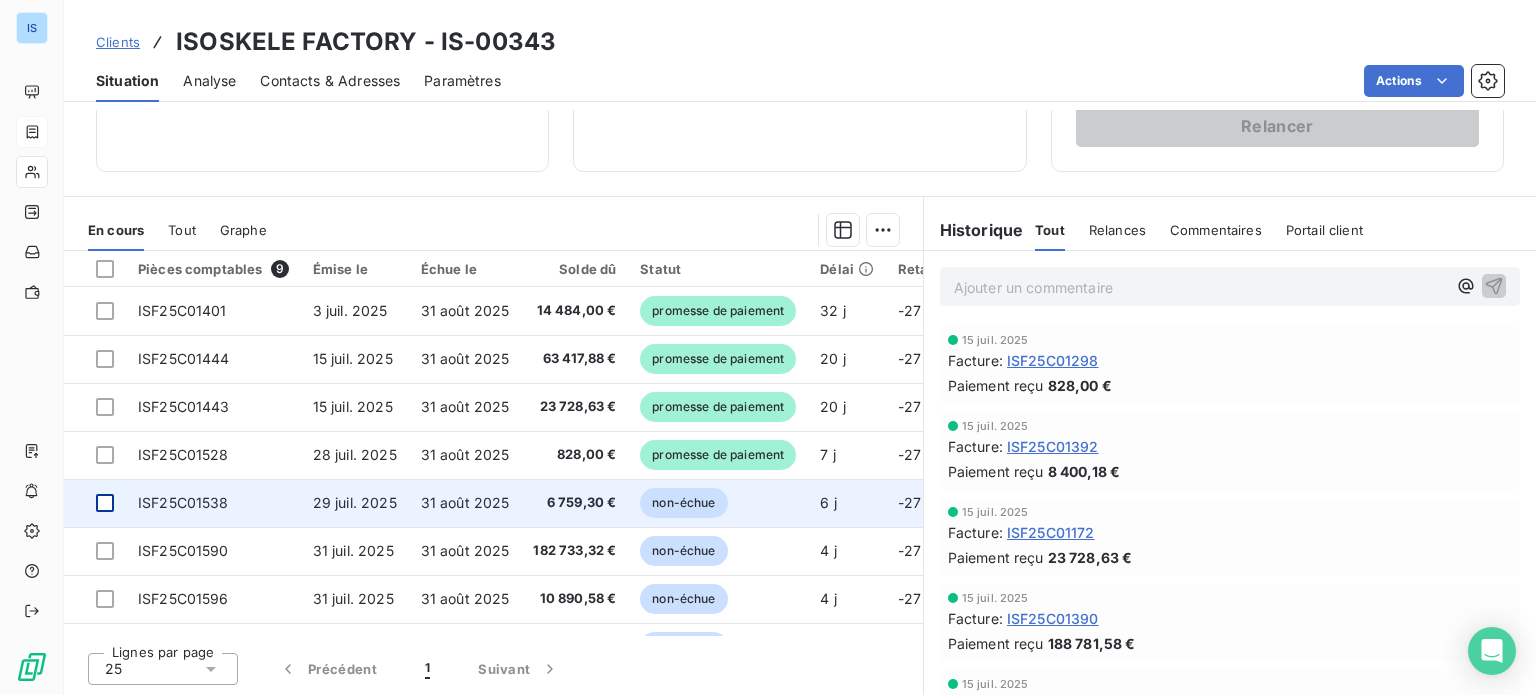 click at bounding box center (105, 503) 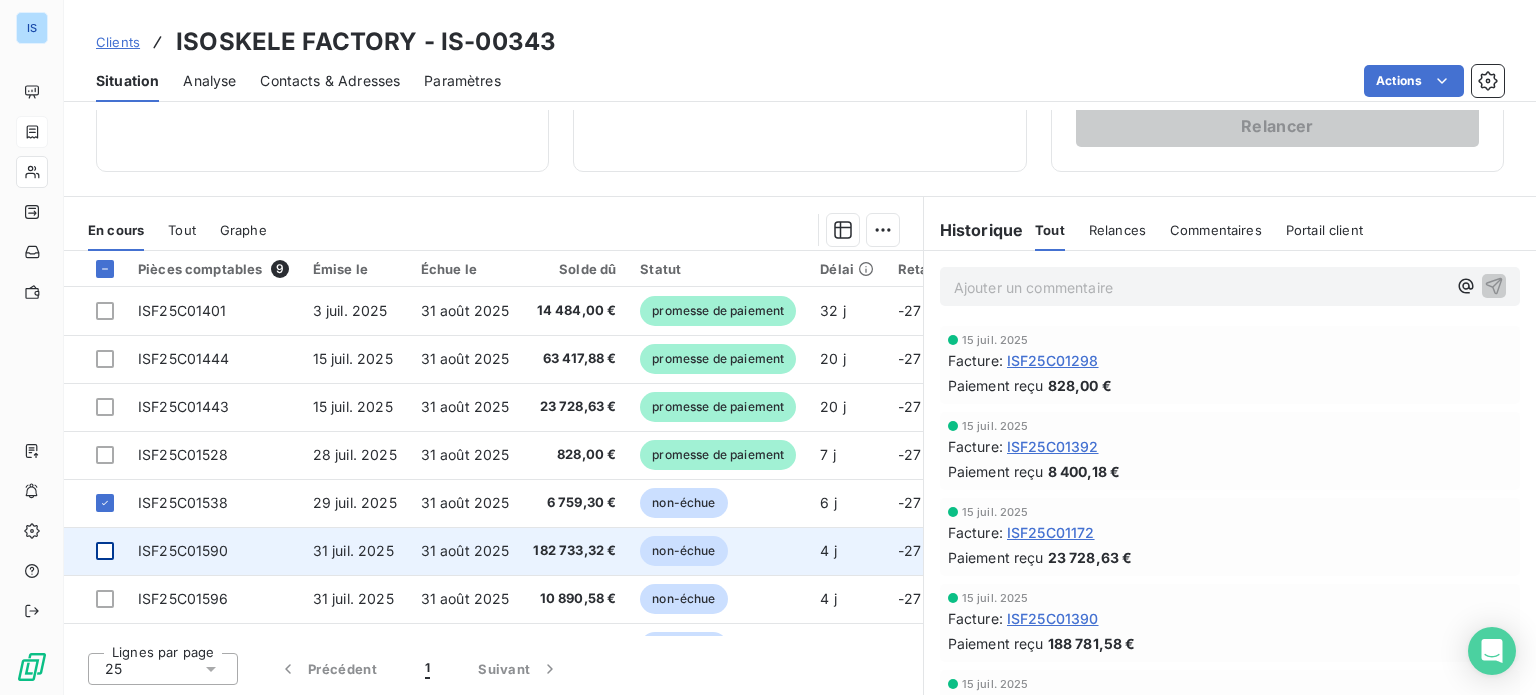 click at bounding box center (105, 551) 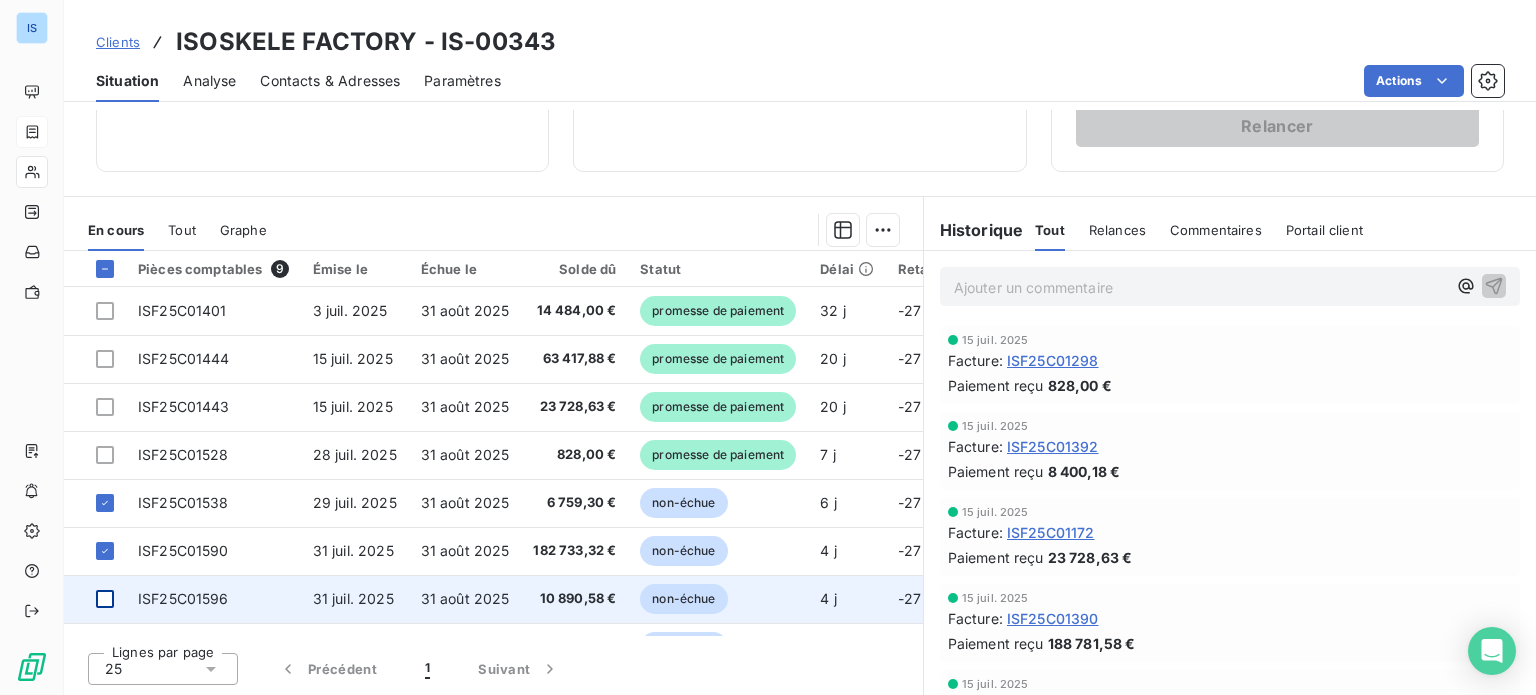 click at bounding box center (105, 599) 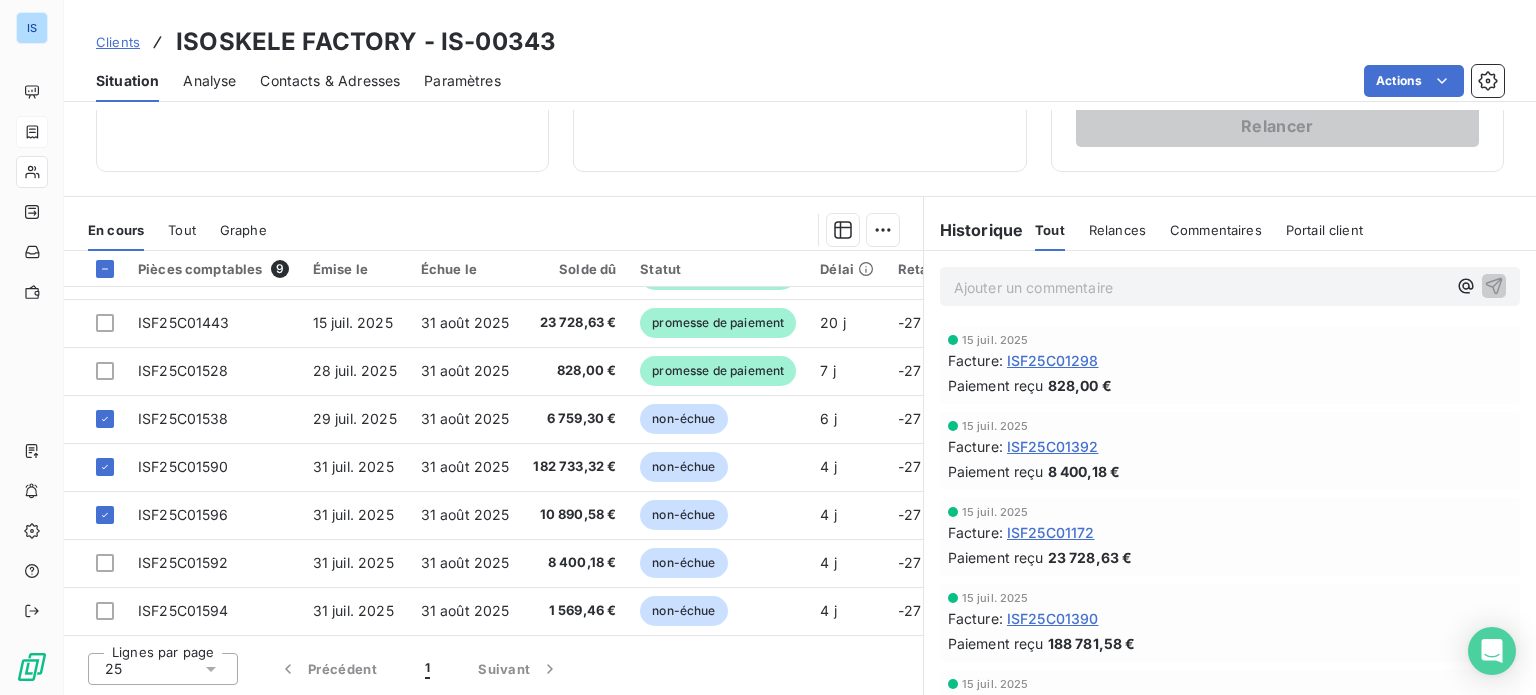 scroll, scrollTop: 91, scrollLeft: 0, axis: vertical 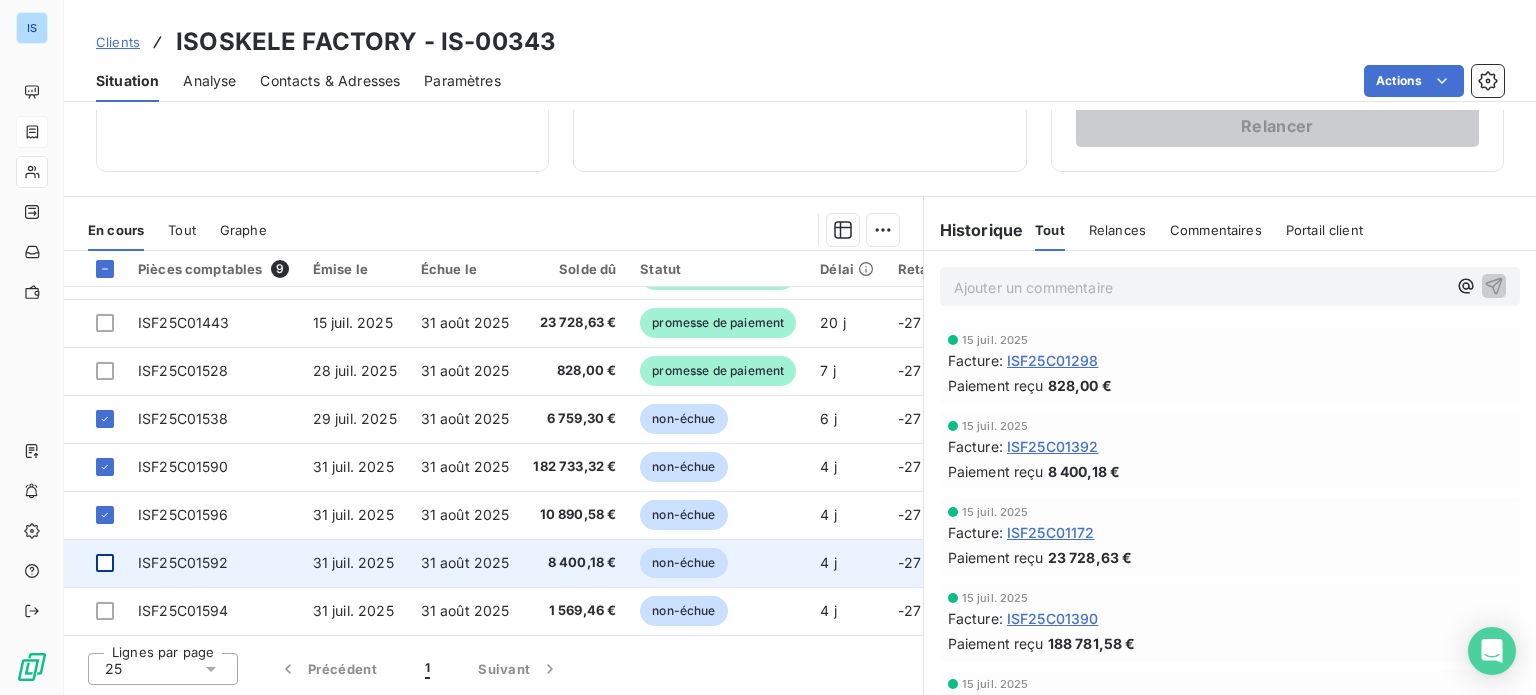 click at bounding box center [105, 563] 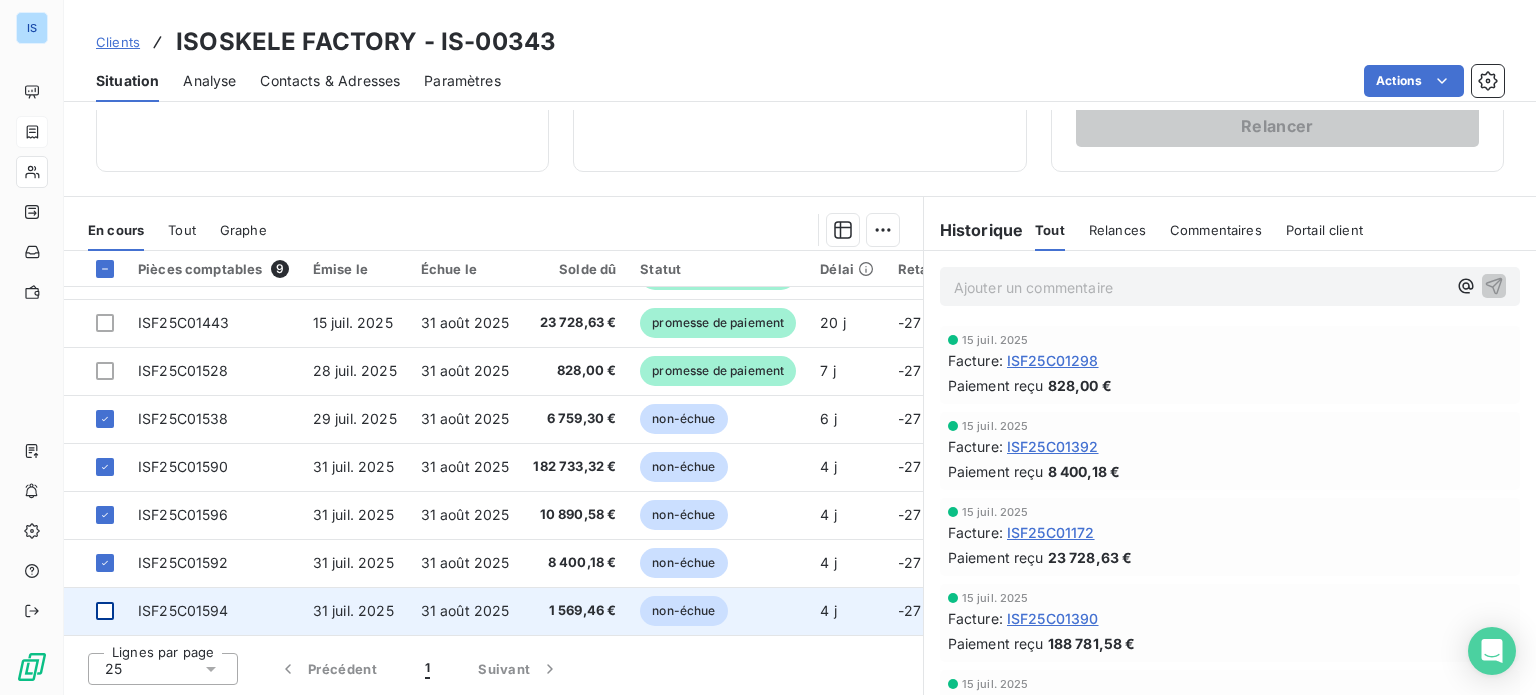 click at bounding box center [105, 611] 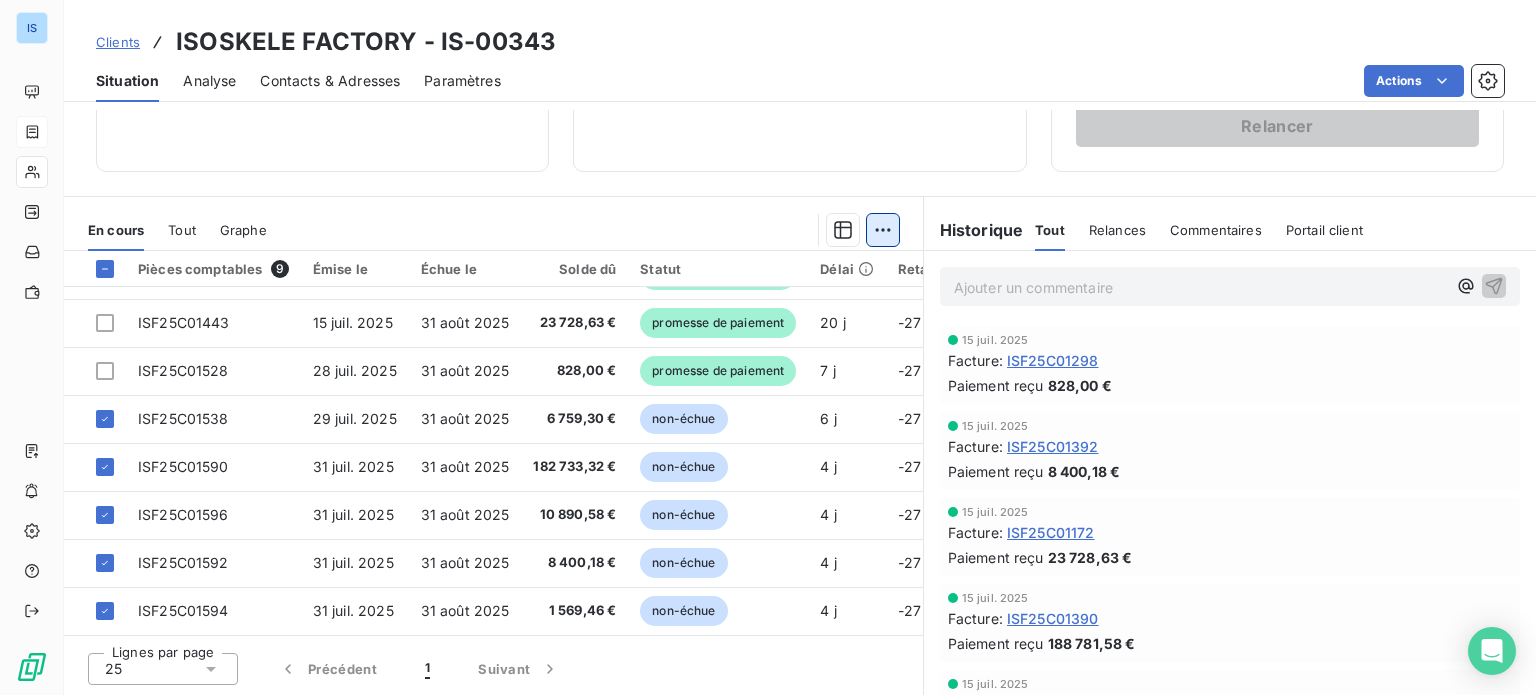 click on "IS Clients ISOSKELE FACTORY - IS-00343 Situation Analyse Contacts & Adresses Paramètres Actions Informations client Gestionnaires [PERSON] Propriétés Client STATUT Gestionnaire recouvrement EG Encours client 312 811,35 € 0 Échu 0,00 € Non-échu 210 352,84 € Promesse de paiement 102 458,51 € Limite d’encours Ajouter une limite d’encours autorisé Gestion du risque Surveiller ce client en intégrant votre outil de gestion des risques client. Relance Plan de relance PRELEVEMENT INTERCO - ISOSKELE Prochaine relance prévue le 21 août 2025 Notification Relancer En cours Tout Graphe Pièces comptables 9 Émise le Échue le Solde dû Statut Délai Retard ISF25C01401 3 juil. 2025 31 août 2025 14 484,00 € promesse de paiement 32 j -27 j ISF25C01444 15 juil. 2025 31 août 2025 63 417,88 € promesse de paiement 20 j -27 j ISF25C01443 15 juil. 2025 31 août 2025 23 728,63 € promesse de paiement 20 j -27 j ISF25C01528 28 juil. 2025 31 août 2025 25" at bounding box center [768, 347] 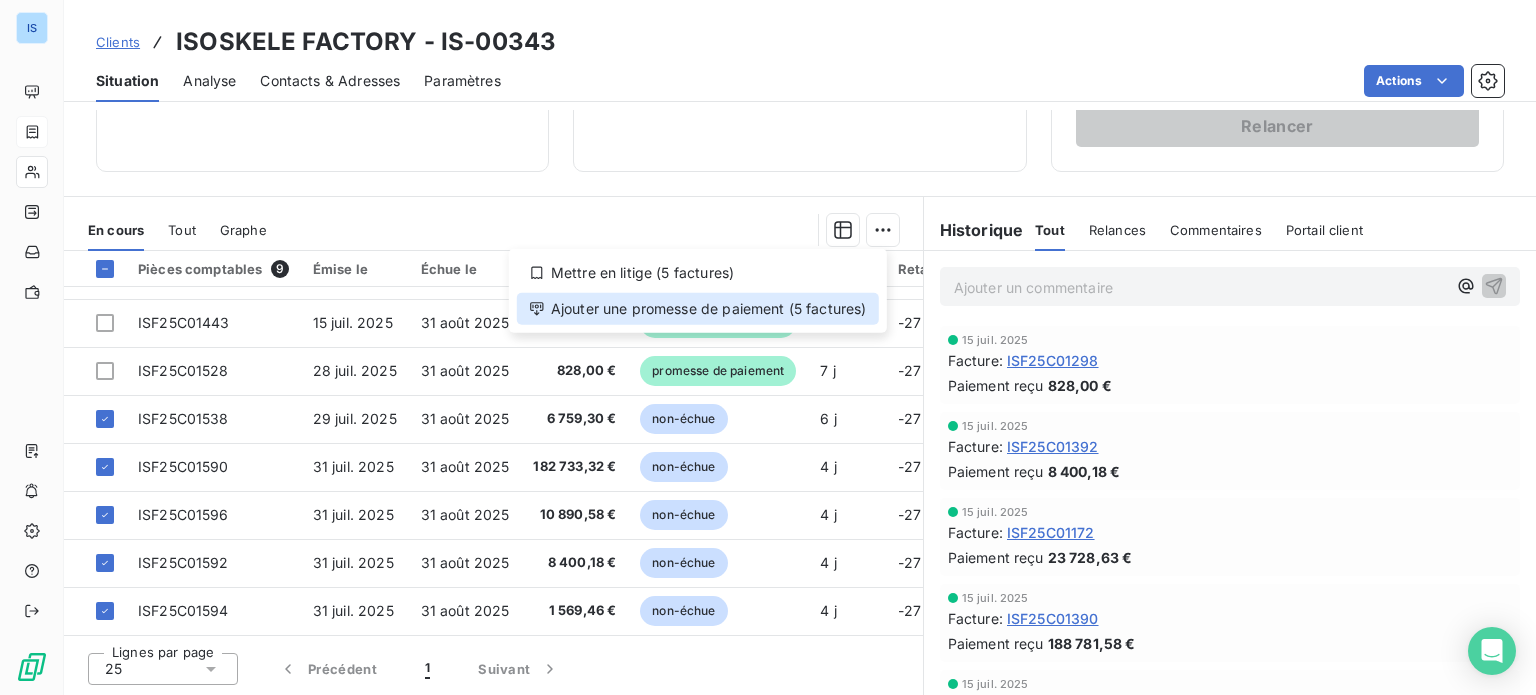 click on "Ajouter une promesse de paiement (5 factures)" at bounding box center (698, 309) 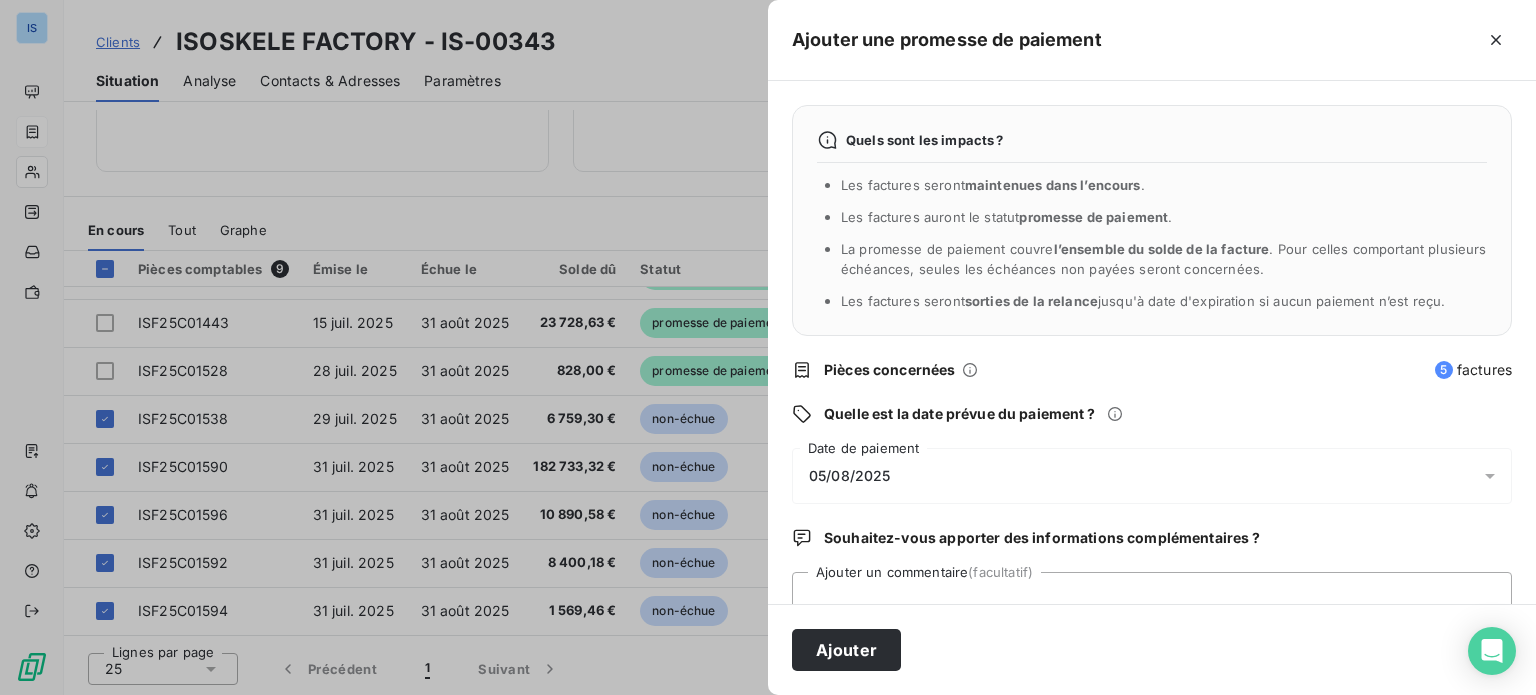 click on "05/08/2025" at bounding box center (1152, 476) 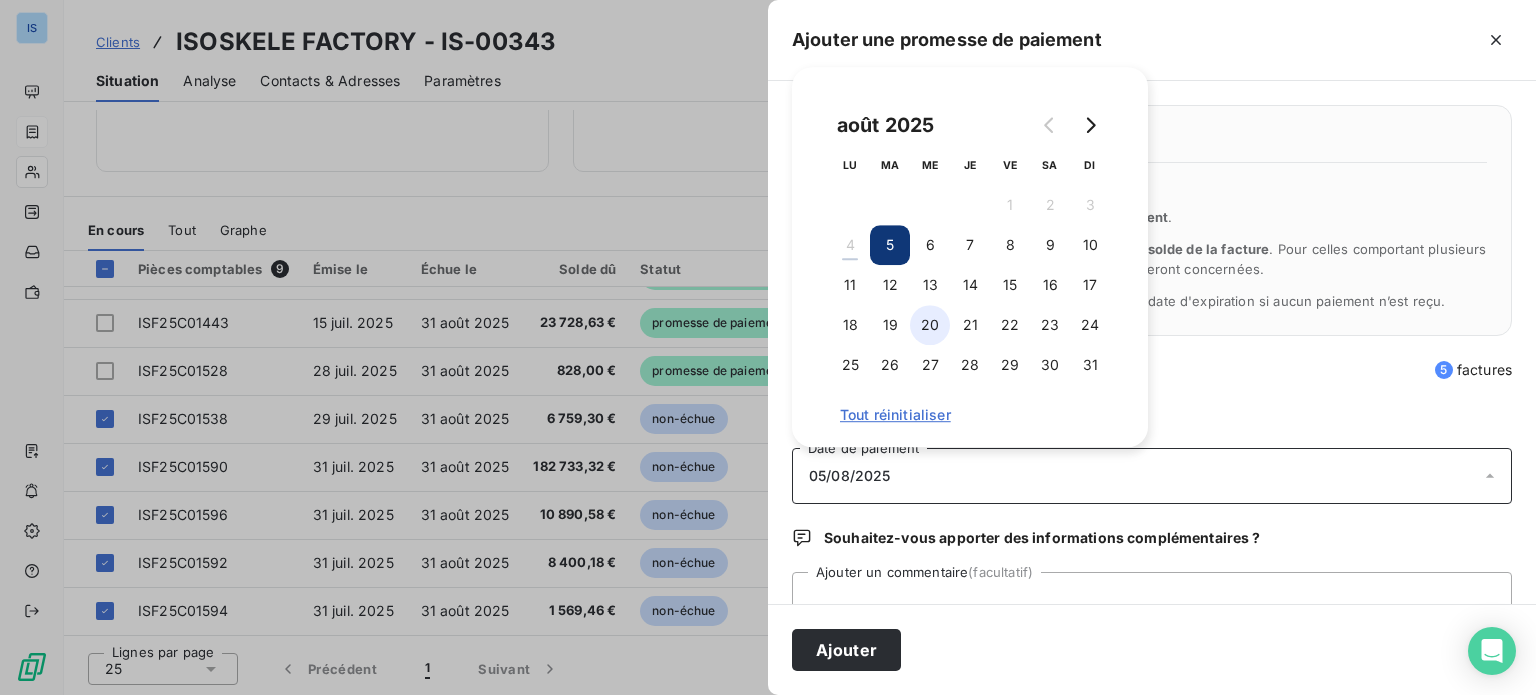 click on "20" at bounding box center [930, 325] 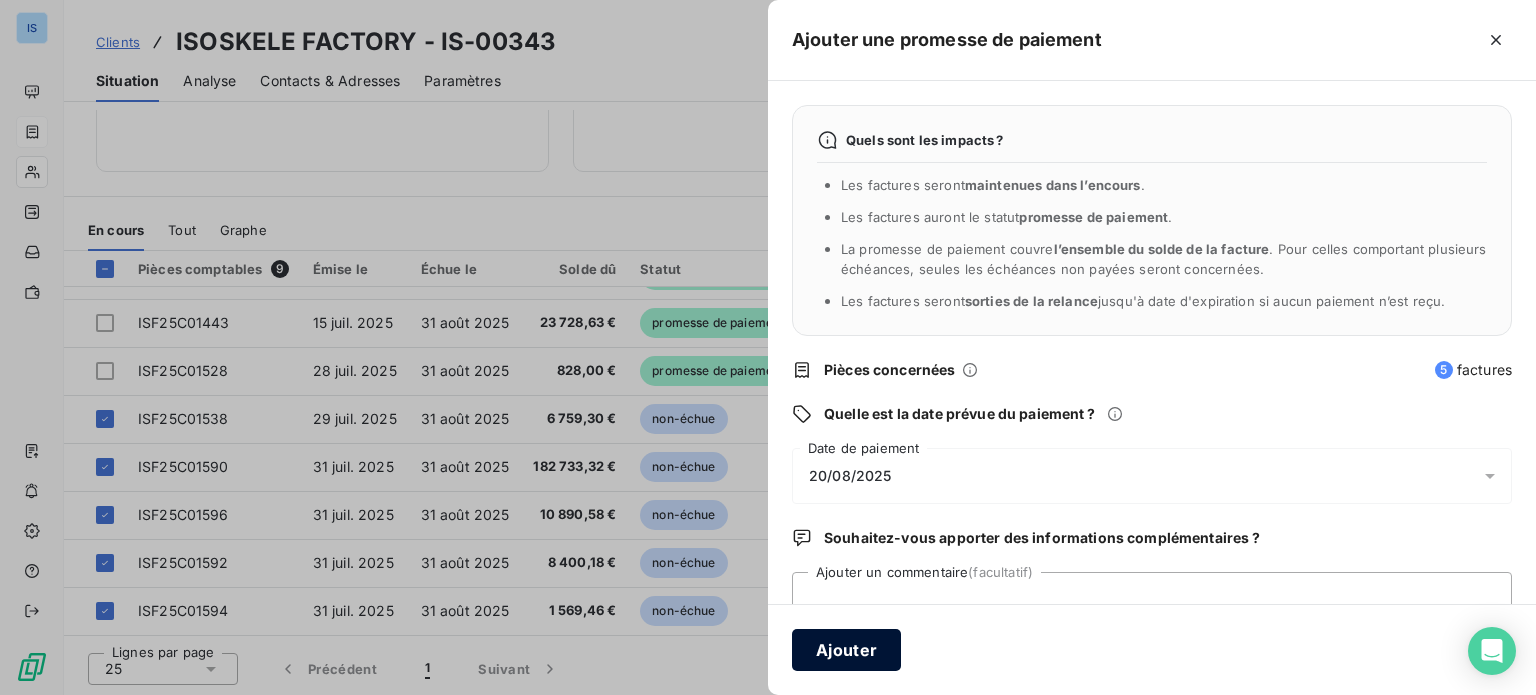 click on "Ajouter" at bounding box center (846, 650) 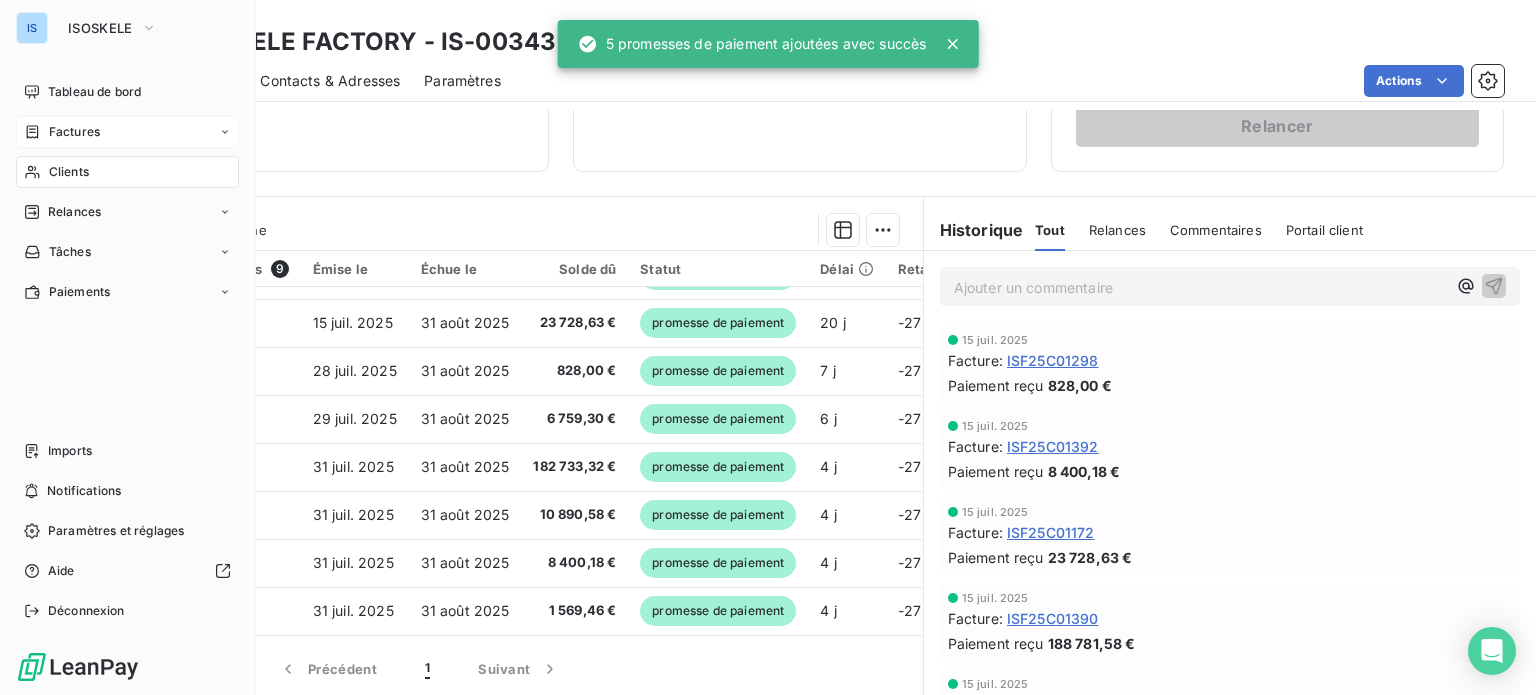 click on "Factures" at bounding box center [74, 132] 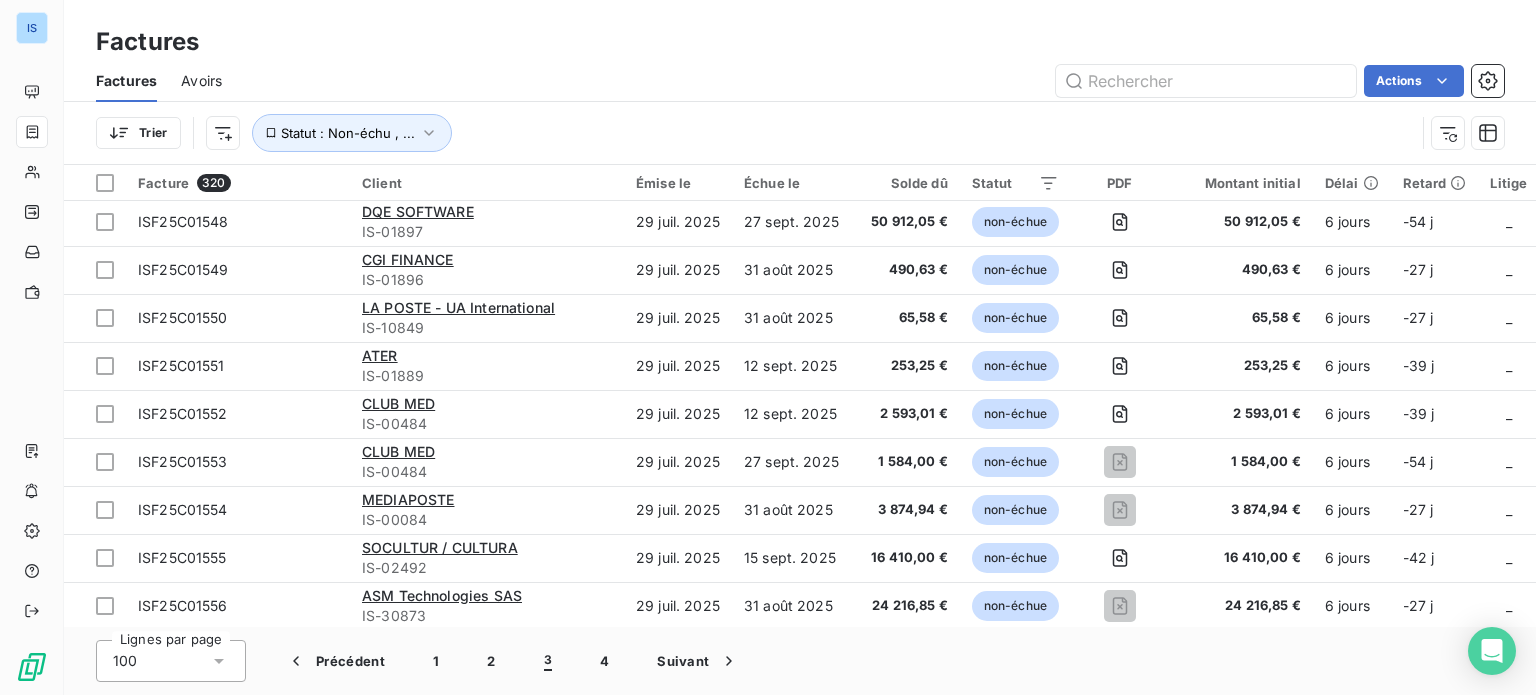 scroll, scrollTop: 1982, scrollLeft: 0, axis: vertical 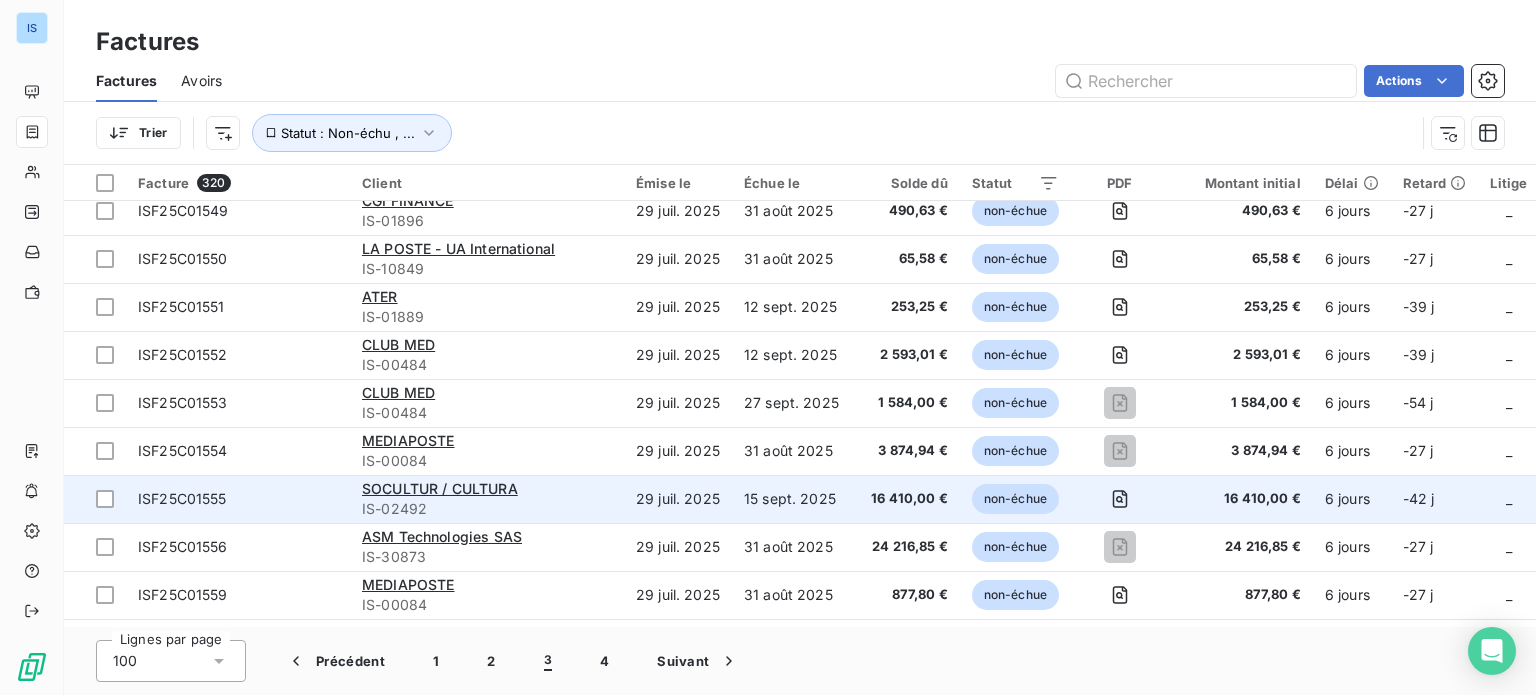 click on "ISF25C01555" at bounding box center (182, 498) 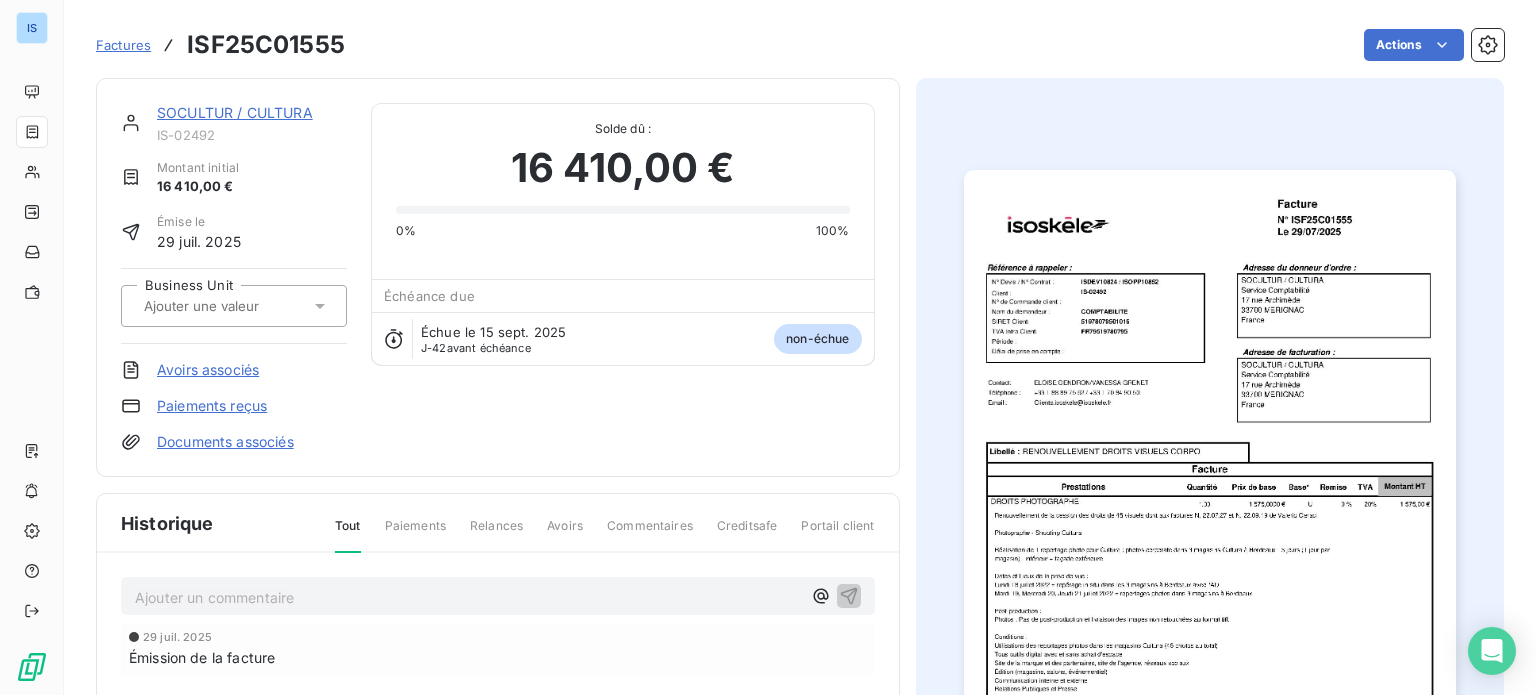 click 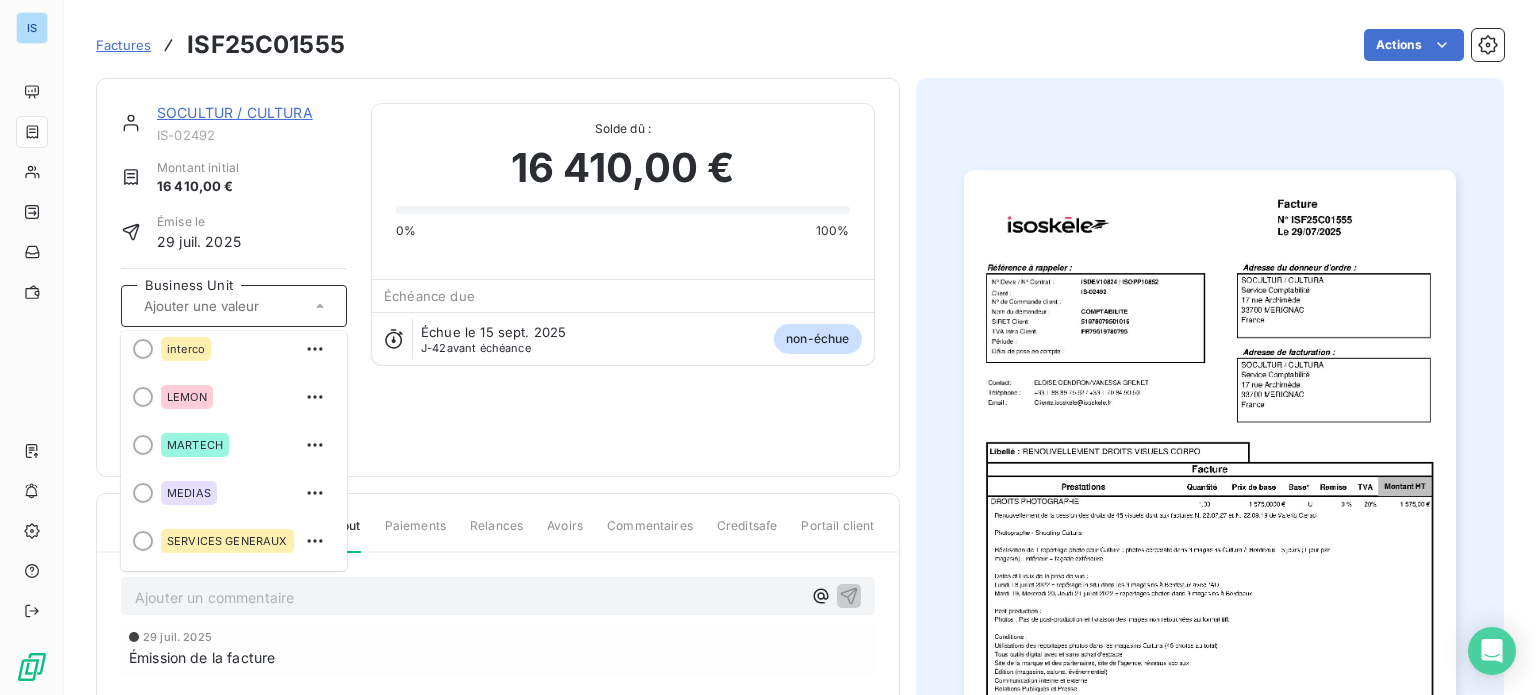 scroll, scrollTop: 344, scrollLeft: 0, axis: vertical 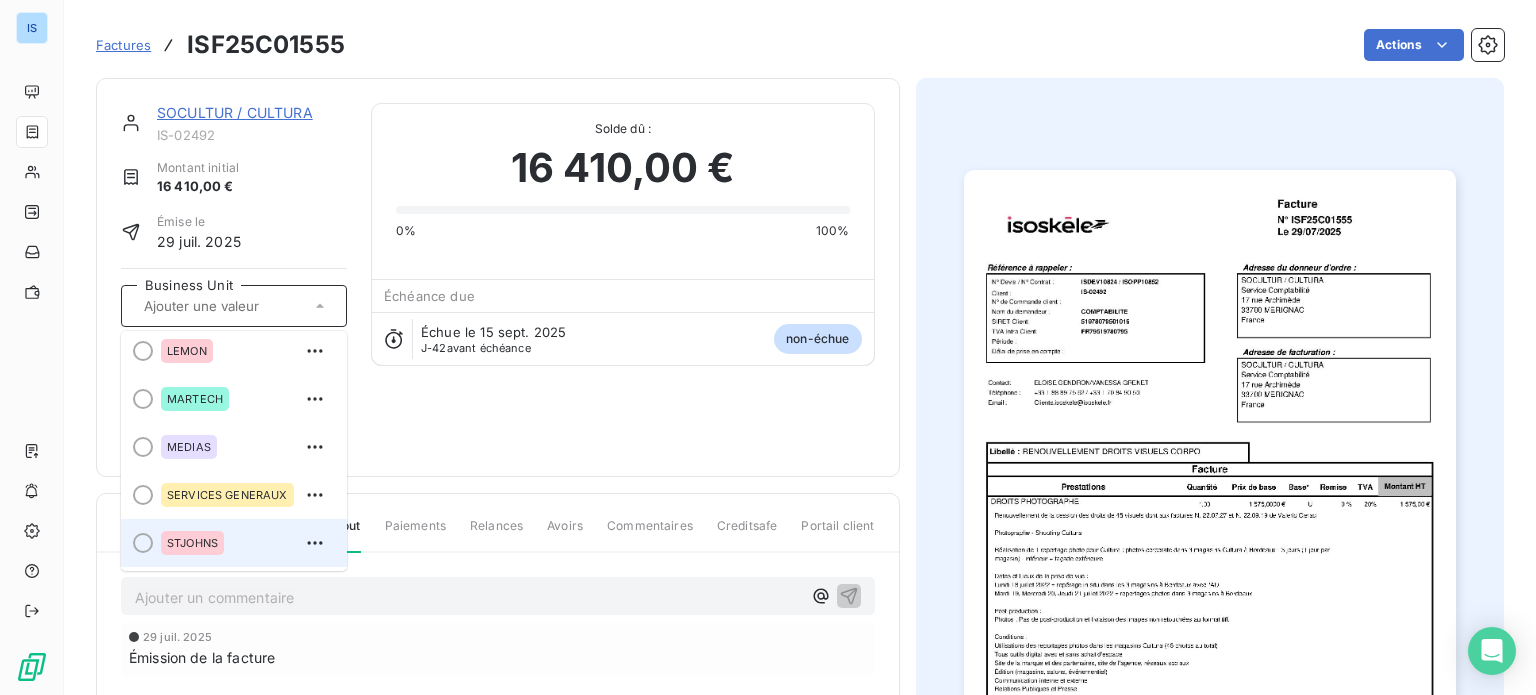 click on "STJOHNS" at bounding box center (192, 543) 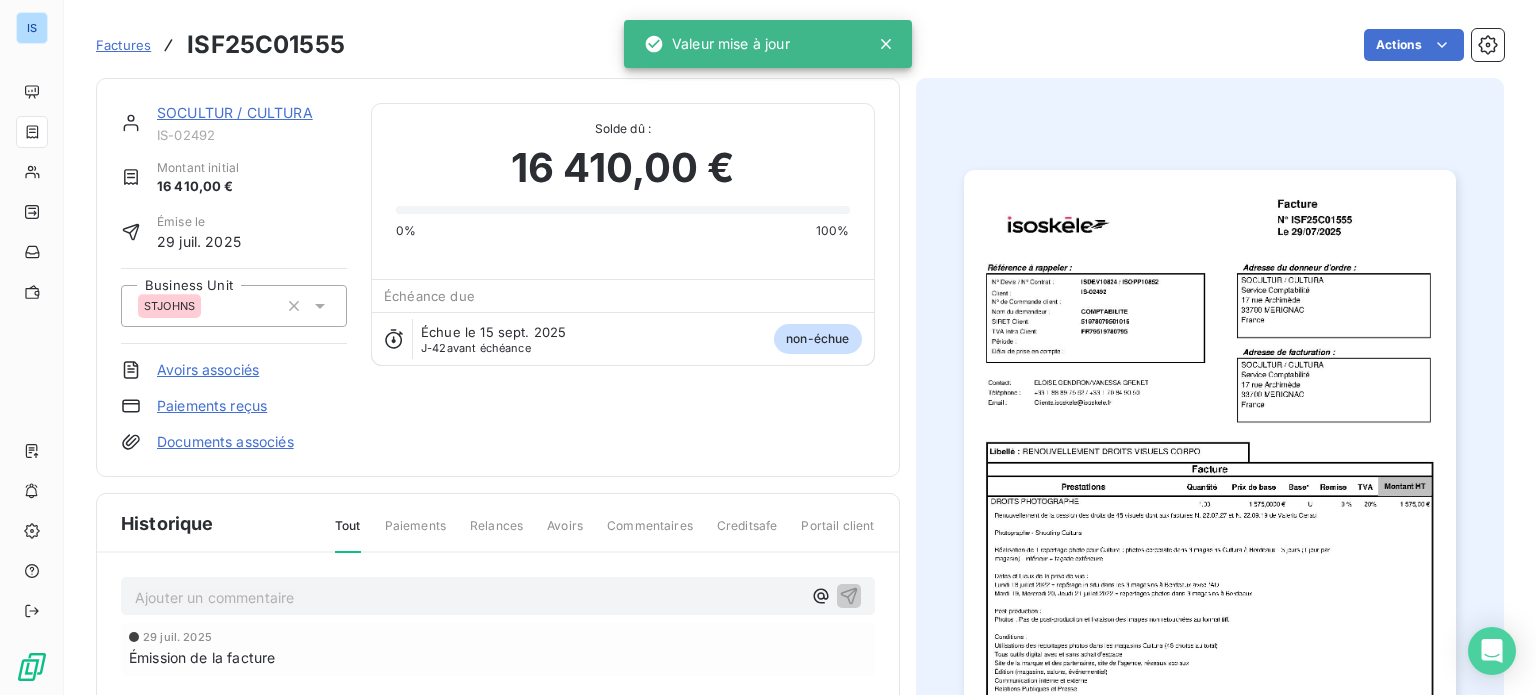 click on "Factures" at bounding box center (123, 45) 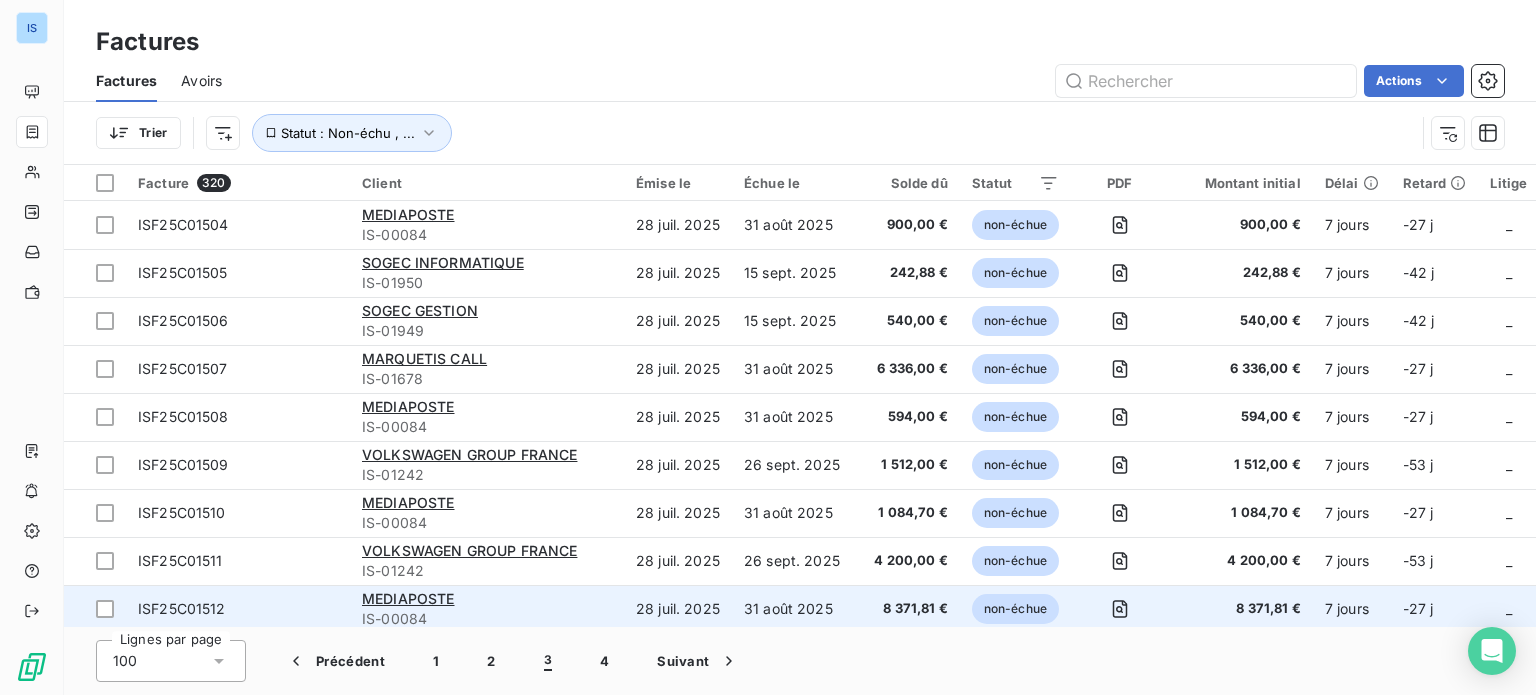 click on "8 371,81 €" at bounding box center [1241, 609] 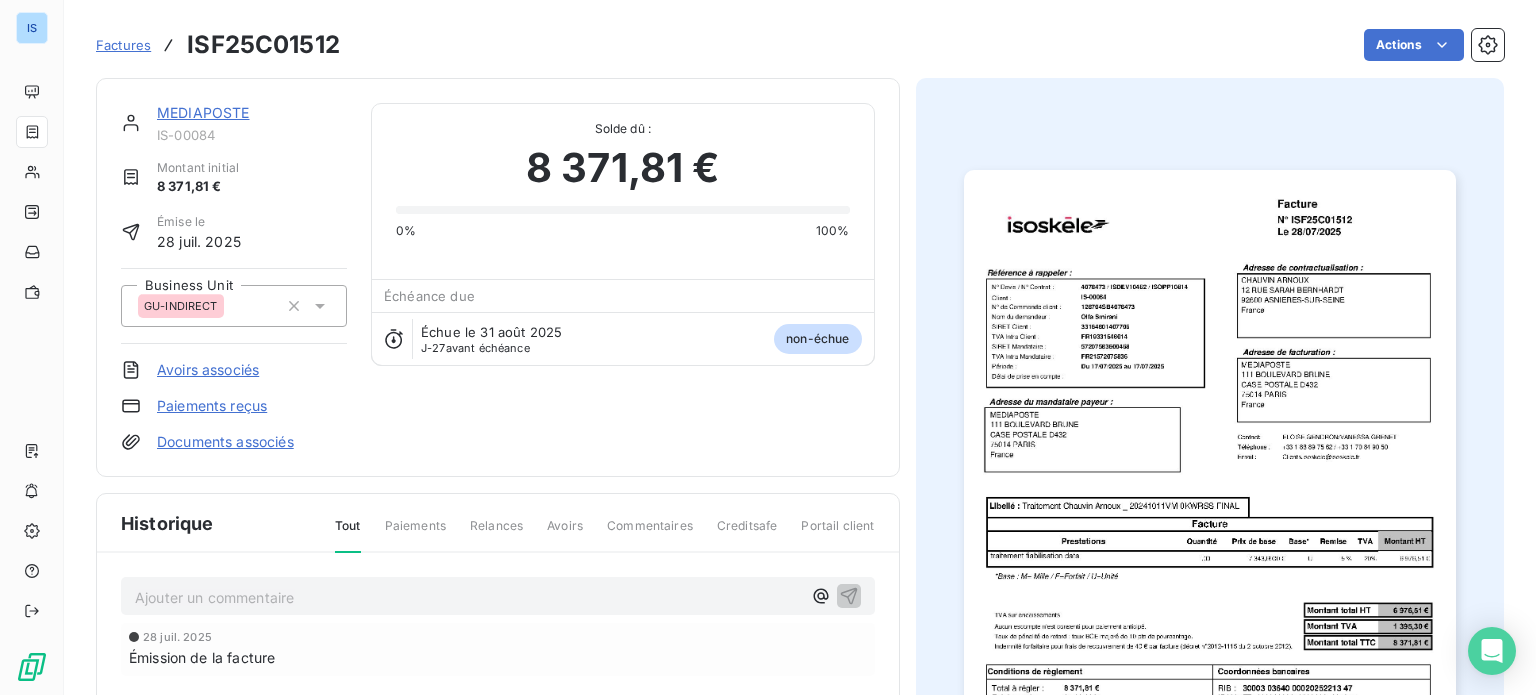 click on "Factures" at bounding box center [123, 45] 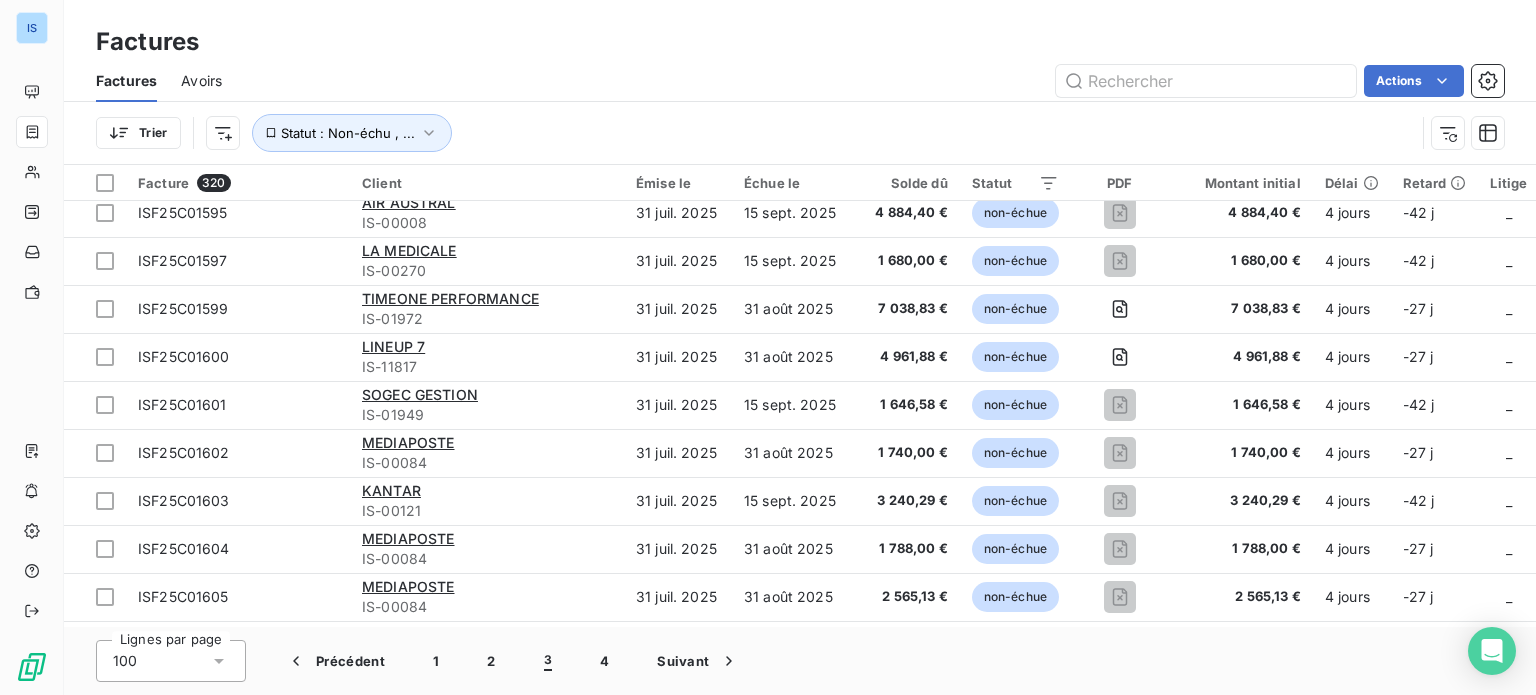 scroll, scrollTop: 3854, scrollLeft: 0, axis: vertical 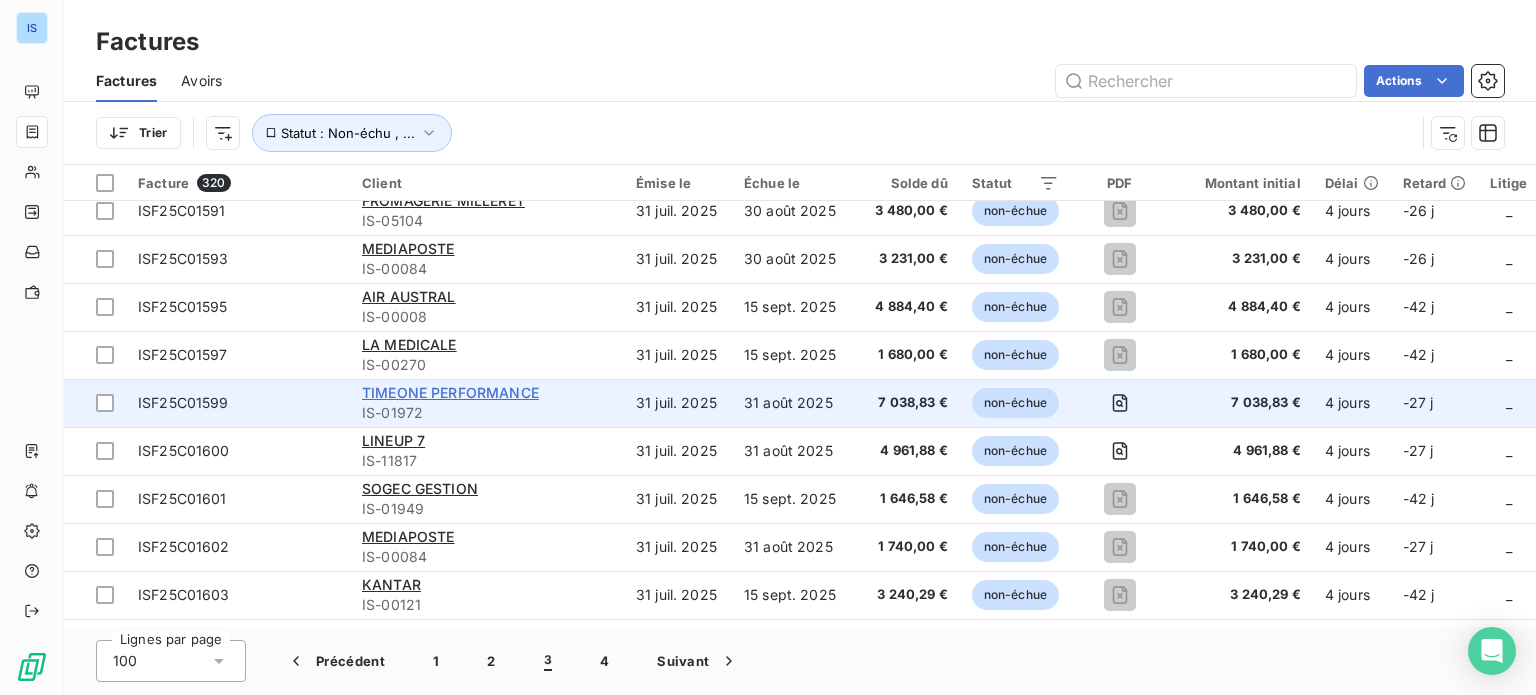 click on "TIMEONE PERFORMANCE" at bounding box center (450, 392) 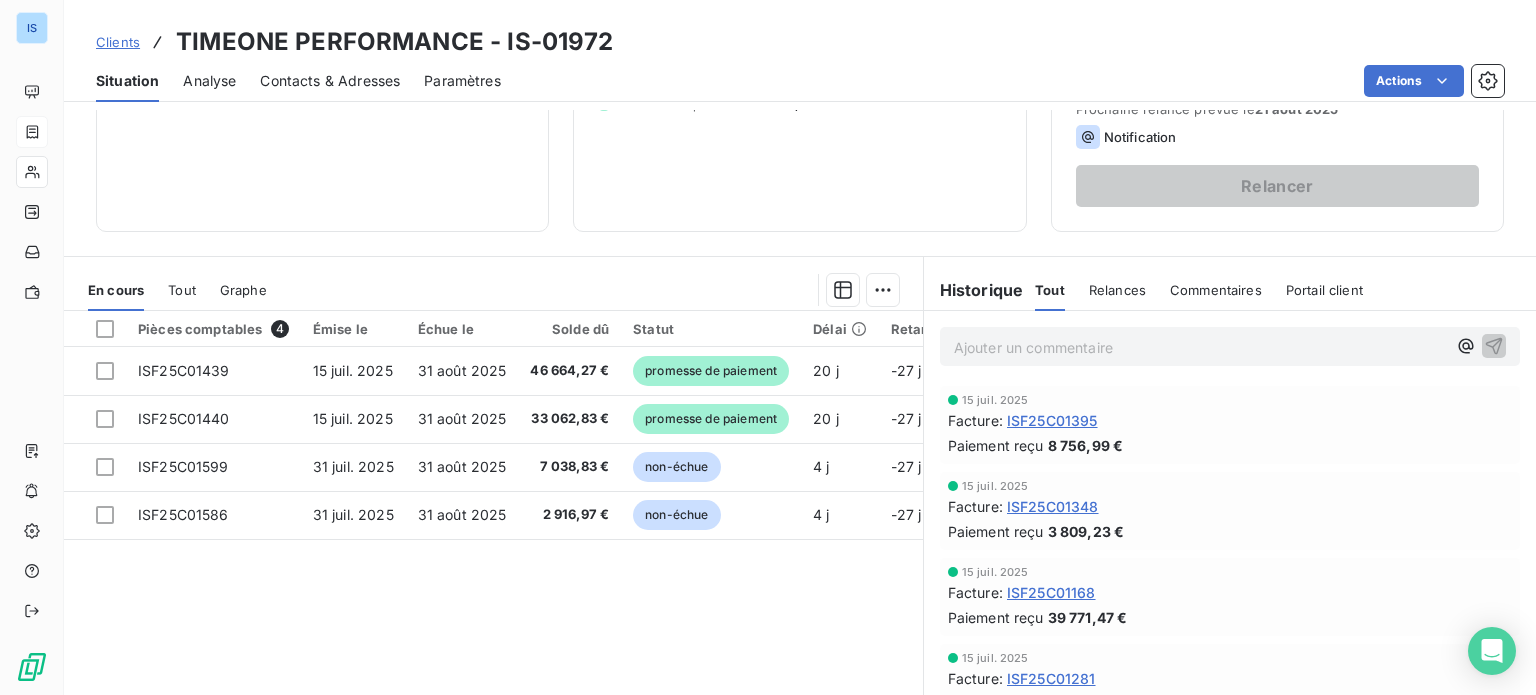 scroll, scrollTop: 360, scrollLeft: 0, axis: vertical 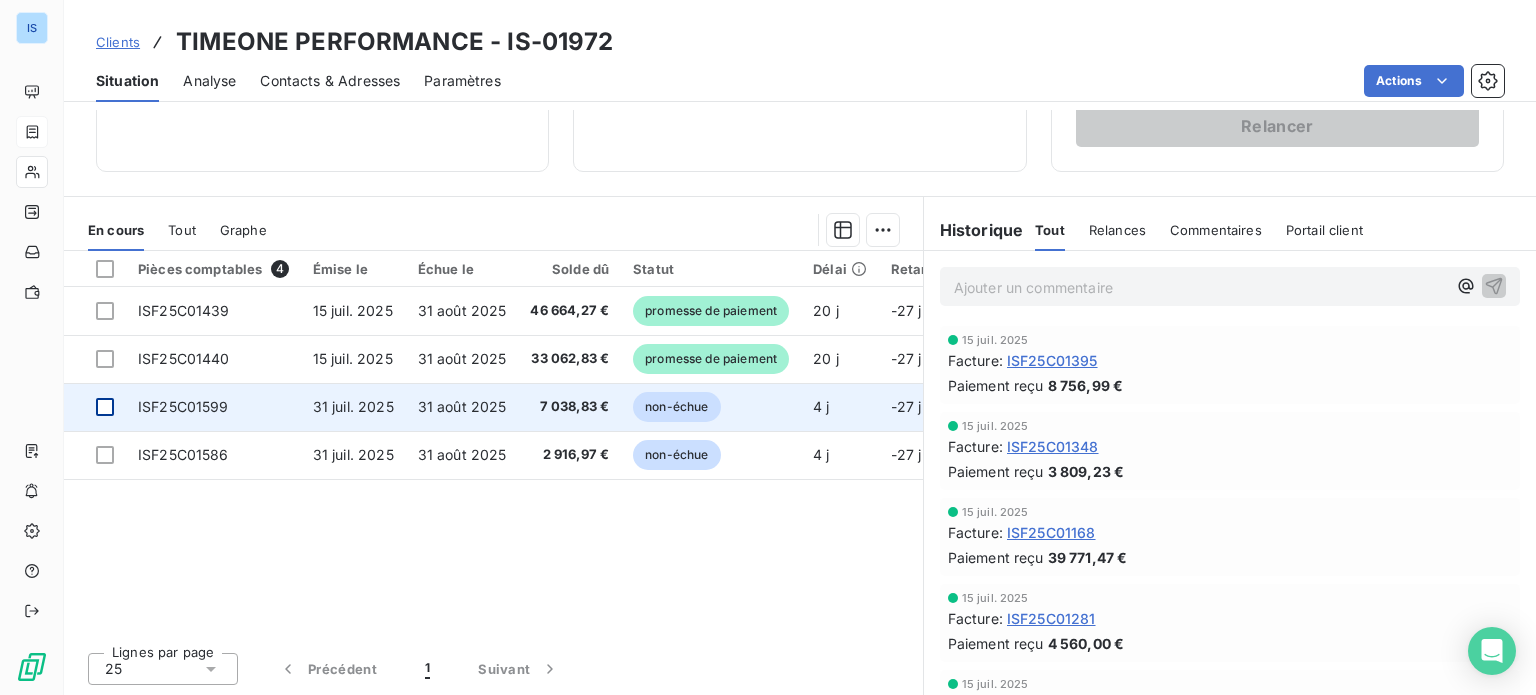 click at bounding box center (105, 407) 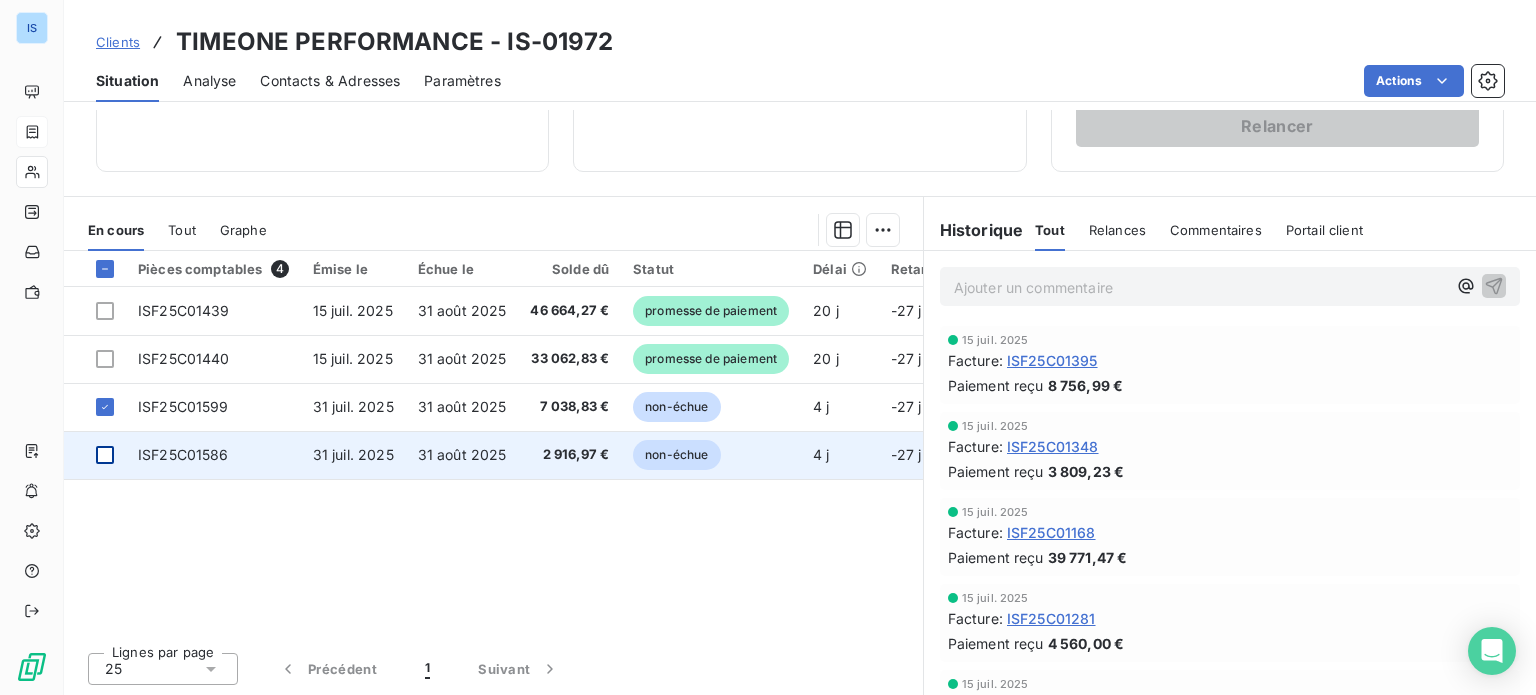 click at bounding box center (105, 455) 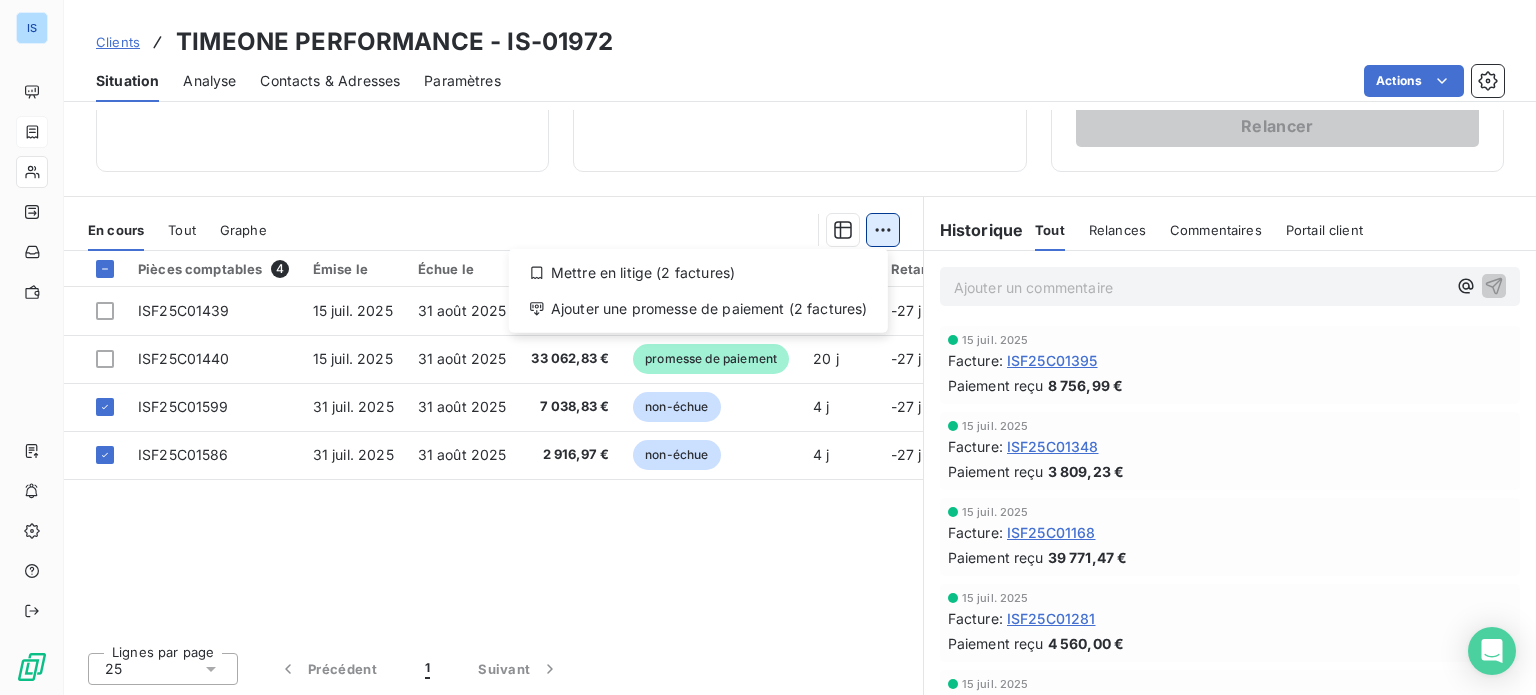 click on "IS Clients TIMEONE PERFORMANCE - IS-01972 Situation Analyse Contacts & Adresses Paramètres Actions Informations client Gestionnaires Aucun Propriétés Client STATUT Gestionnaire recouvrement EG Encours client 89 682,90 € 0 Échu 0,00 € Non-échu 9 955,80 € Promesse de paiement 79 727,10 € Limite d’encours Ajouter une limite d’encours autorisé Gestion du risque Surveiller ce client en intégrant votre outil de gestion des risques client. Relance Plan de relance PRELEVEMENT INTERCO - ISOSKELE Prochaine relance prévue le 21 août 2025 Notification Relancer En cours Tout Graphe Mettre en litige (2 factures) Ajouter une promesse de paiement (2 factures) Pièces comptables 4 Émise le Échue le Solde dû Statut Délai Retard ISF25C01439 15 juil. 2025 31 août 2025 46 664,27 € promesse de paiement 20 j -27 j ISF25C01440 15 juil. 2025 31 août 2025 33 062,83 € promesse de paiement 20 j -27 j ISF25C01599 31 juil. 2025 31 août 2025 7 038,83 € non-échue 25" at bounding box center [768, 347] 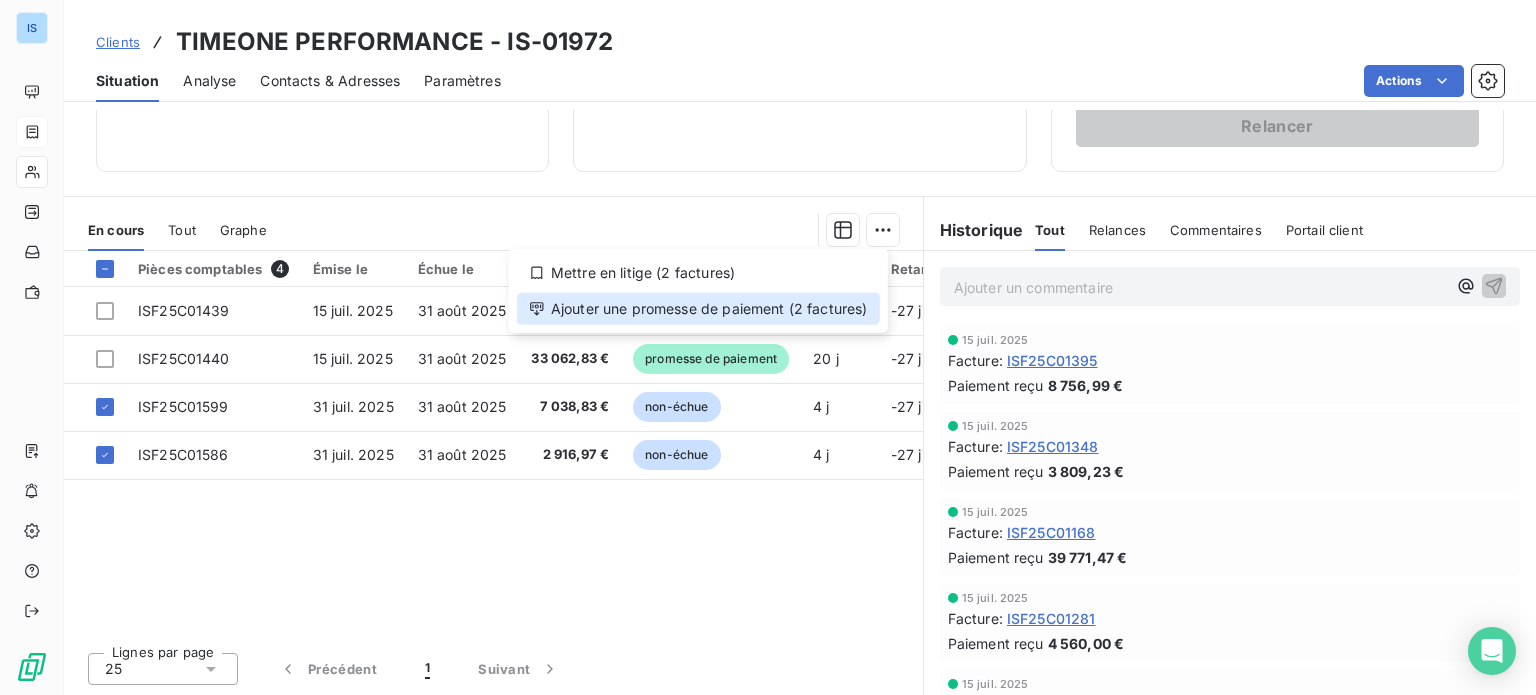 click on "Ajouter une promesse de paiement (2 factures)" at bounding box center (698, 309) 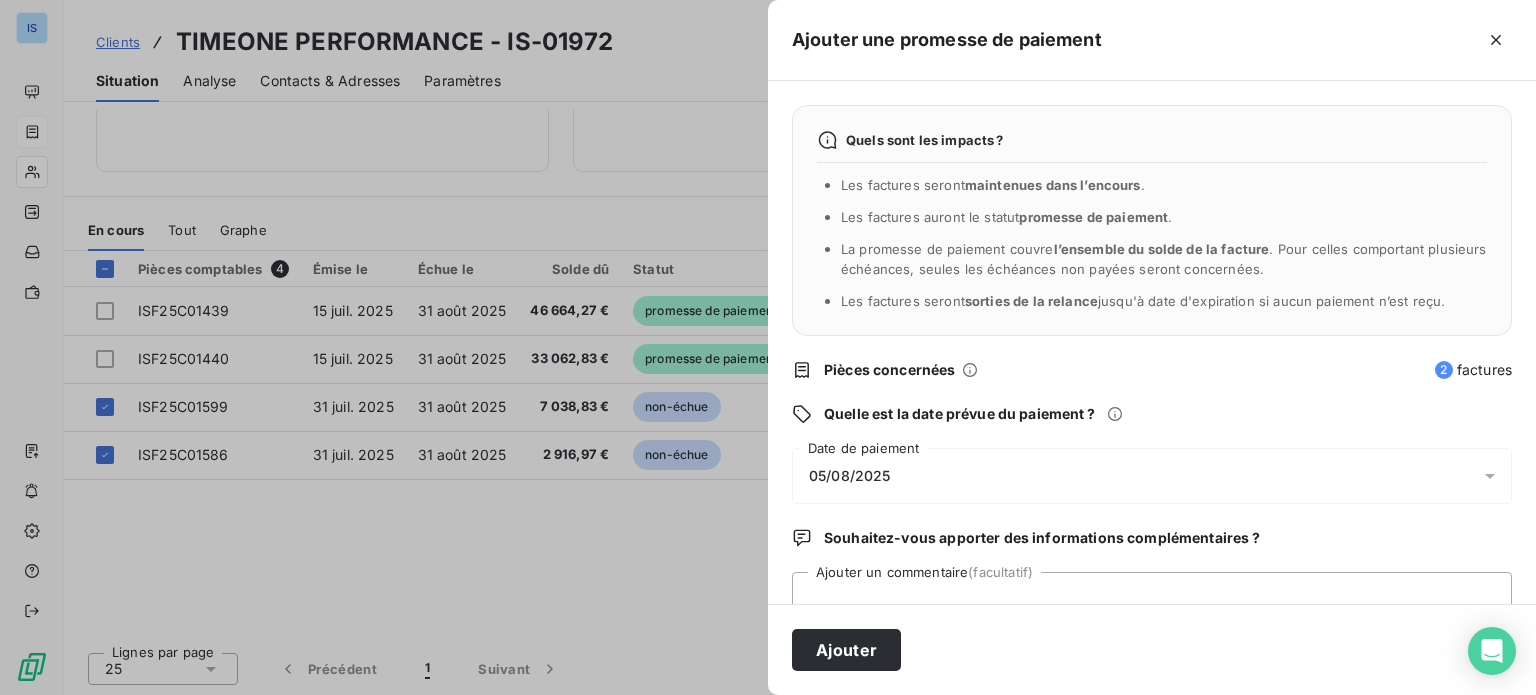 click on "05/08/2025" at bounding box center (850, 476) 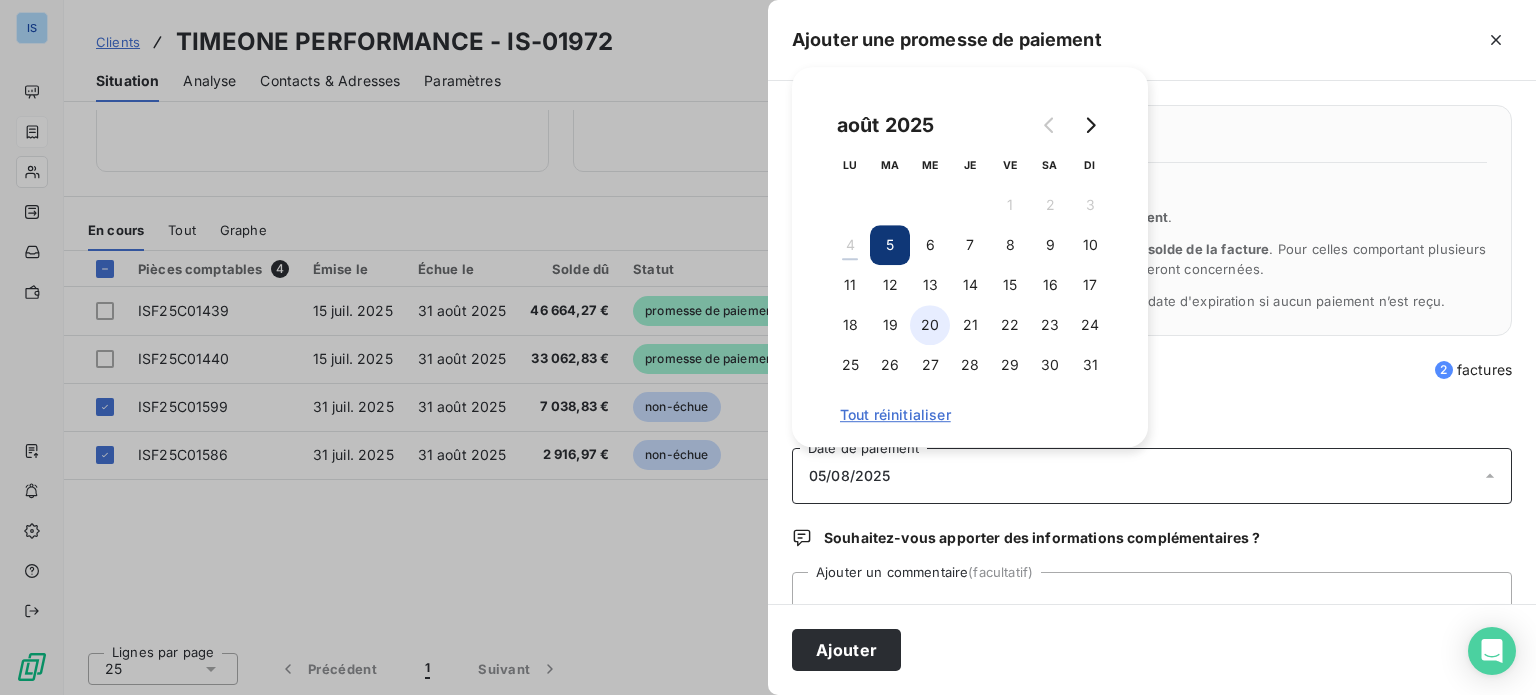 click on "20" at bounding box center (930, 325) 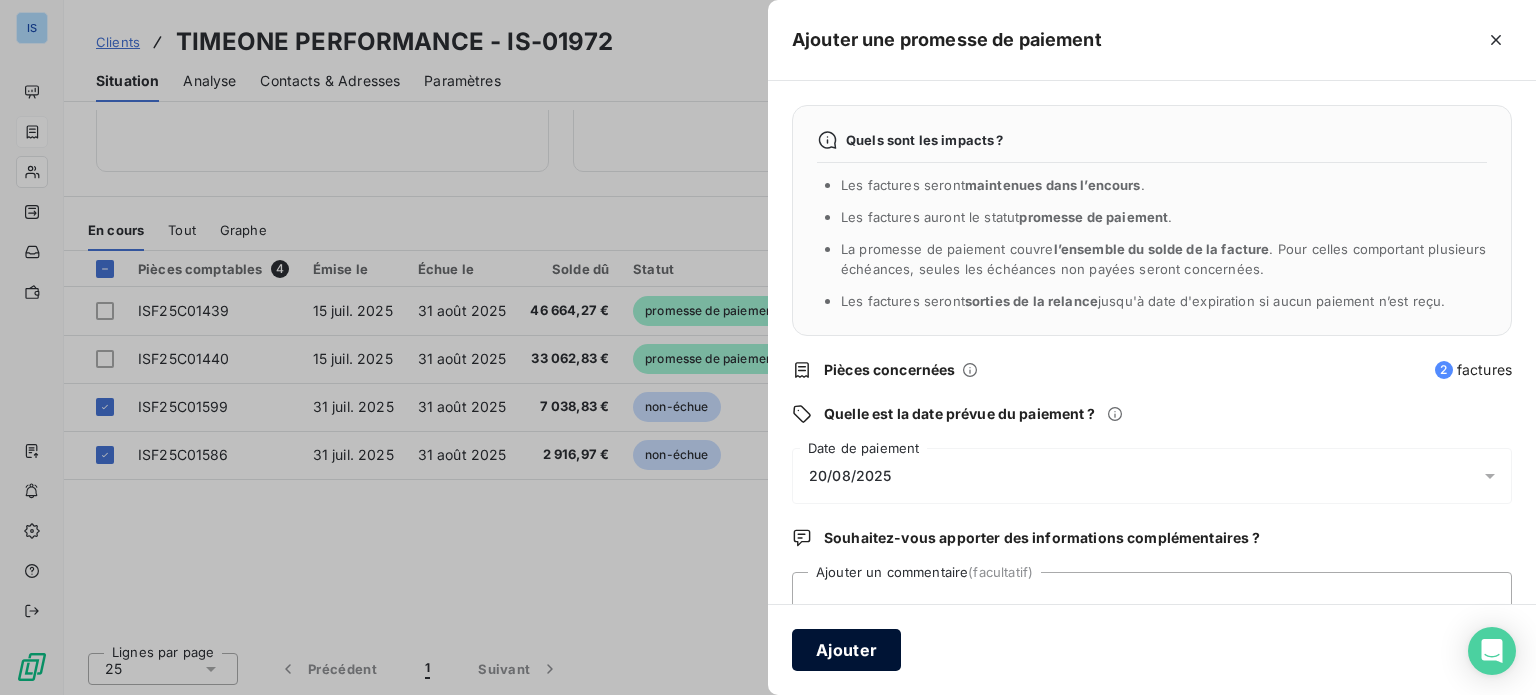 click on "Ajouter" at bounding box center [846, 650] 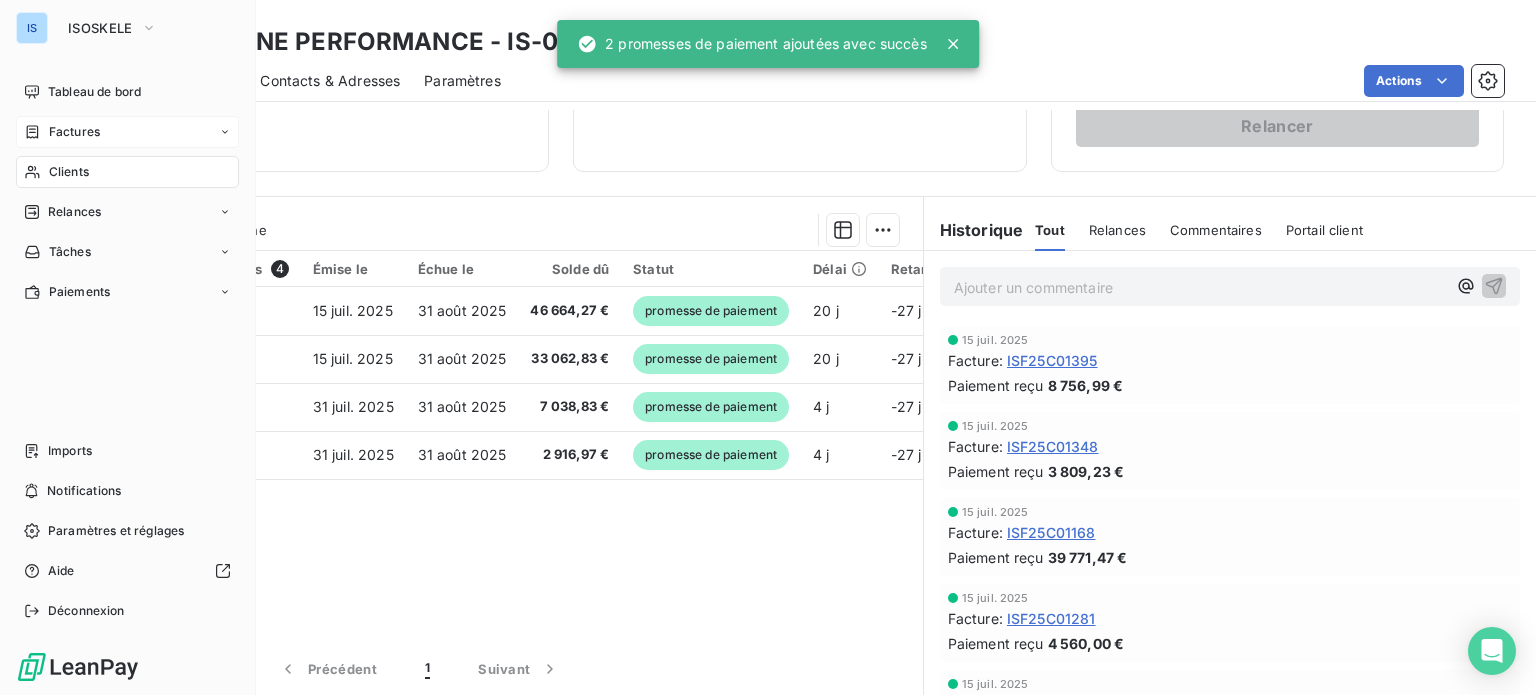 click on "Factures" at bounding box center [74, 132] 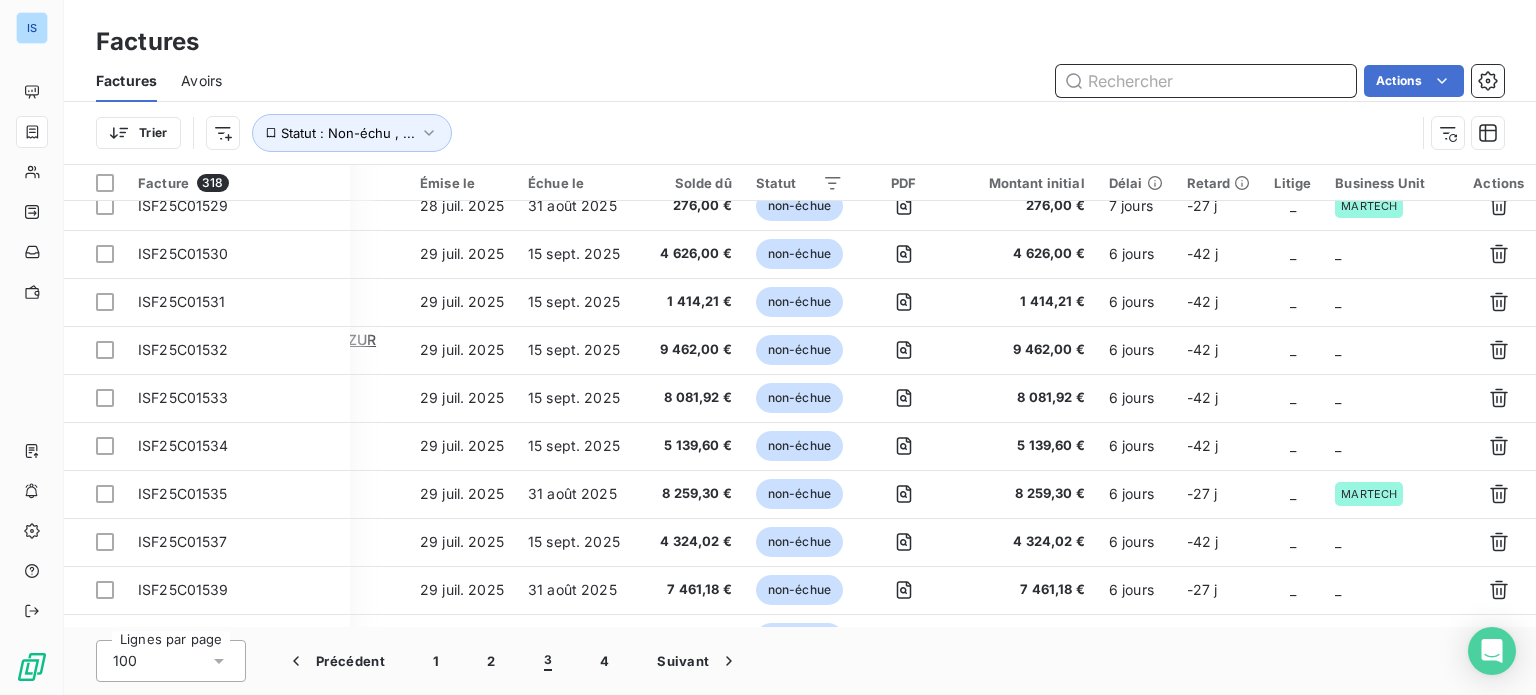 scroll, scrollTop: 1165, scrollLeft: 216, axis: both 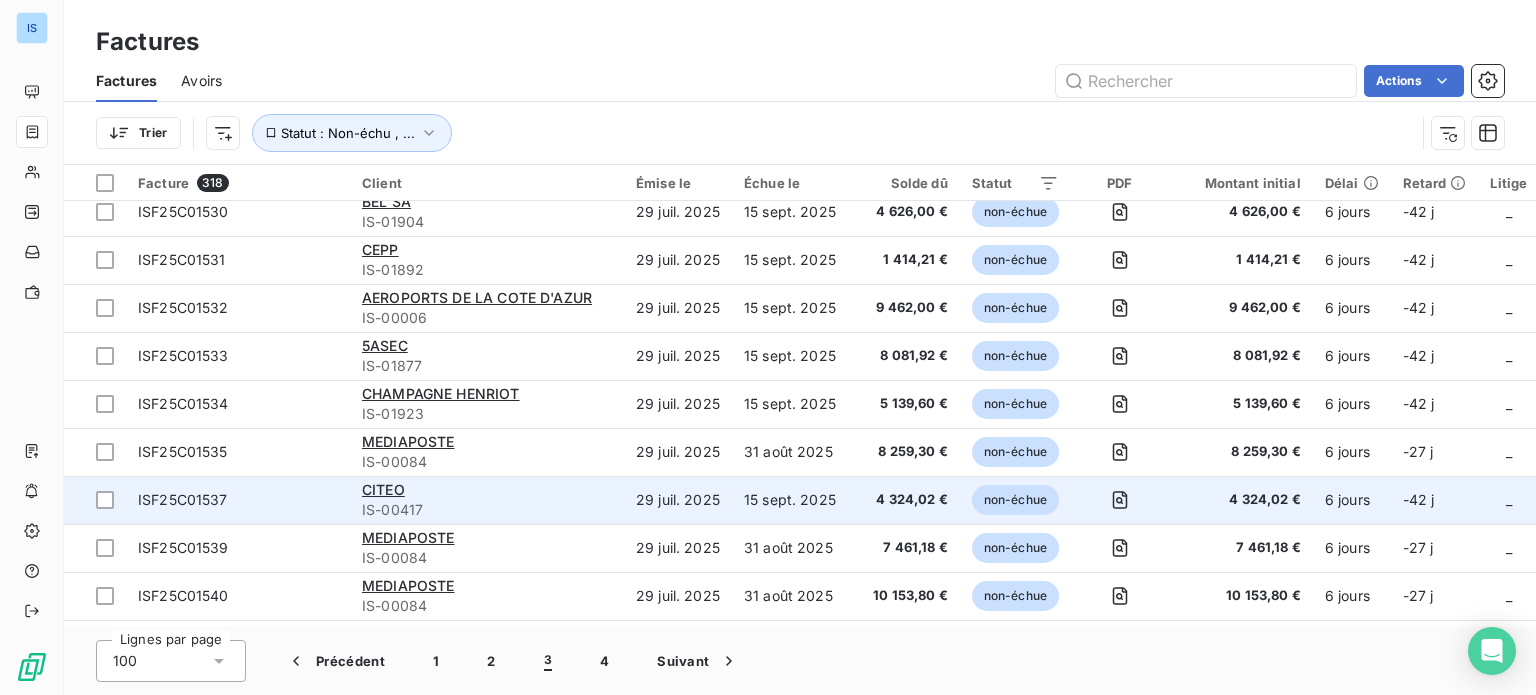 click on "ISF25C01537" at bounding box center (238, 500) 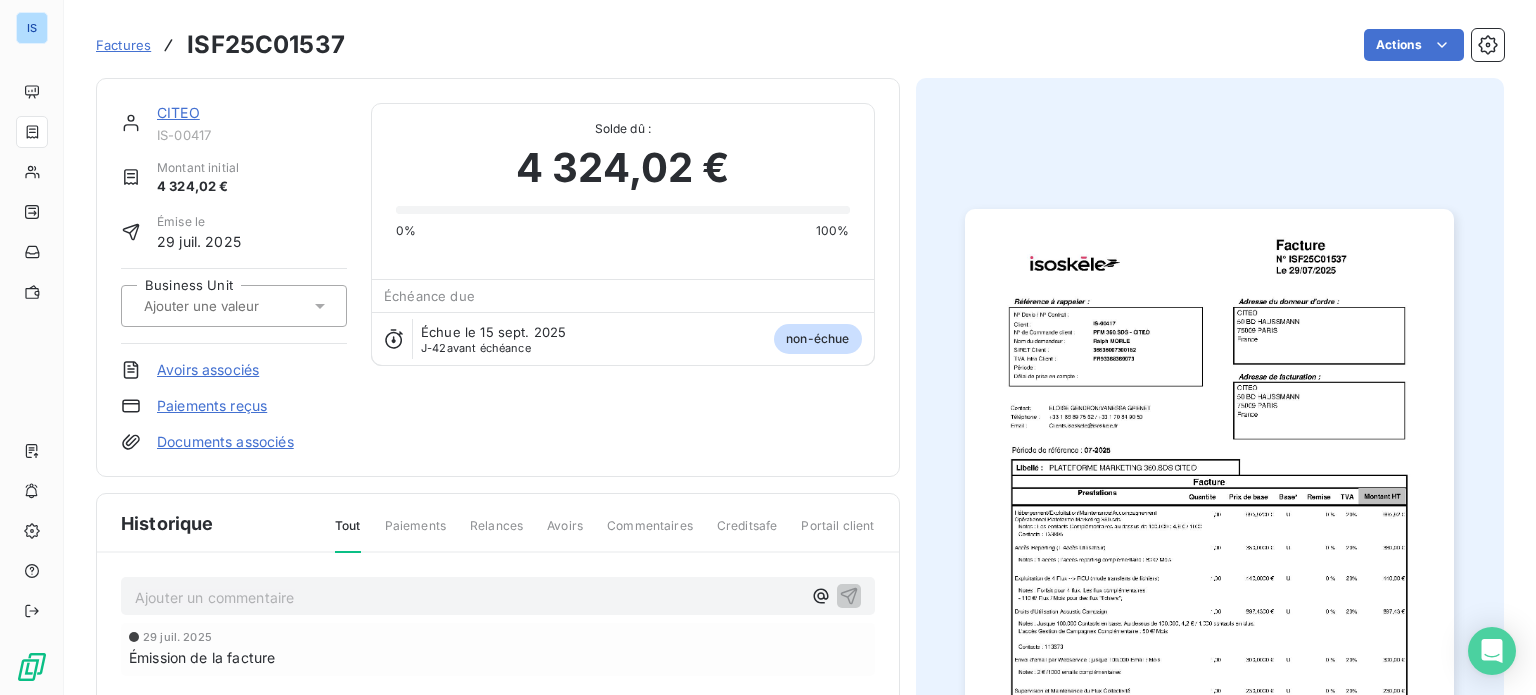 click 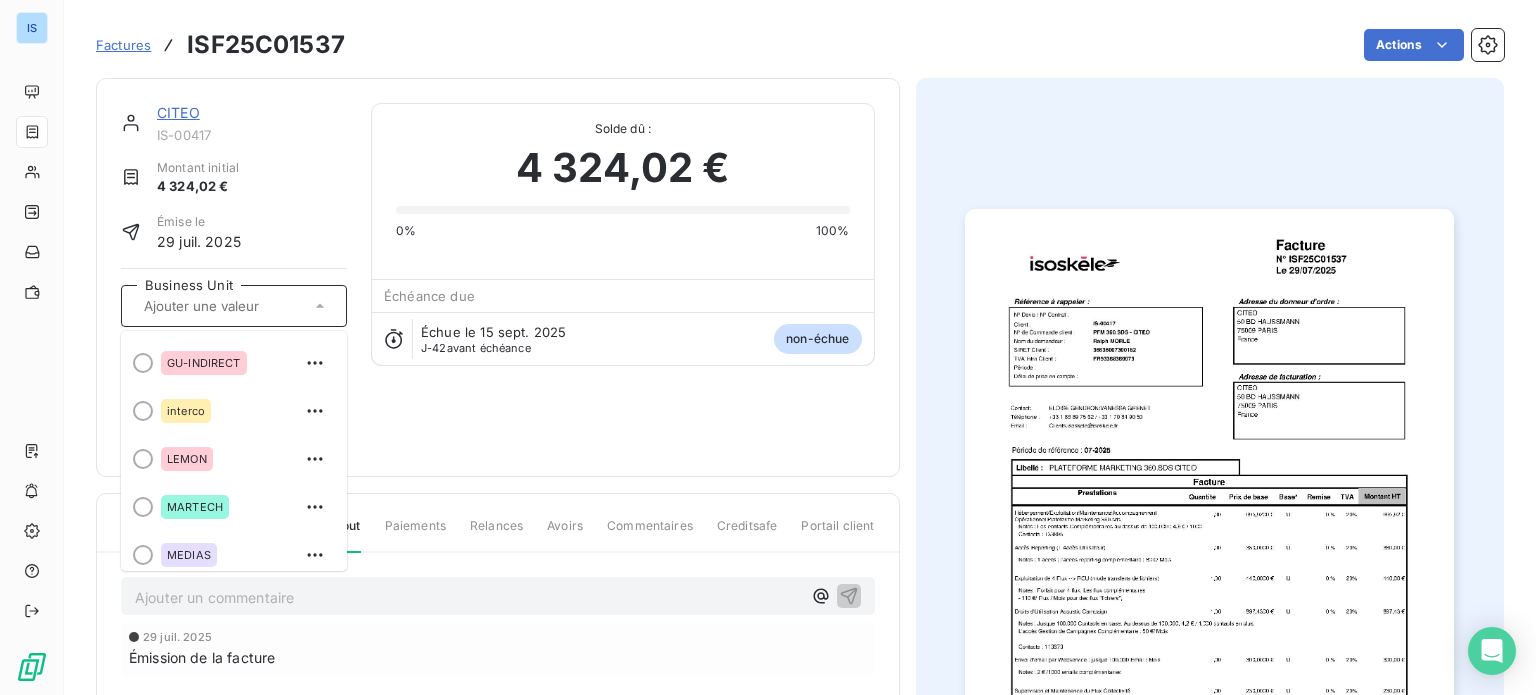 scroll, scrollTop: 250, scrollLeft: 0, axis: vertical 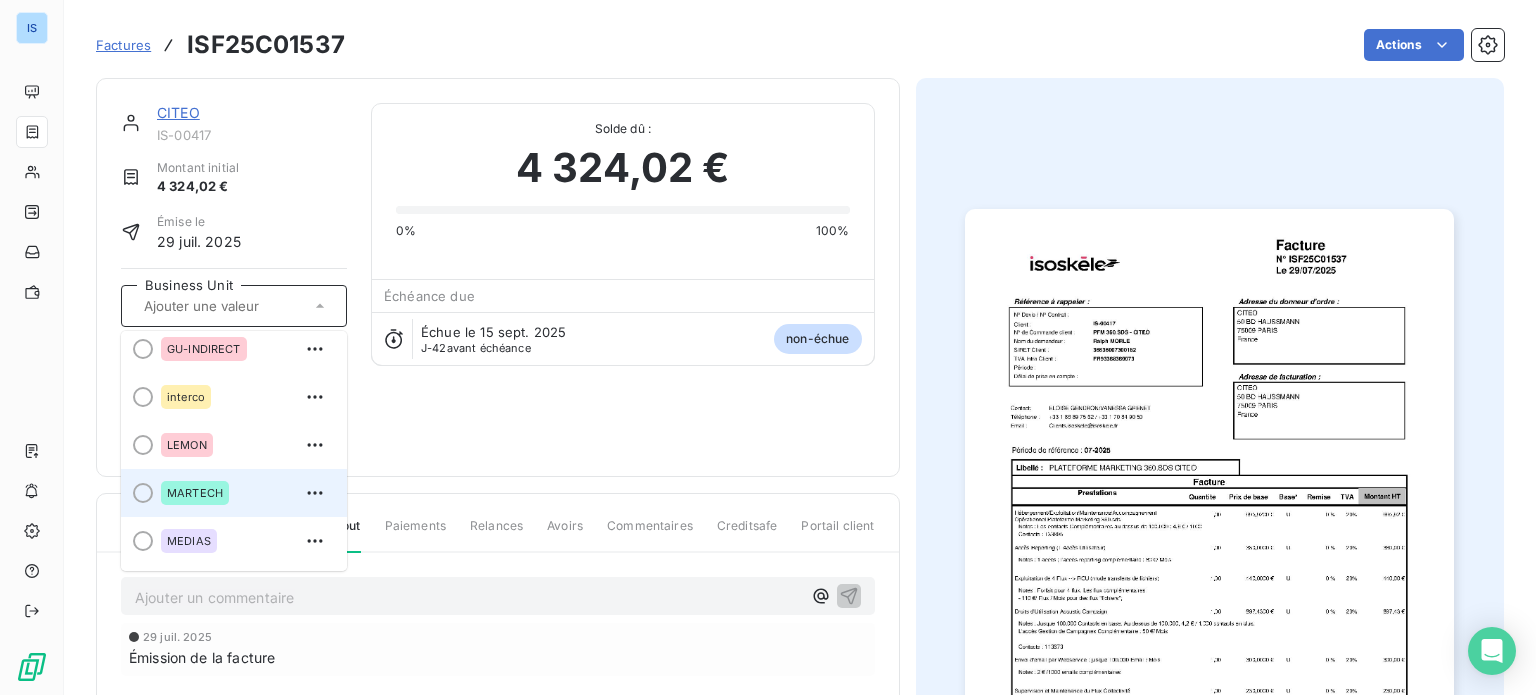 click on "MARTECH" at bounding box center [195, 493] 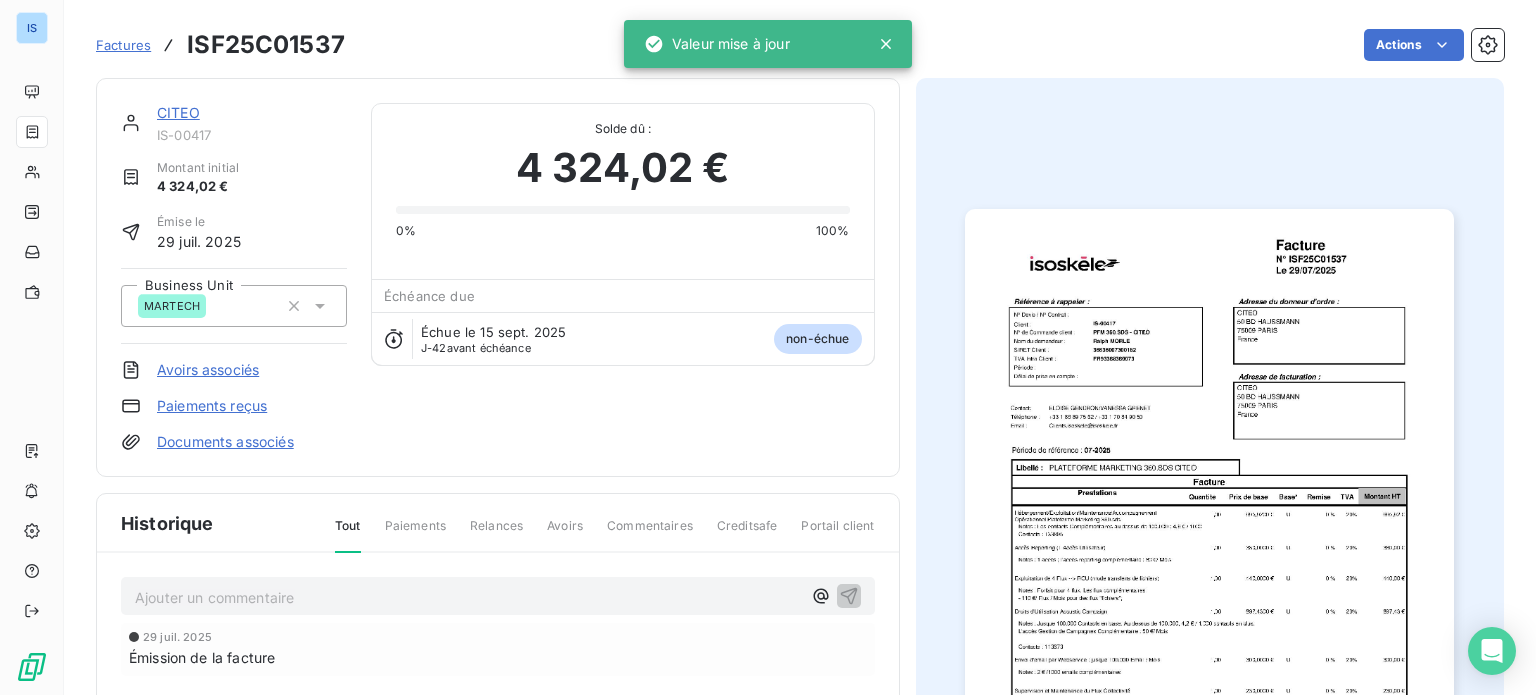 click on "Factures" at bounding box center (123, 45) 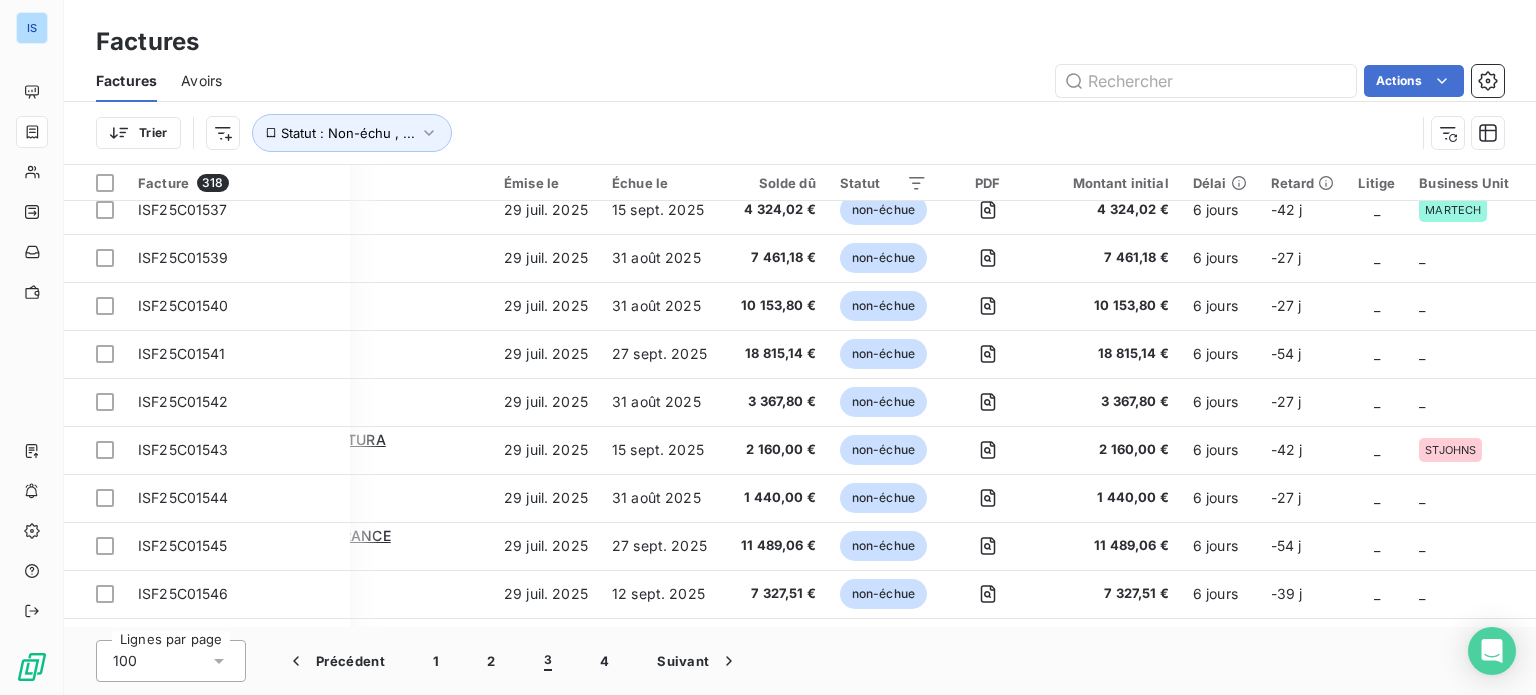 scroll, scrollTop: 1455, scrollLeft: 0, axis: vertical 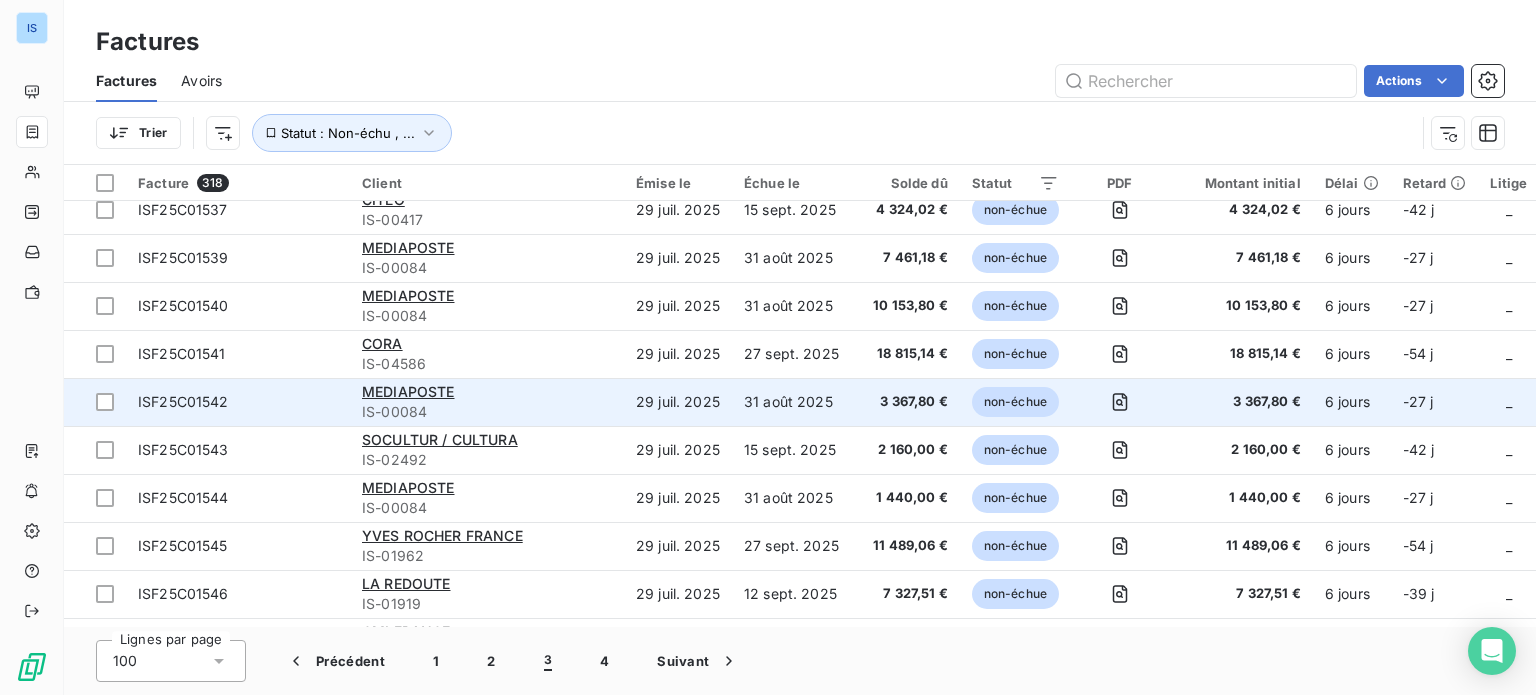 click on "ISF25C01542" at bounding box center (238, 402) 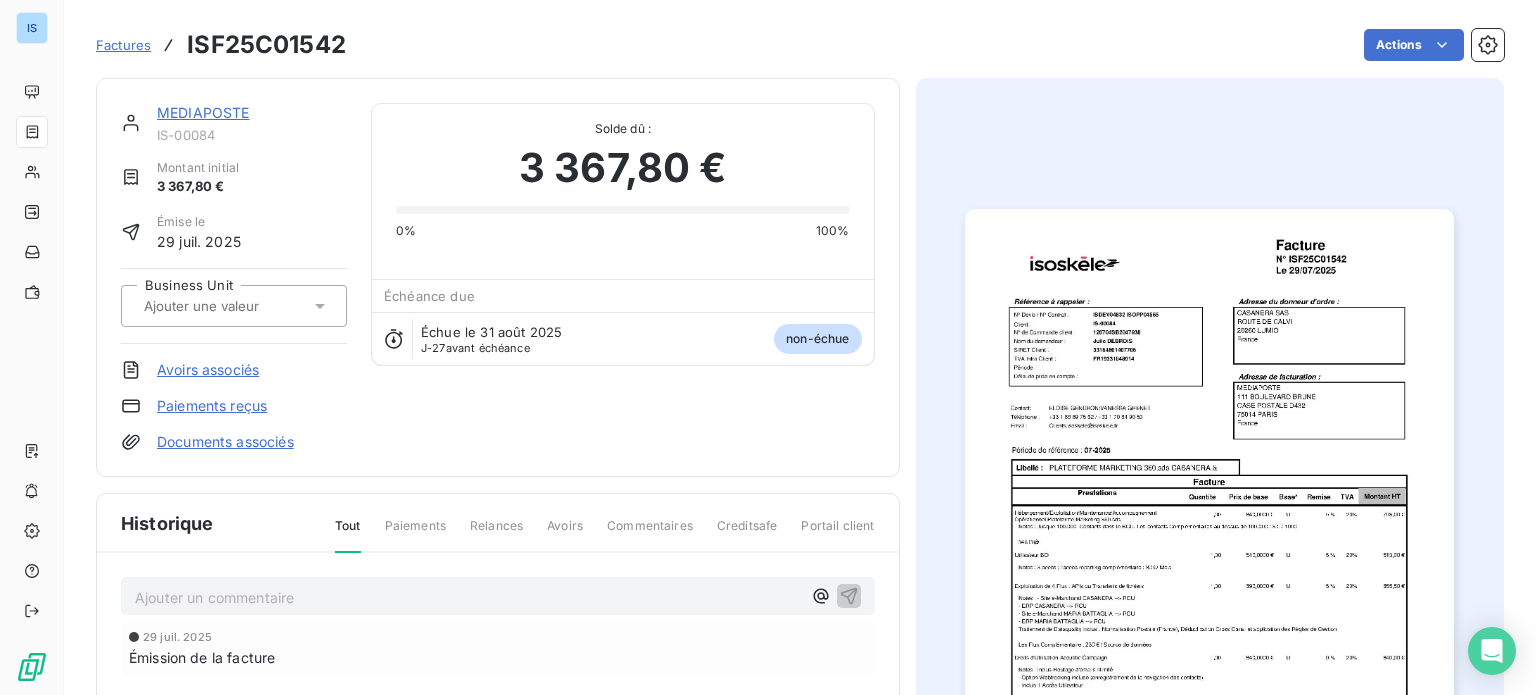 click at bounding box center (242, 306) 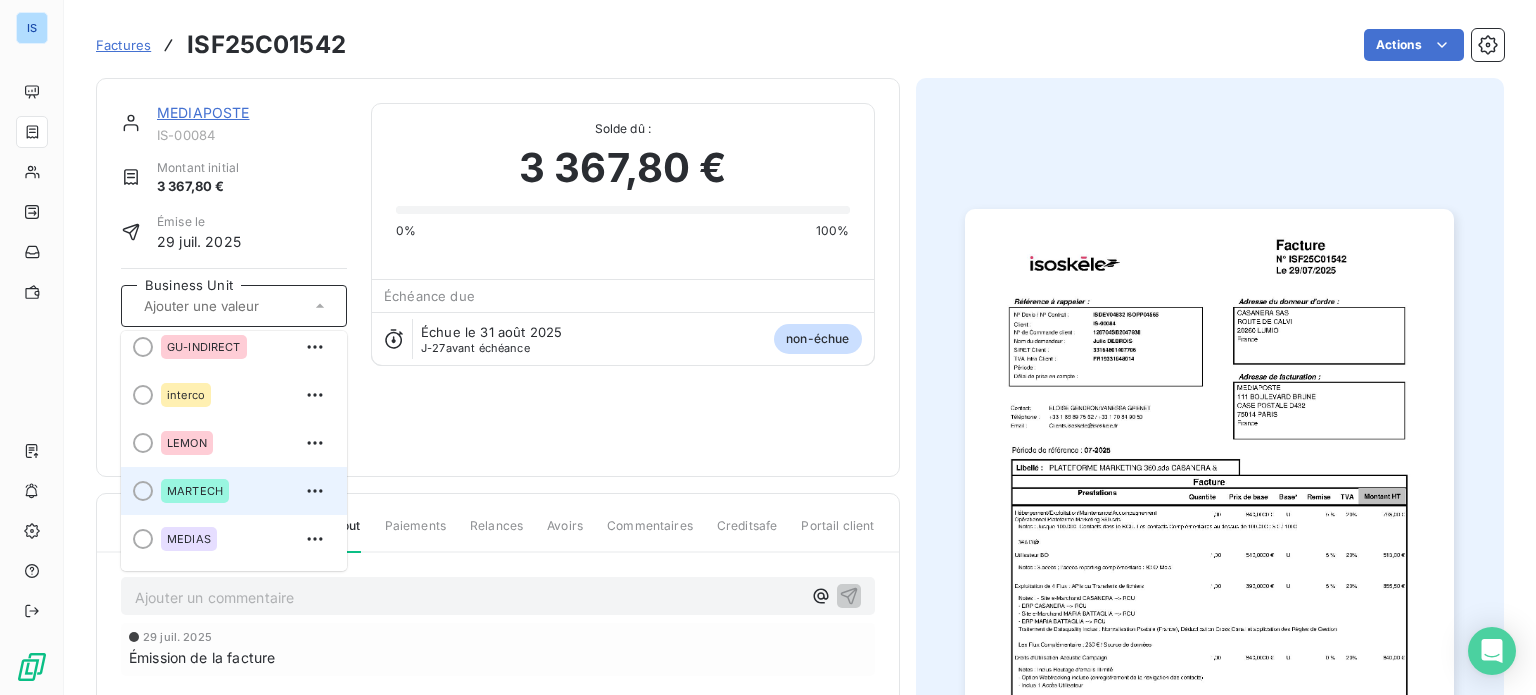 scroll, scrollTop: 257, scrollLeft: 0, axis: vertical 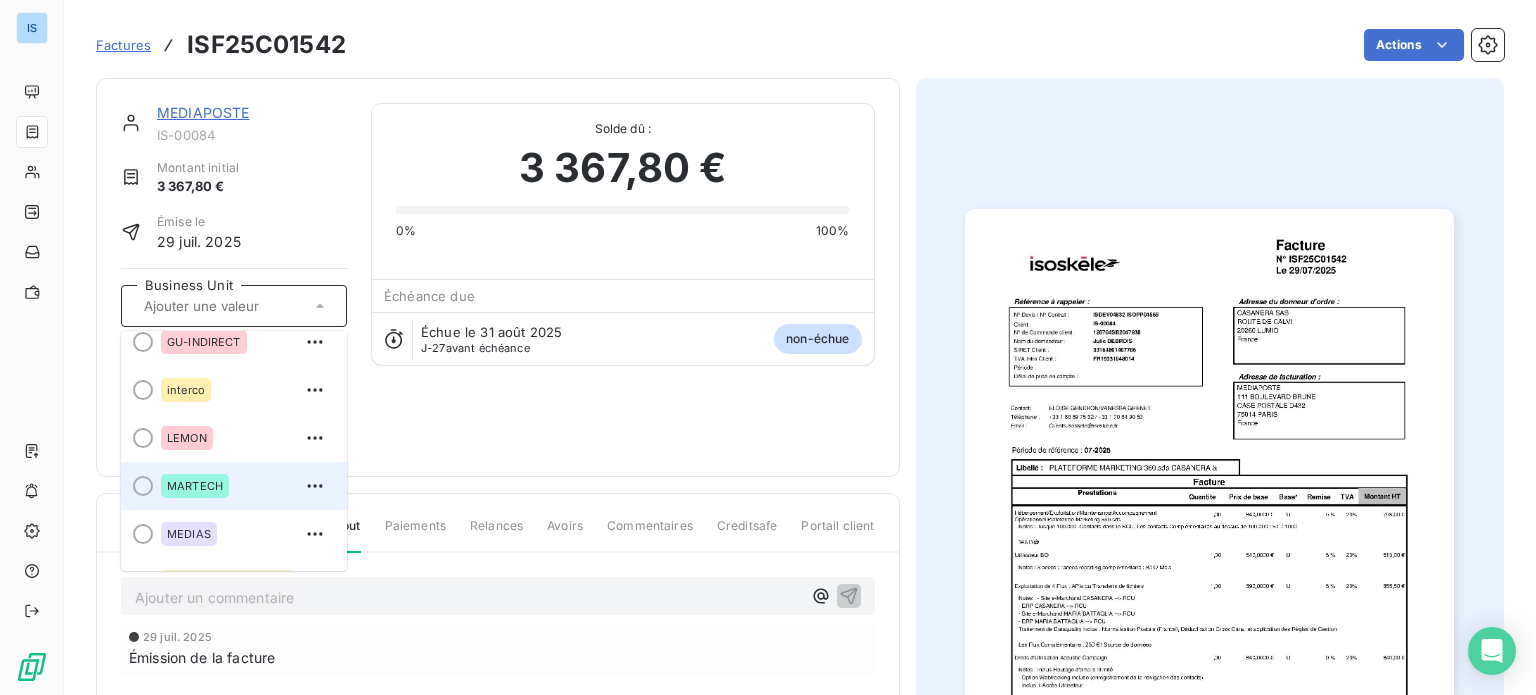 click on "MARTECH" at bounding box center (246, 486) 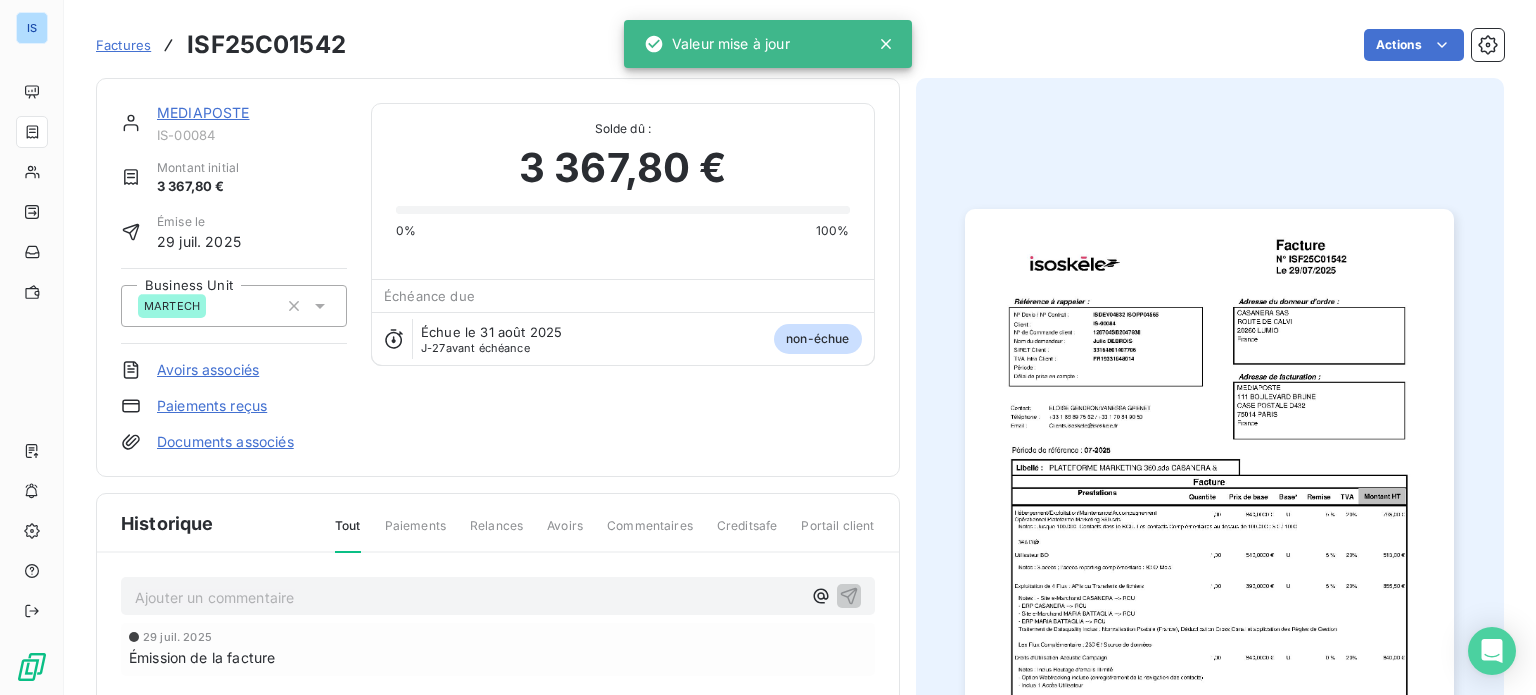 click on "Factures" at bounding box center [123, 45] 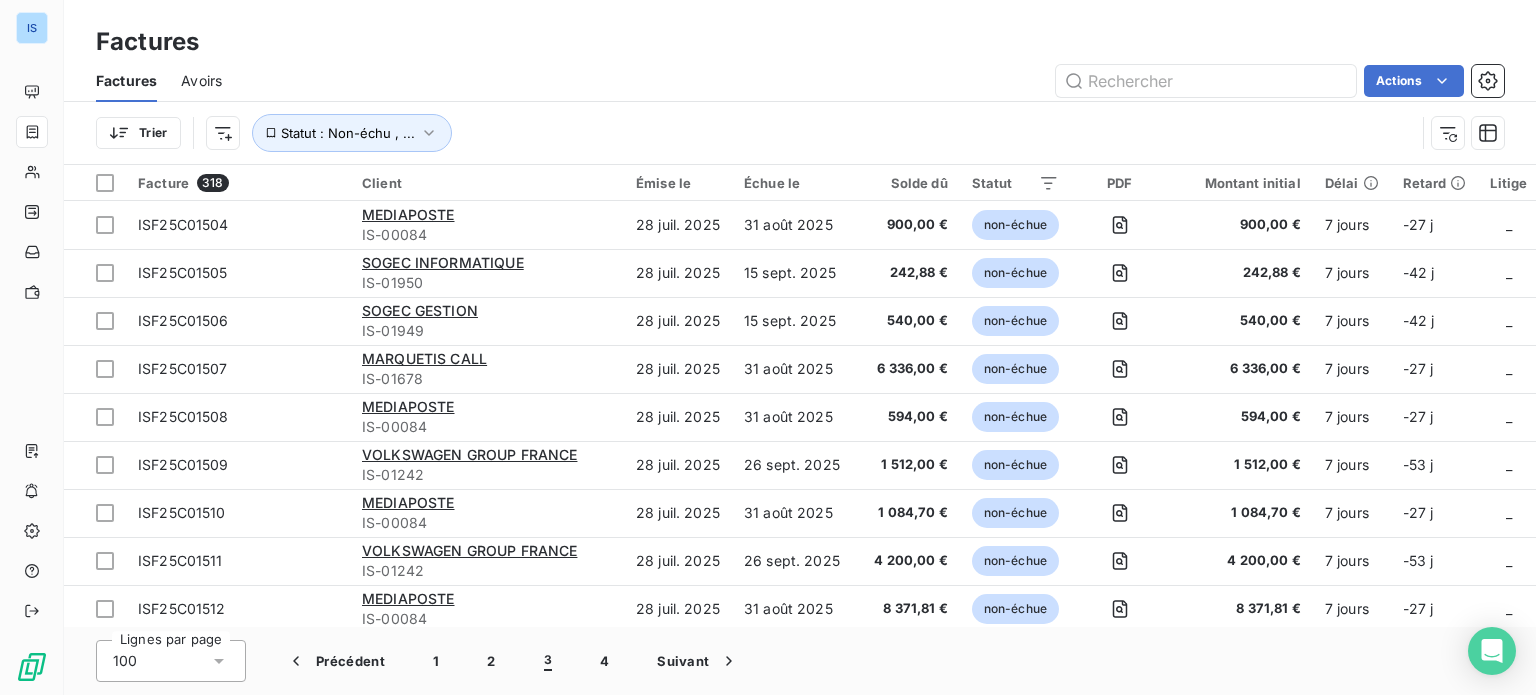 drag, startPoint x: 427, startPoint y: 627, endPoint x: 628, endPoint y: 635, distance: 201.15913 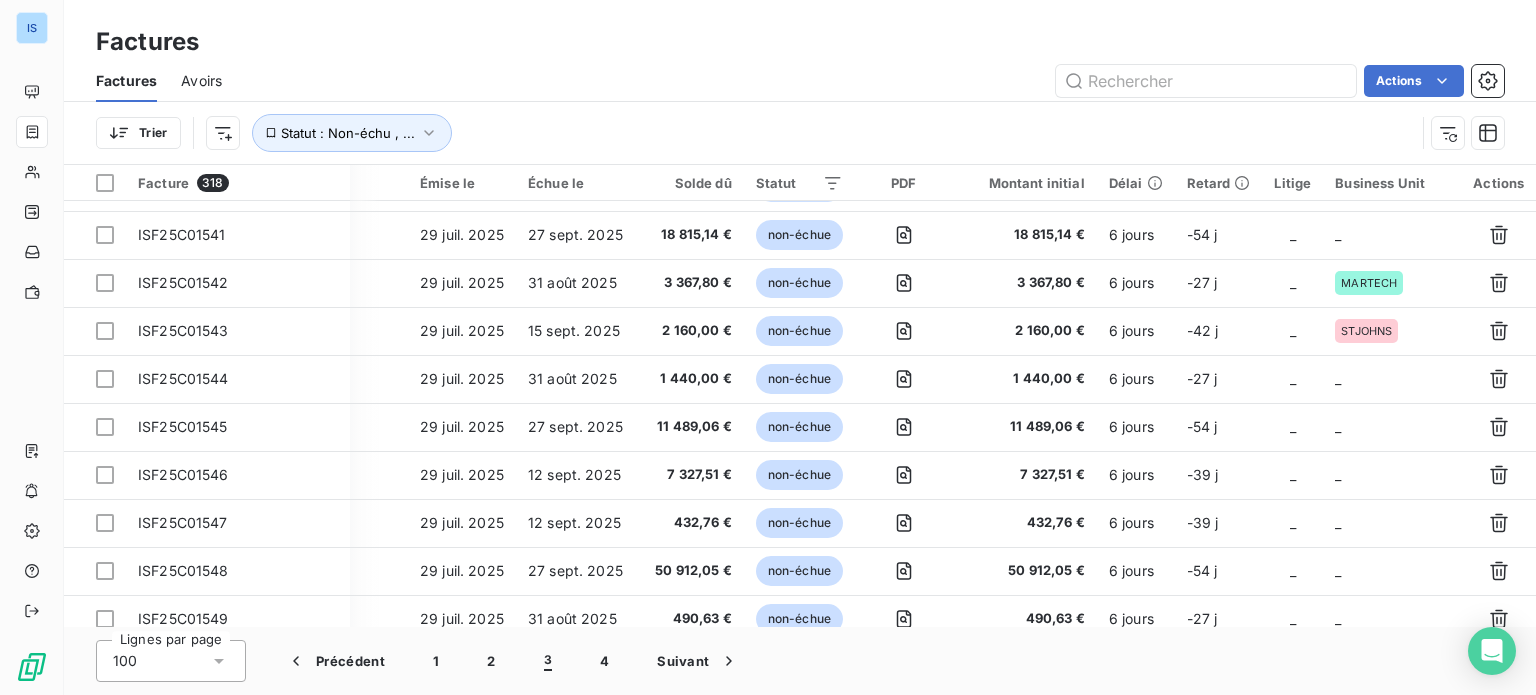 scroll, scrollTop: 1574, scrollLeft: 0, axis: vertical 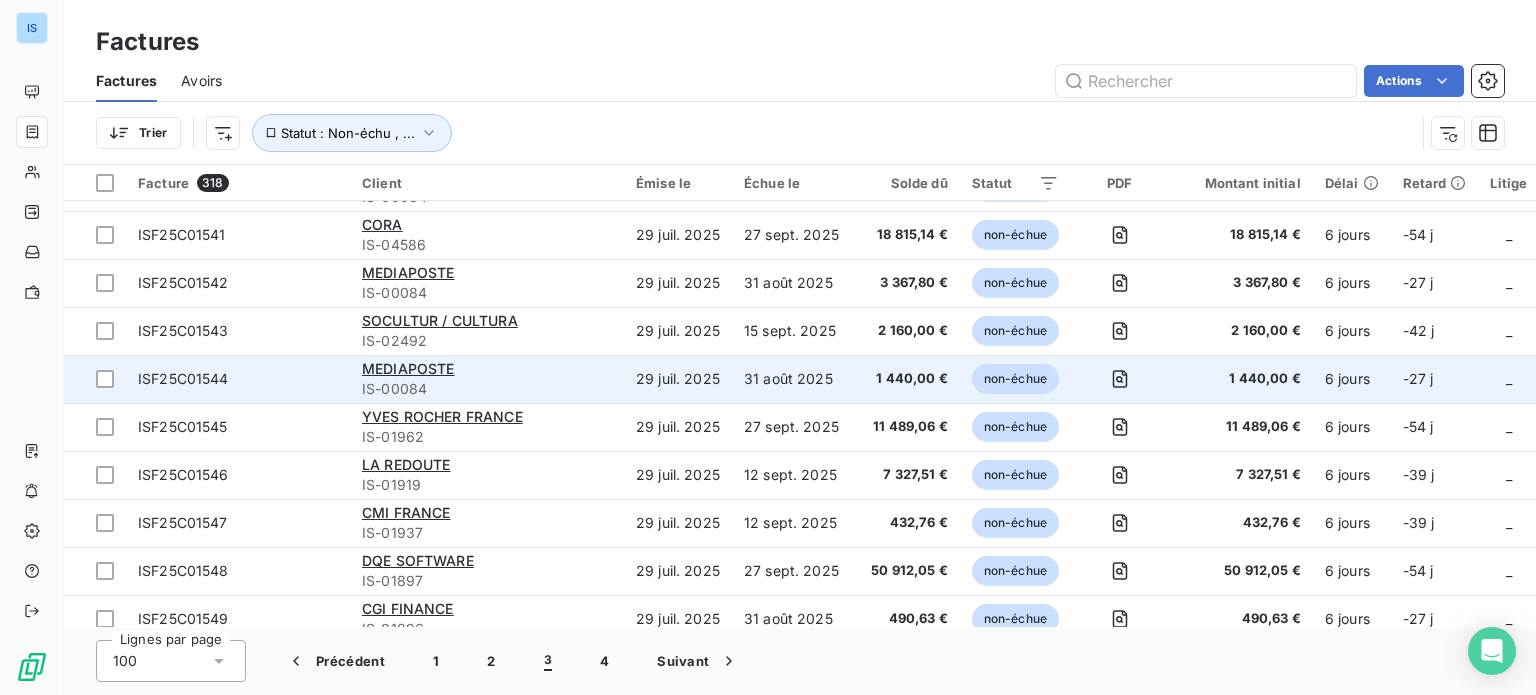 click on "ISF25C01544" at bounding box center (238, 379) 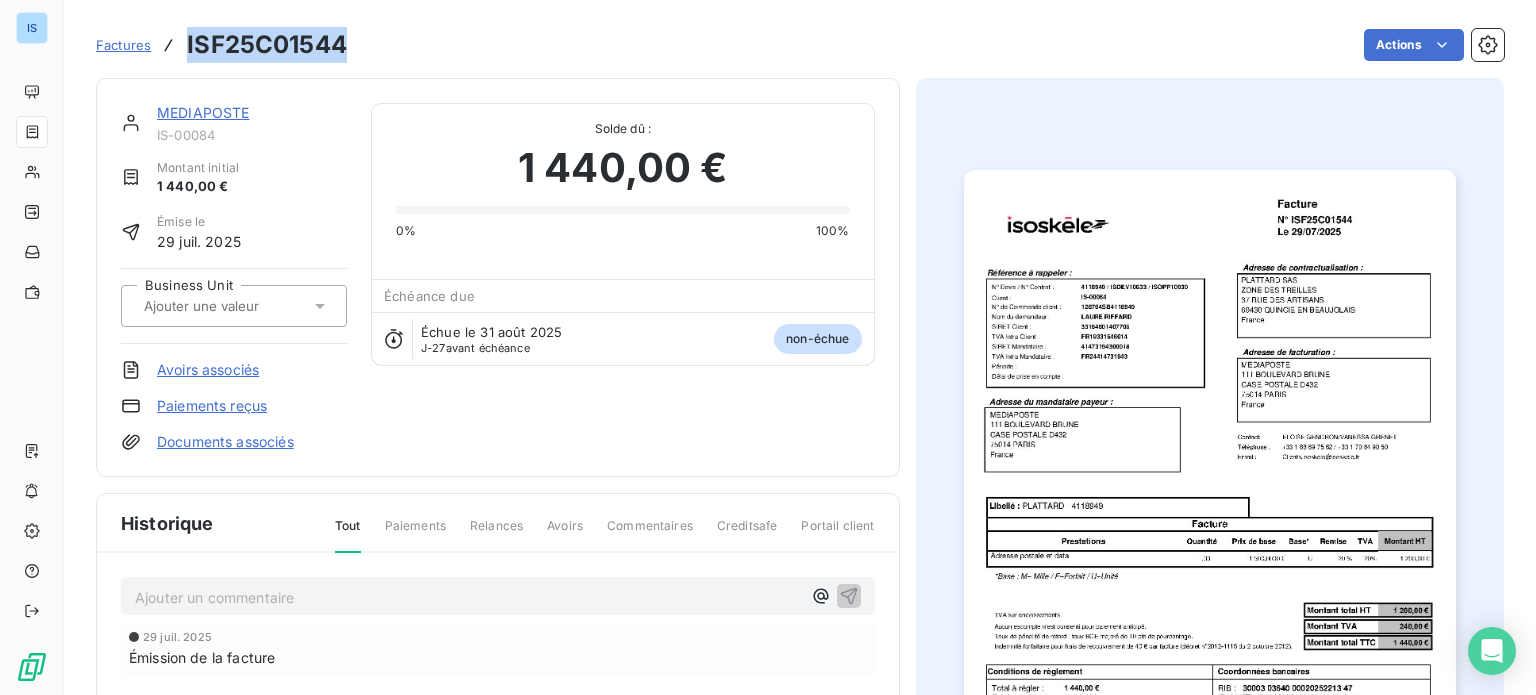 drag, startPoint x: 352, startPoint y: 41, endPoint x: 184, endPoint y: 50, distance: 168.2409 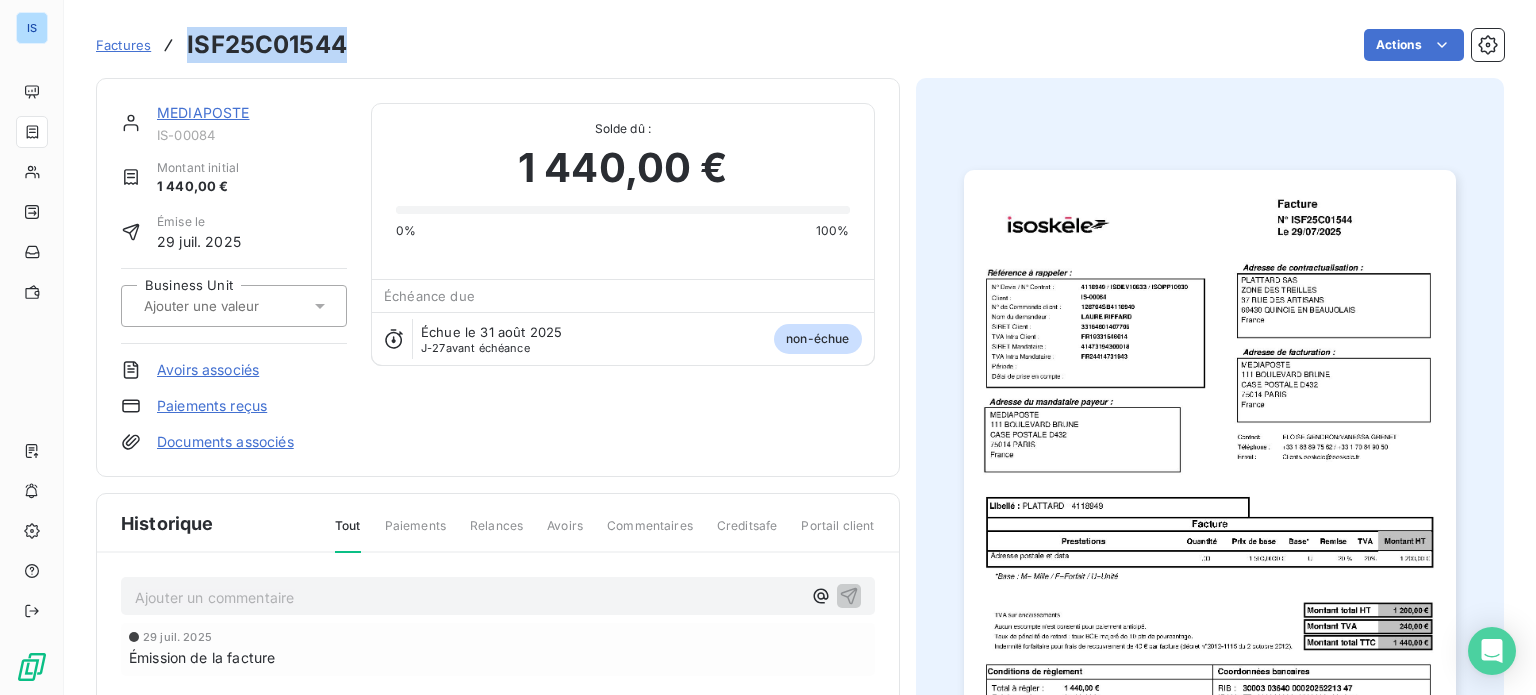 click on "Factures ISF25C01544 Actions" at bounding box center [800, 45] 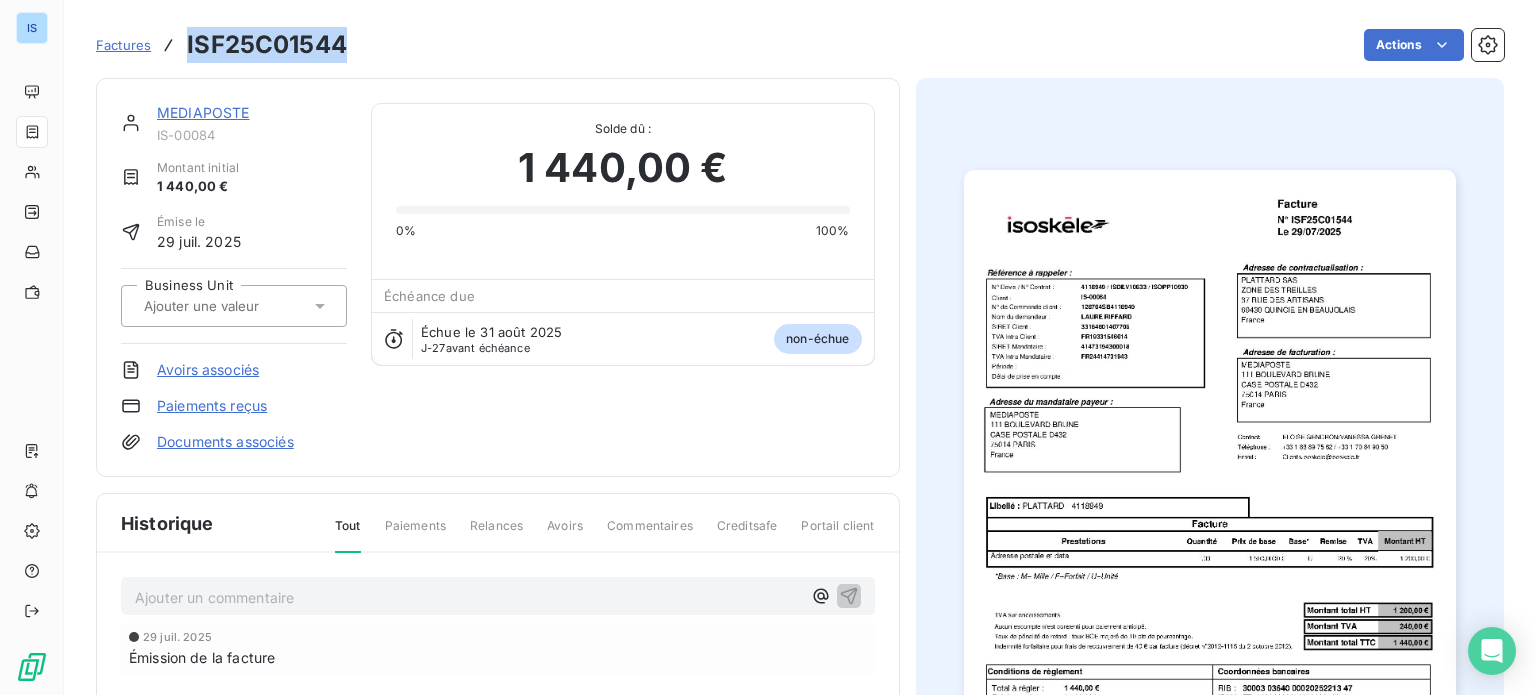 copy on "ISF25C01544" 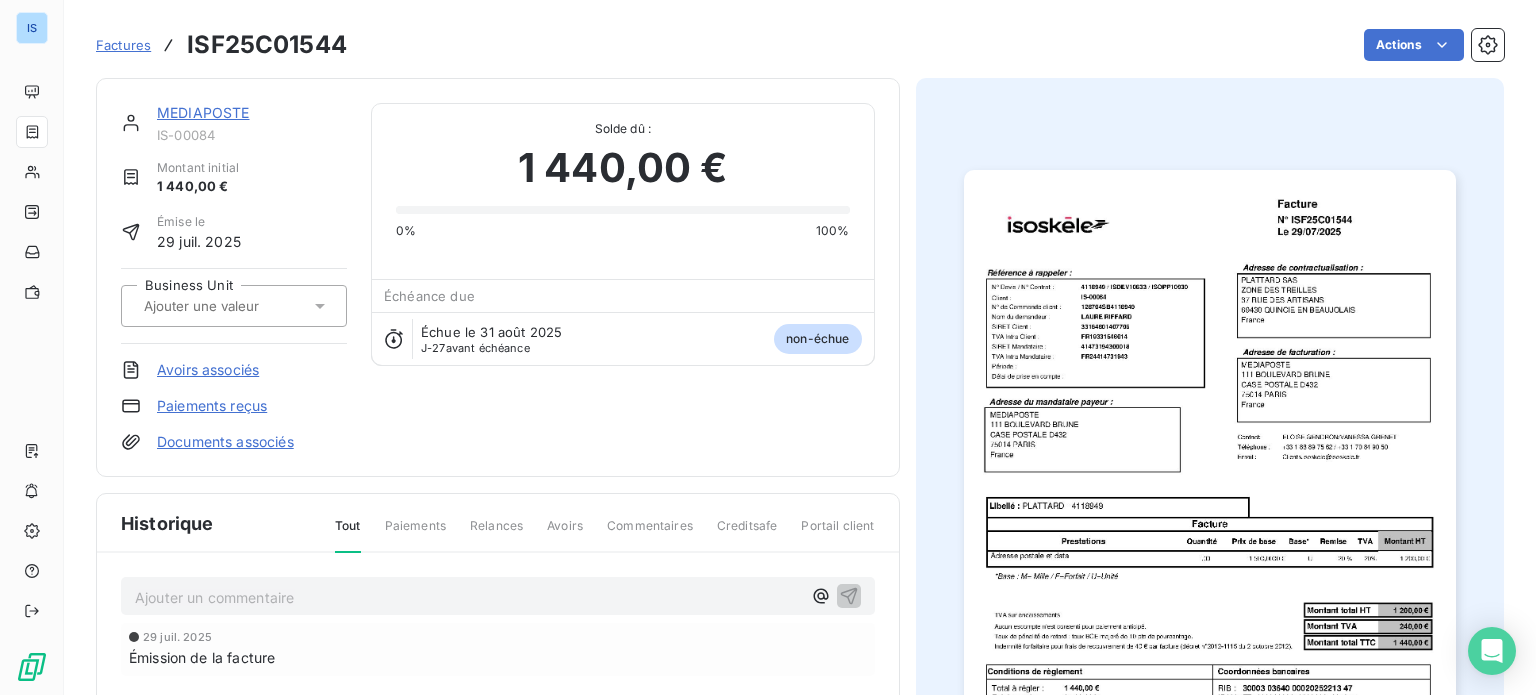 click at bounding box center [242, 306] 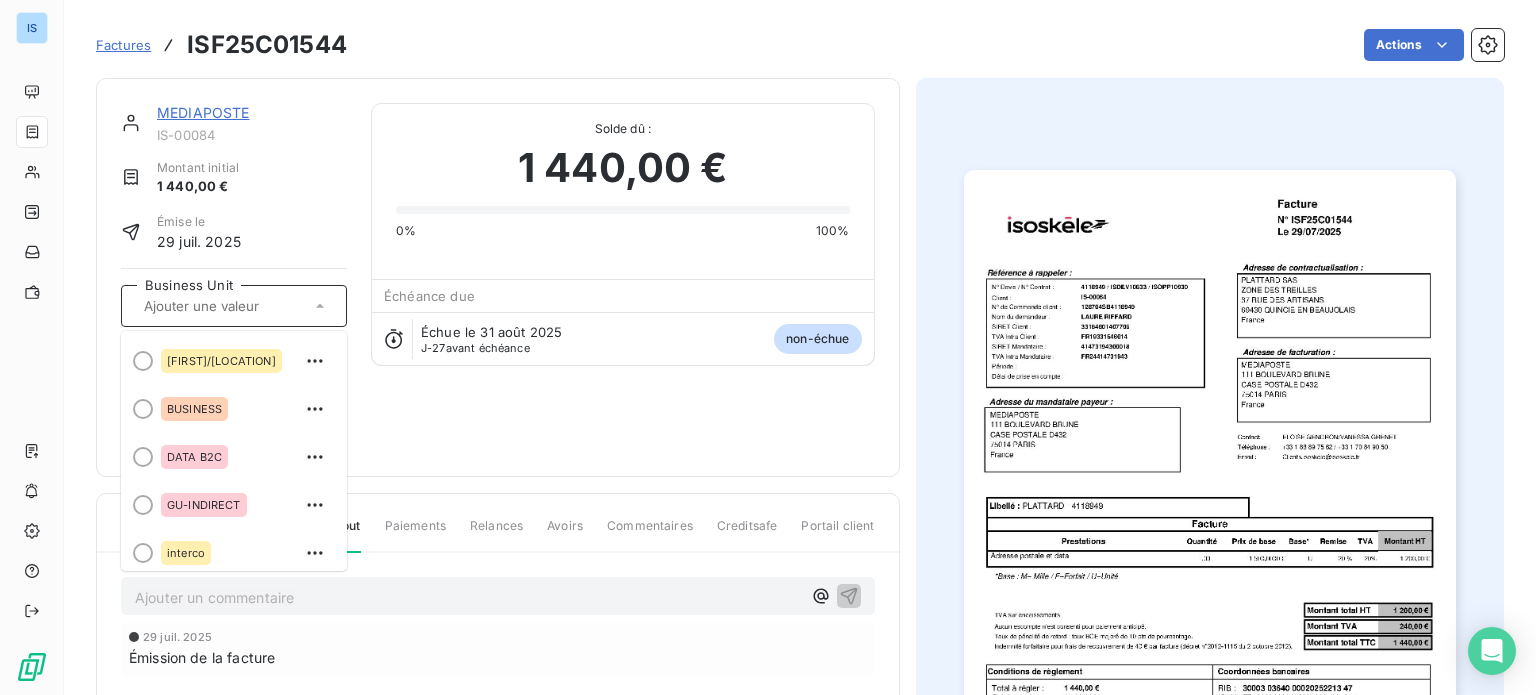 scroll, scrollTop: 120, scrollLeft: 0, axis: vertical 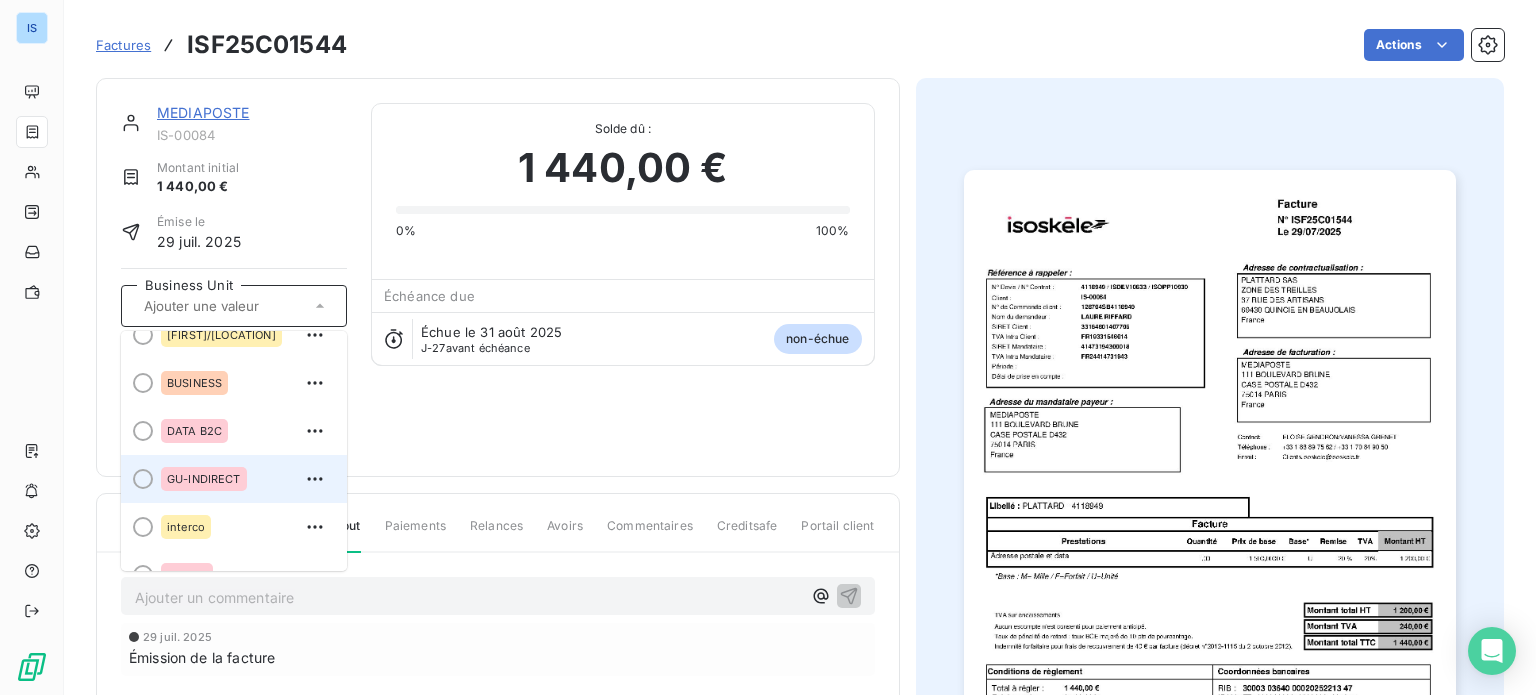 click on "GU-INDIRECT" at bounding box center (204, 479) 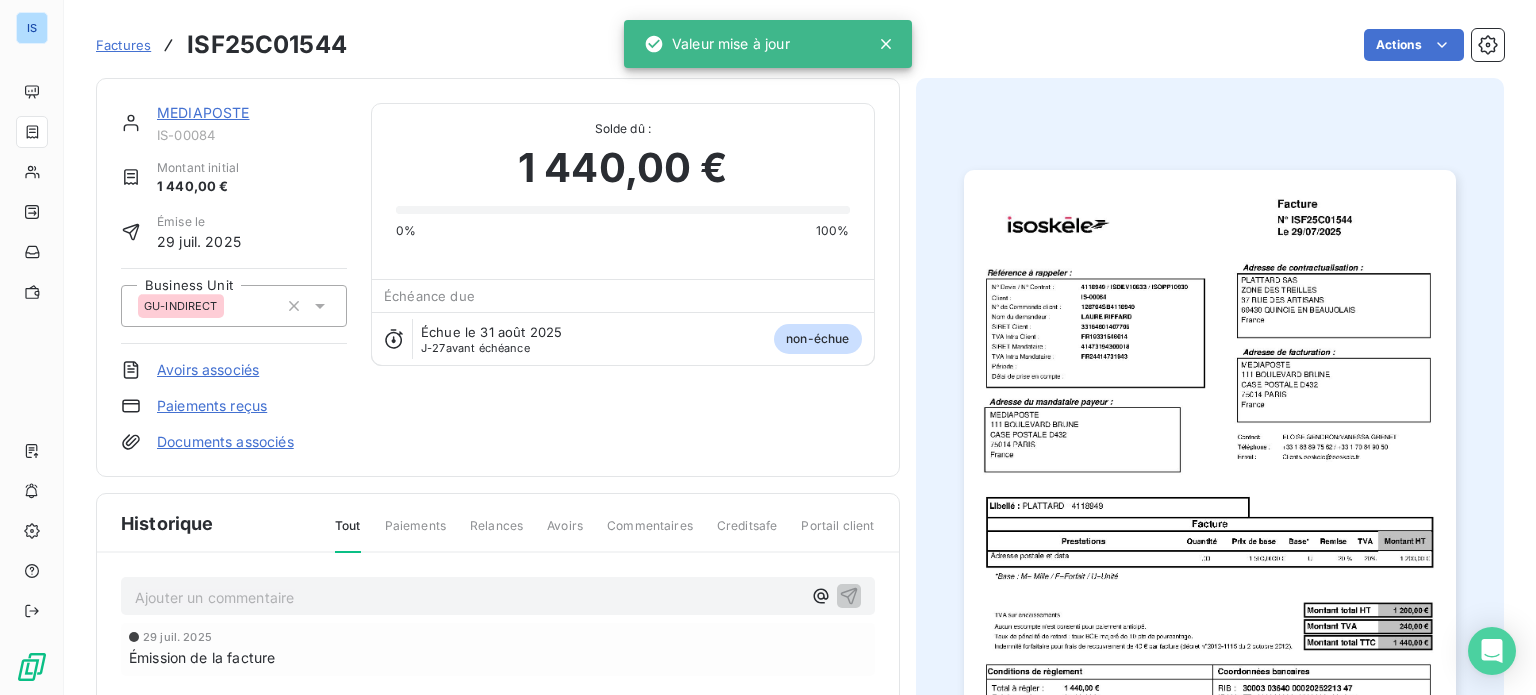 click on "Factures" at bounding box center (123, 45) 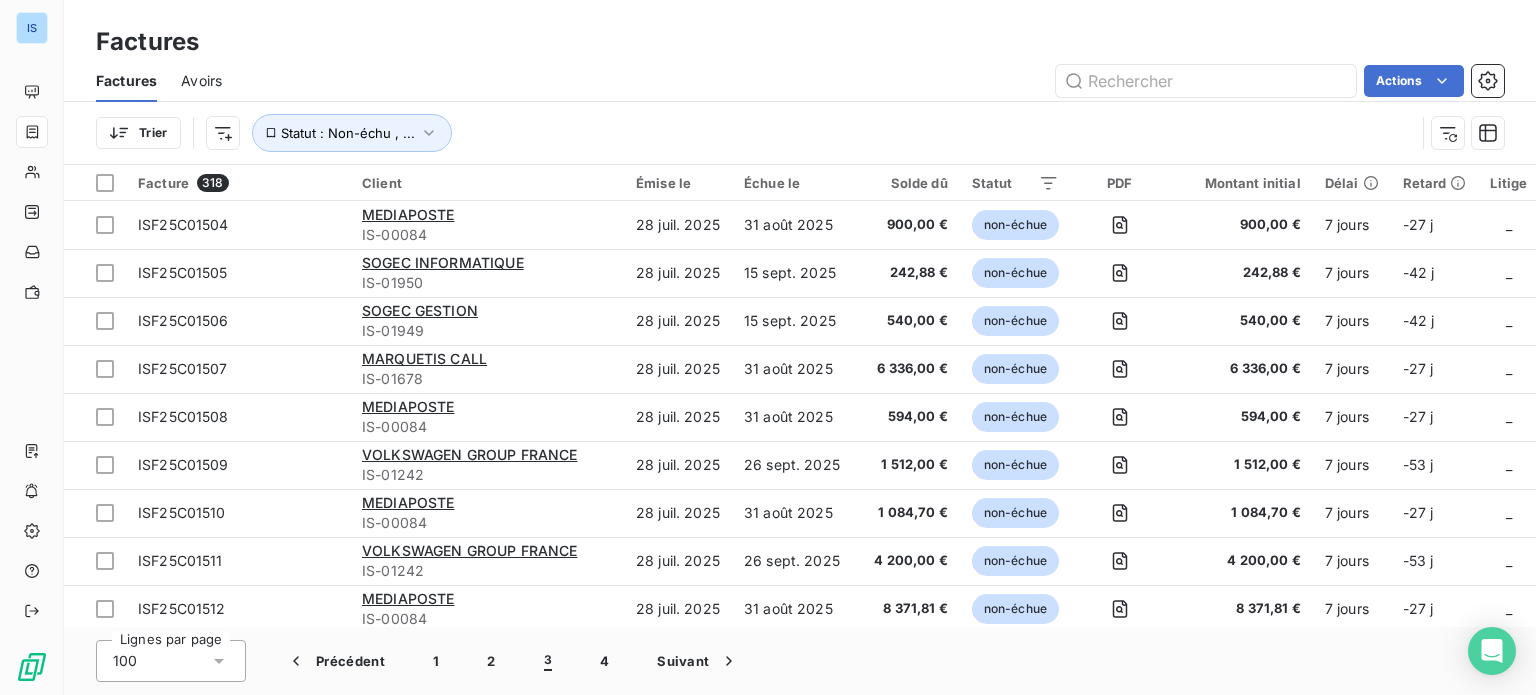 scroll, scrollTop: 0, scrollLeft: 216, axis: horizontal 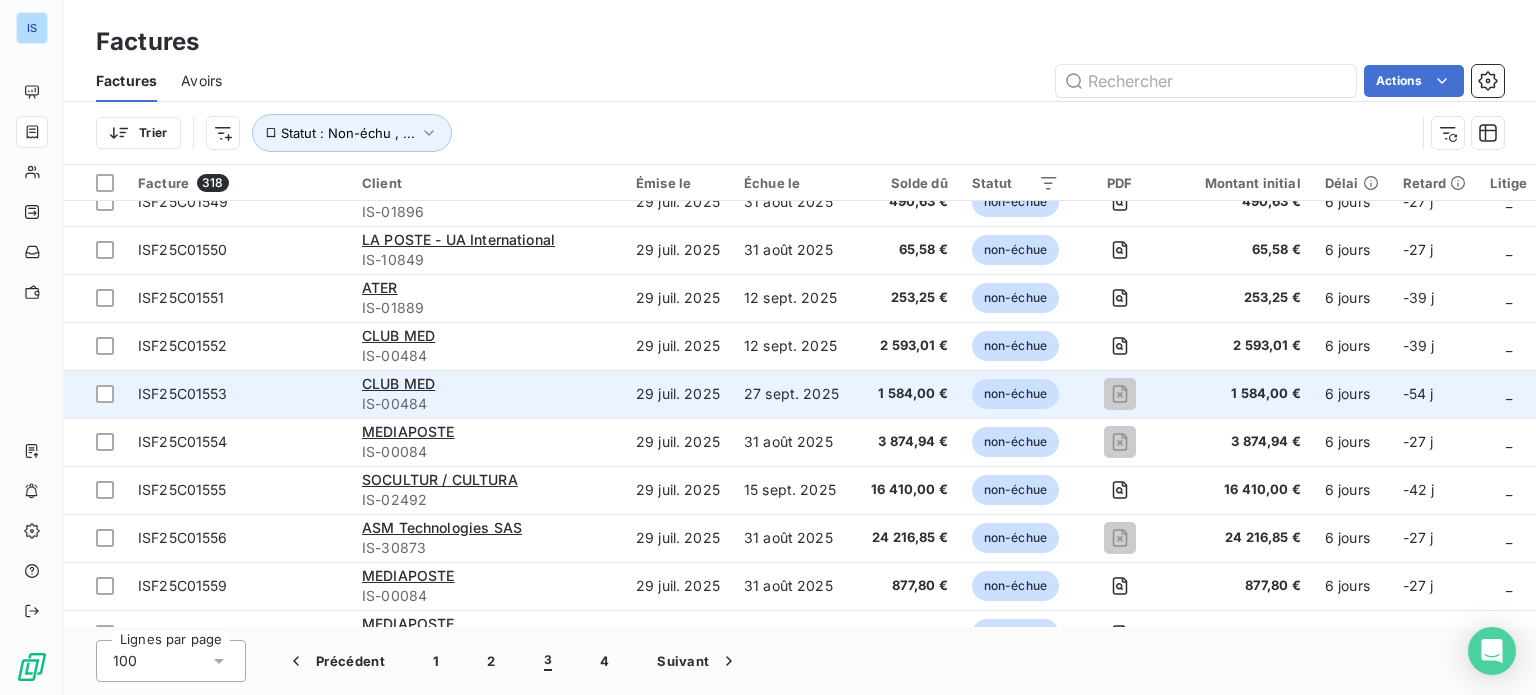 drag, startPoint x: 1527, startPoint y: 371, endPoint x: 1527, endPoint y: 388, distance: 17 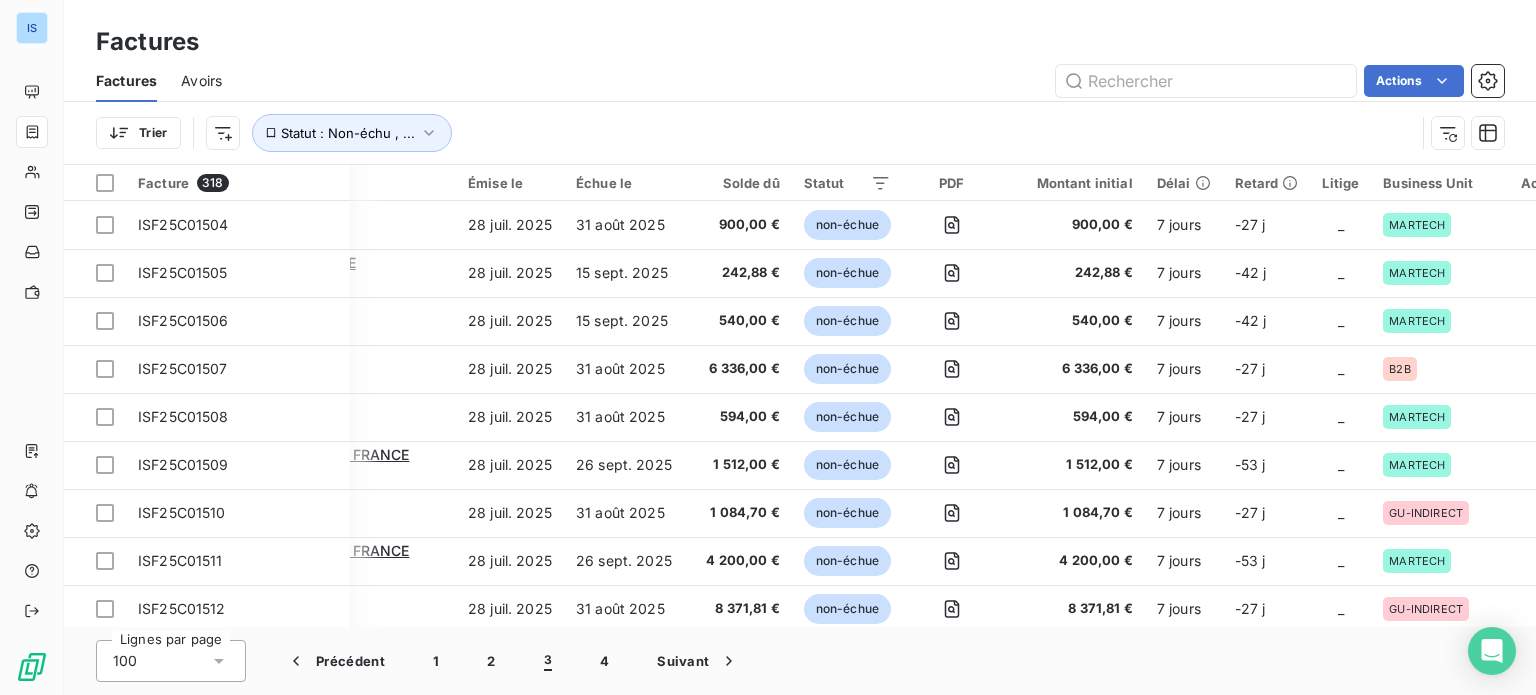 scroll, scrollTop: 0, scrollLeft: 172, axis: horizontal 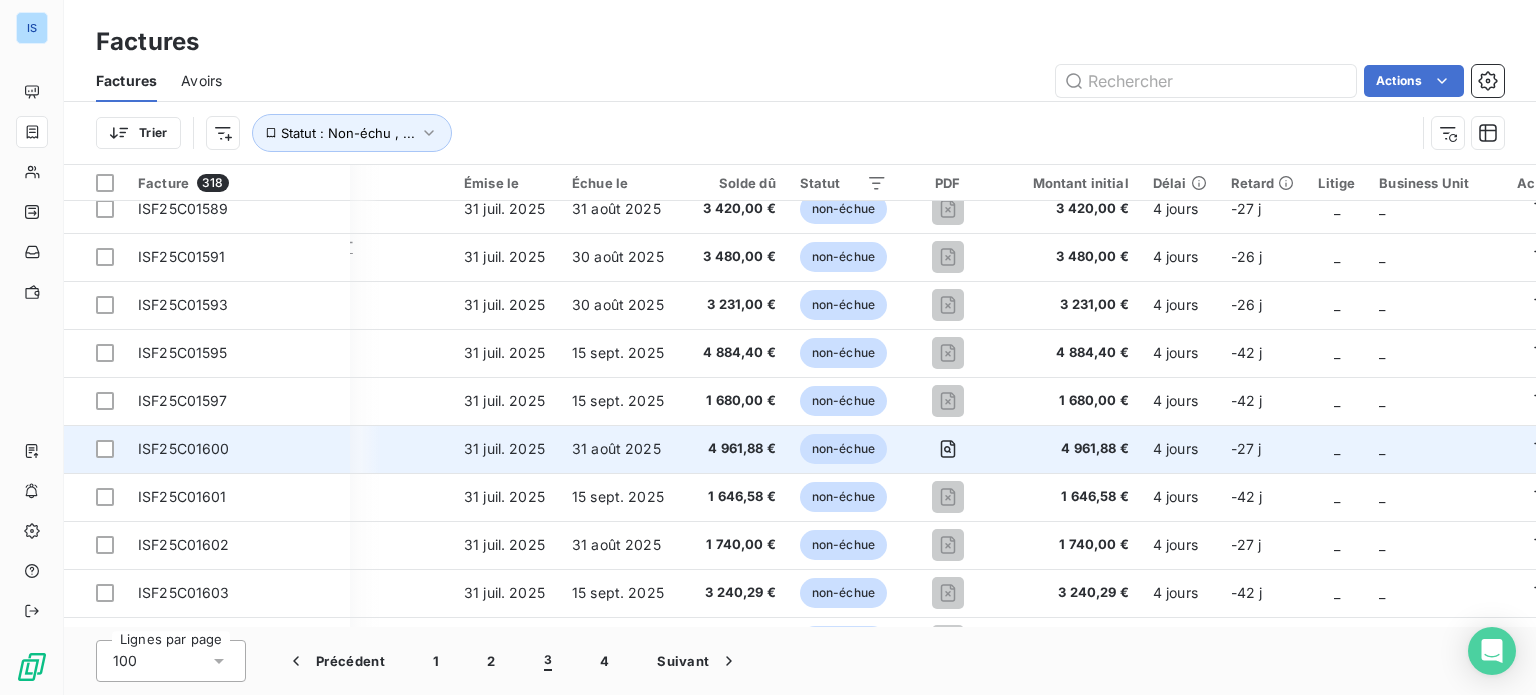 click on "ISF25C01600" at bounding box center (238, 449) 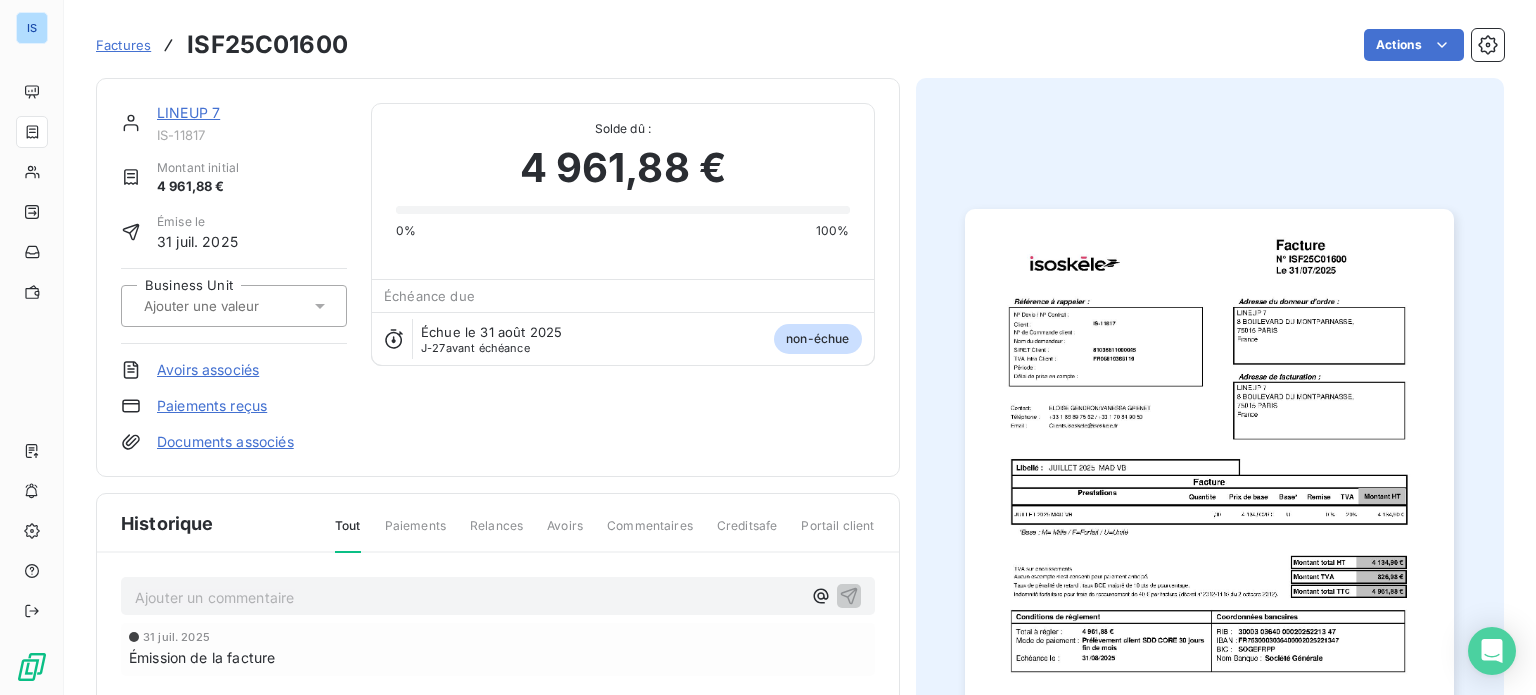 click 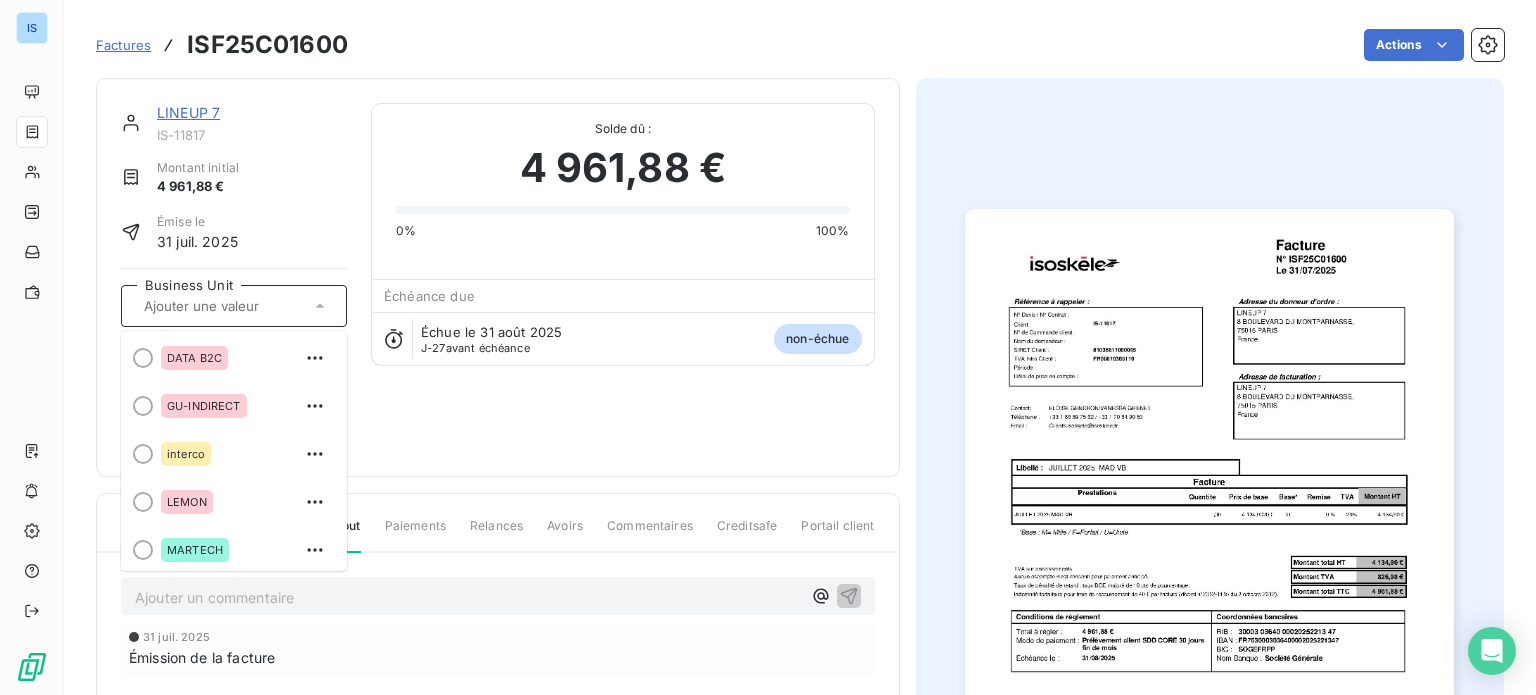 scroll, scrollTop: 195, scrollLeft: 0, axis: vertical 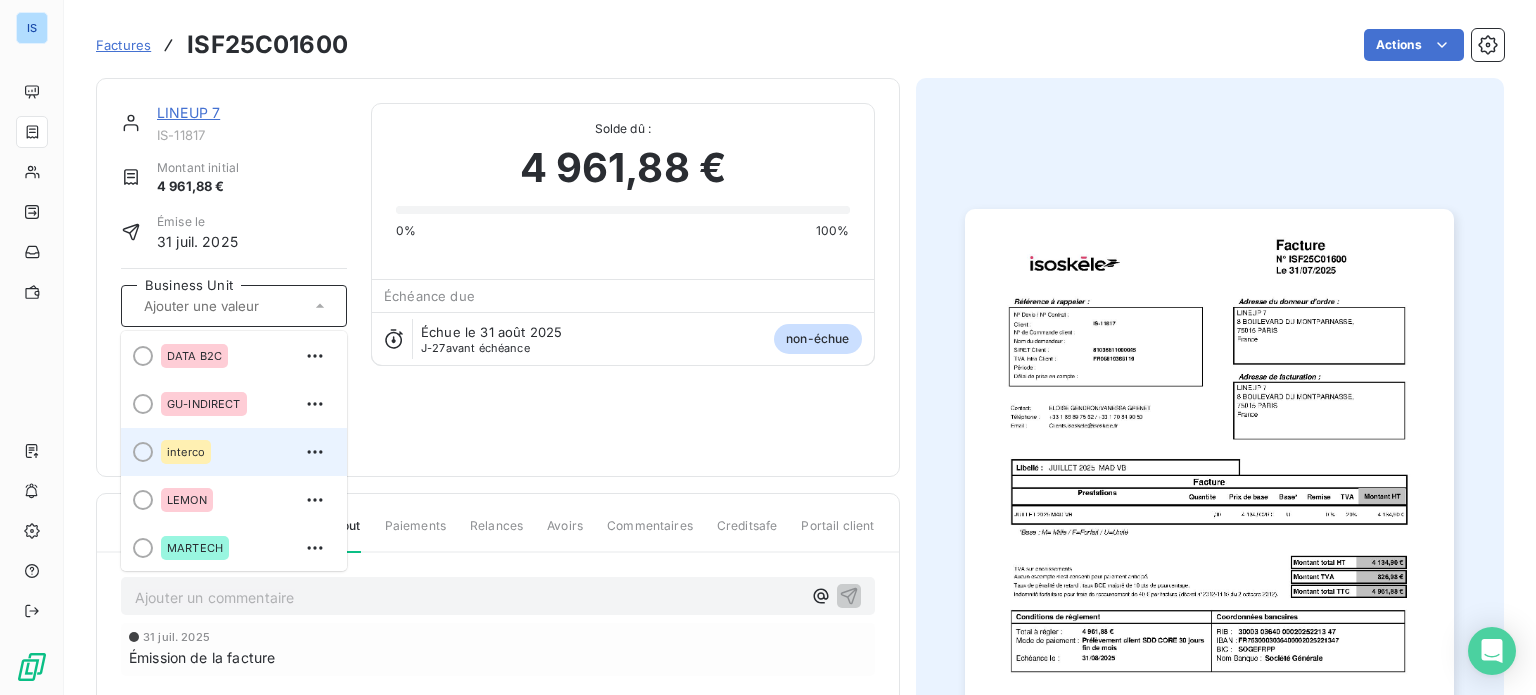 click on "interco" at bounding box center [246, 452] 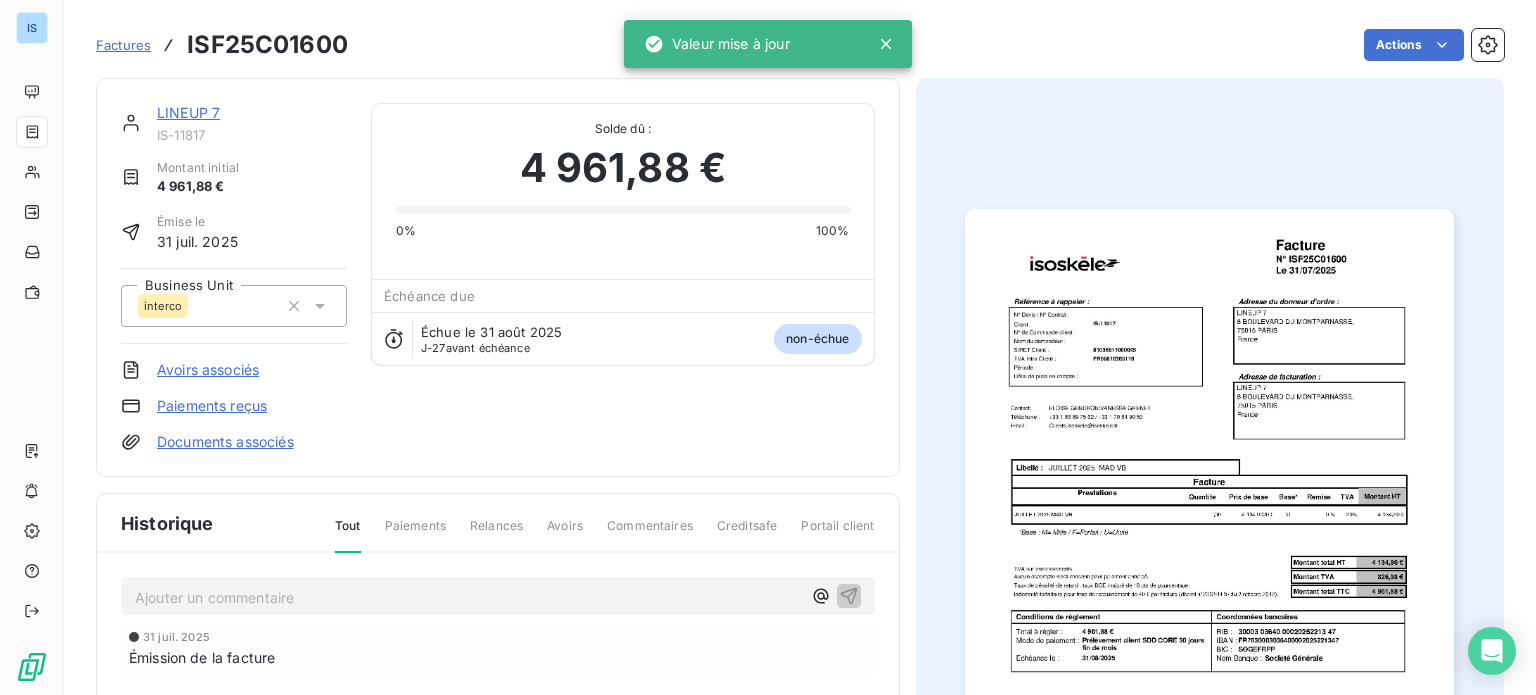 click on "LINEUP 7" at bounding box center [188, 112] 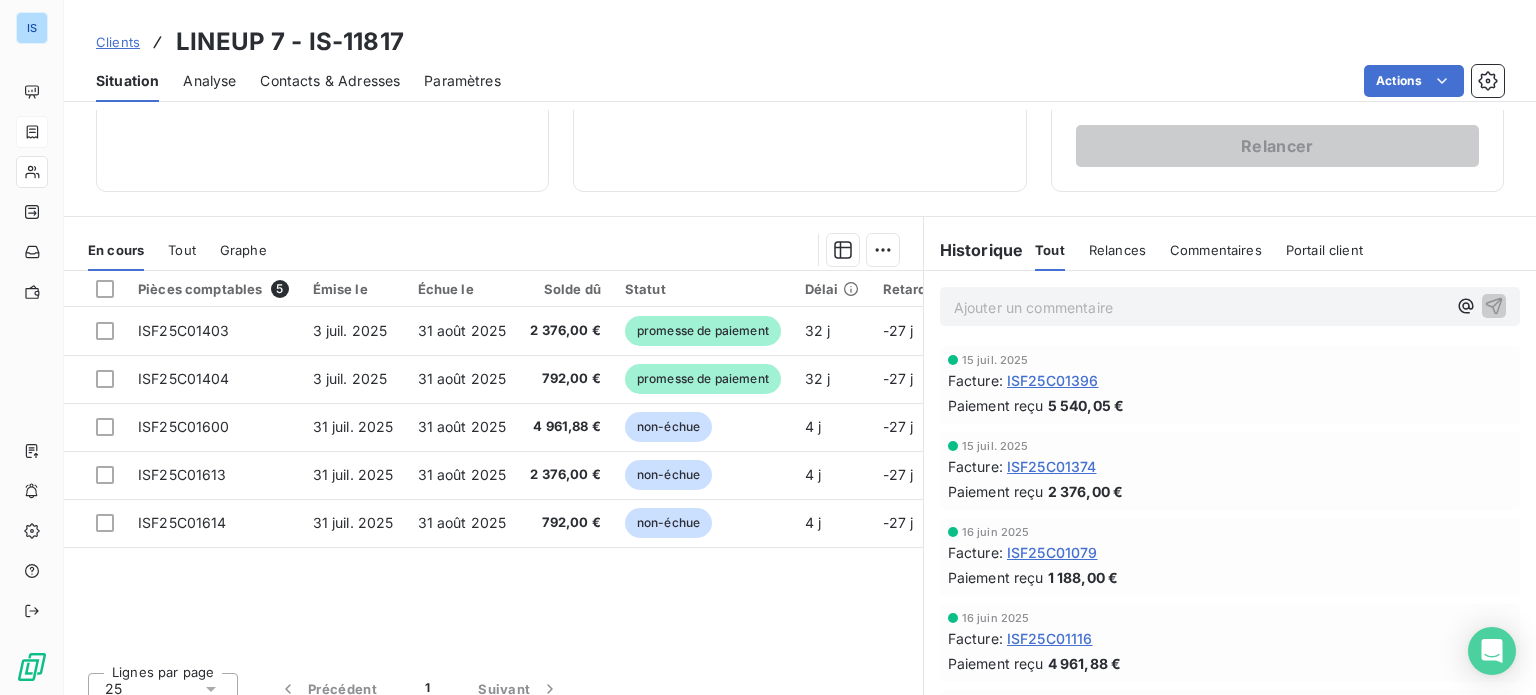 scroll, scrollTop: 349, scrollLeft: 0, axis: vertical 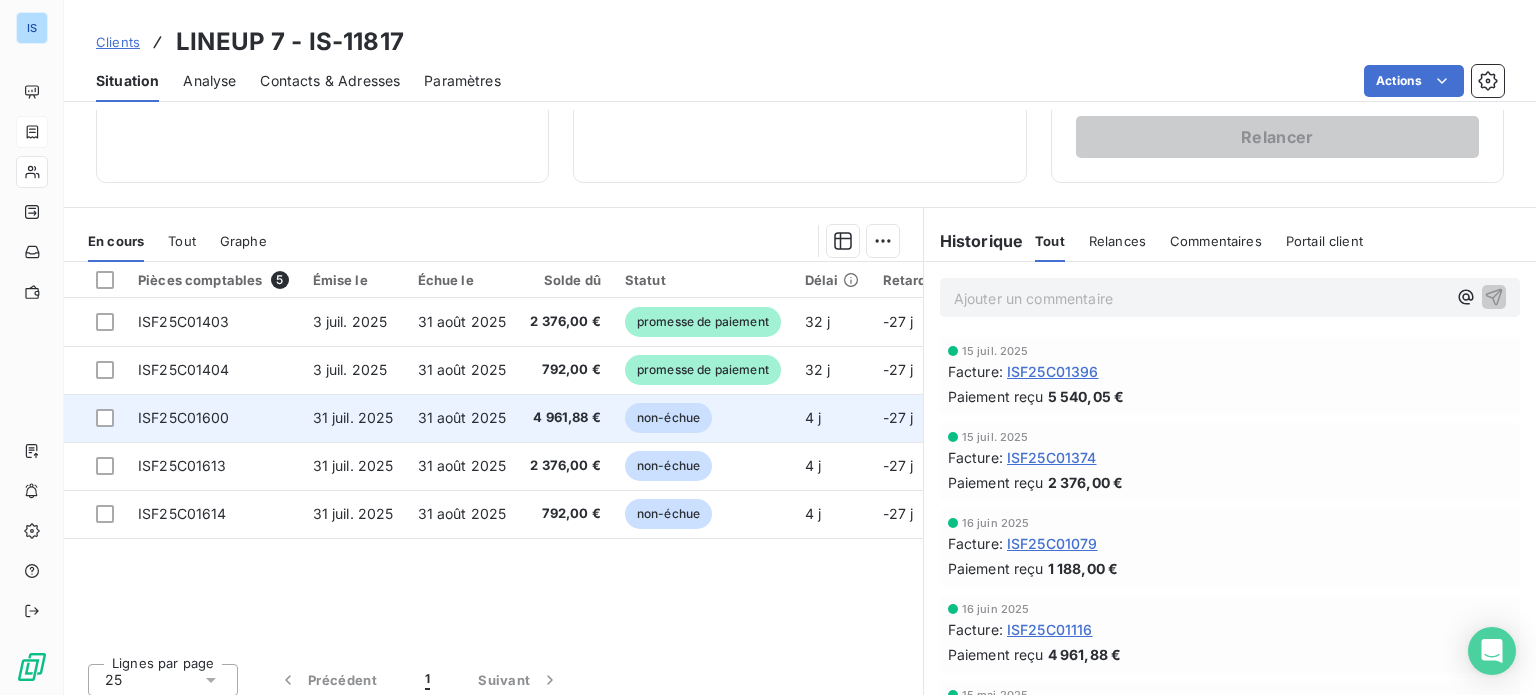 click on "31 août 2025" at bounding box center (462, 417) 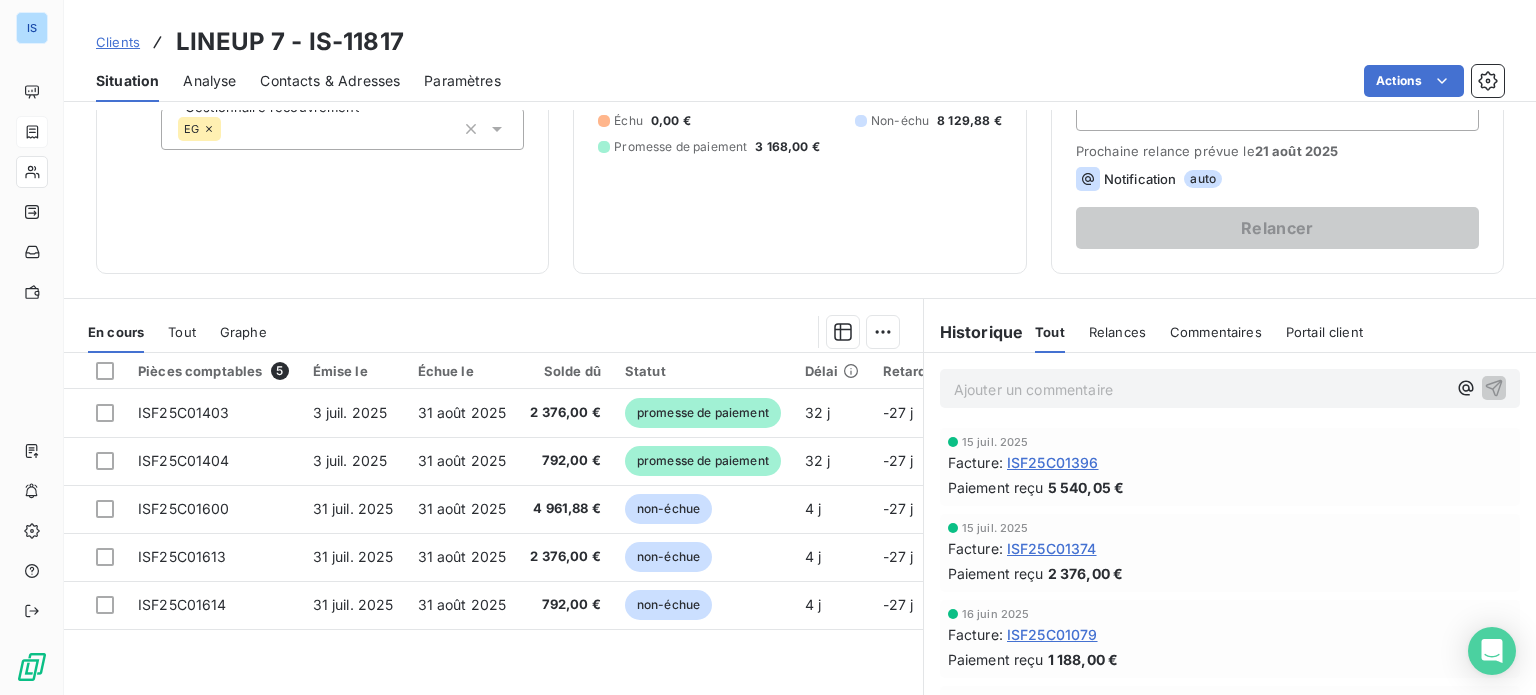 scroll, scrollTop: 300, scrollLeft: 0, axis: vertical 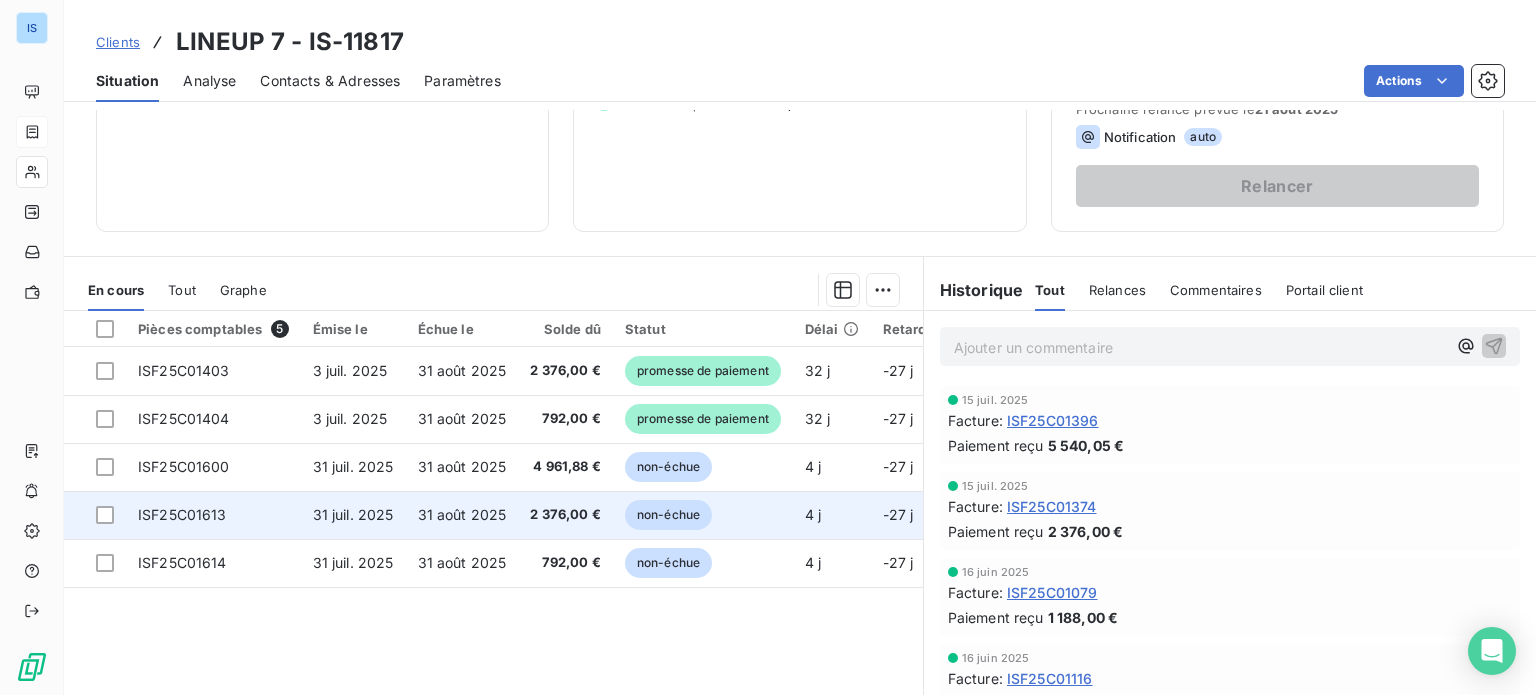 click on "31 août 2025" at bounding box center [462, 515] 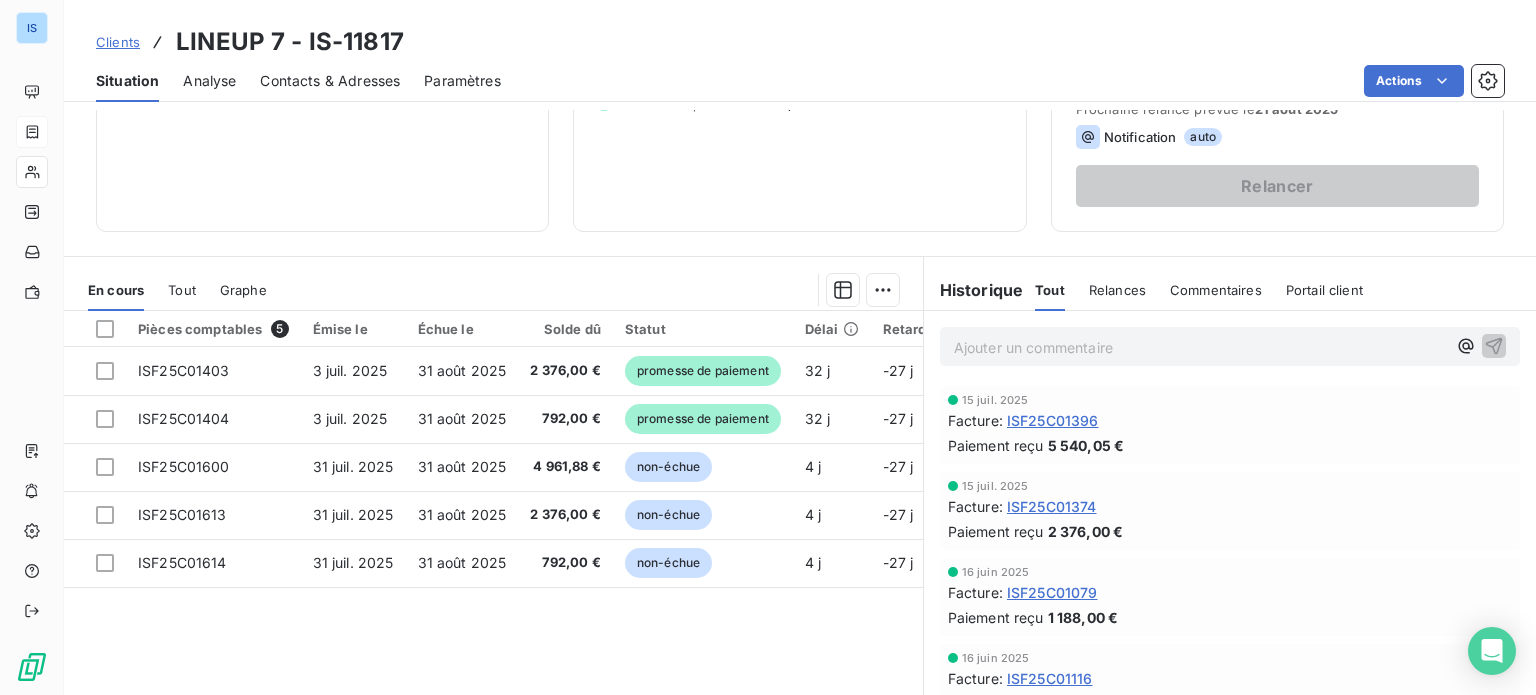 scroll, scrollTop: 360, scrollLeft: 0, axis: vertical 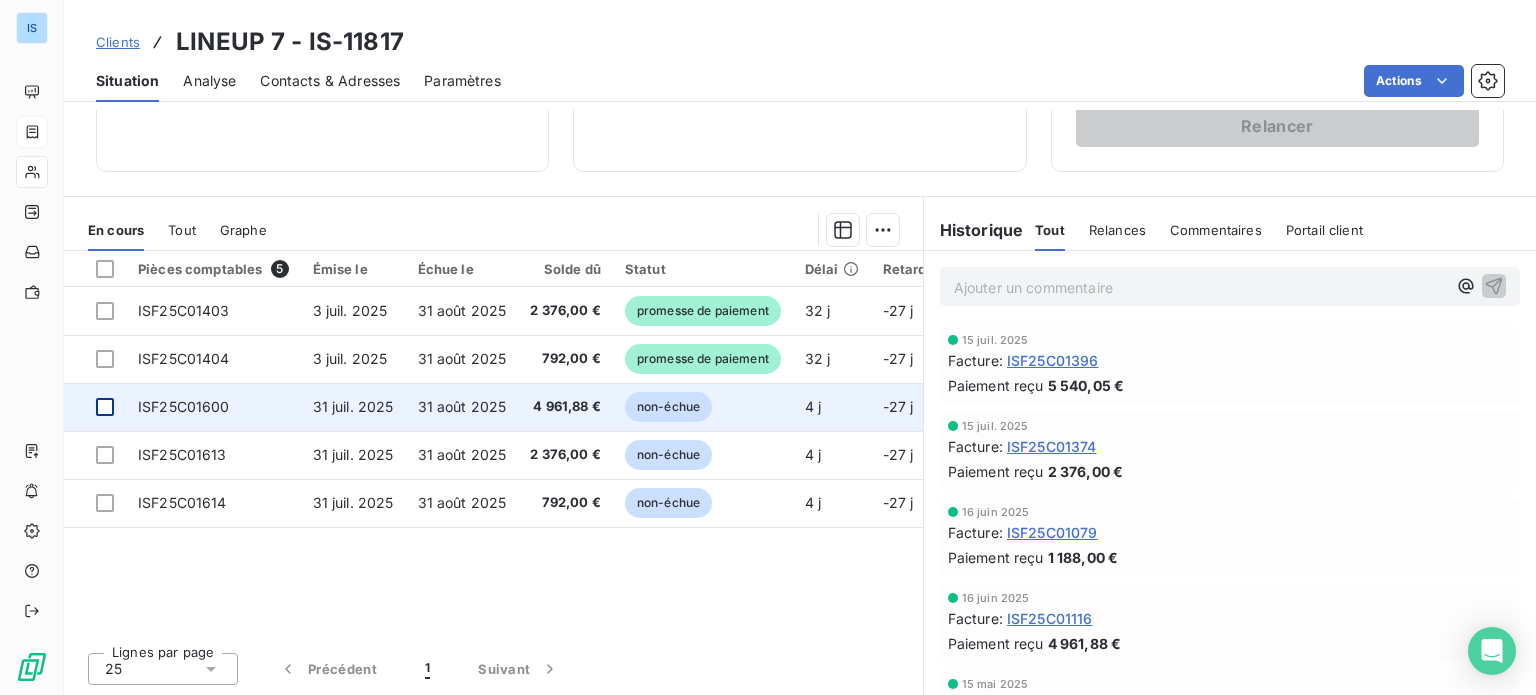 click at bounding box center [105, 407] 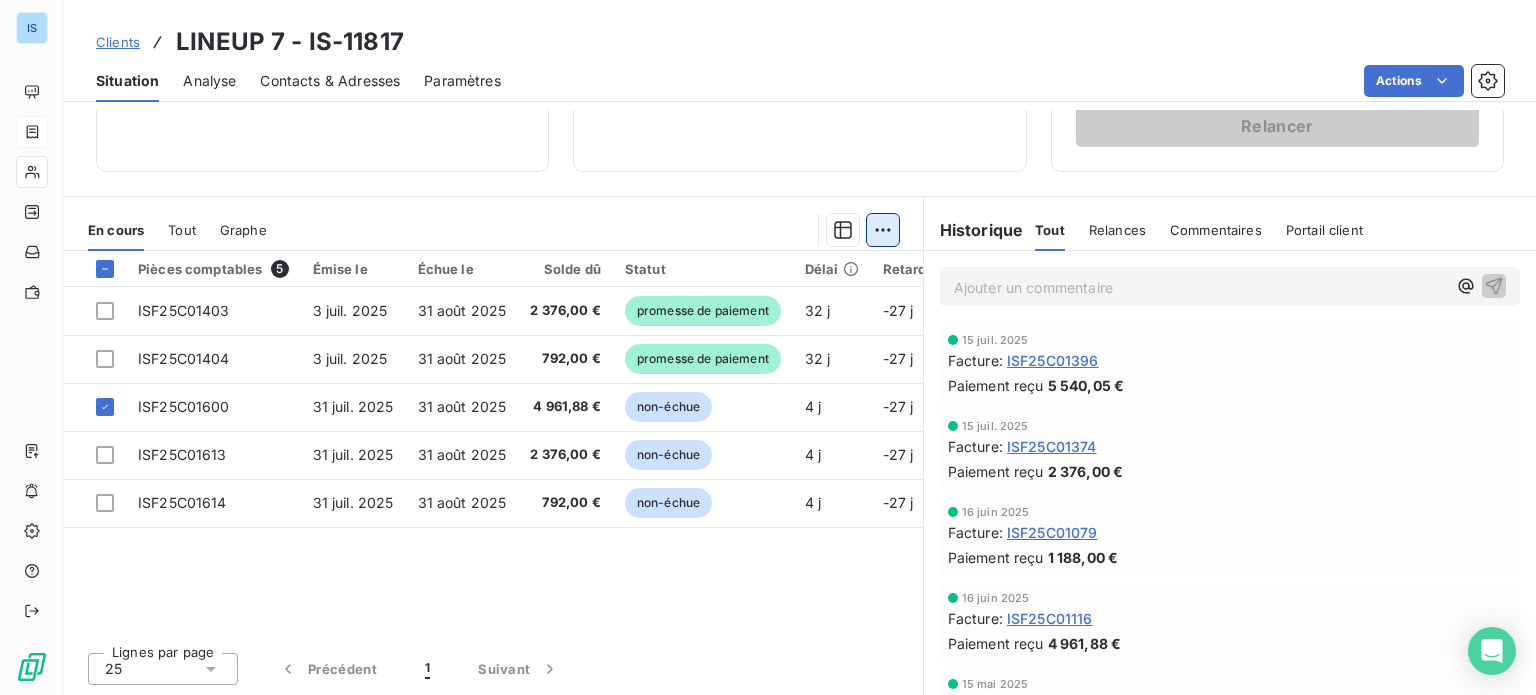 click on "IS Clients LINEUP 7 - IS-11817 Situation Analyse Contacts & Adresses Paramètres Actions Informations client Gestionnaires Aucun Propriétés Client STATUT Gestionnaire recouvrement EG Encours client   11 297,88 € 0 Échu 0,00 € Non-échu 8 129,88 €   Promesse de paiement 3 168,00 €   Limite d’encours Ajouter une limite d’encours autorisé Gestion du risque Surveiller ce client en intégrant votre outil de gestion des risques client. Relance Plan de relance FR - ISOSKELE Prochaine relance prévue le  [DATE] Notification auto Relancer En cours Tout Graphe Pièces comptables 5 Émise le Échue le Solde dû Statut Délai   Retard   ISF25C01403 [DATE] [DATE] 2 376,00 € promesse de paiement 32 j -27 j ISF25C01404 [DATE] [DATE] 792,00 € promesse de paiement 32 j -27 j ISF25C01600 [DATE] [DATE] 4 961,88 € non-échue 4 j -27 j ISF25C01613 [DATE] [DATE] 2 376,00 € non-échue 4 j -27 j ISF25C01614 792,00 €" at bounding box center (768, 347) 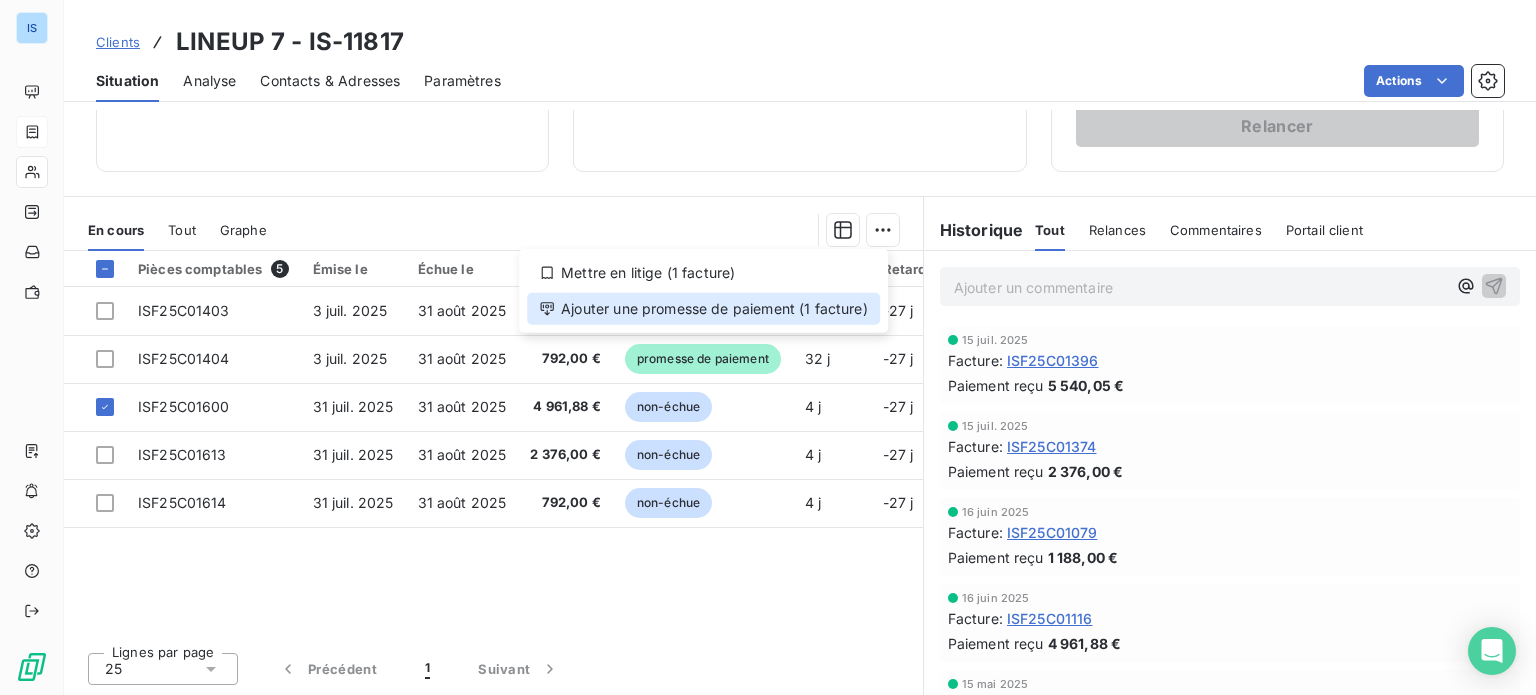 click on "Ajouter une promesse de paiement (1 facture)" at bounding box center (703, 309) 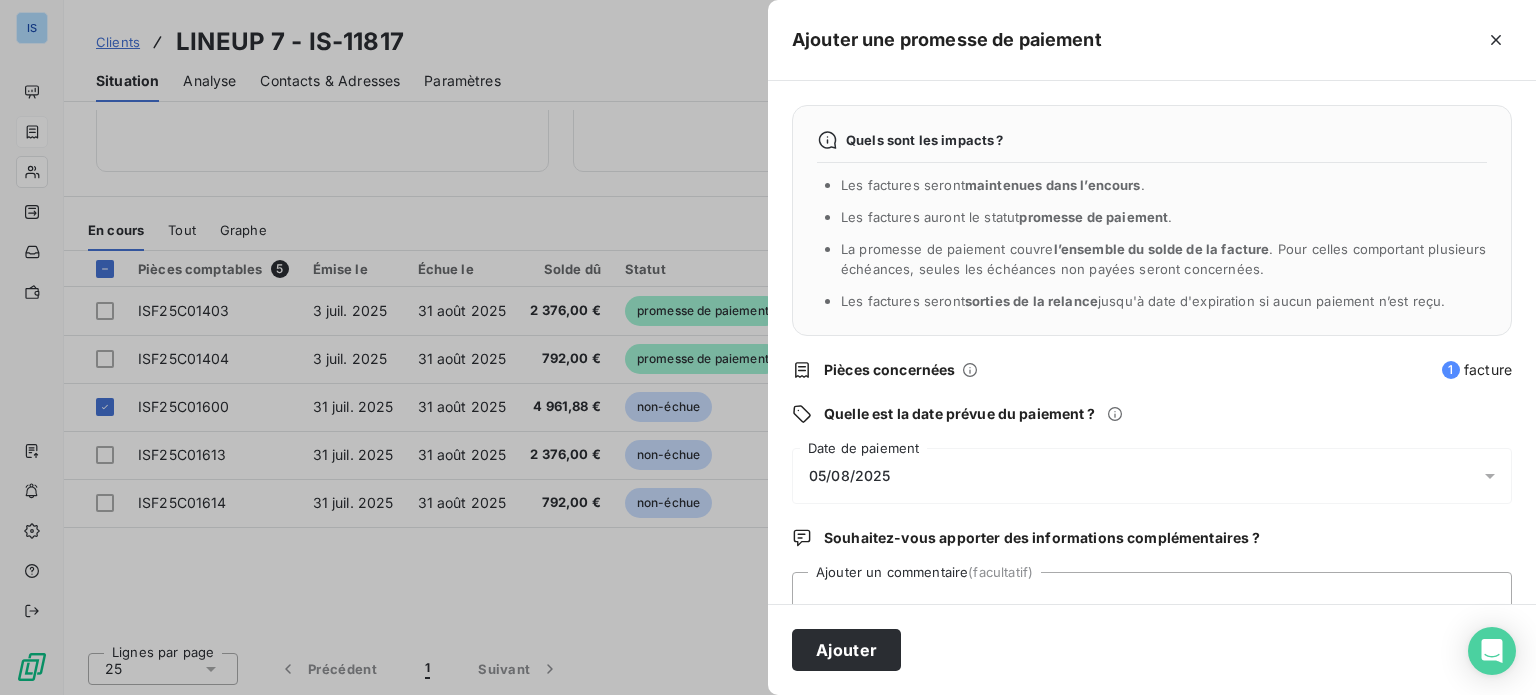 click on "05/08/2025" at bounding box center (1152, 476) 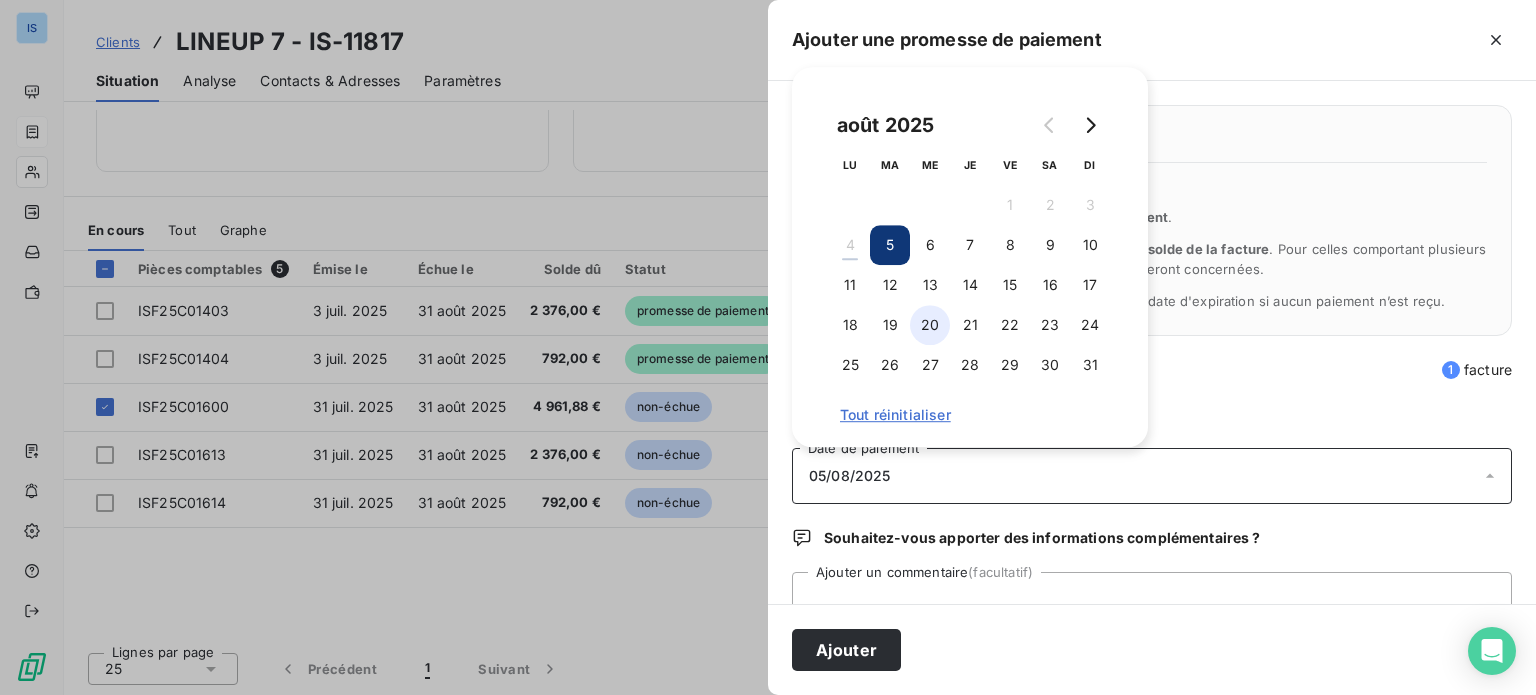click on "20" at bounding box center [930, 325] 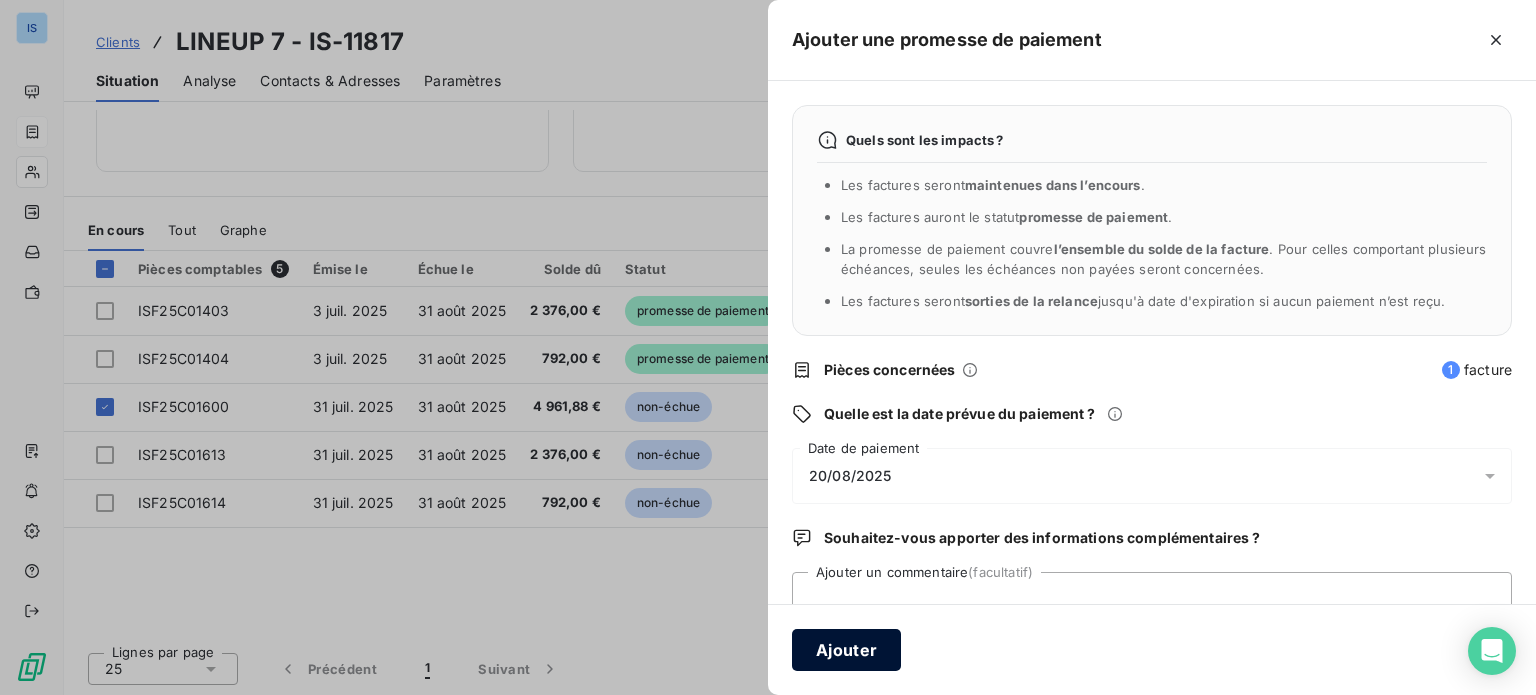 click on "Ajouter" at bounding box center [846, 650] 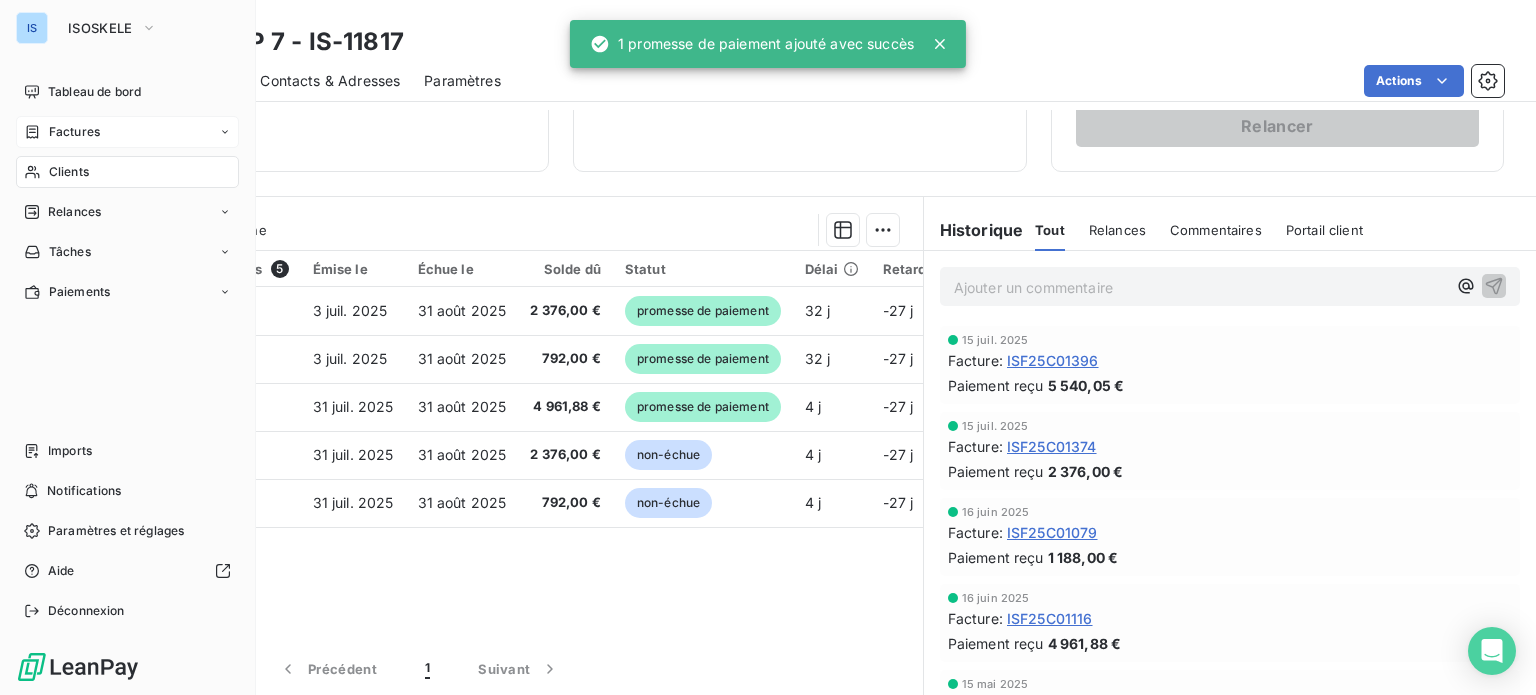 click on "Factures" at bounding box center [74, 132] 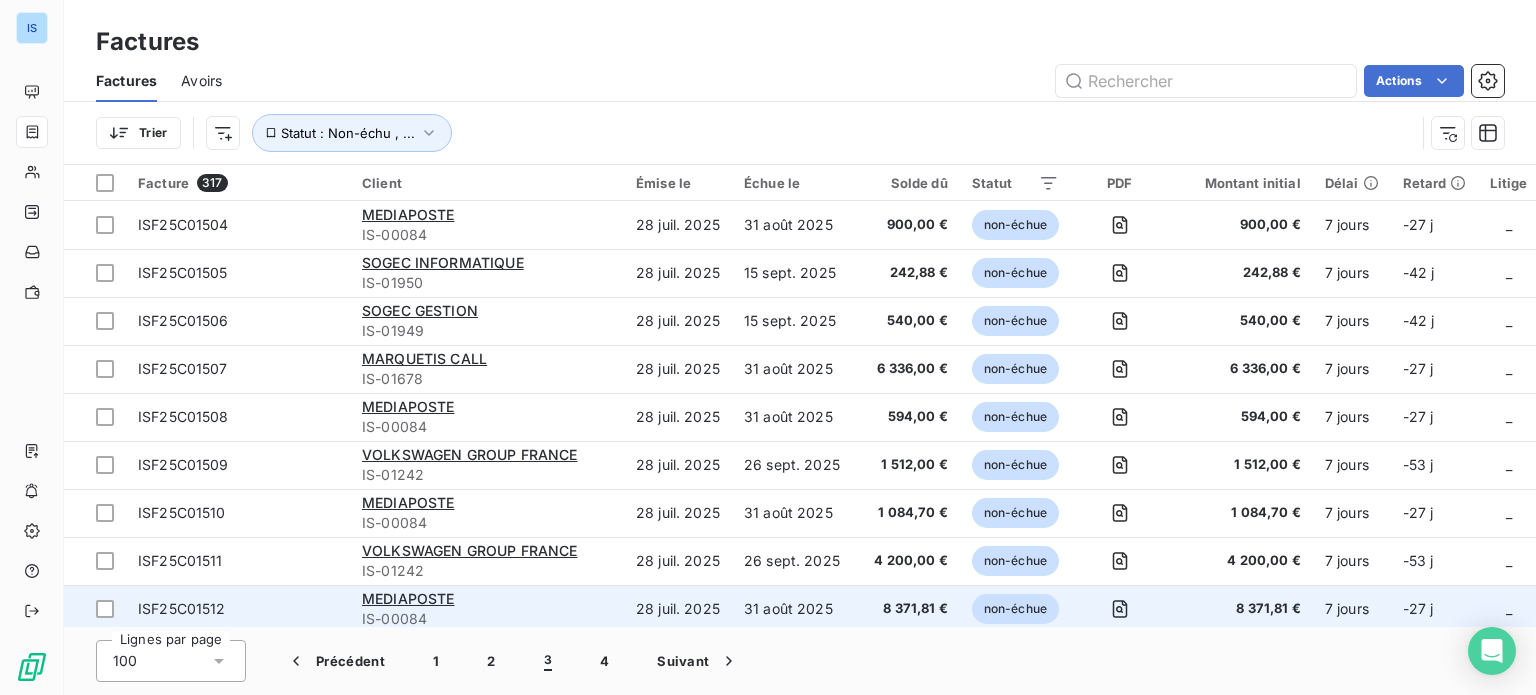 click on "8 371,81 €" at bounding box center (906, 609) 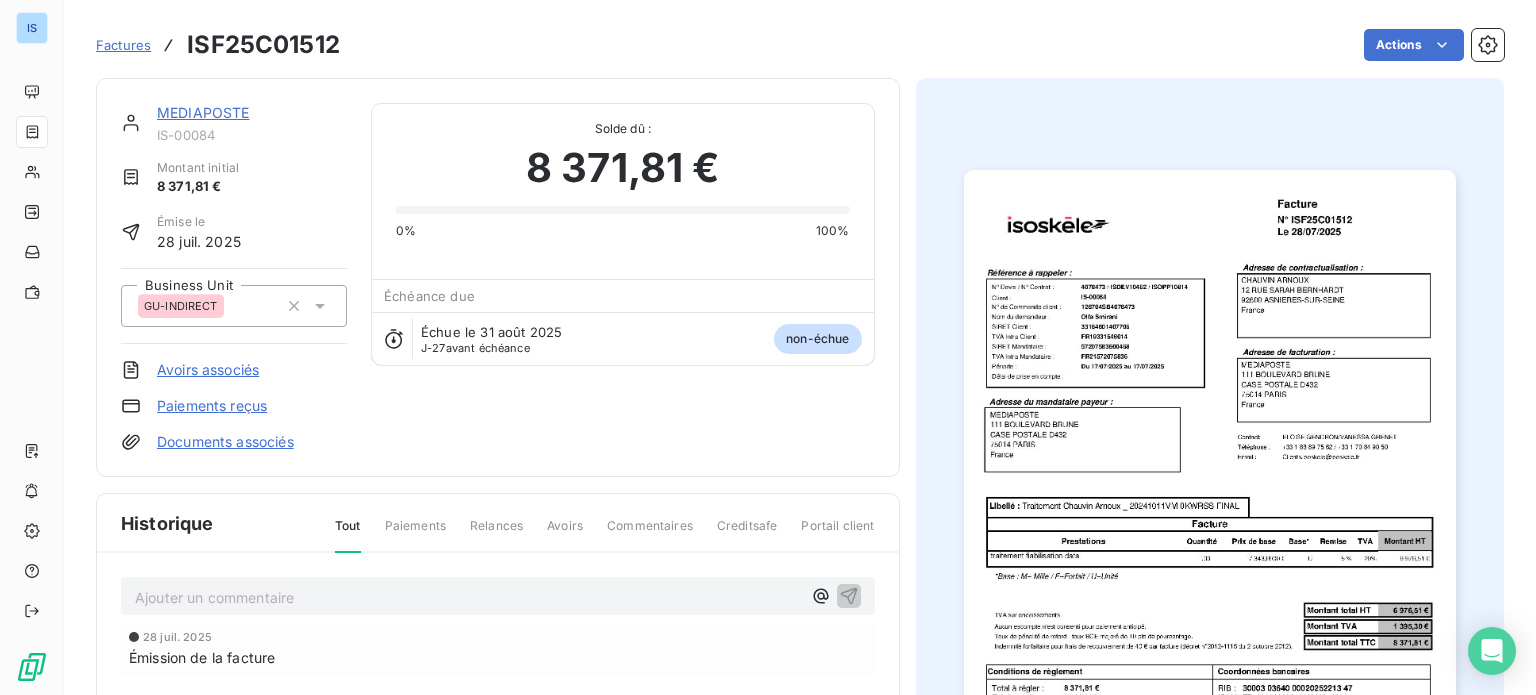click on "Factures" at bounding box center [123, 45] 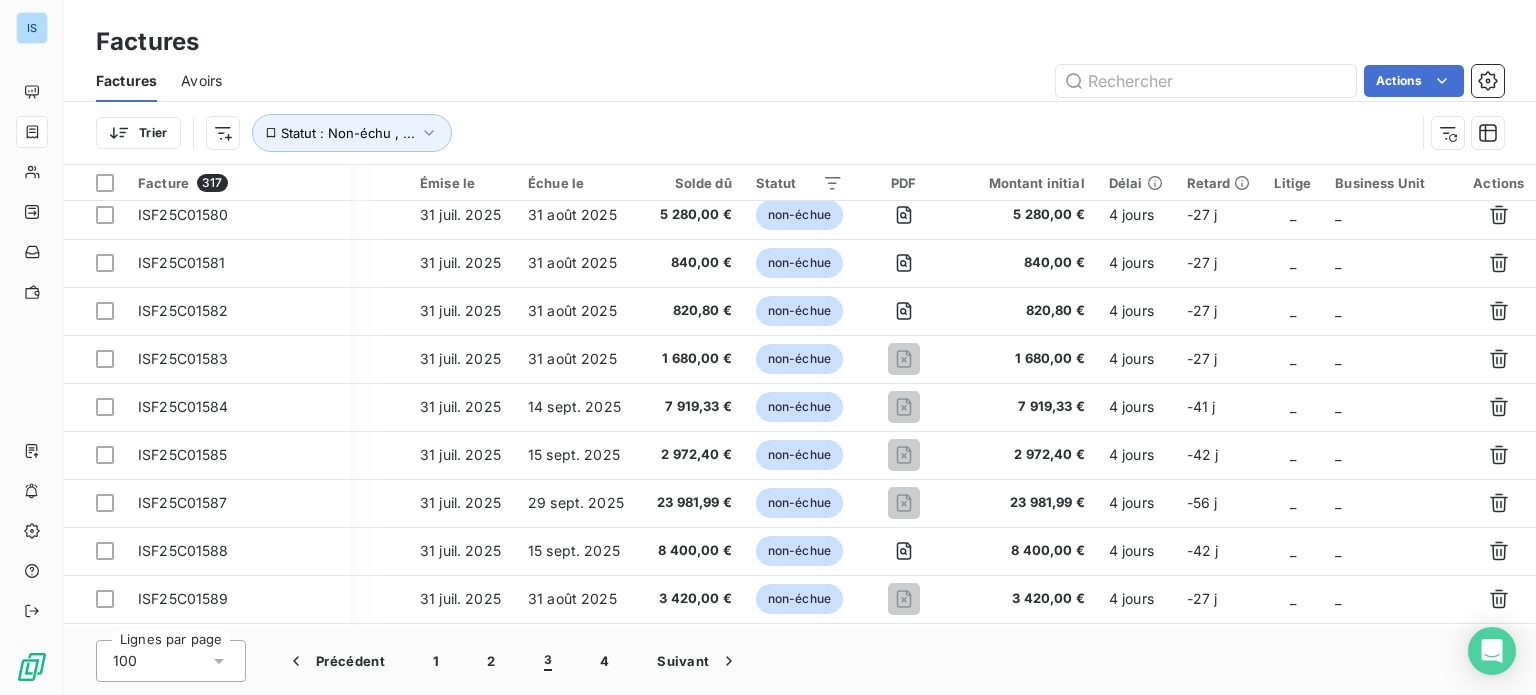 scroll, scrollTop: 3377, scrollLeft: 216, axis: both 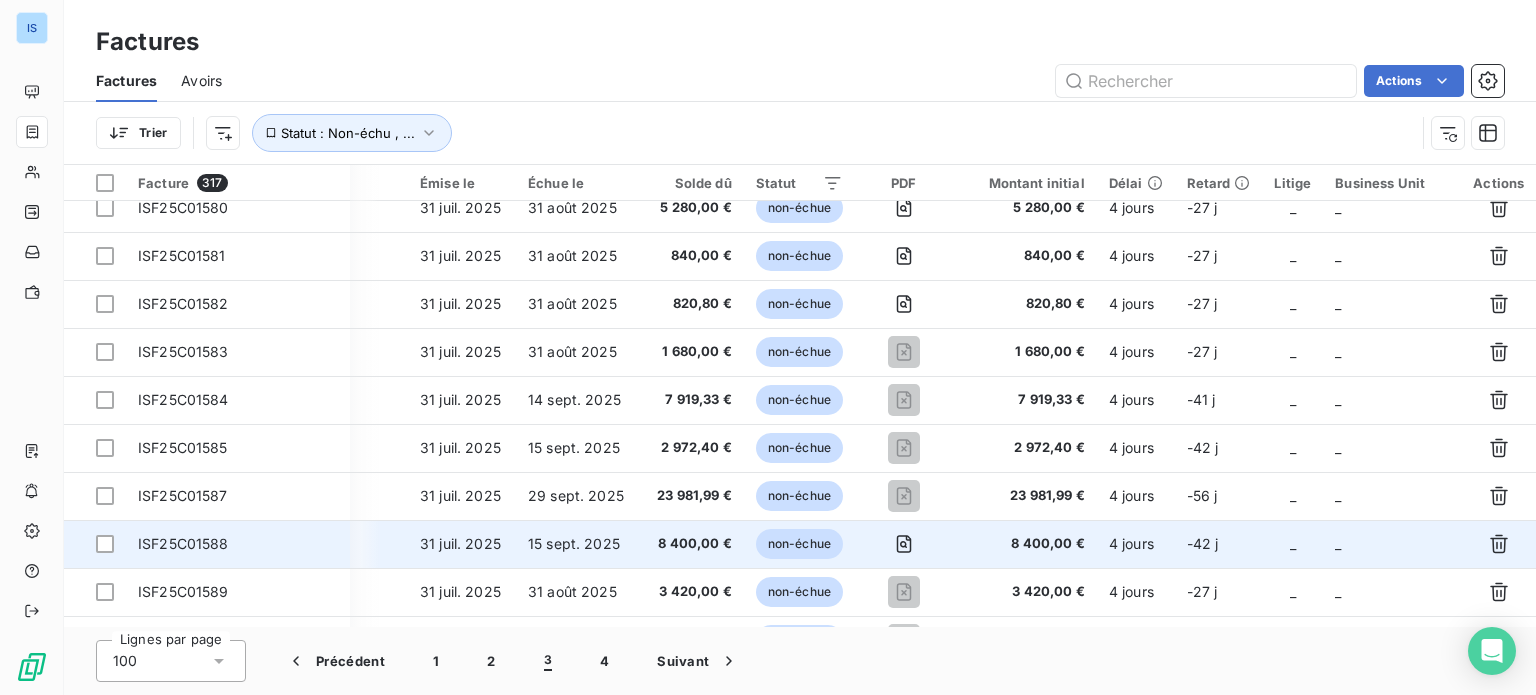 click on "ISF25C01588" at bounding box center (183, 543) 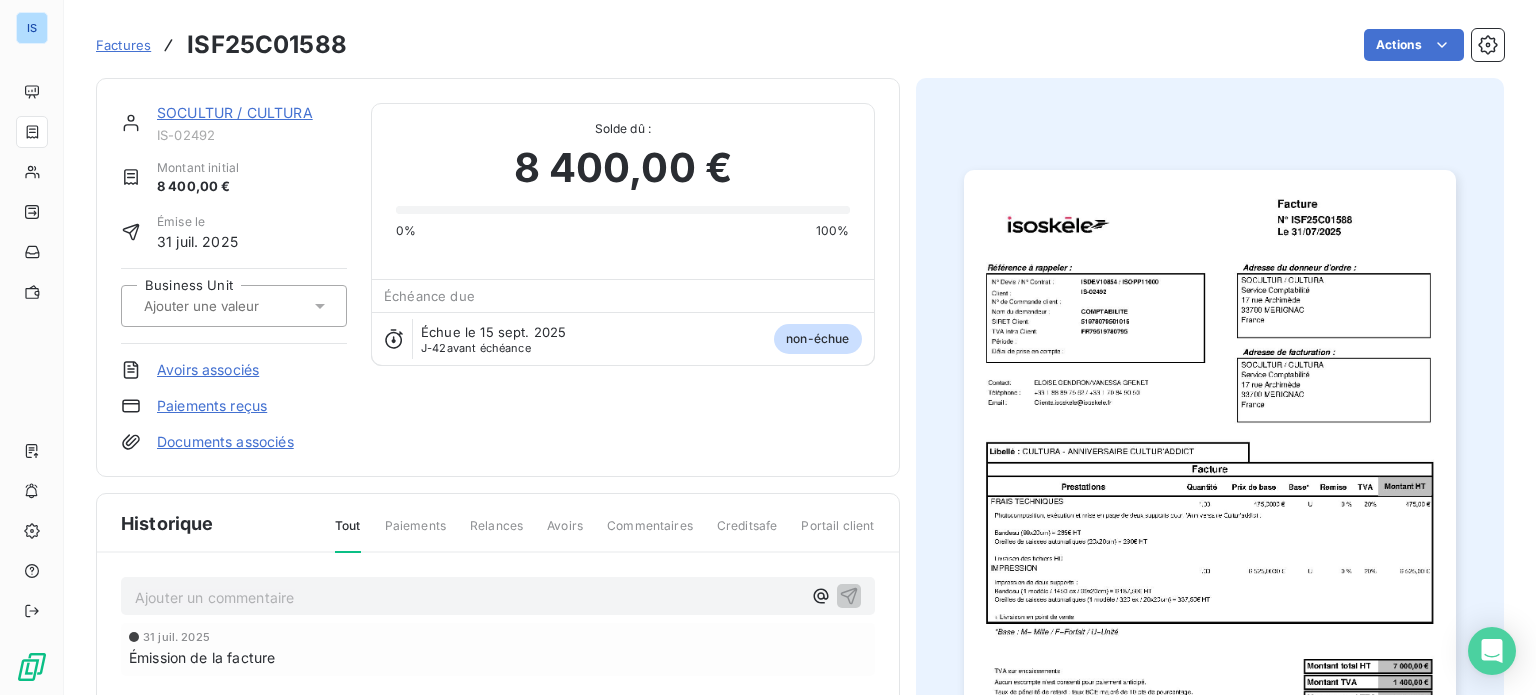 click at bounding box center (242, 306) 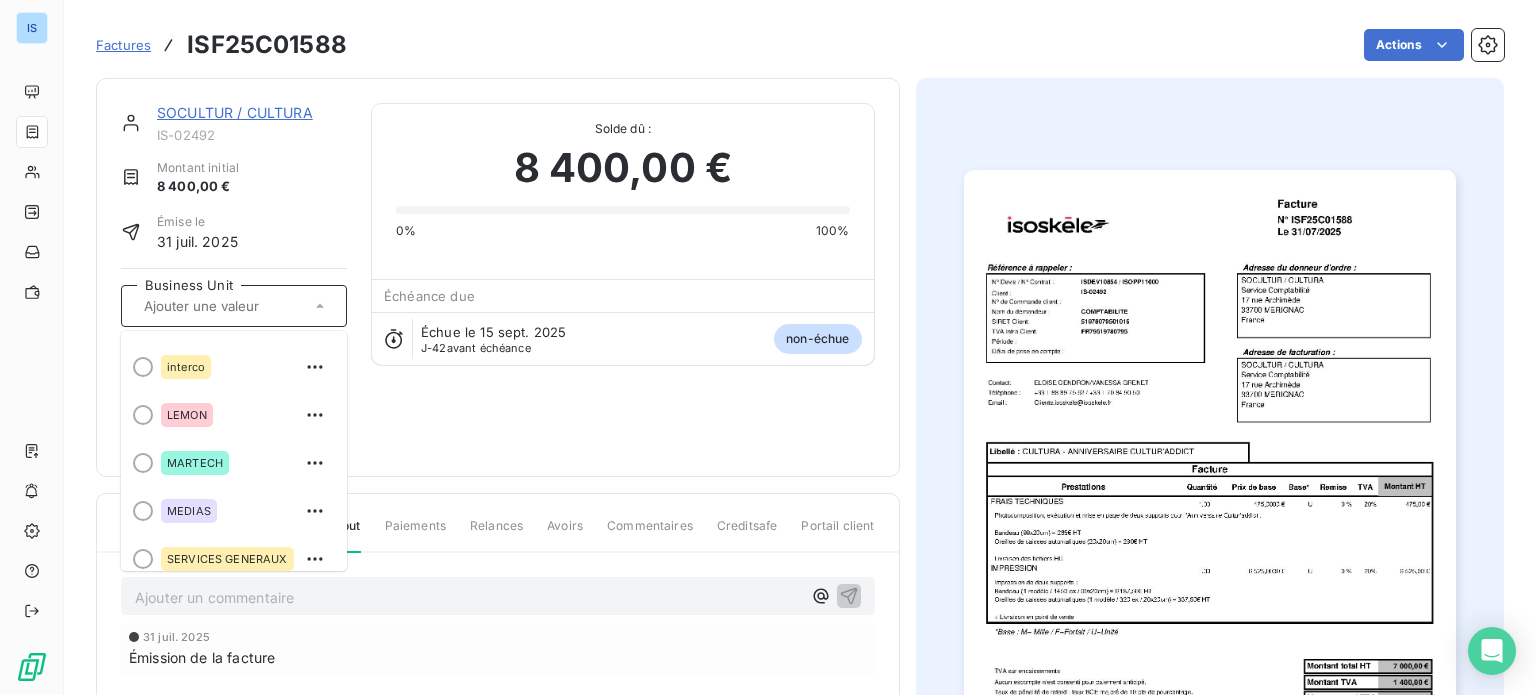 scroll, scrollTop: 344, scrollLeft: 0, axis: vertical 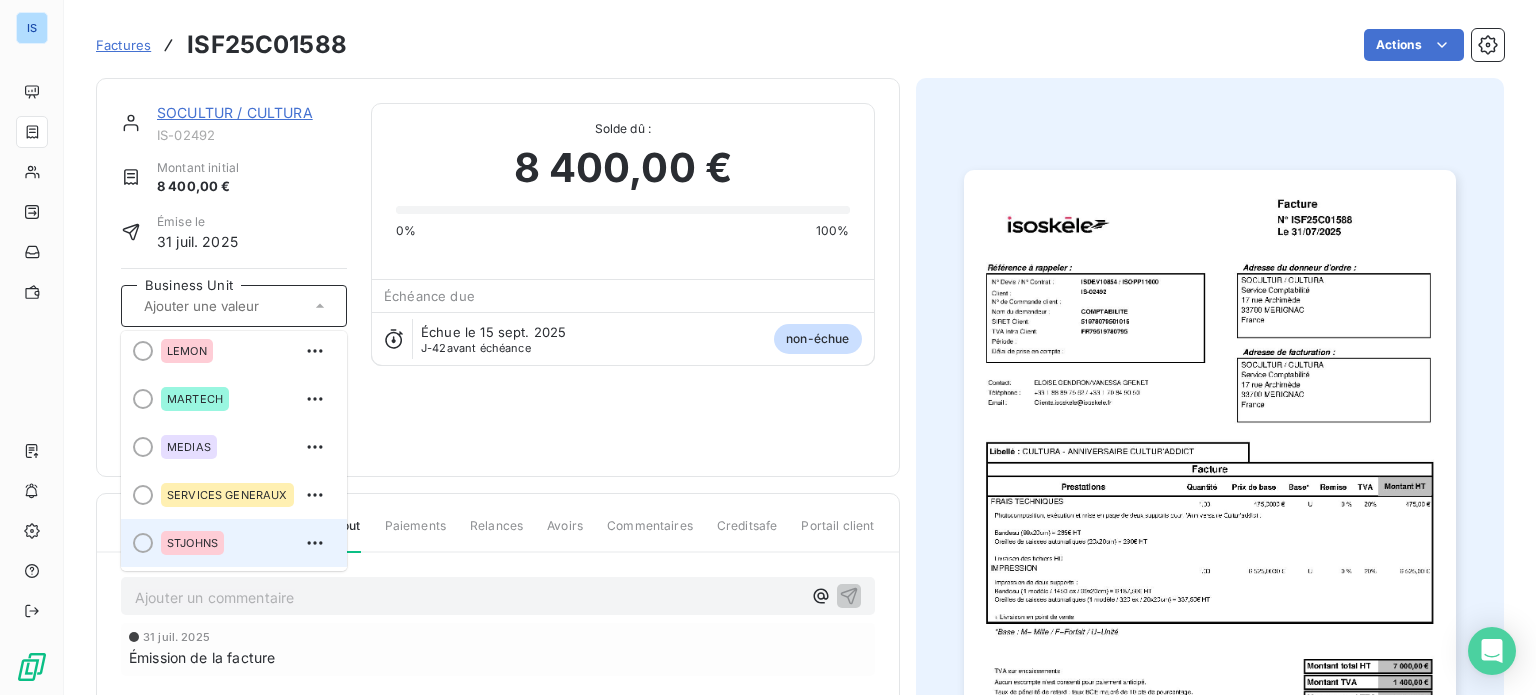 click on "STJOHNS" at bounding box center [246, 543] 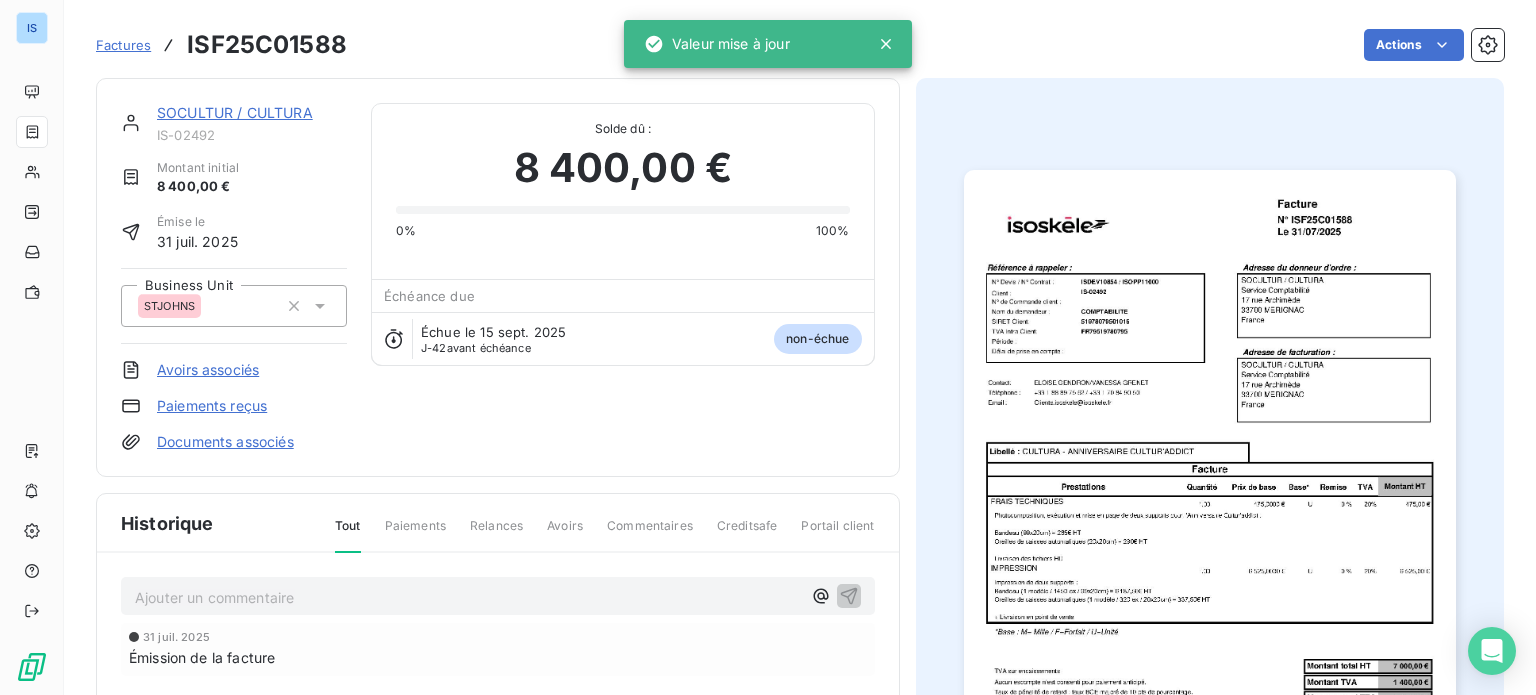 click on "Factures" at bounding box center [123, 45] 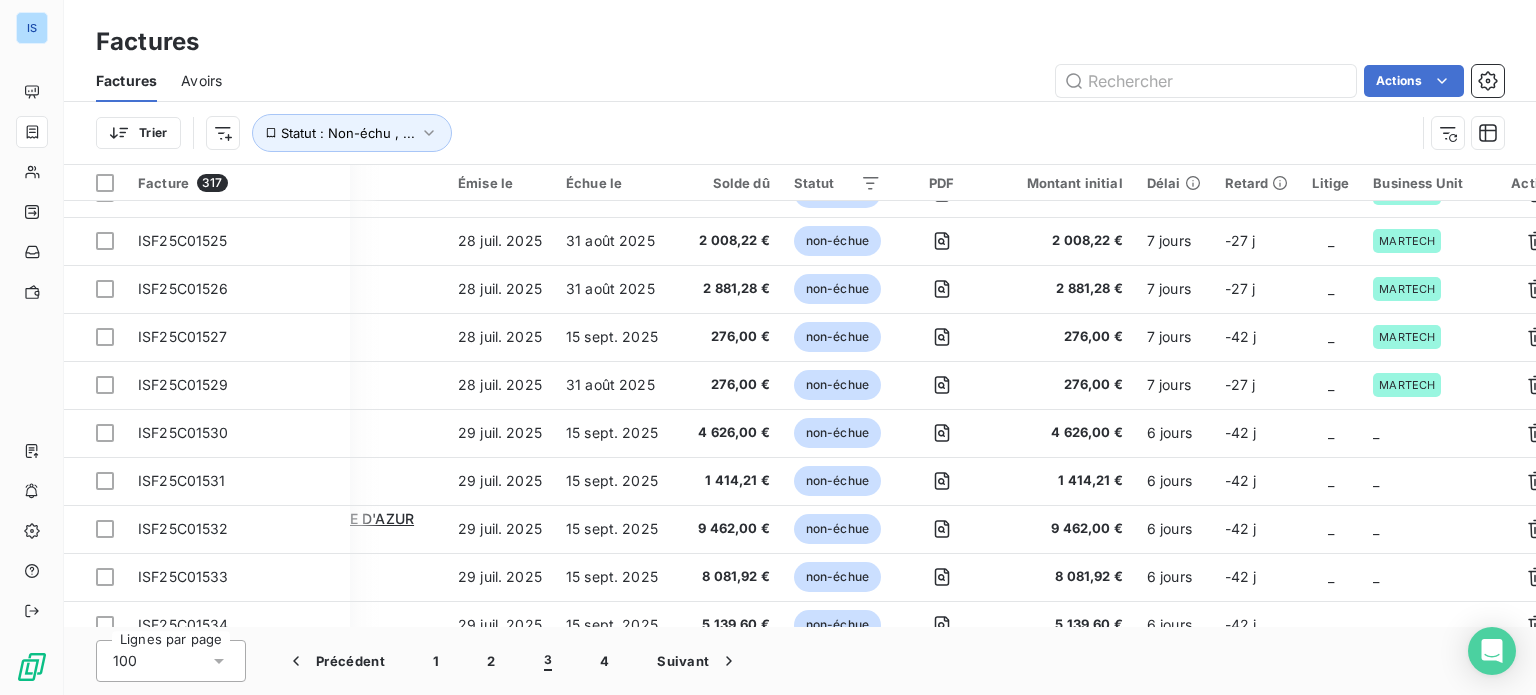 scroll, scrollTop: 987, scrollLeft: 178, axis: both 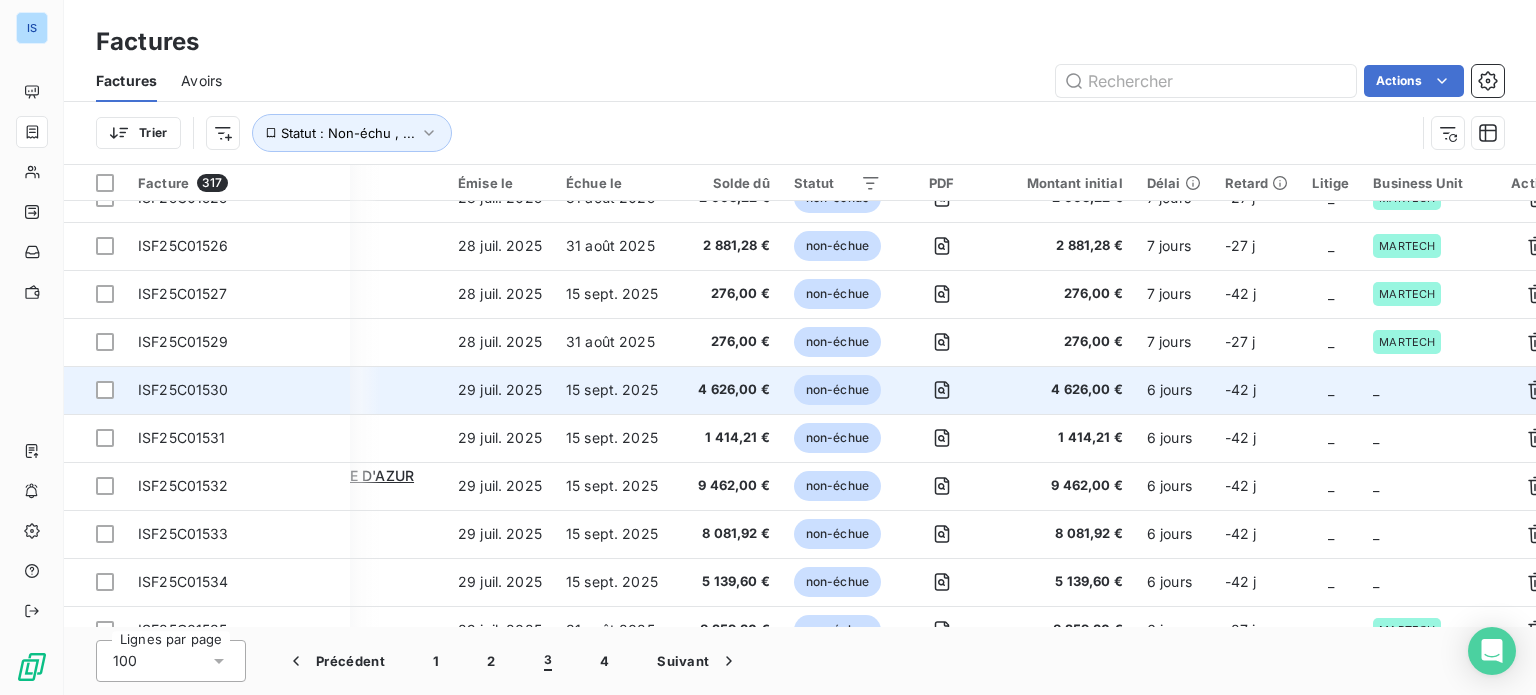 click on "ISF25C01530" at bounding box center [183, 389] 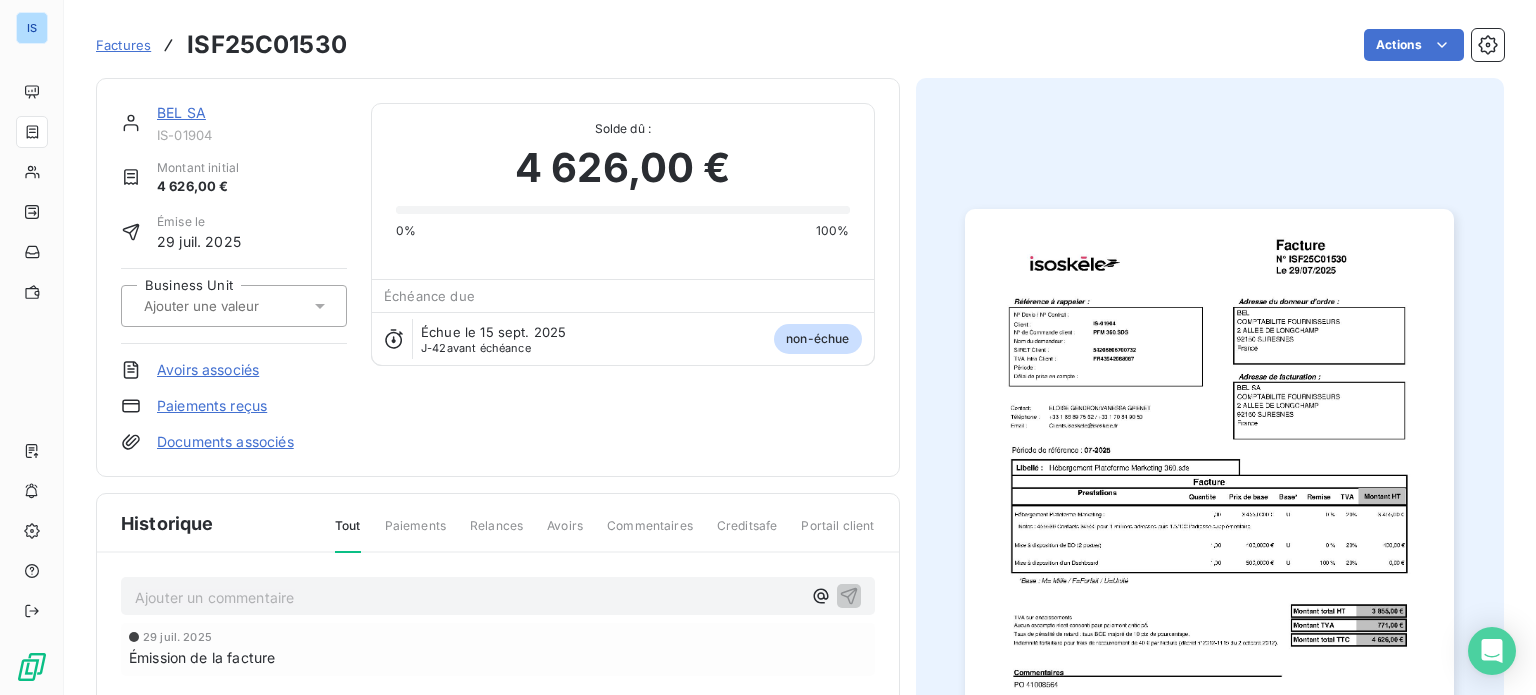 click at bounding box center (242, 306) 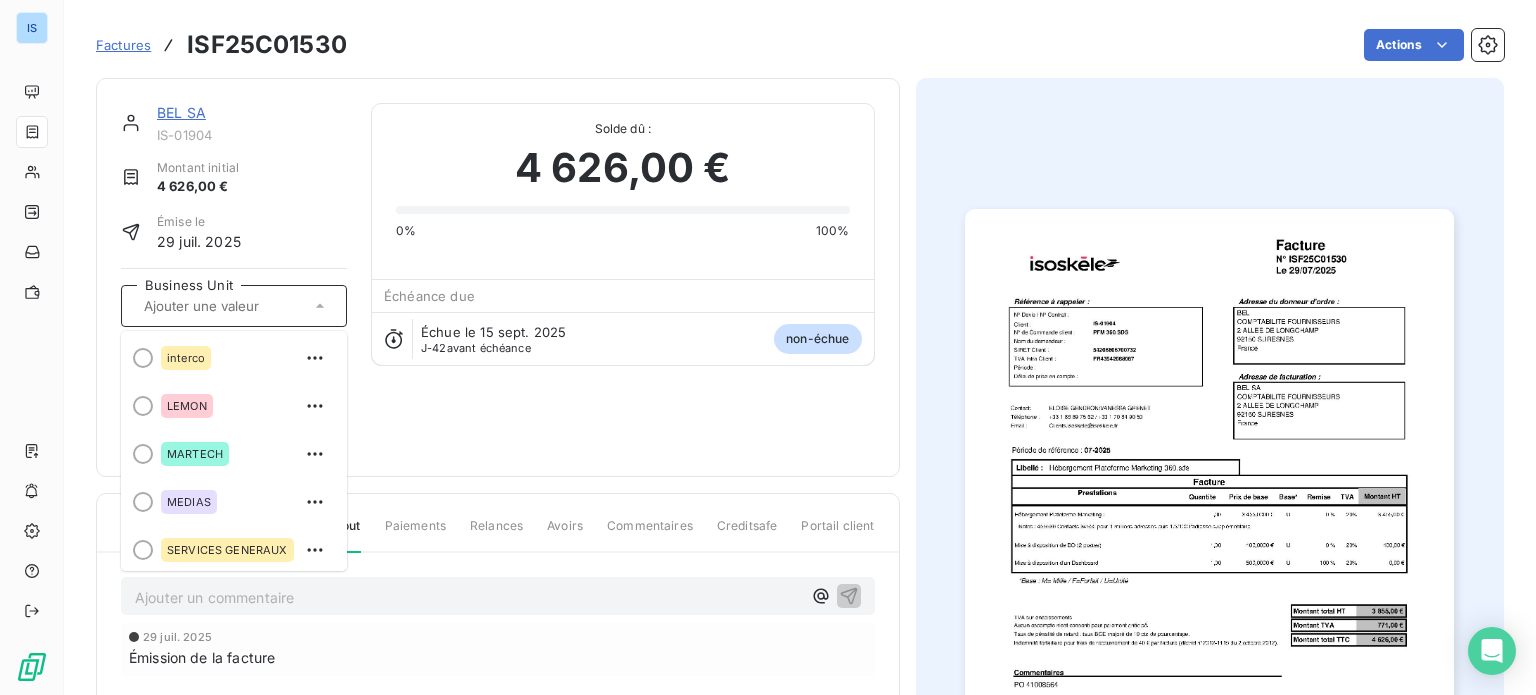 scroll, scrollTop: 296, scrollLeft: 0, axis: vertical 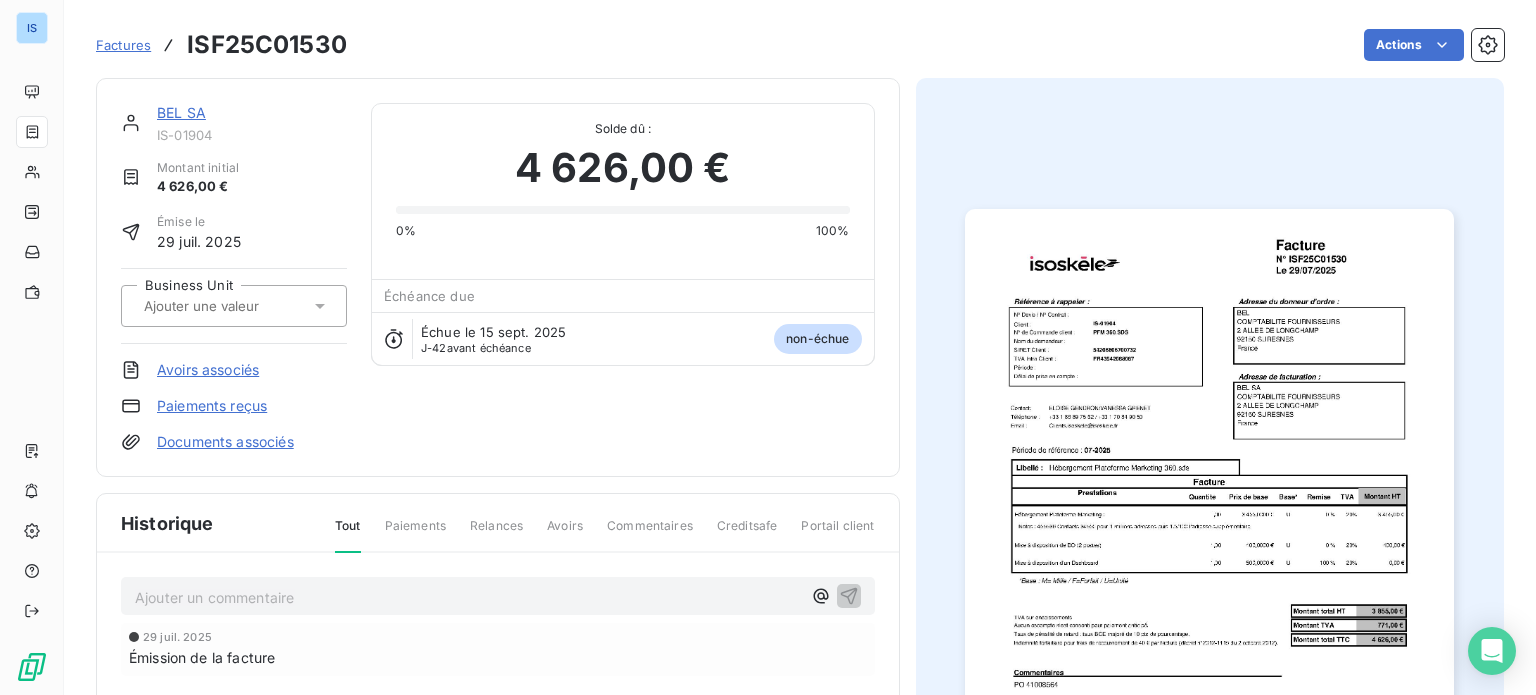 click on "[COMPANY] IS-01904 Montant initial 4 626,00 € Émise le 29 juil. 2025 Business Unit Avoirs associés Paiements reçus Documents associés Solde dû : 4 626,00 € 0% 100% Échéance due Échue le 15 sept. 2025 J-42  avant échéance non-échue" at bounding box center [498, 277] 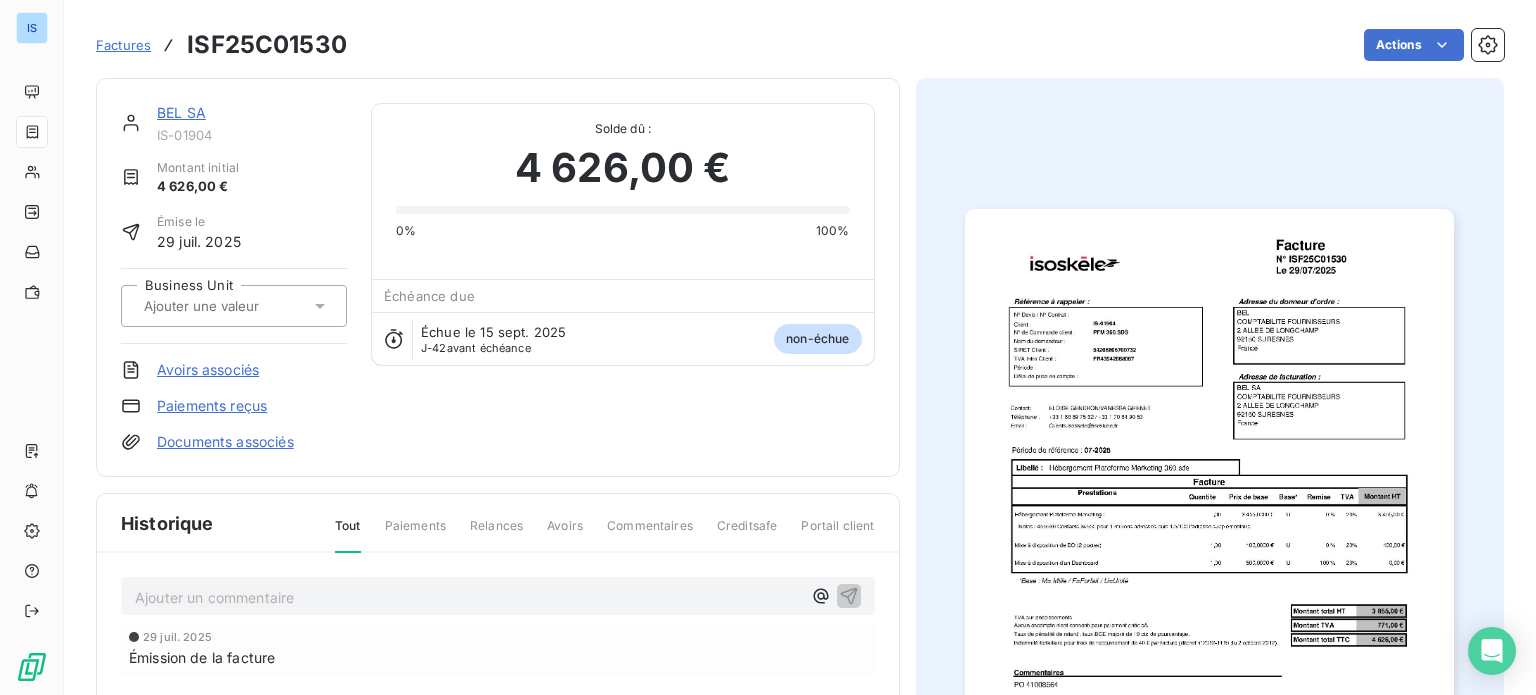 click 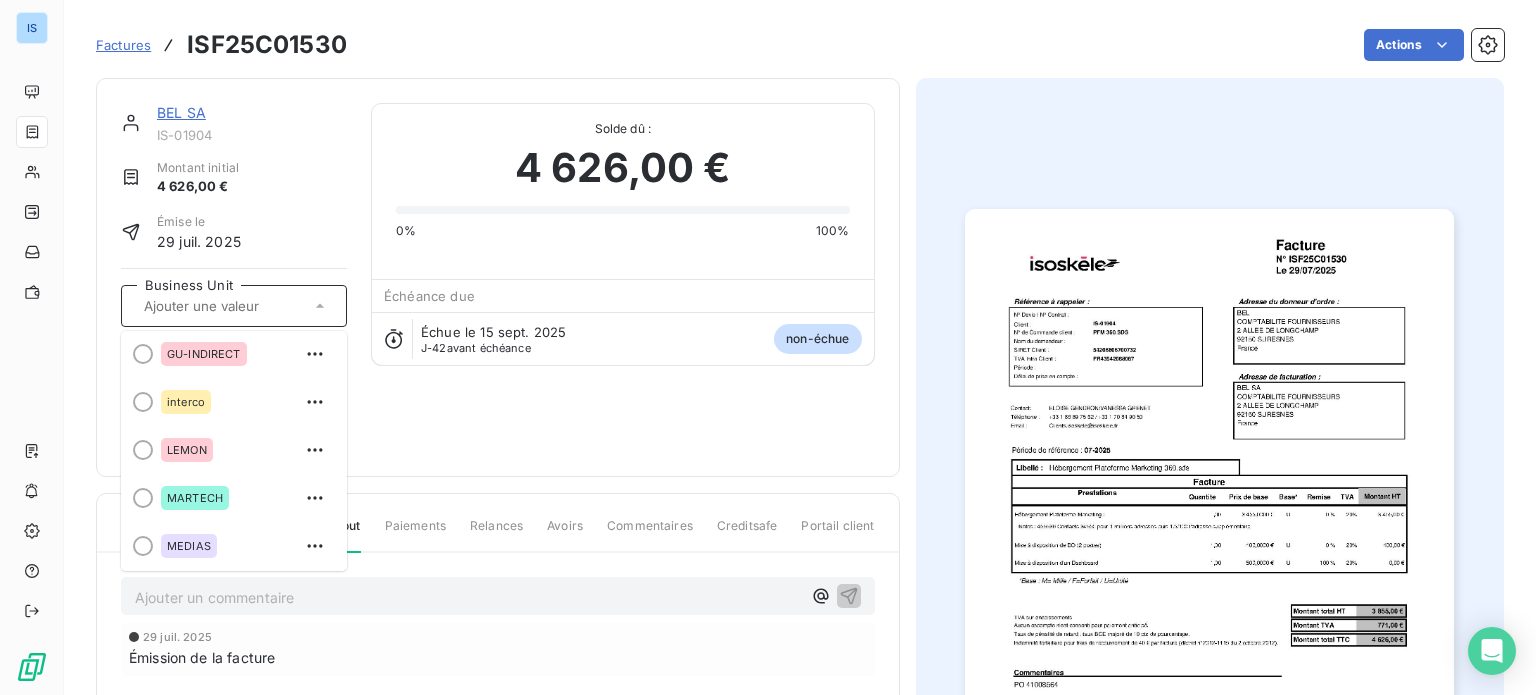 scroll, scrollTop: 250, scrollLeft: 0, axis: vertical 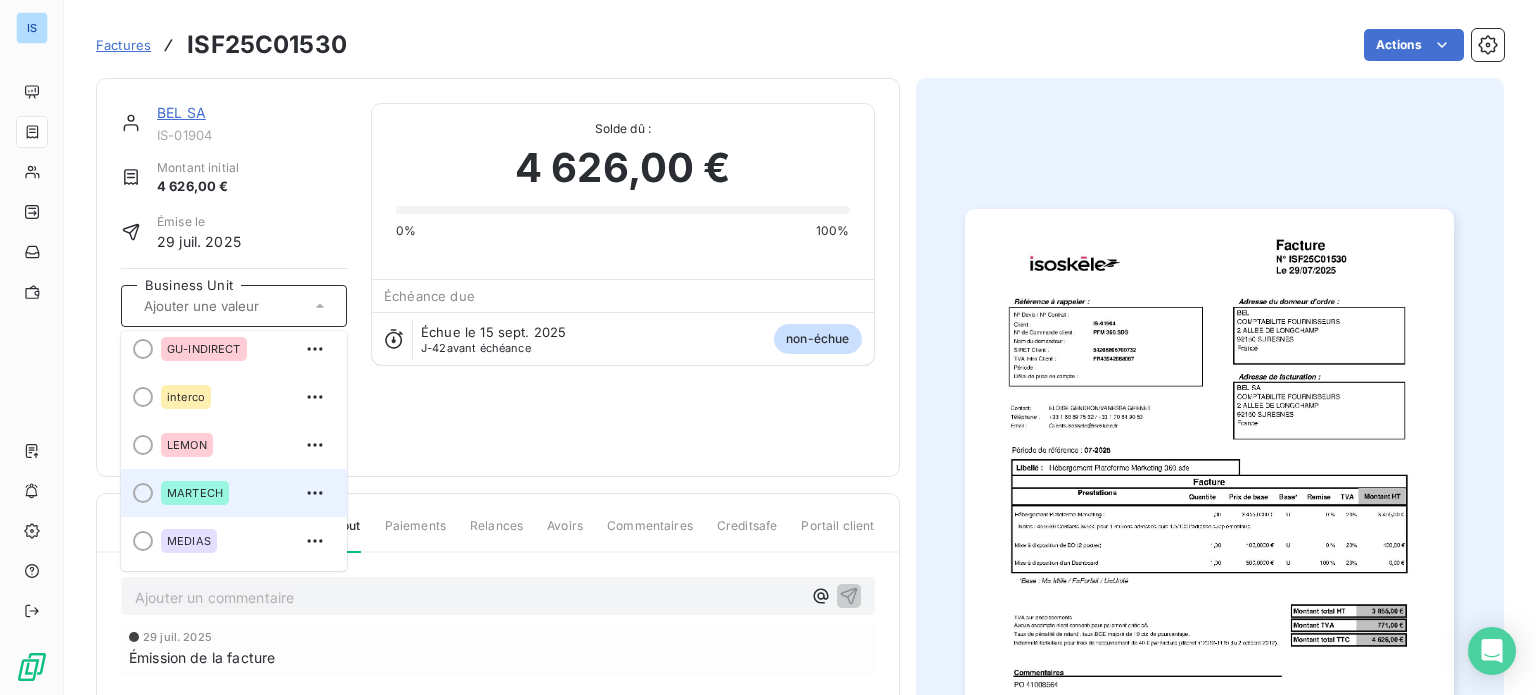 click on "MARTECH" at bounding box center [246, 493] 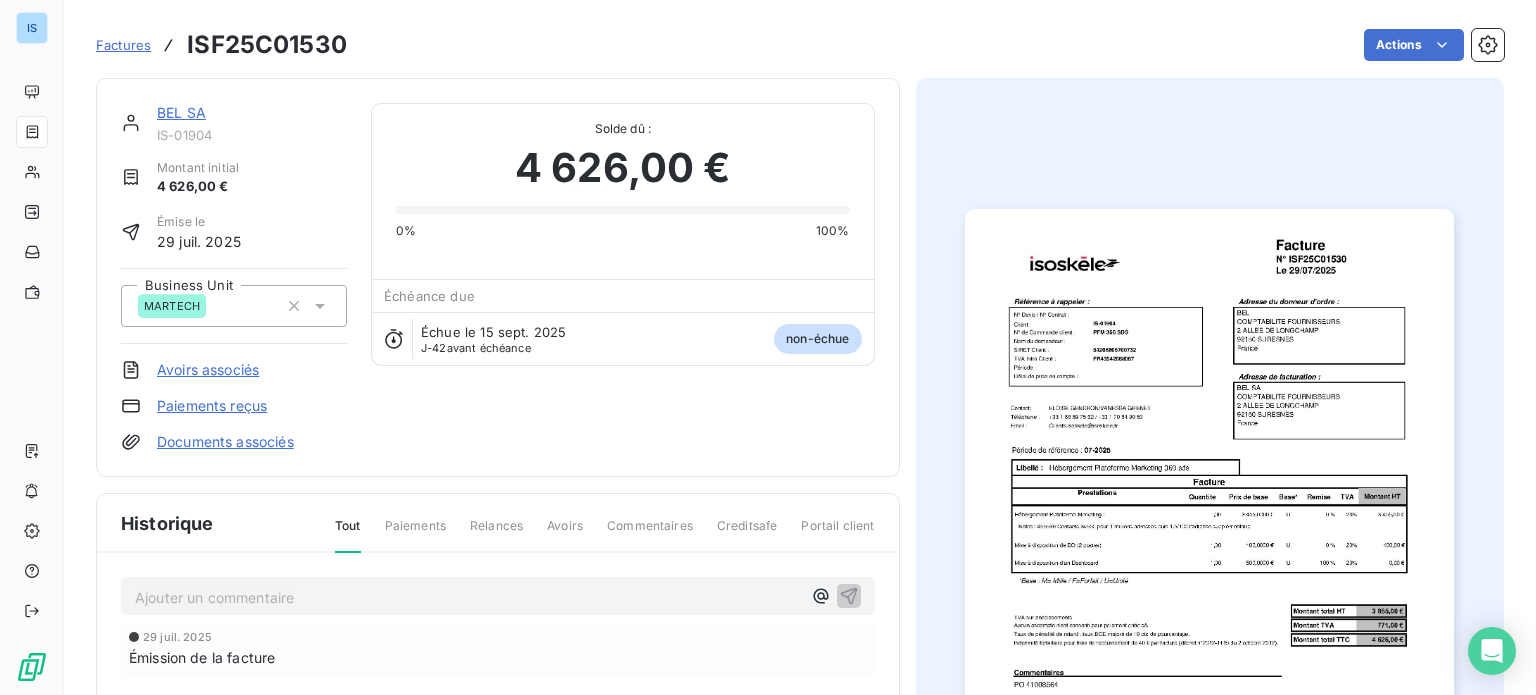 click on "Factures" at bounding box center [123, 45] 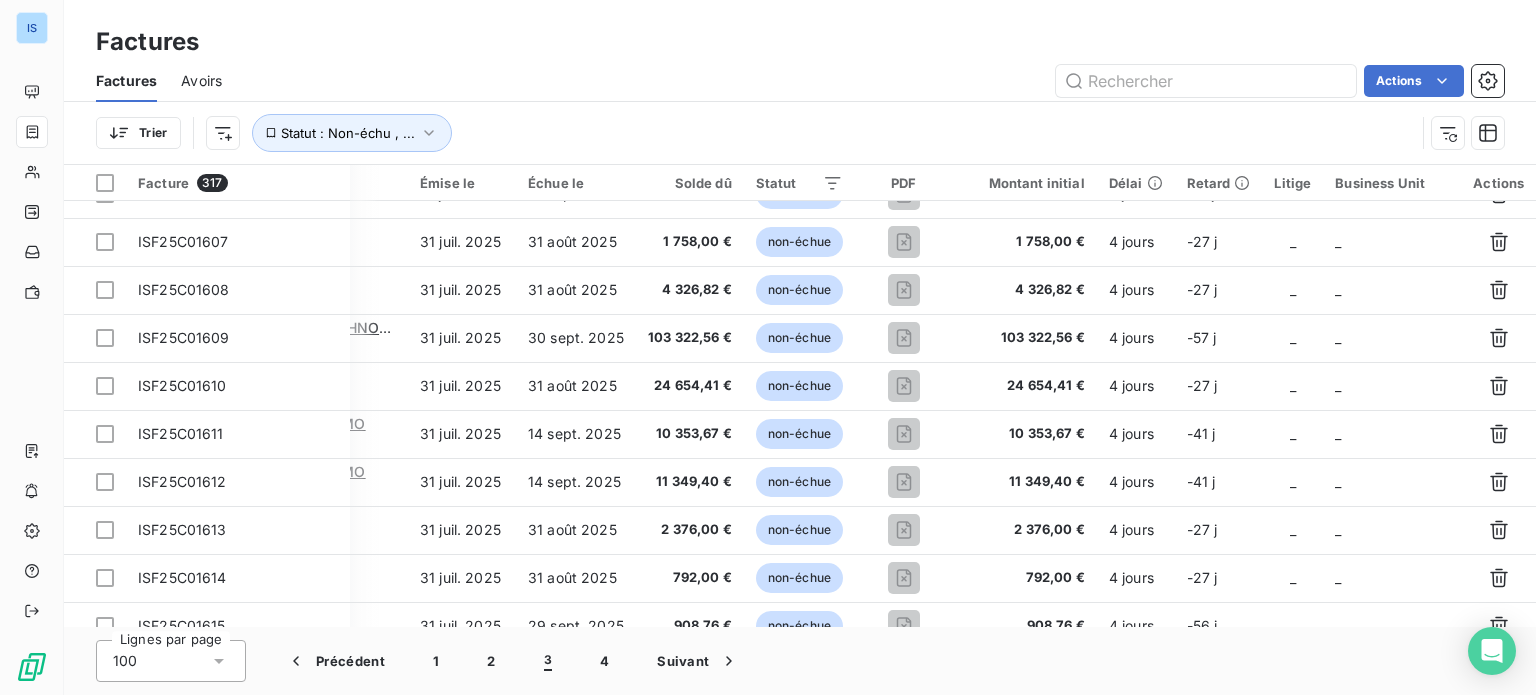 scroll, scrollTop: 4382, scrollLeft: 216, axis: both 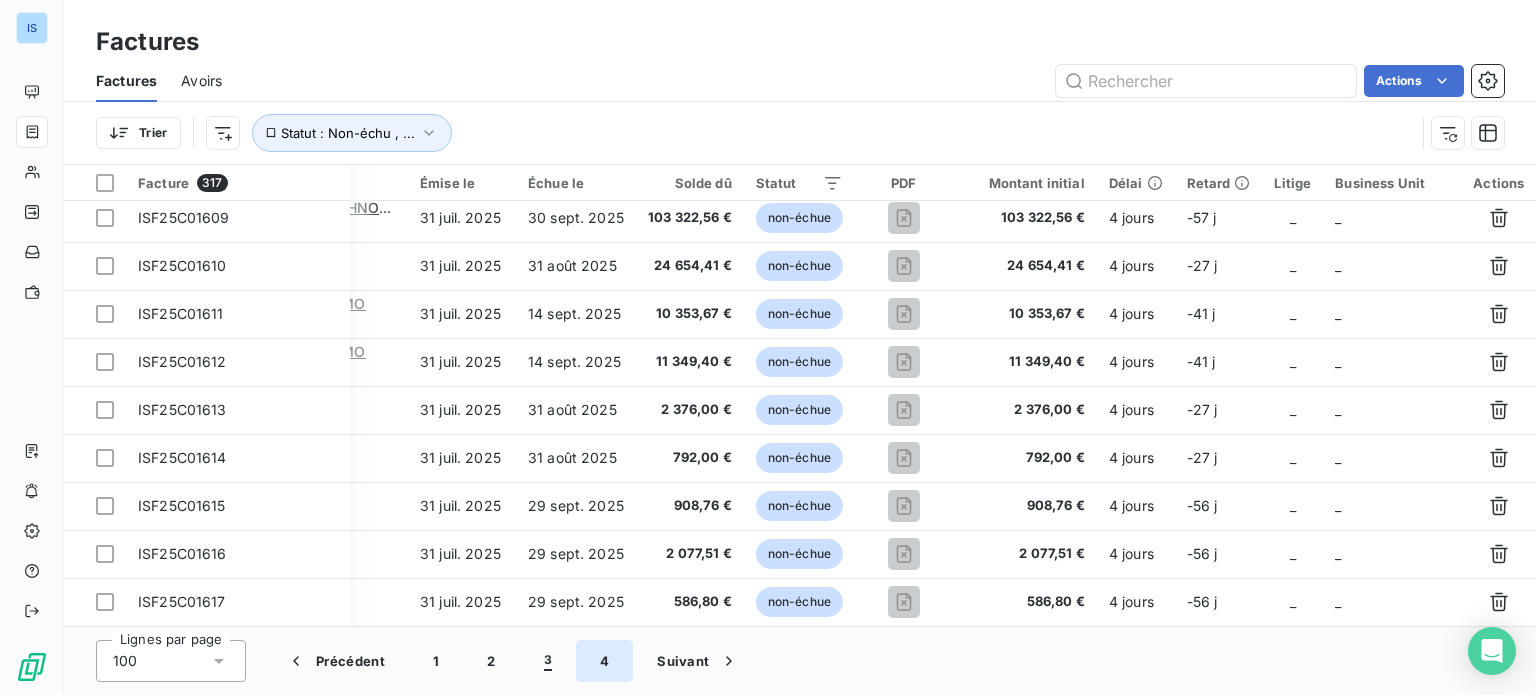 click on "4" at bounding box center (604, 661) 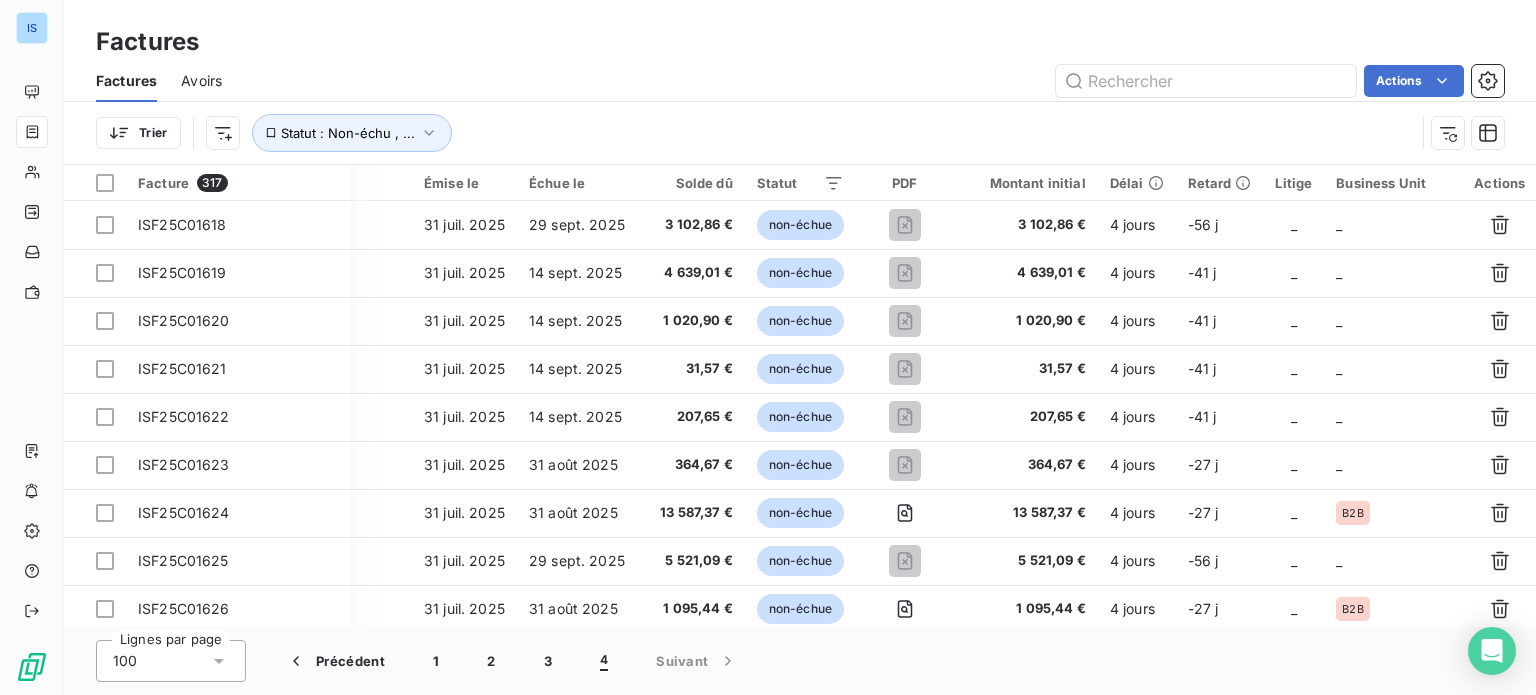 scroll, scrollTop: 0, scrollLeft: 0, axis: both 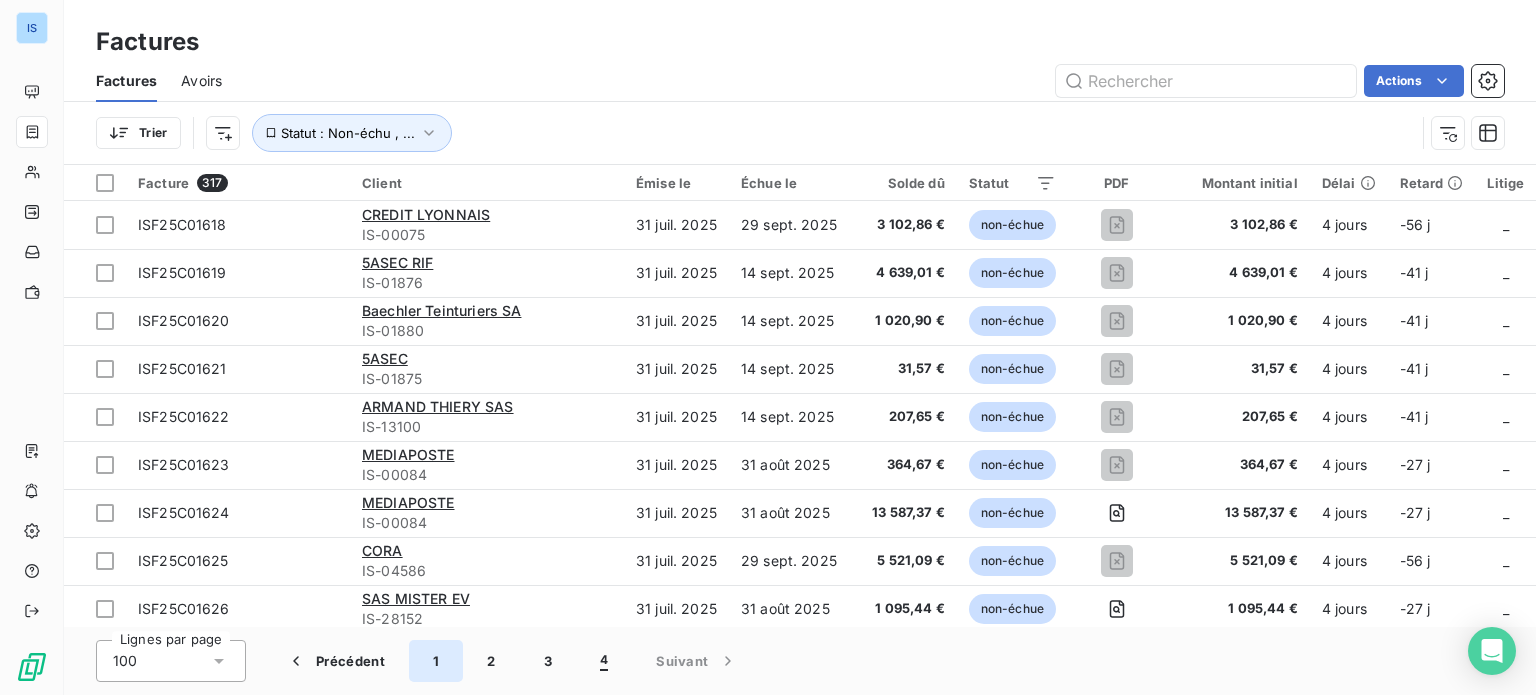 click on "1" at bounding box center (436, 661) 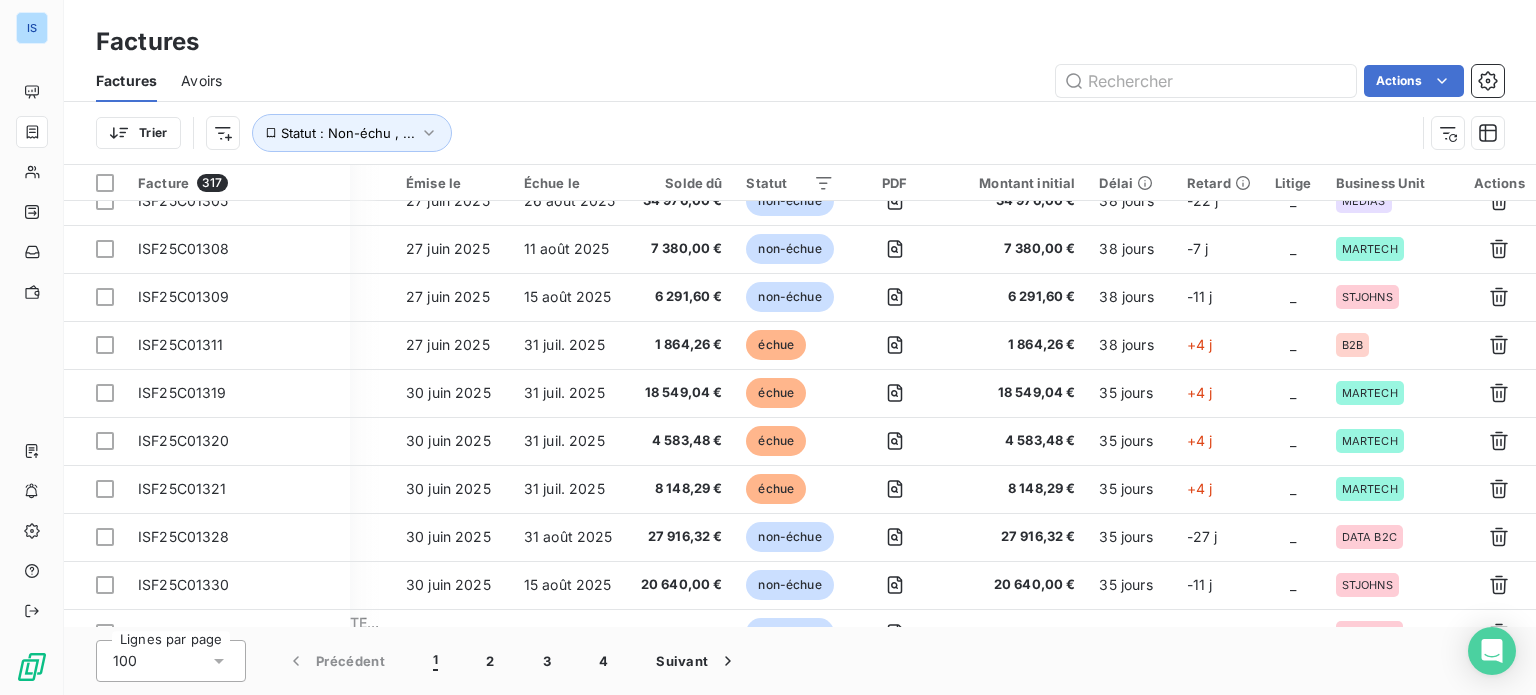 scroll, scrollTop: 4382, scrollLeft: 230, axis: both 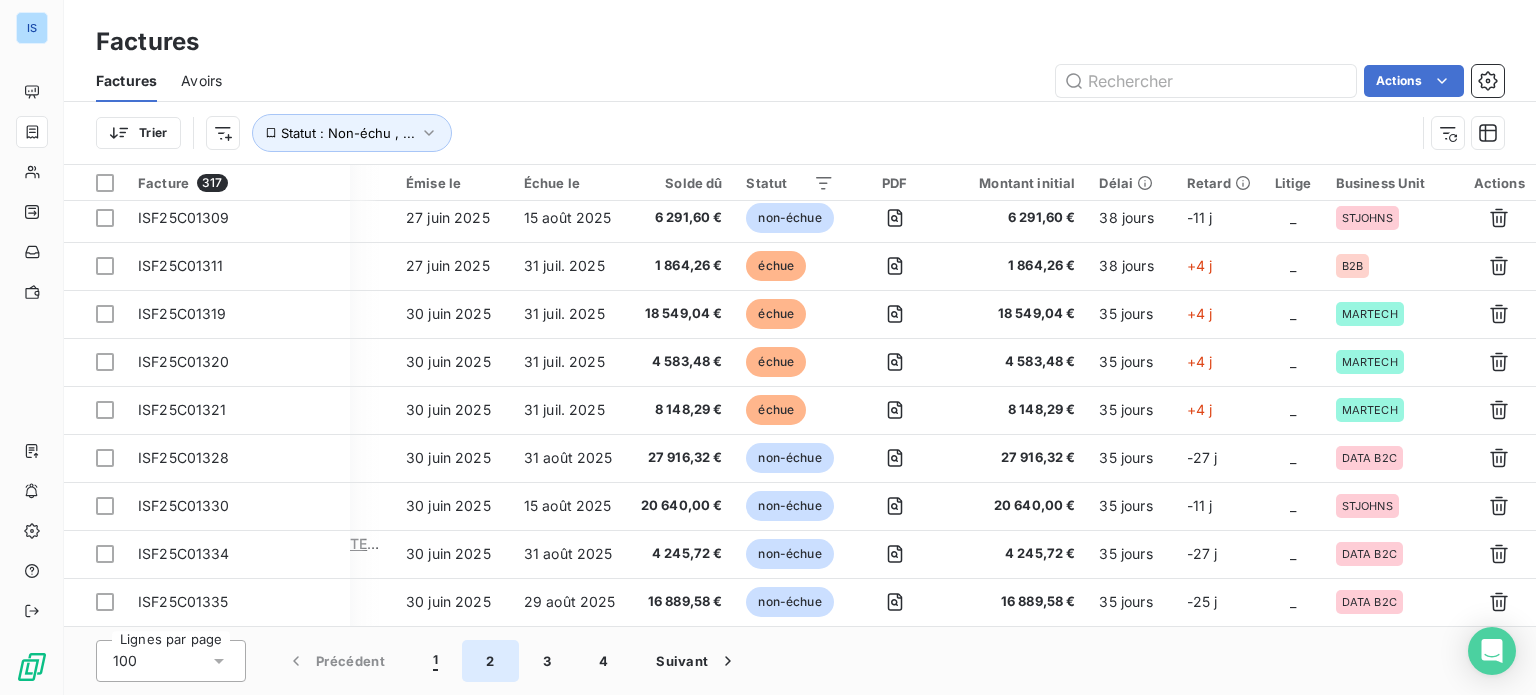 click on "2" at bounding box center (490, 661) 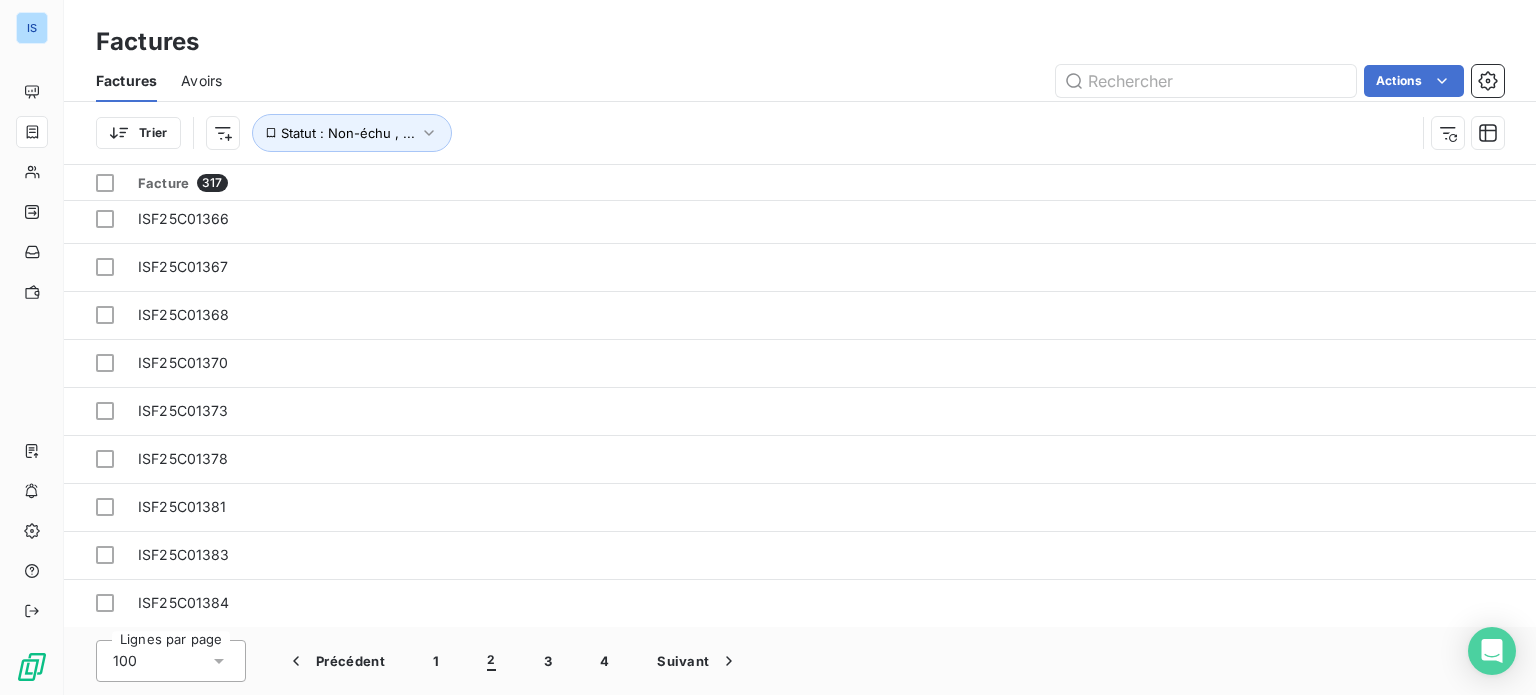 scroll, scrollTop: 4382, scrollLeft: 0, axis: vertical 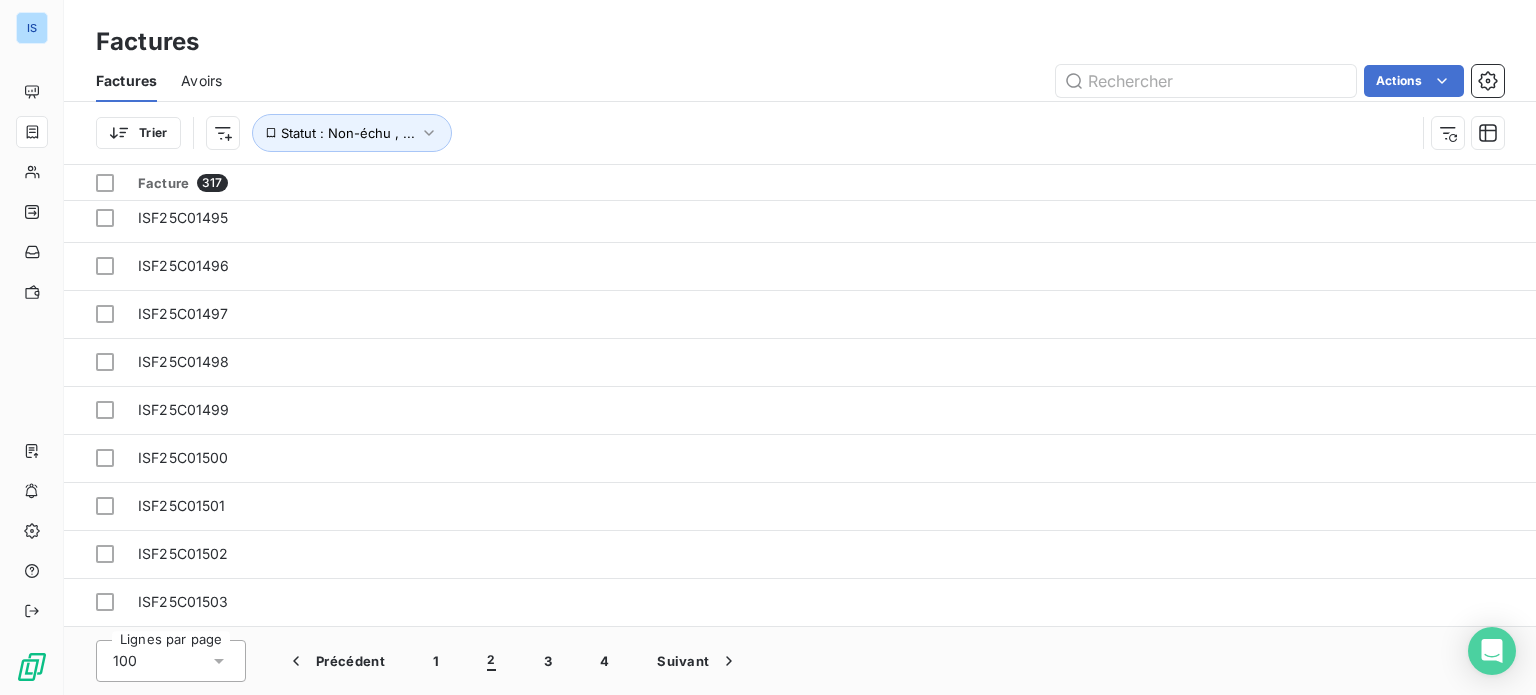 click on "Lignes par page 100 Précédent 1 2 3 4 Suivant" at bounding box center [800, 661] 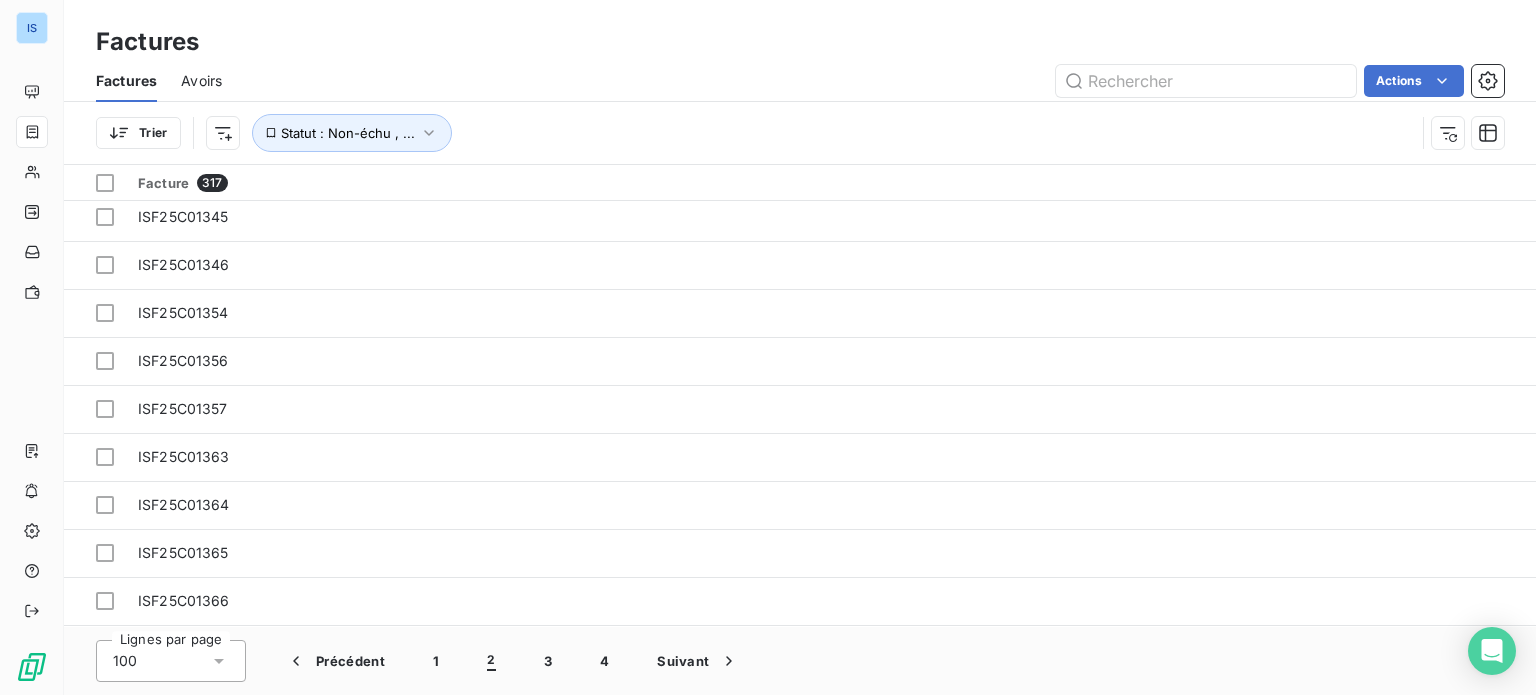 scroll, scrollTop: 0, scrollLeft: 183, axis: horizontal 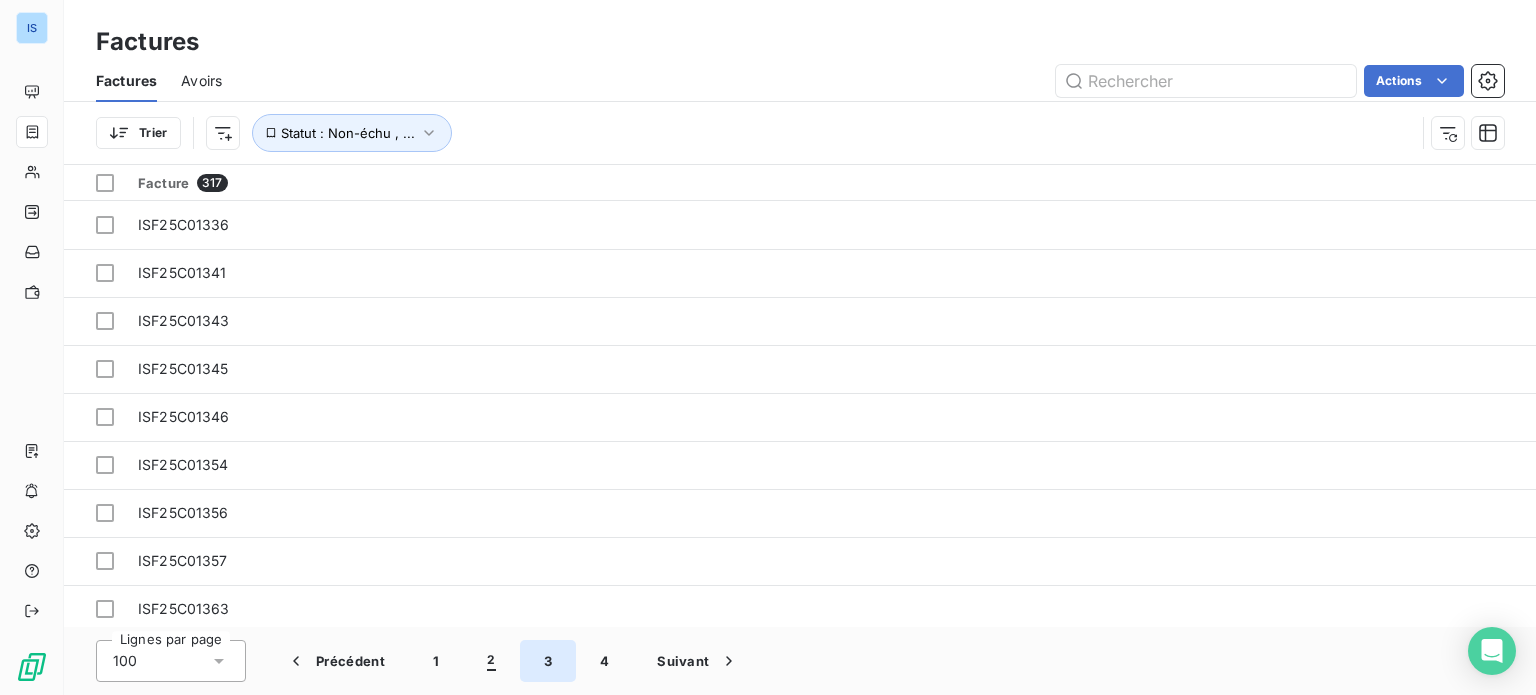 click on "3" at bounding box center (548, 661) 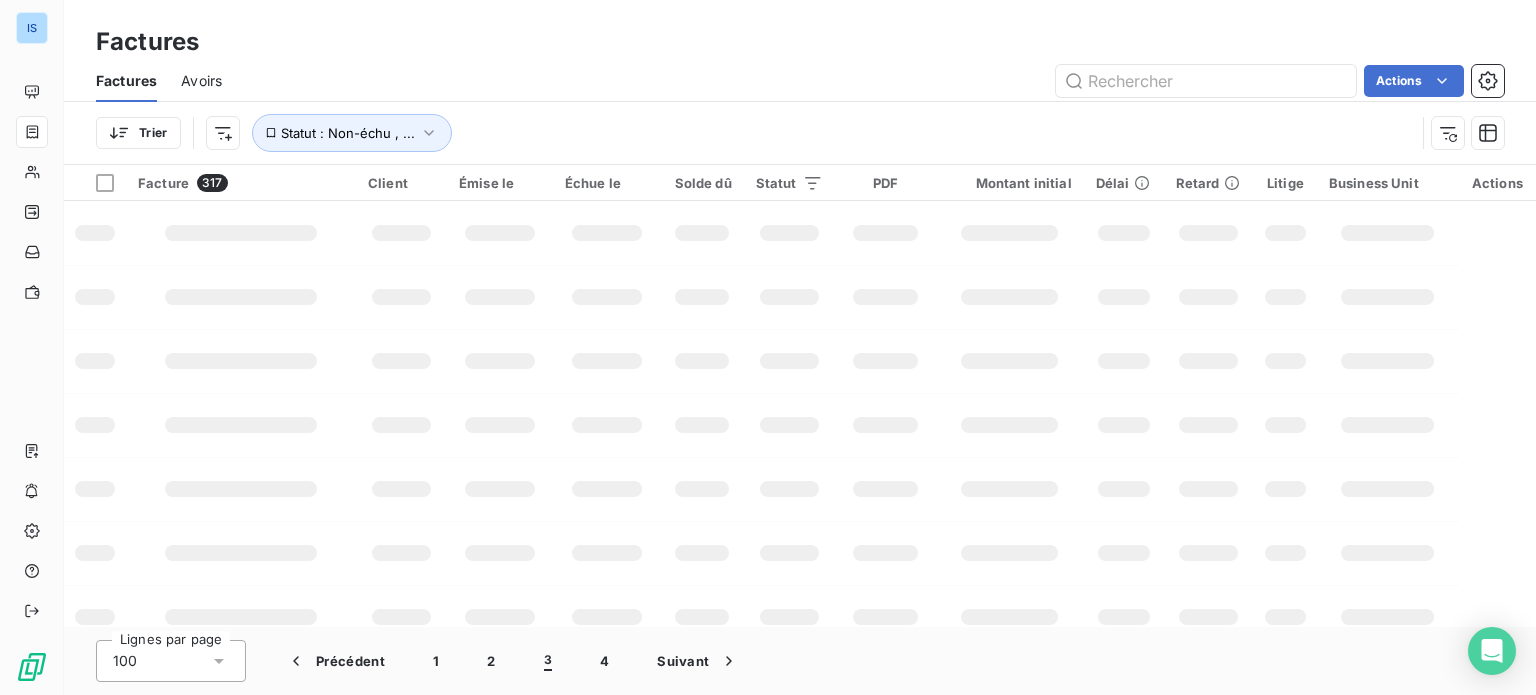 scroll, scrollTop: 0, scrollLeft: 0, axis: both 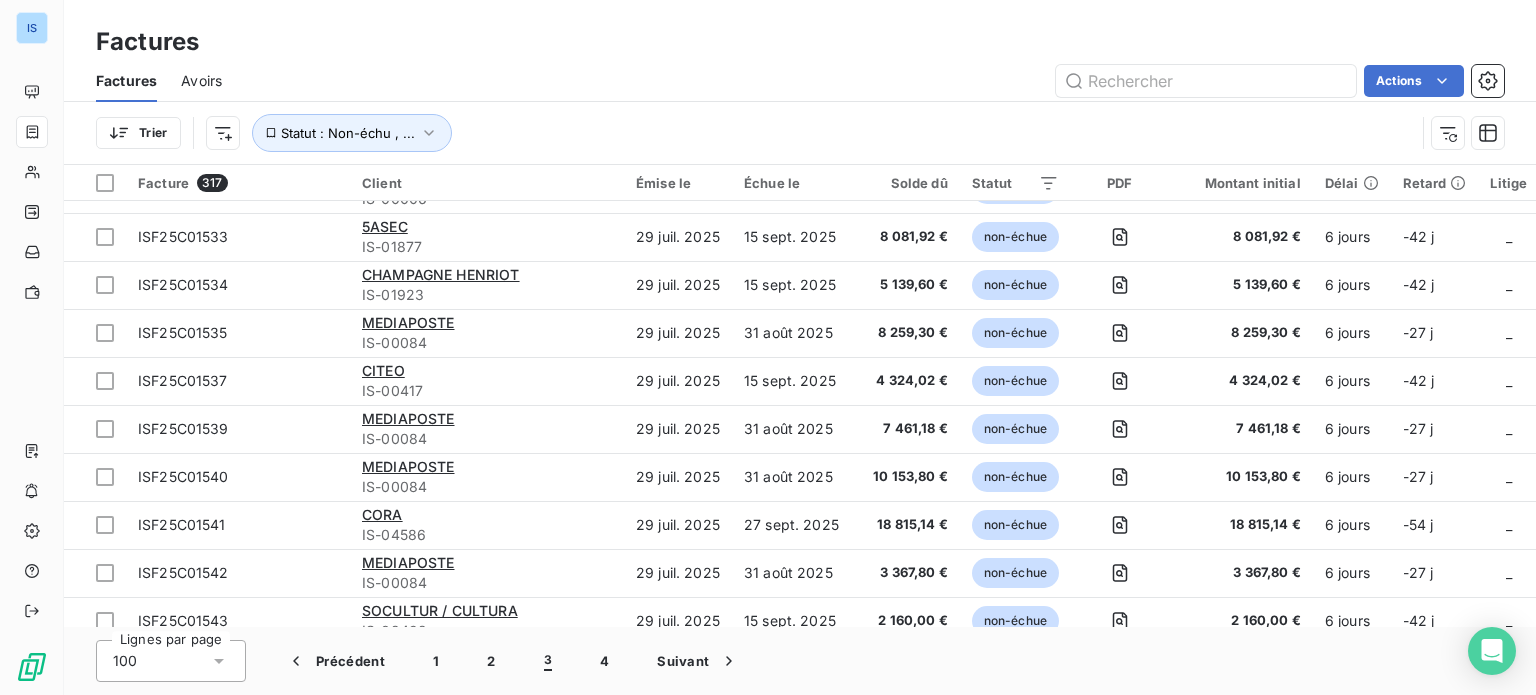 drag, startPoint x: 933, startPoint y: 627, endPoint x: 1003, endPoint y: 627, distance: 70 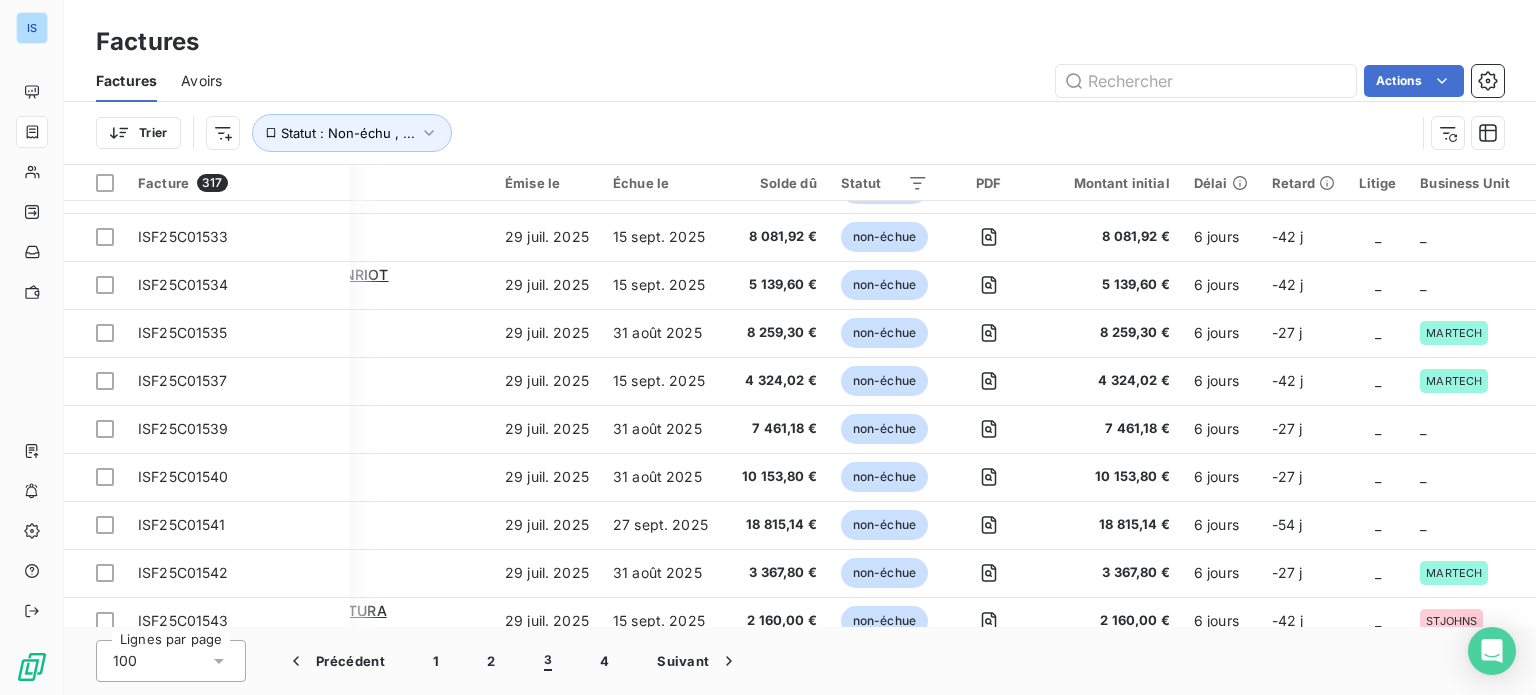 scroll, scrollTop: 1284, scrollLeft: 0, axis: vertical 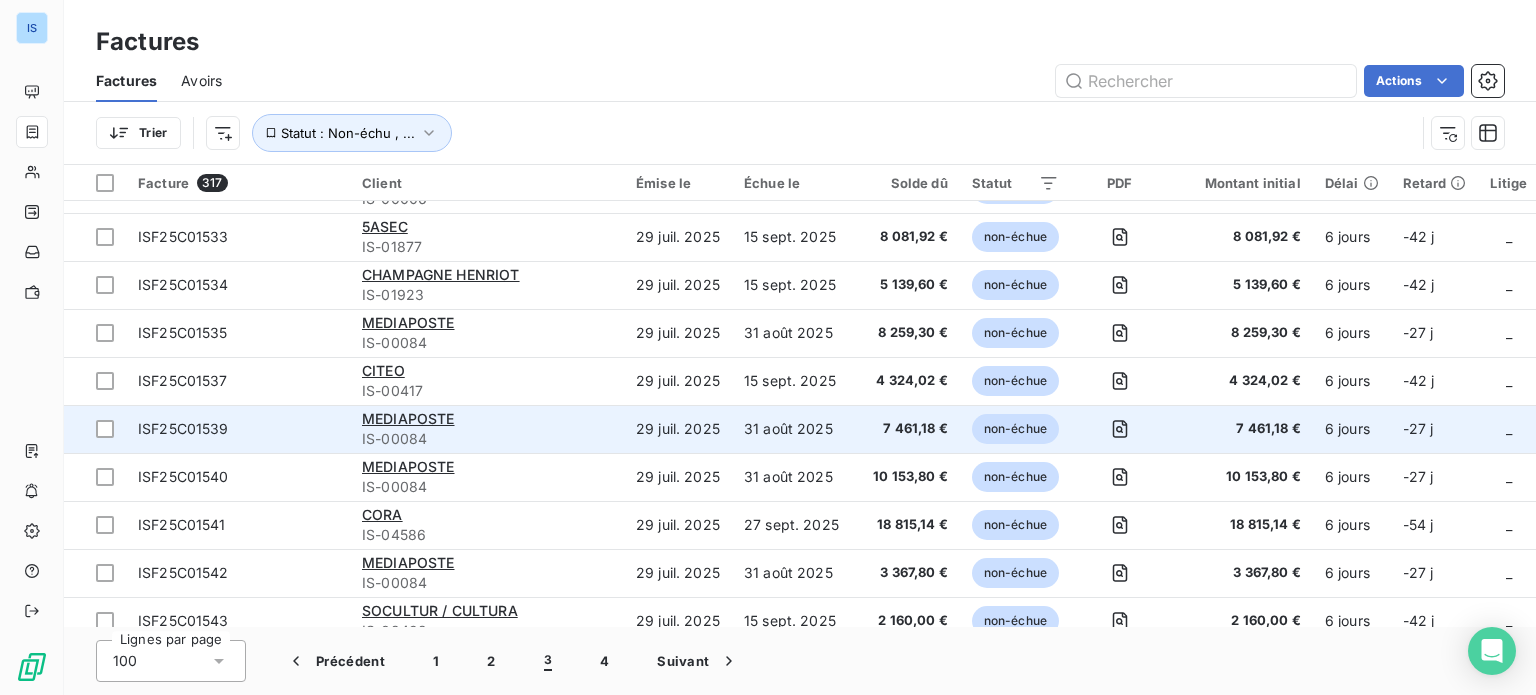 click on "ISF25C01539" at bounding box center (238, 429) 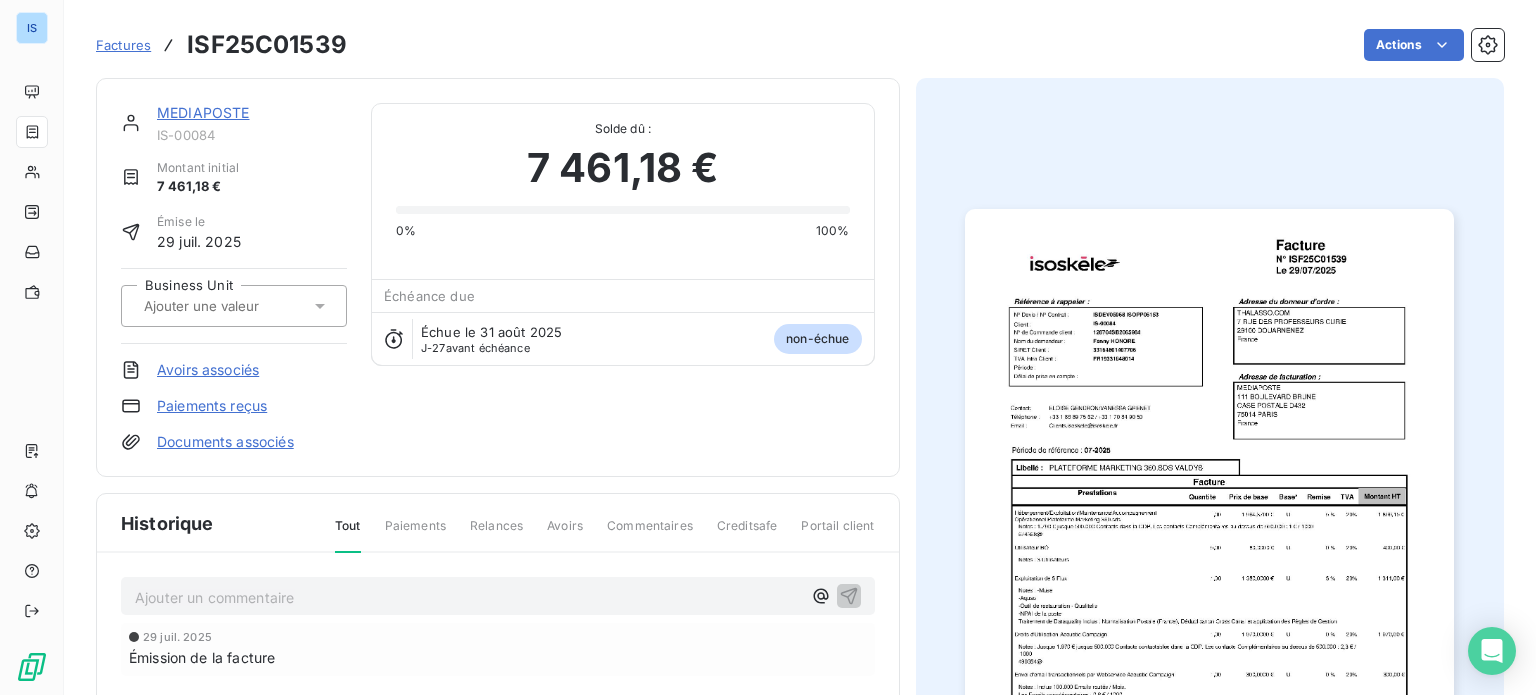 click 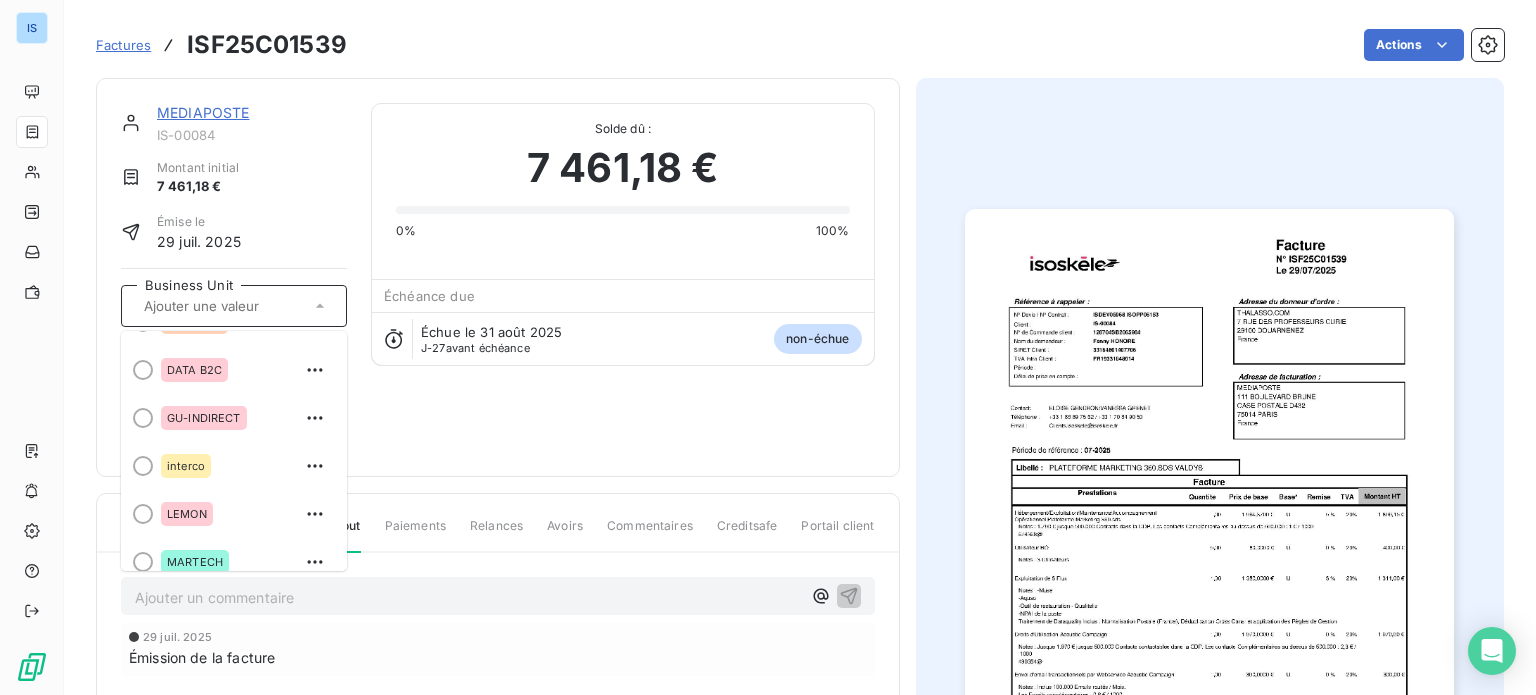 scroll, scrollTop: 193, scrollLeft: 0, axis: vertical 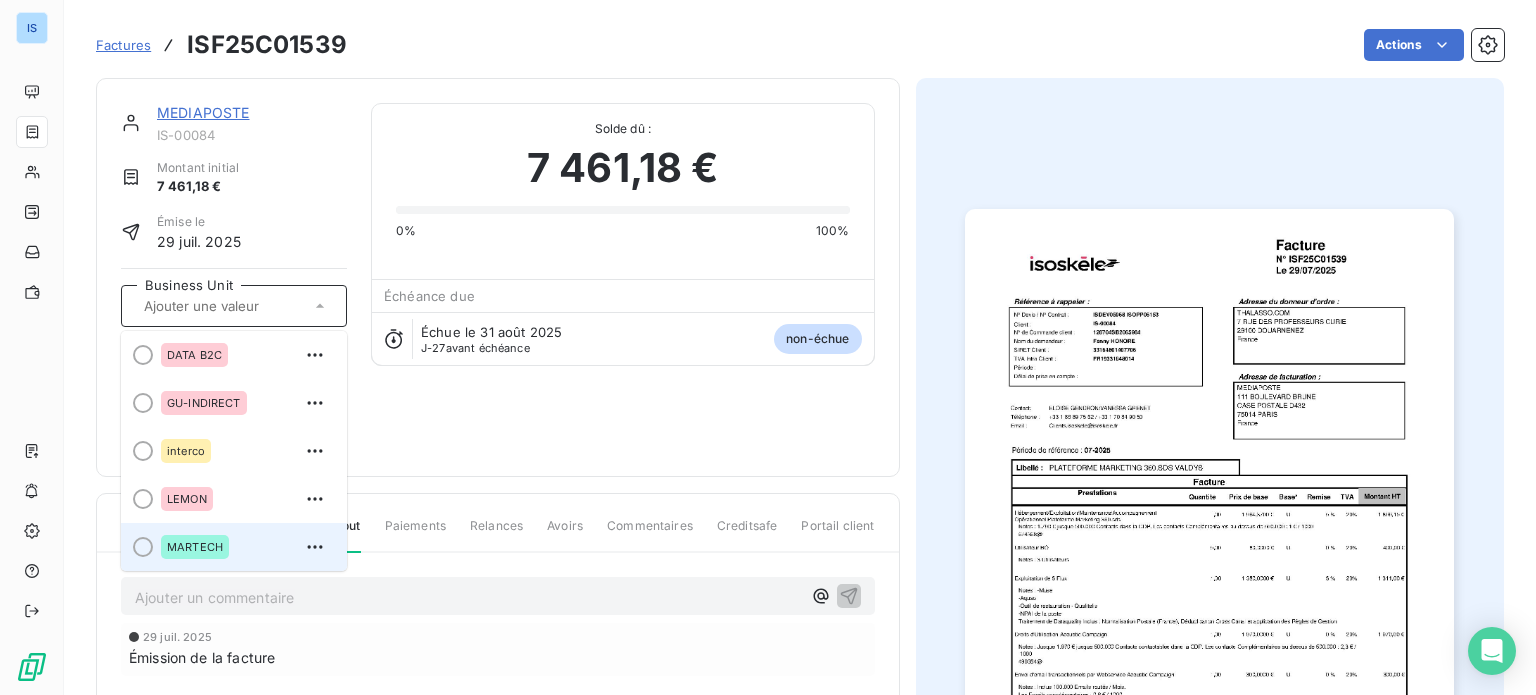 click on "MARTECH" at bounding box center [246, 547] 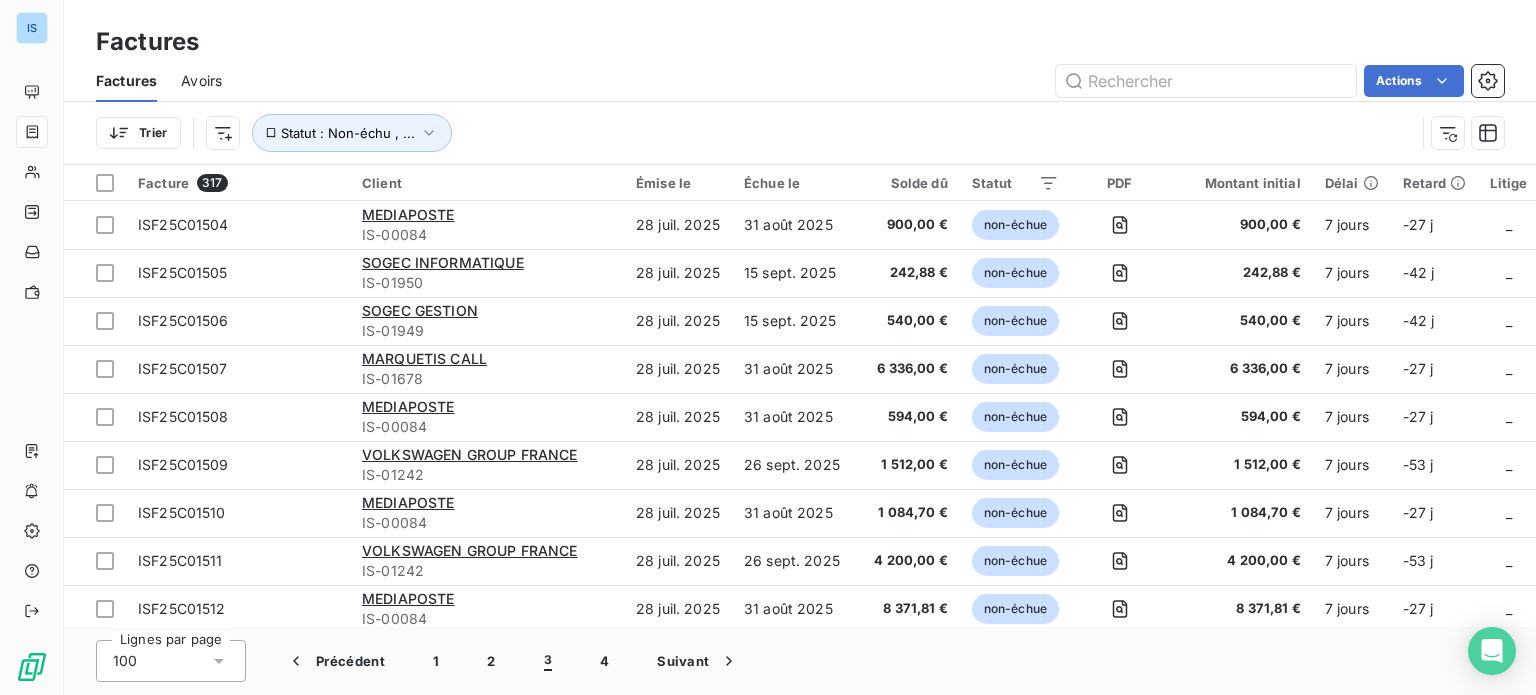 click on "Lignes par page 100 Précédent 1 2 3 4 Suivant" at bounding box center (800, 661) 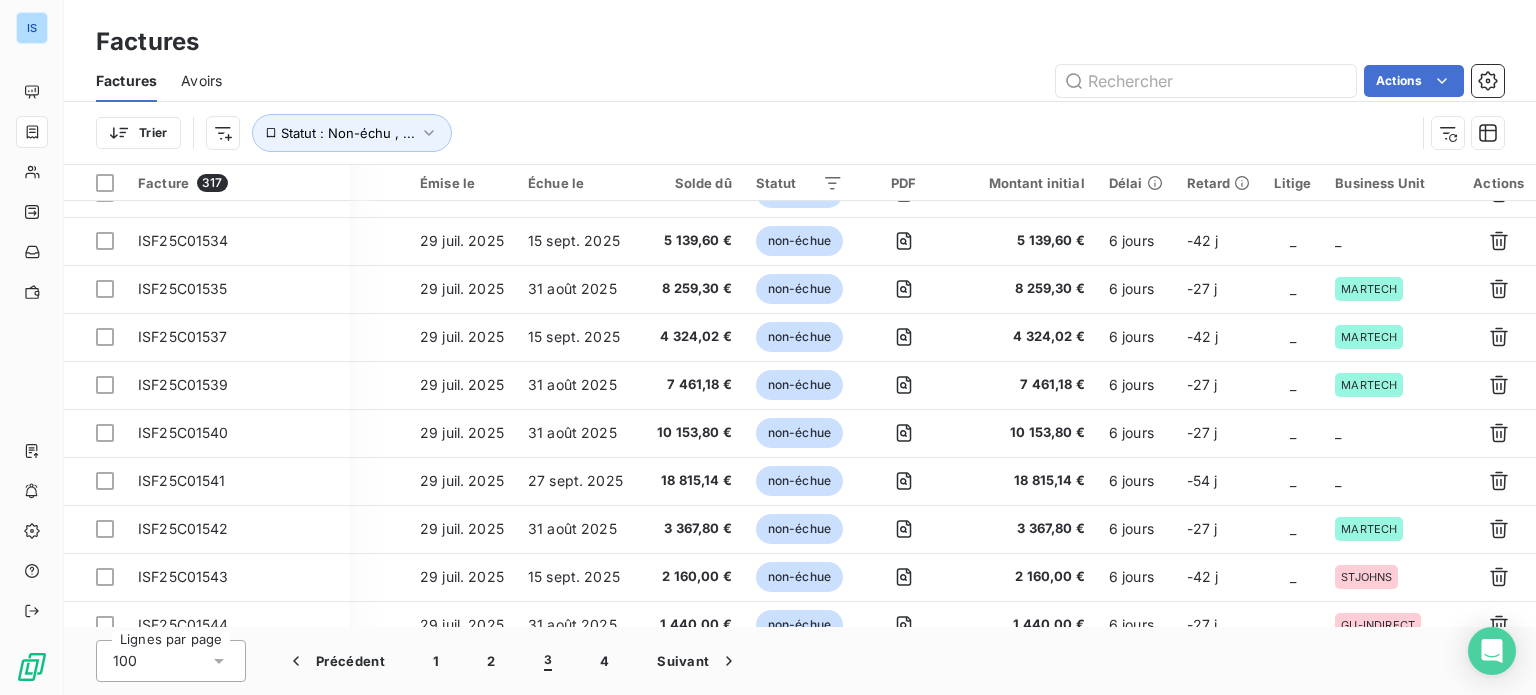 scroll, scrollTop: 1328, scrollLeft: 0, axis: vertical 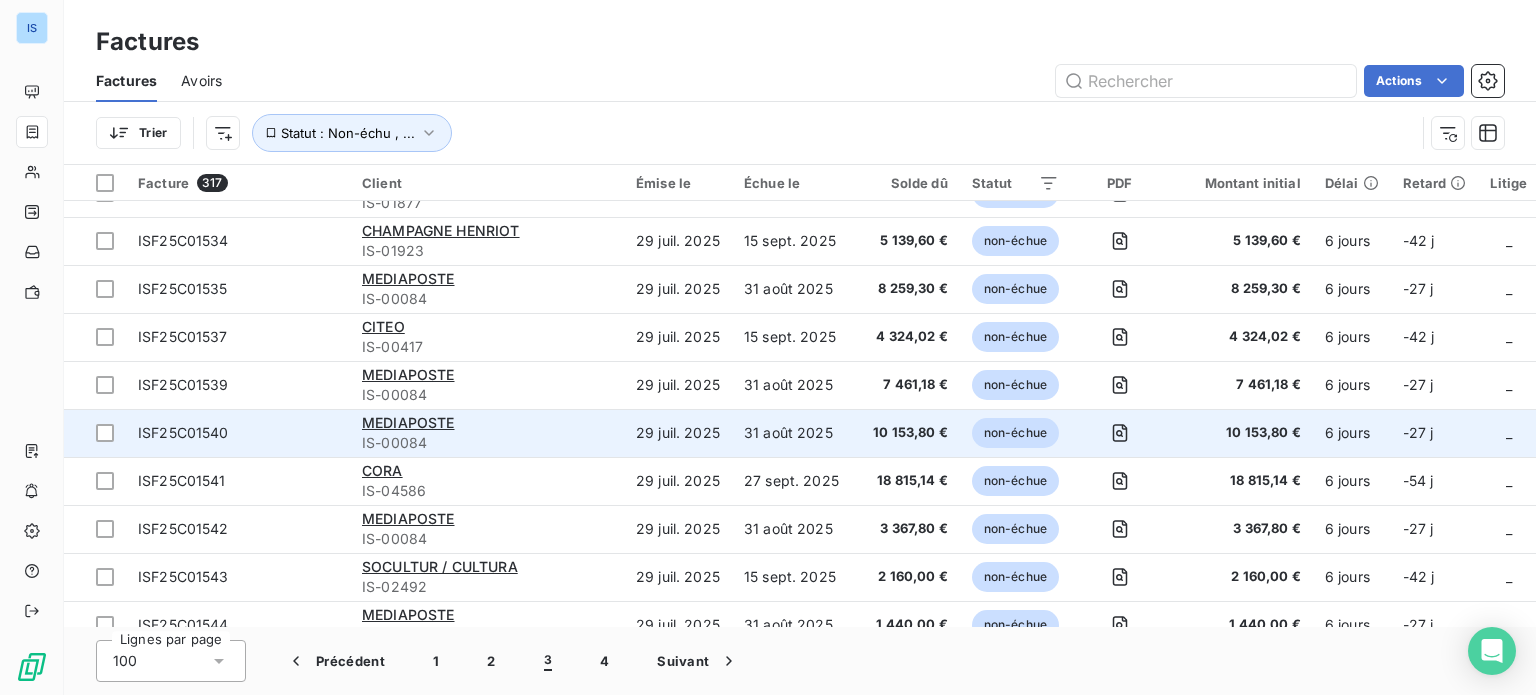 click on "ISF25C01540" at bounding box center (238, 433) 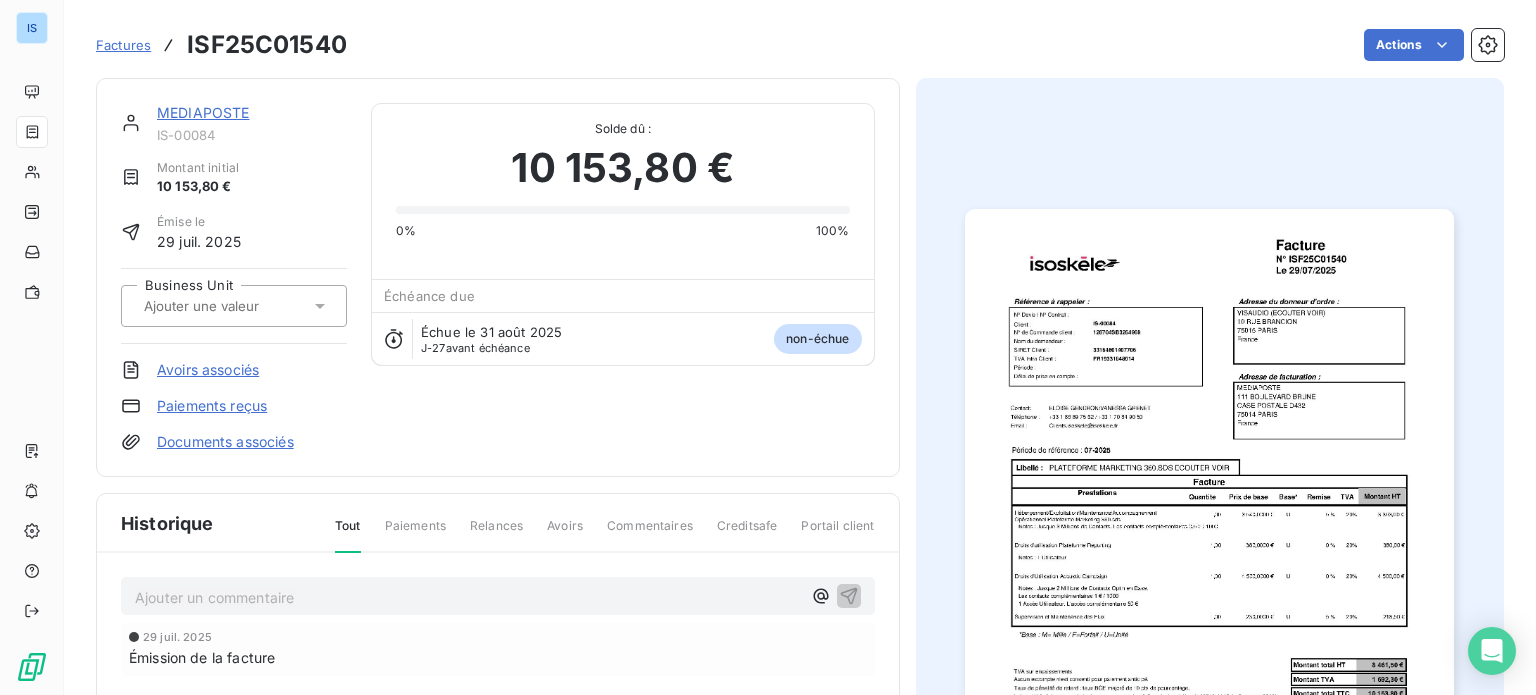 click 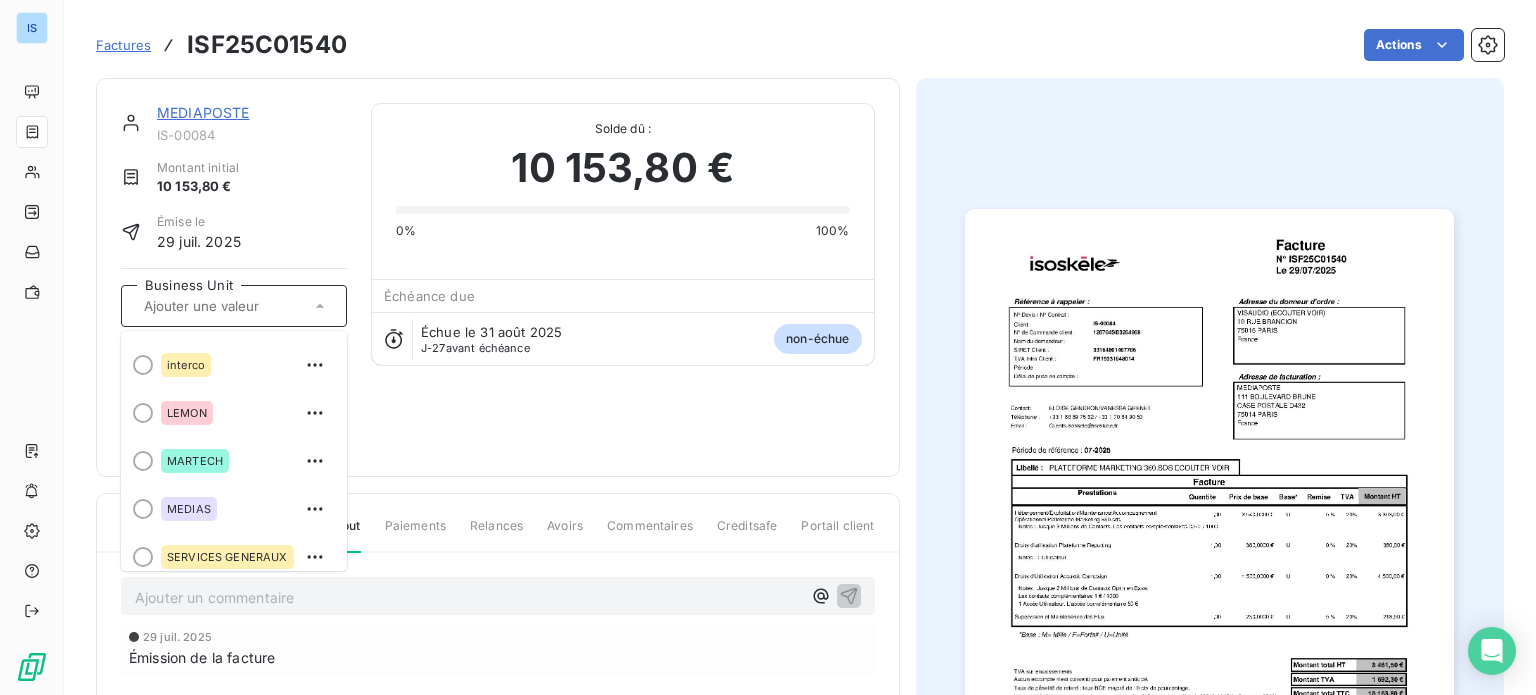 scroll, scrollTop: 284, scrollLeft: 0, axis: vertical 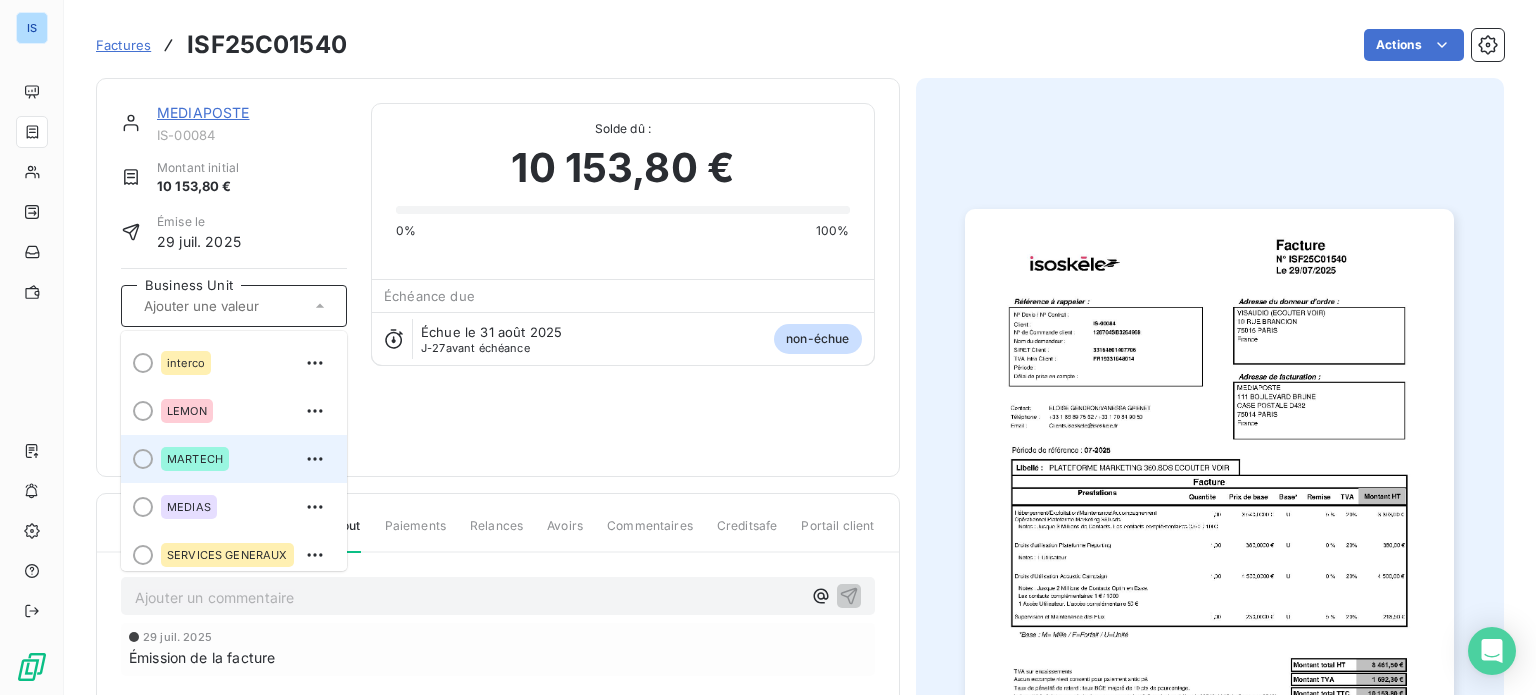 click on "MARTECH" at bounding box center (195, 459) 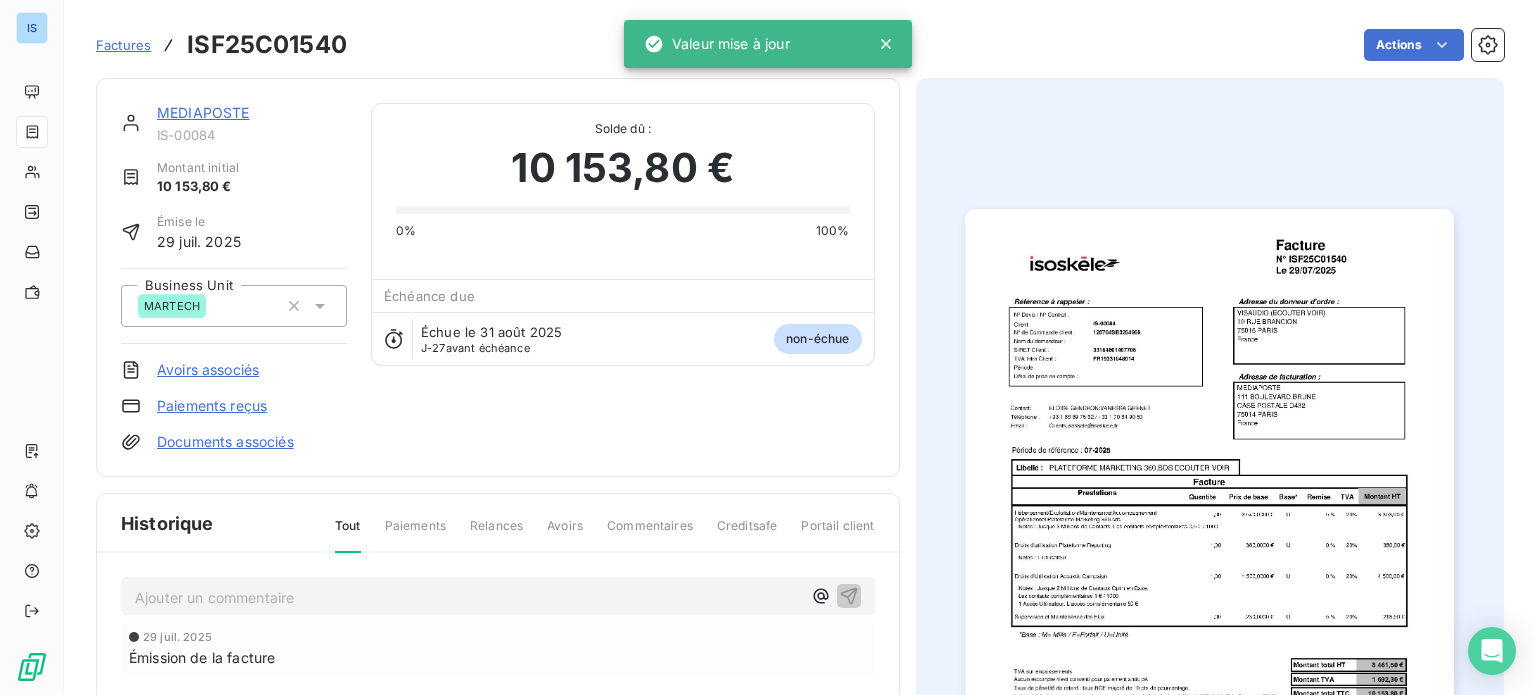 click on "Factures" at bounding box center (123, 45) 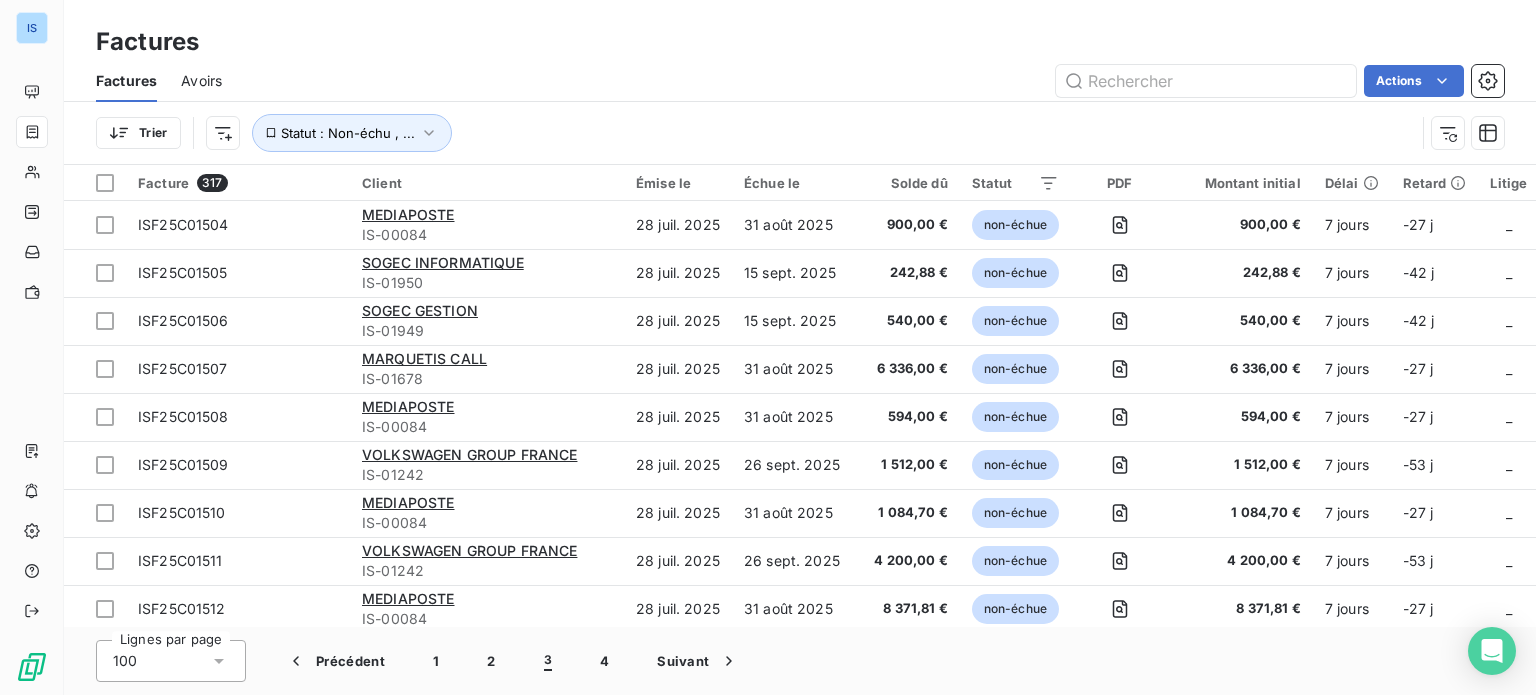 drag, startPoint x: 982, startPoint y: 627, endPoint x: 1270, endPoint y: 627, distance: 288 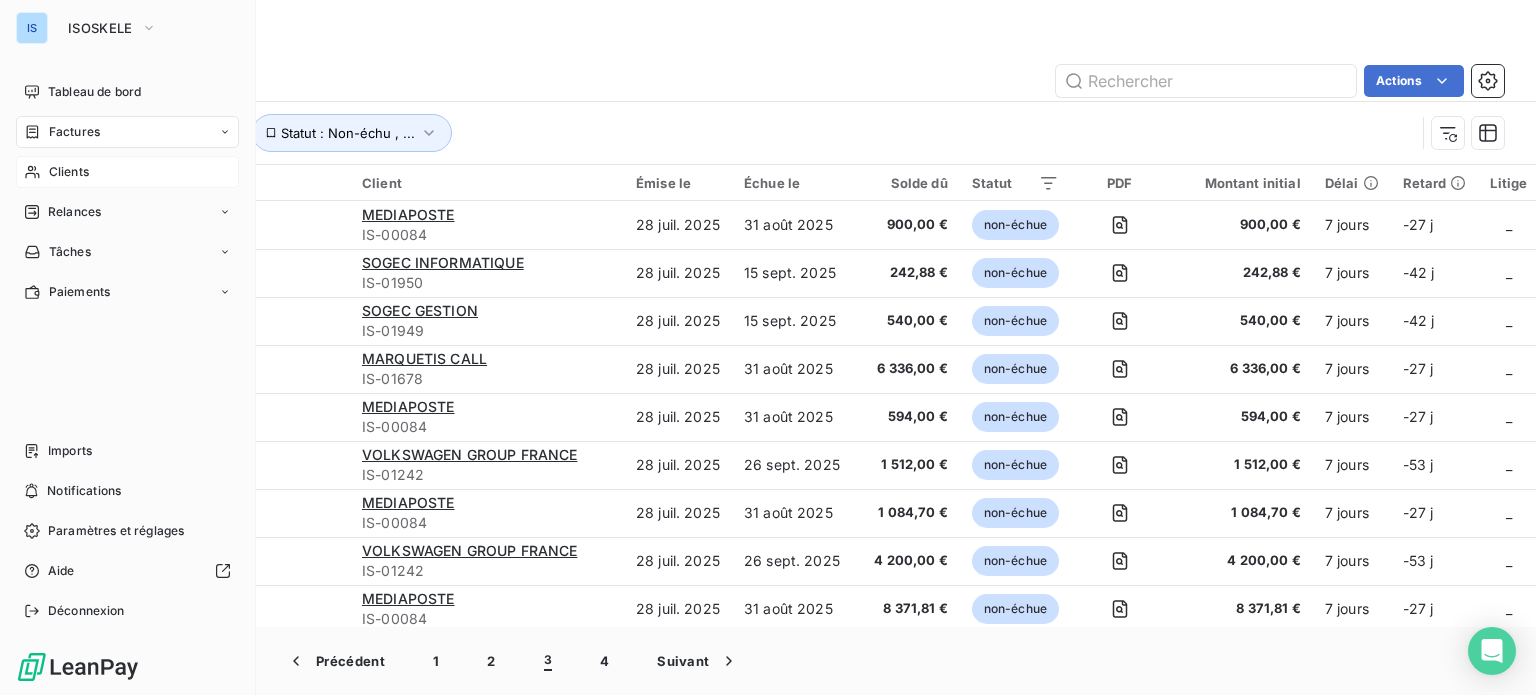 click on "Clients" at bounding box center (69, 172) 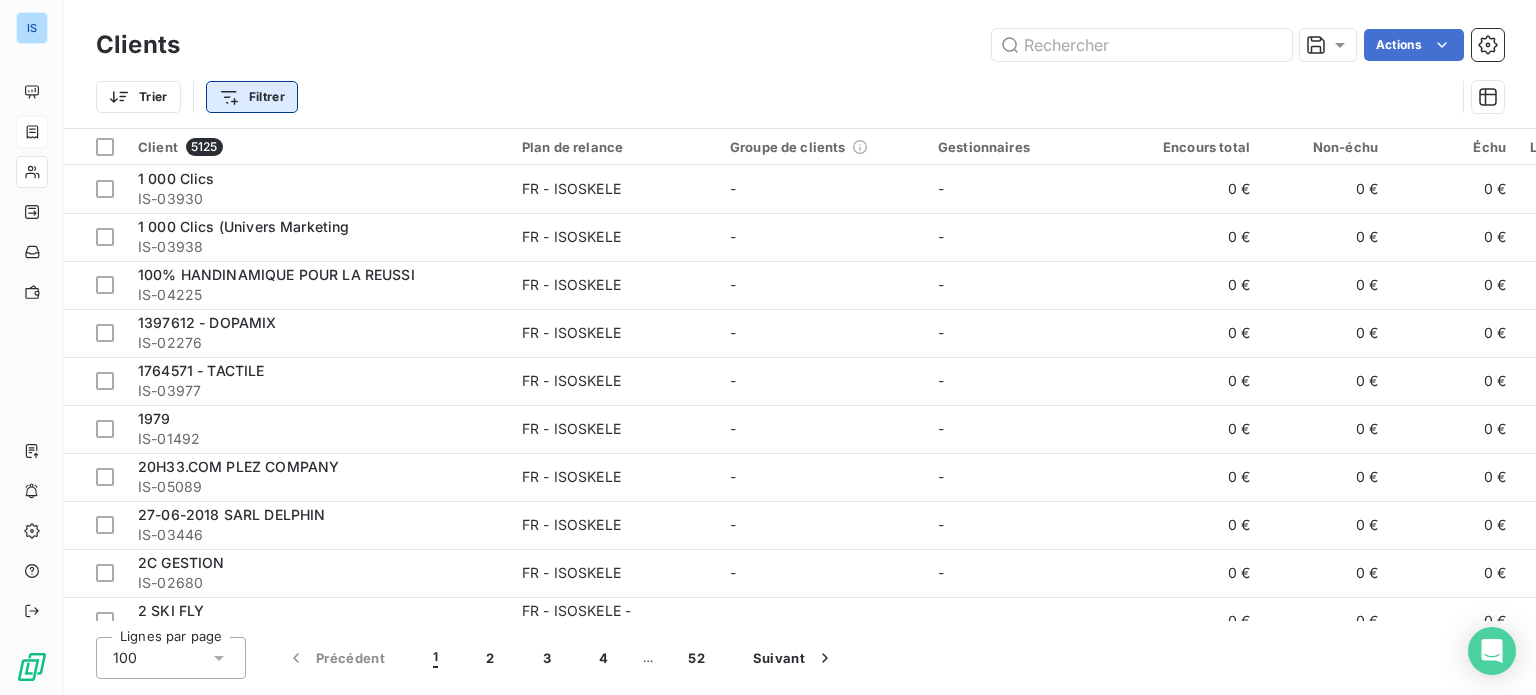 click on "IS Clients Actions Trier Filtrer Client 5125 Plan de relance Groupe de clients Gestionnaires Encours total Non-échu Échu Limite d’encours Délai moyen de paiement STATUT Gestionnaire recouvrement 1 000 Clics IS-03930 FR - ISOSKELE - - 0 € 0 € 0 € - - - 1 000 Clics (Univers Marketing IS-03938 FR - ISOSKELE - - 0 € 0 € 0 € - - - 100% HANDINAMIQUE POUR LA REUSSI IS-04225 FR - ISOSKELE - - 0 € 0 € 0 € - - - 1397612 - DOPAMIX IS-02276 FR - ISOSKELE - - 0 € 0 € 0 € - - - 1764571 - TACTILE IS-03977 FR - ISOSKELE - - 0 € 0 € 0 € - - - 1979 IS-01492 FR - ISOSKELE - - 0 € 0 € 0 € - - - 20H33.COM PLEZ COMPANY IS-05089 FR - ISOSKELE - - 0 € 0 € 0 € - - - 27-06-2018 SARL DELPHIN IS-03446 FR - ISOSKELE - - 0 € 0 € 0 € - - - 2C GESTION IS-02680 FR - ISOSKELE - - 0 € 0 € 0 € - - - 2 SKI FLY IS-12101 FR - ISOSKELE - NOUVEAU CLIENT PLAN A DEFINIR - - 0 € 0 € 0 € - - - 360 Degrés Fahrenheit IS-03793 FR - ISOSKELE -" at bounding box center (768, 347) 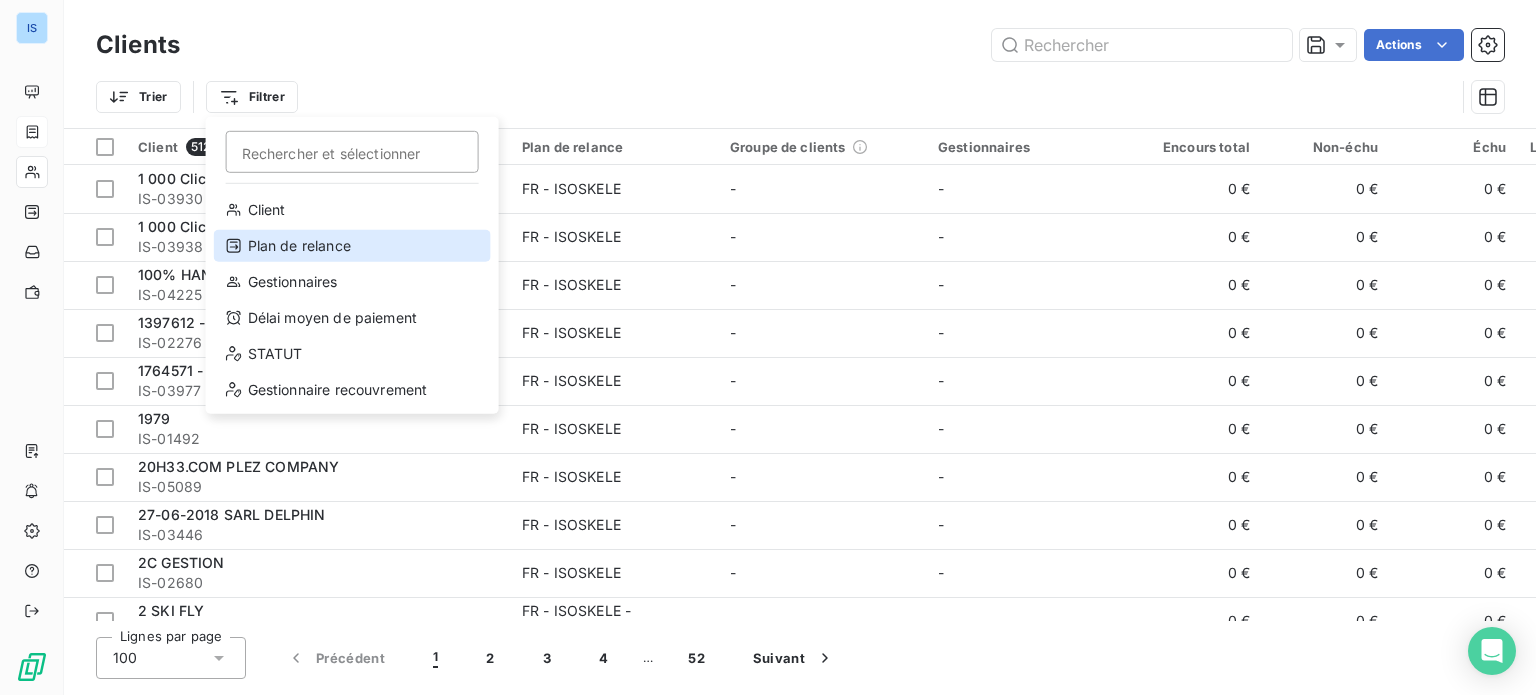 click on "Plan de relance" at bounding box center (352, 246) 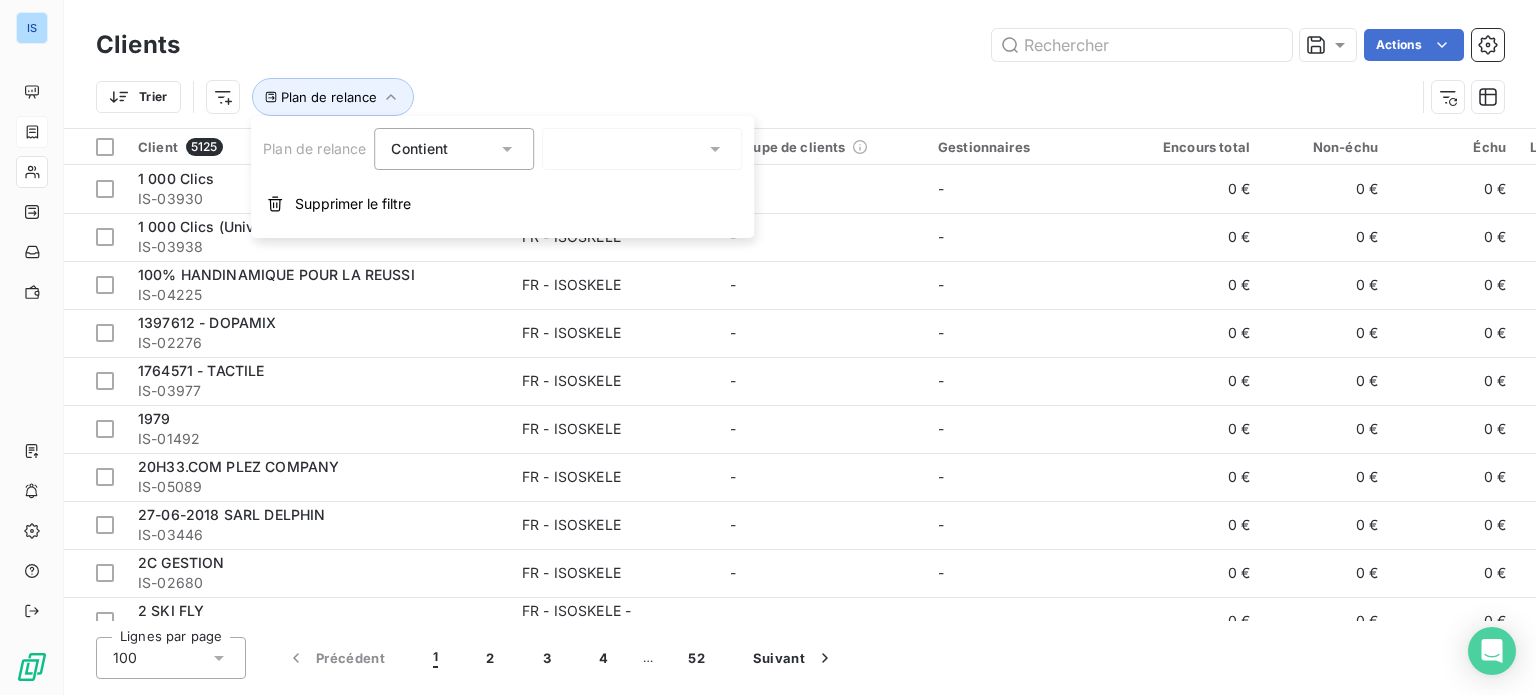 click at bounding box center [642, 149] 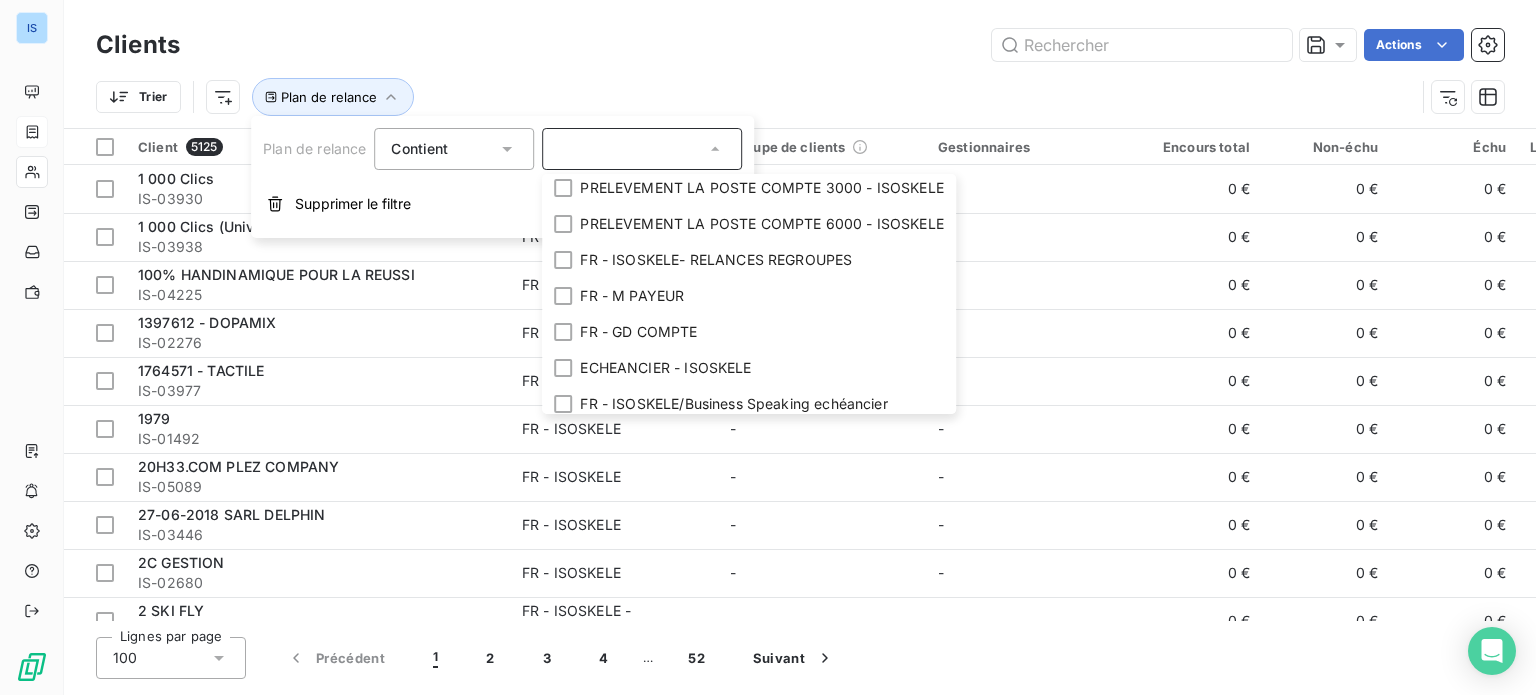 scroll, scrollTop: 279, scrollLeft: 0, axis: vertical 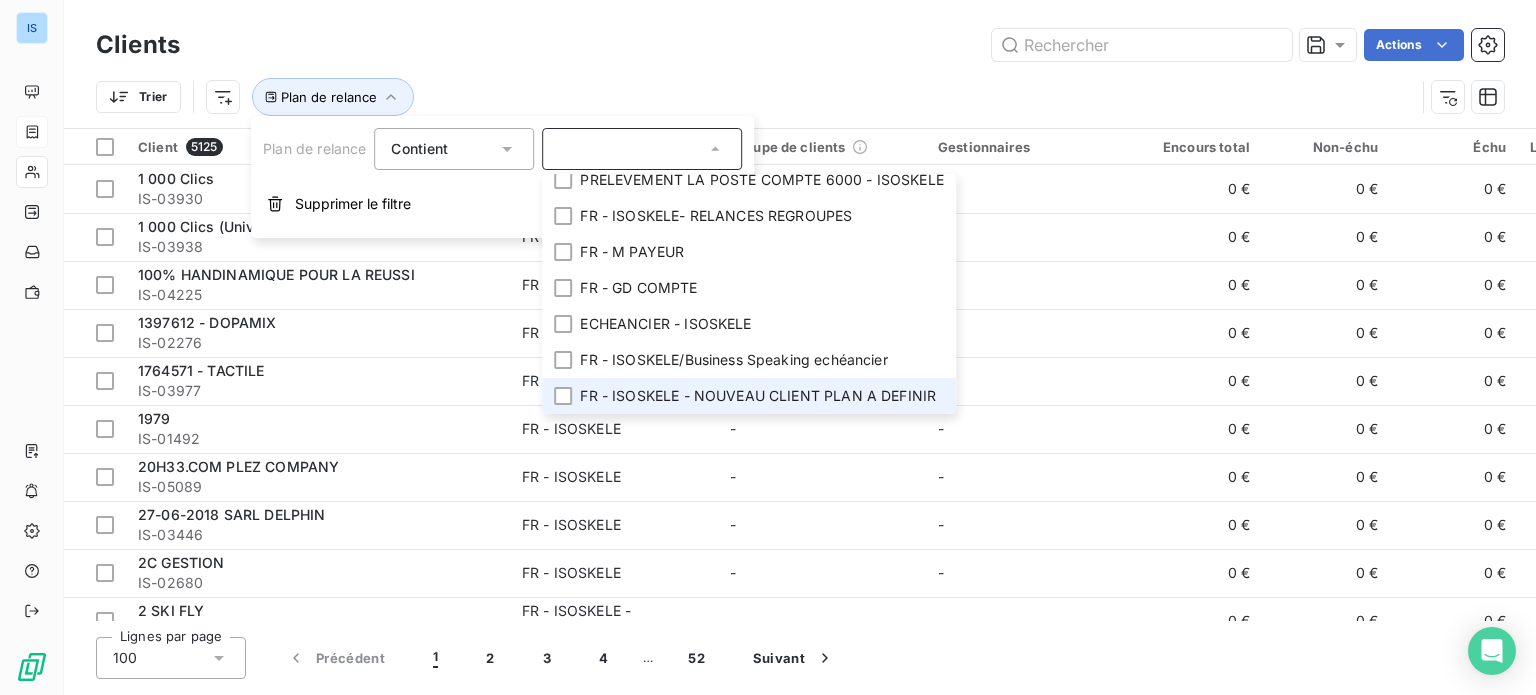click on "FR - ISOSKELE - NOUVEAU CLIENT PLAN A DEFINIR" at bounding box center (758, 396) 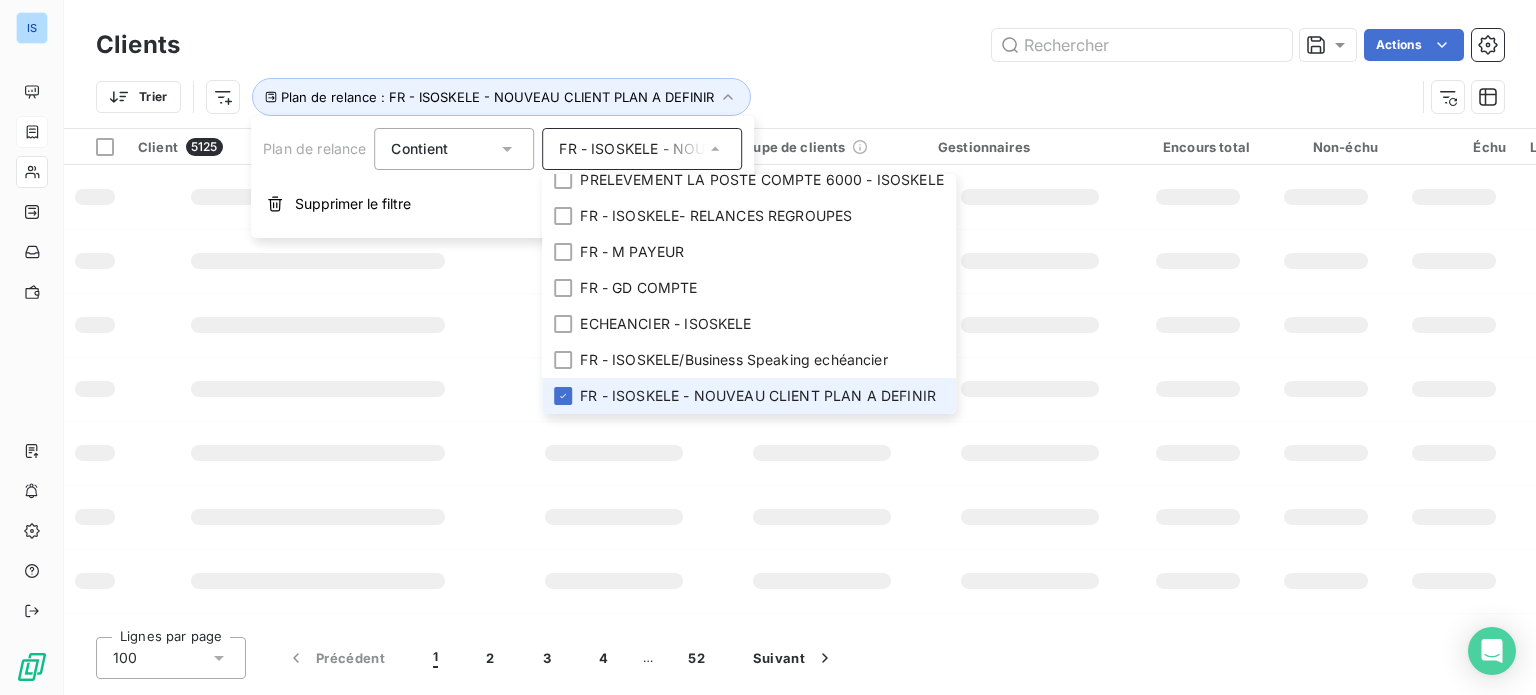 scroll, scrollTop: 264, scrollLeft: 0, axis: vertical 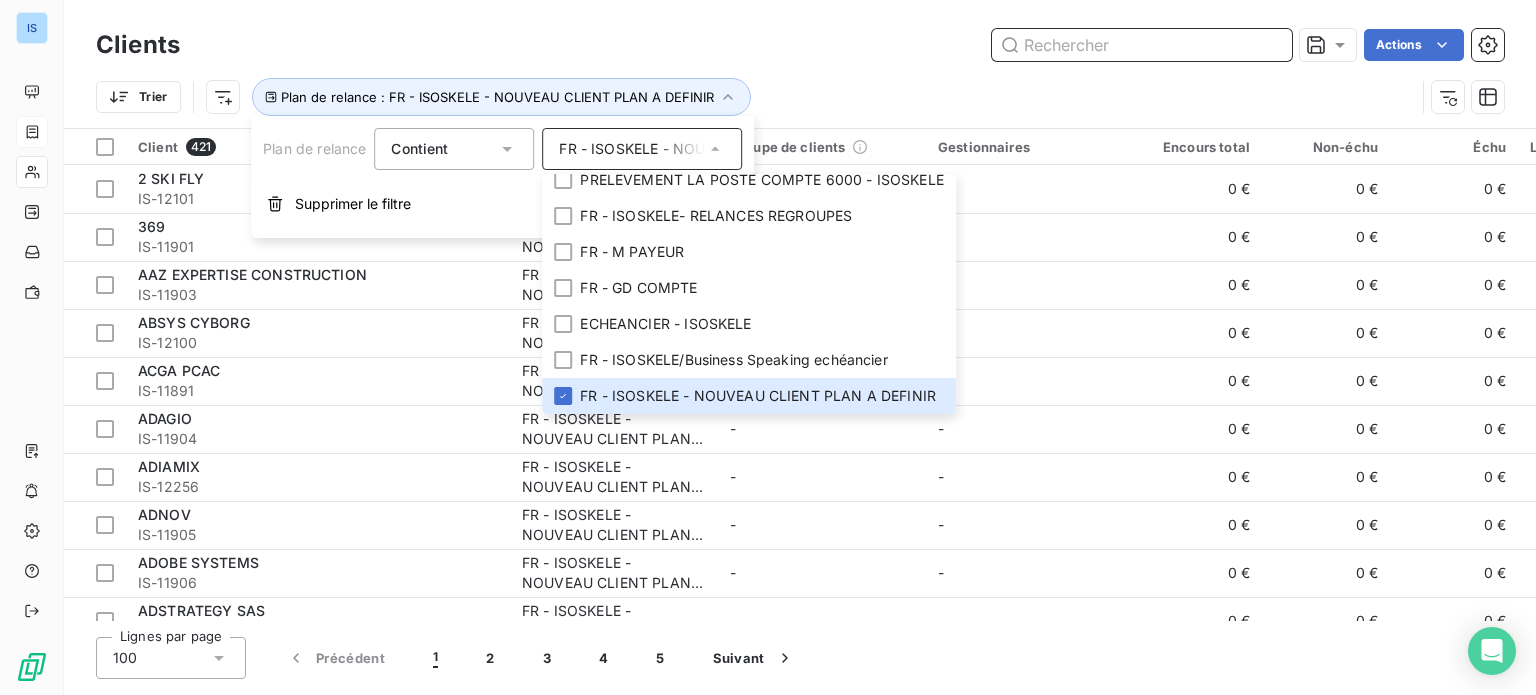 click at bounding box center (1142, 45) 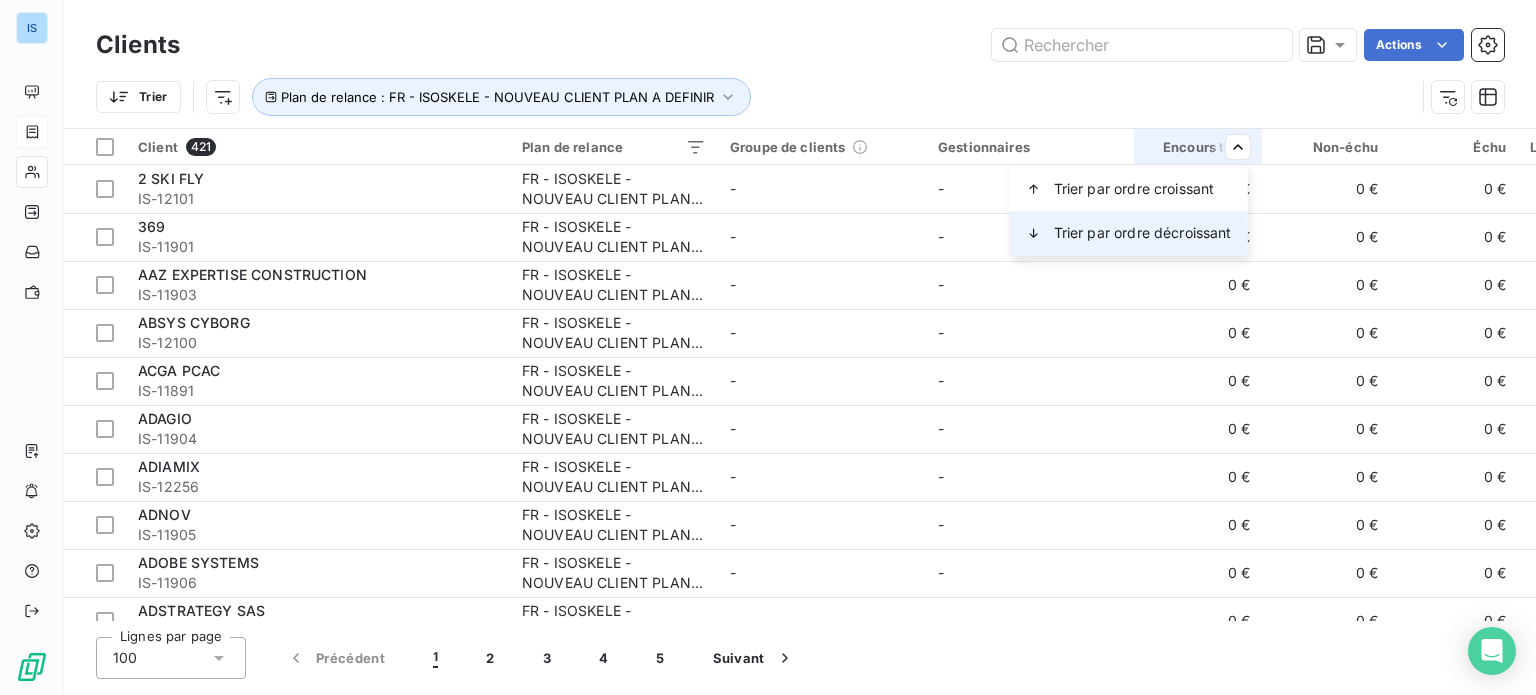 click on "Trier par ordre décroissant" at bounding box center (1143, 233) 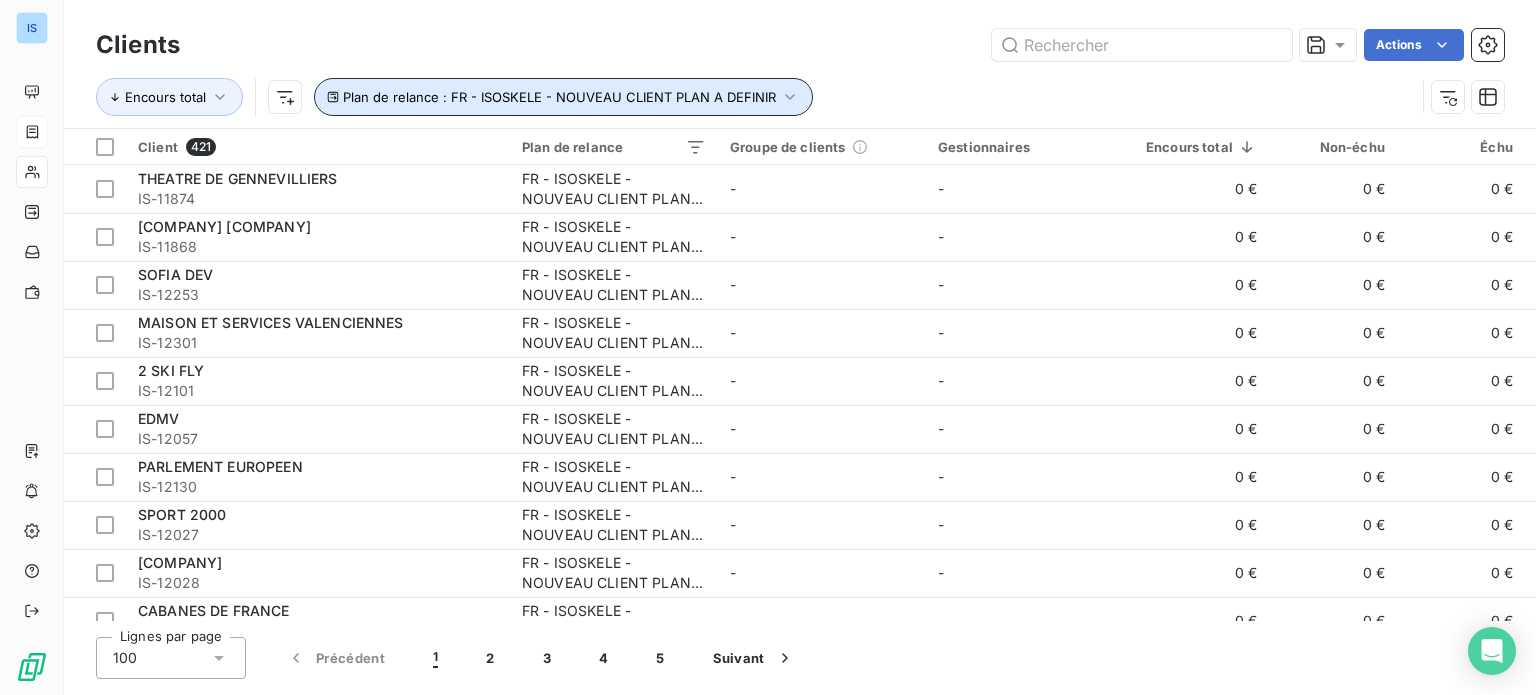 click on "Plan de relance  : FR - ISOSKELE - NOUVEAU CLIENT PLAN A DEFINIR" at bounding box center [559, 97] 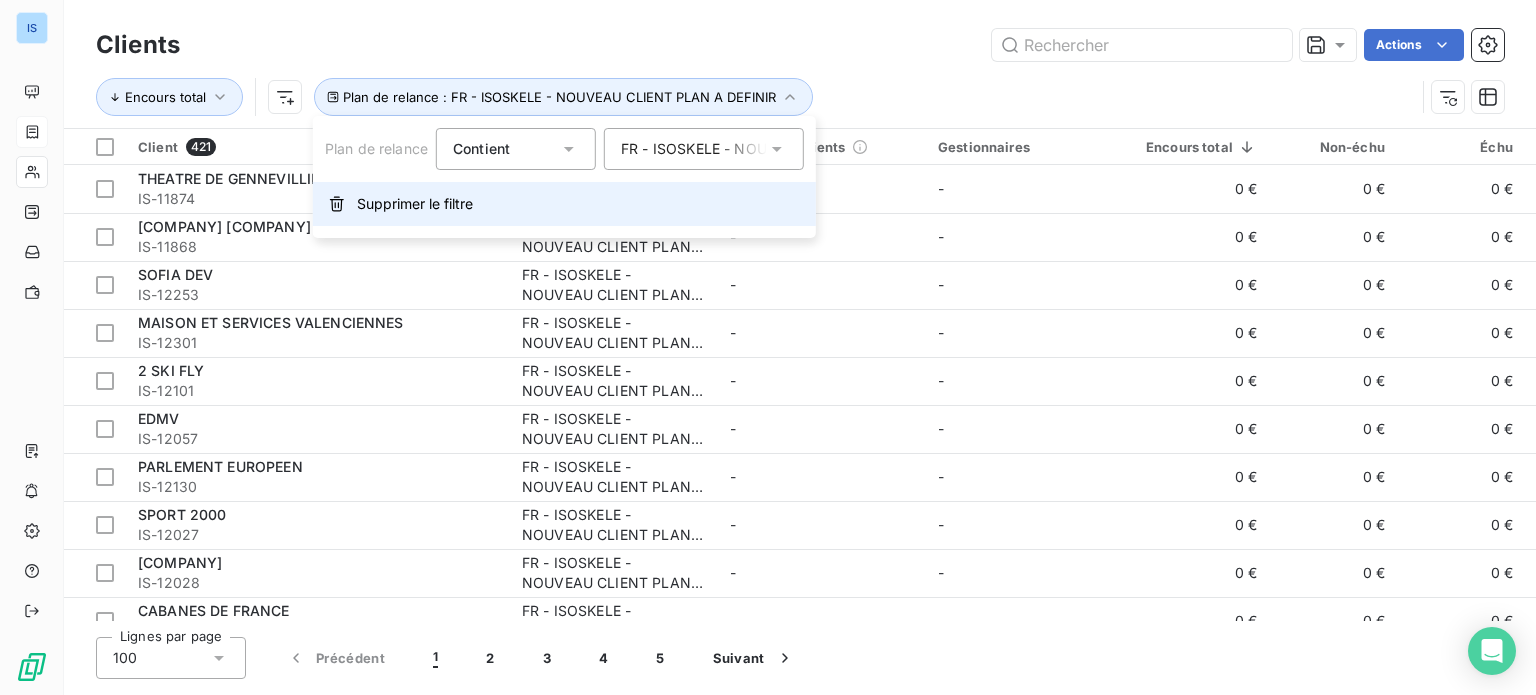 click on "Supprimer le filtre" at bounding box center (415, 204) 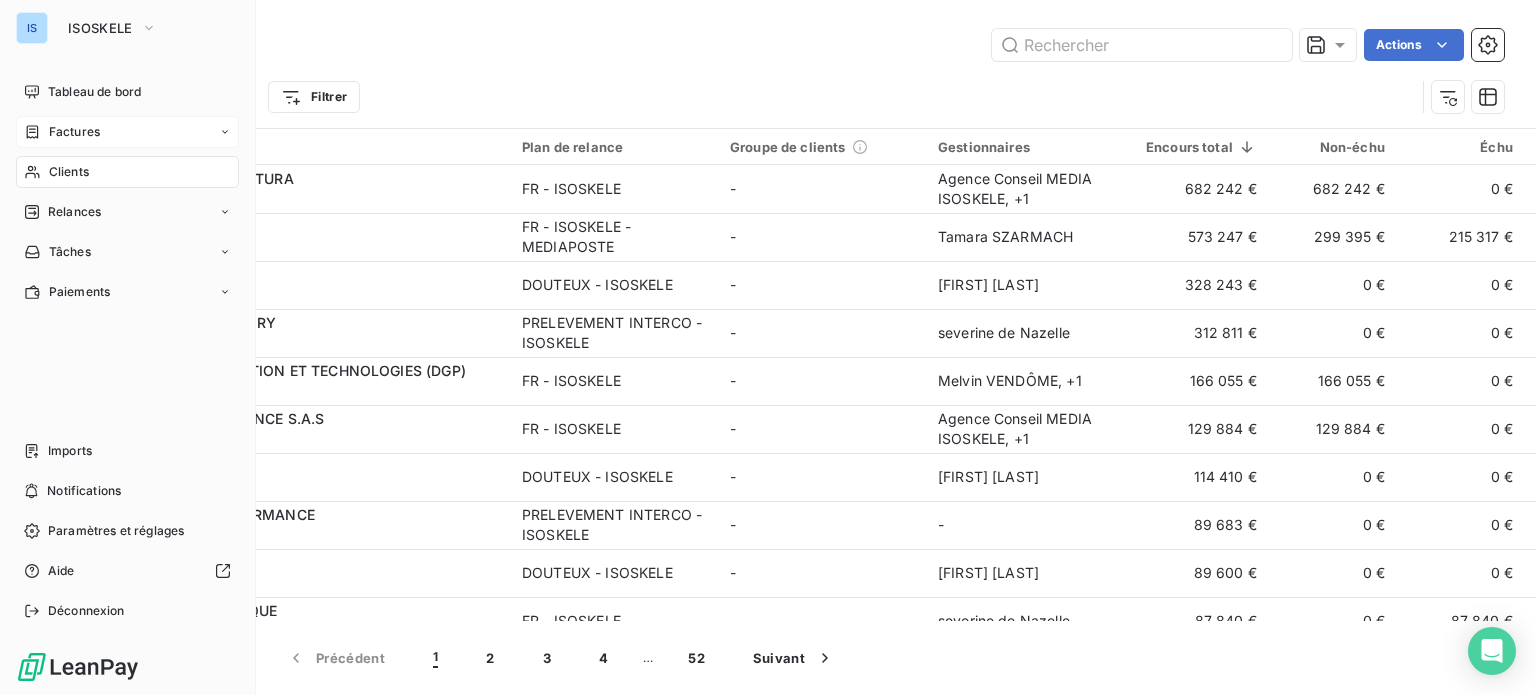 click on "Factures" at bounding box center (74, 132) 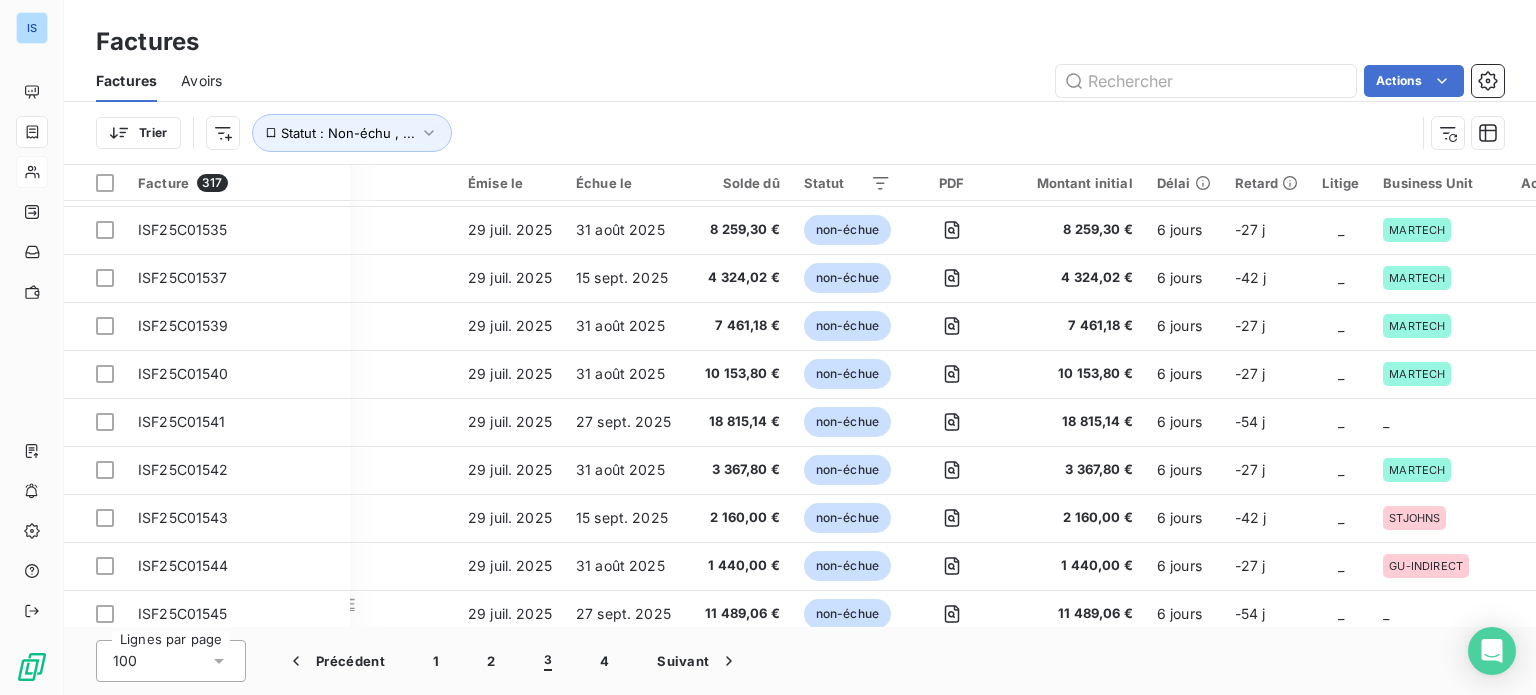 scroll, scrollTop: 1387, scrollLeft: 0, axis: vertical 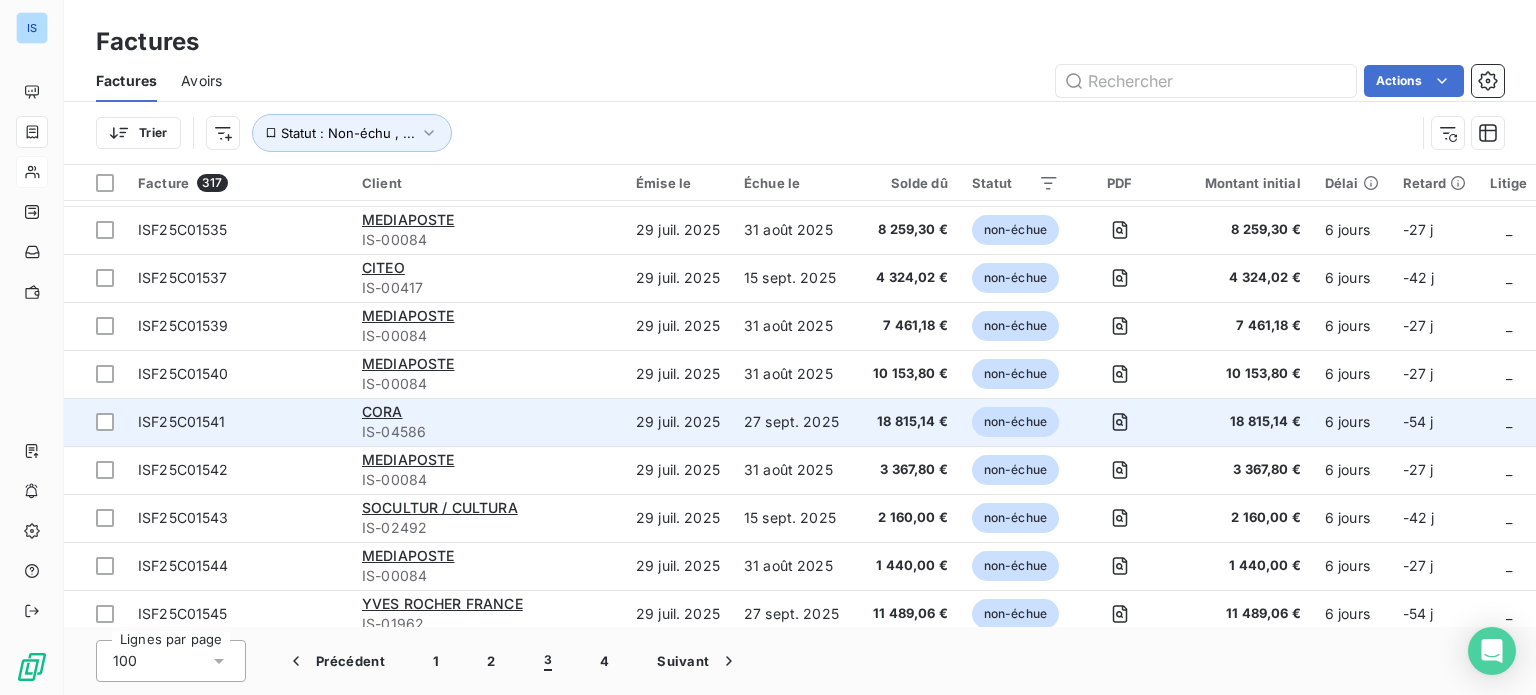 click on "ISF25C01541" at bounding box center [238, 422] 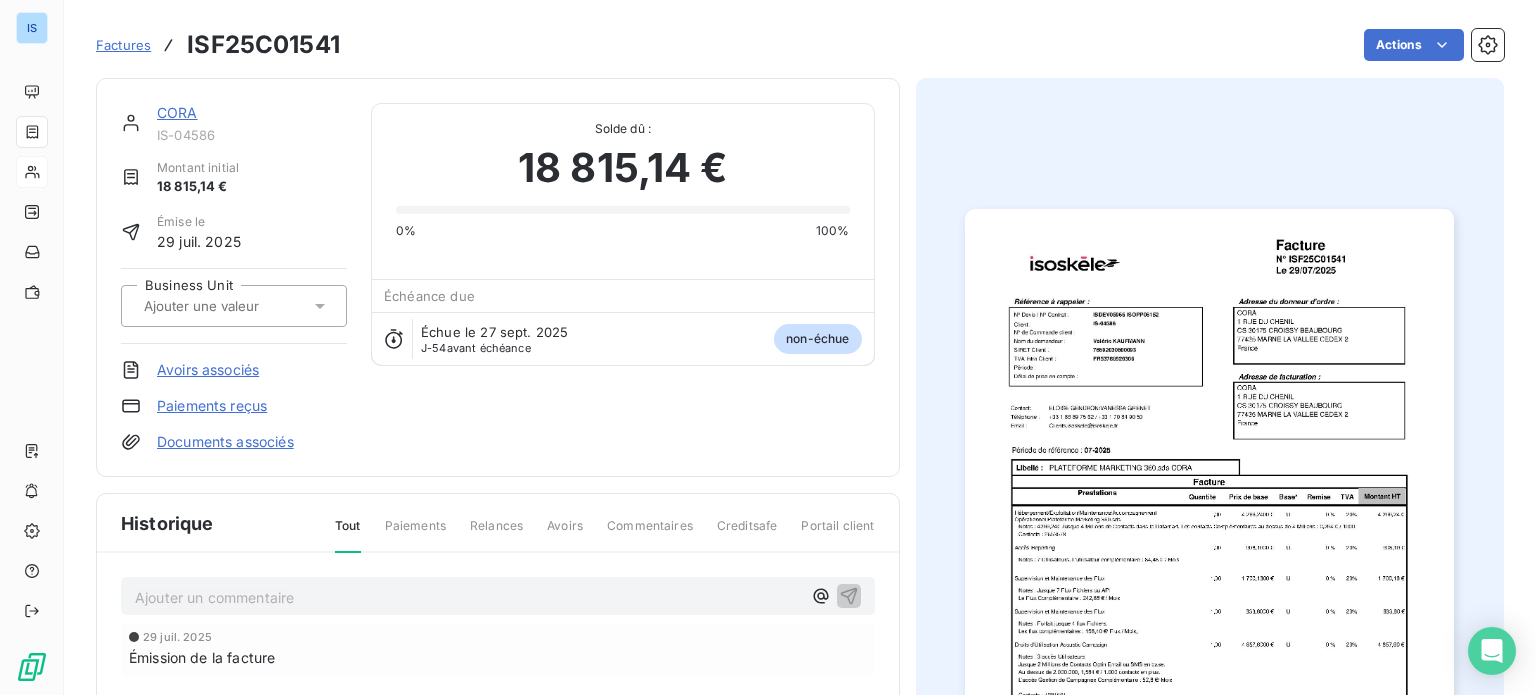 click at bounding box center [234, 306] 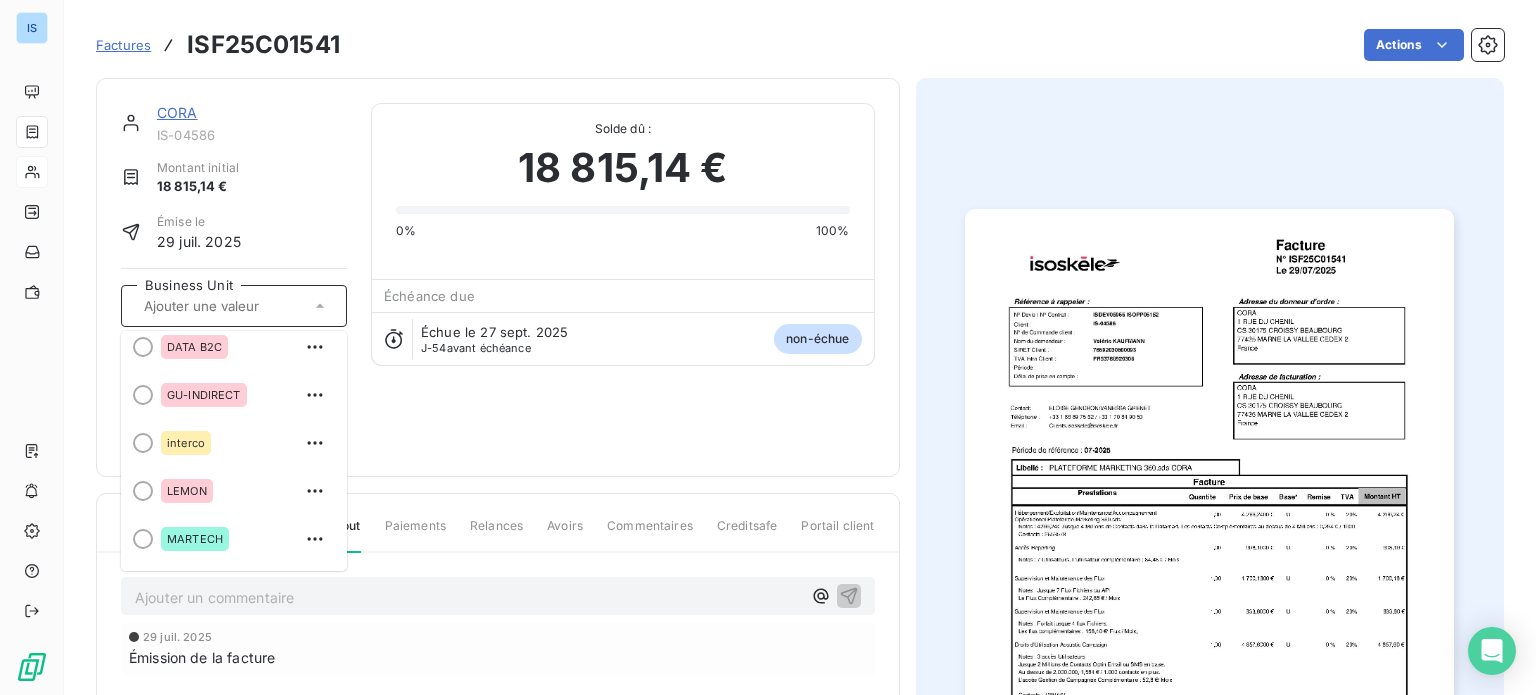 scroll, scrollTop: 252, scrollLeft: 0, axis: vertical 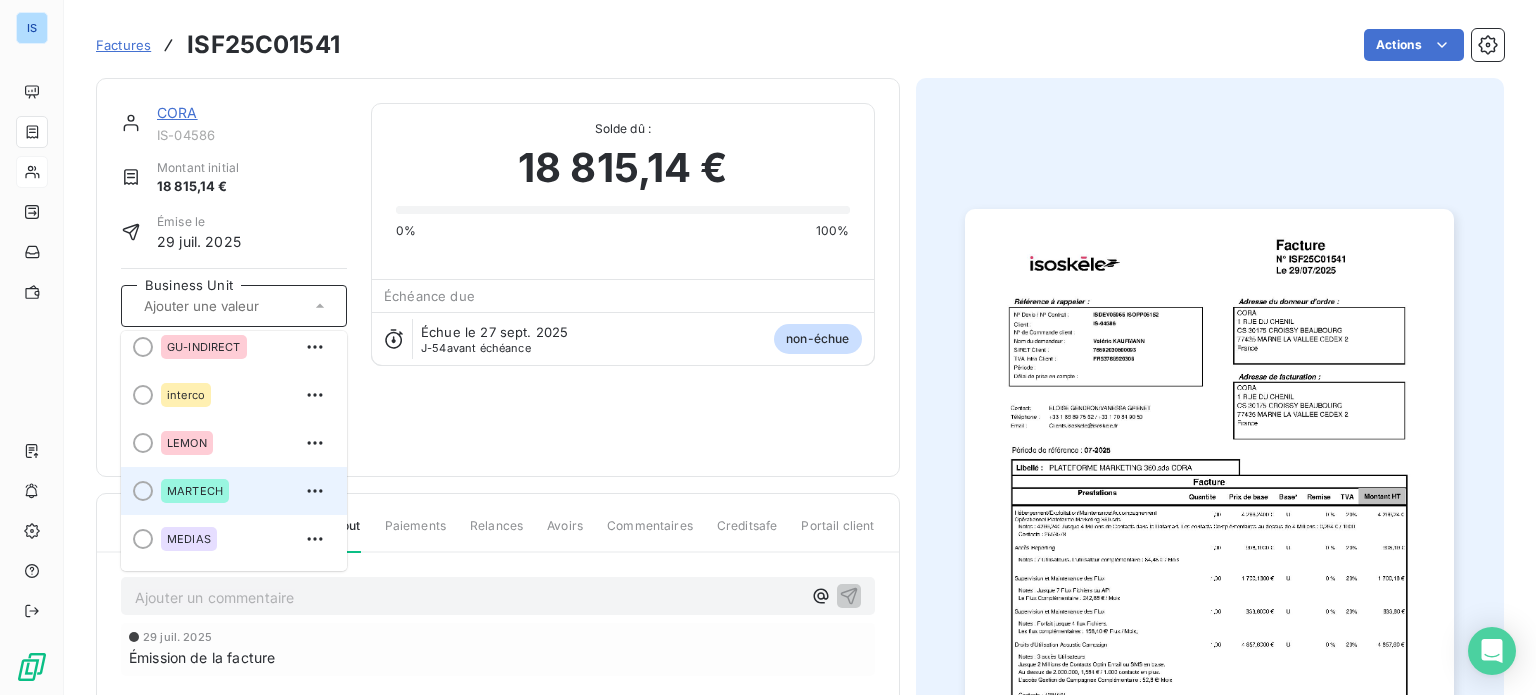 click on "MARTECH" at bounding box center [195, 491] 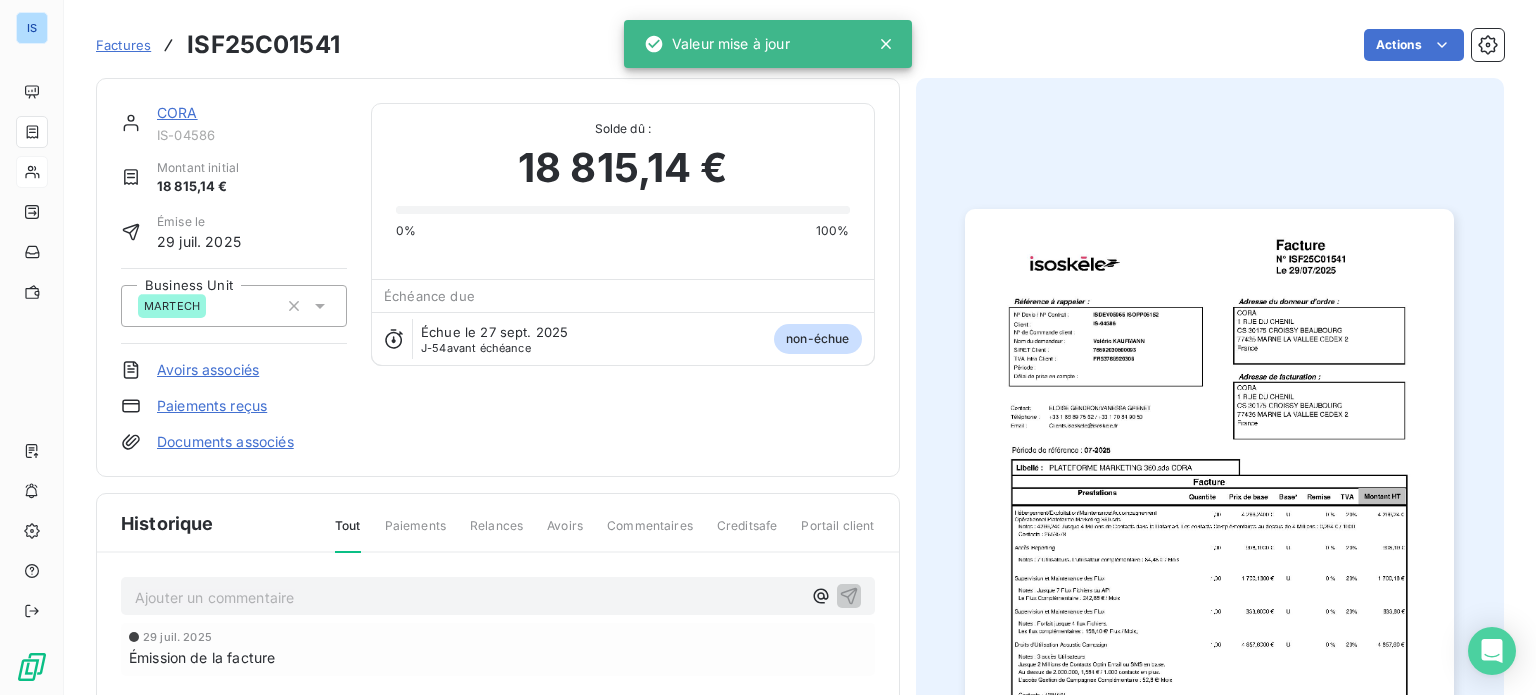 click on "Factures" at bounding box center [123, 45] 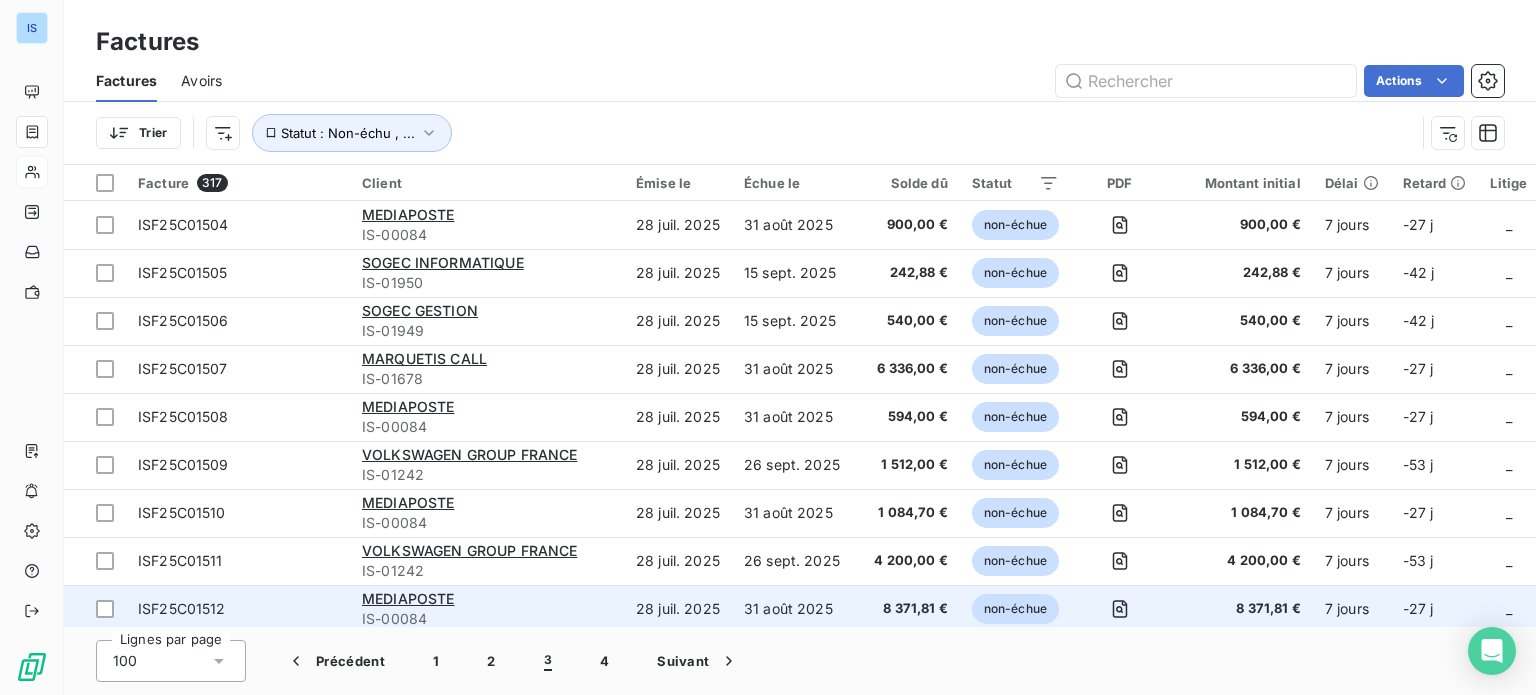 click on "28 juil. 2025" at bounding box center [678, 609] 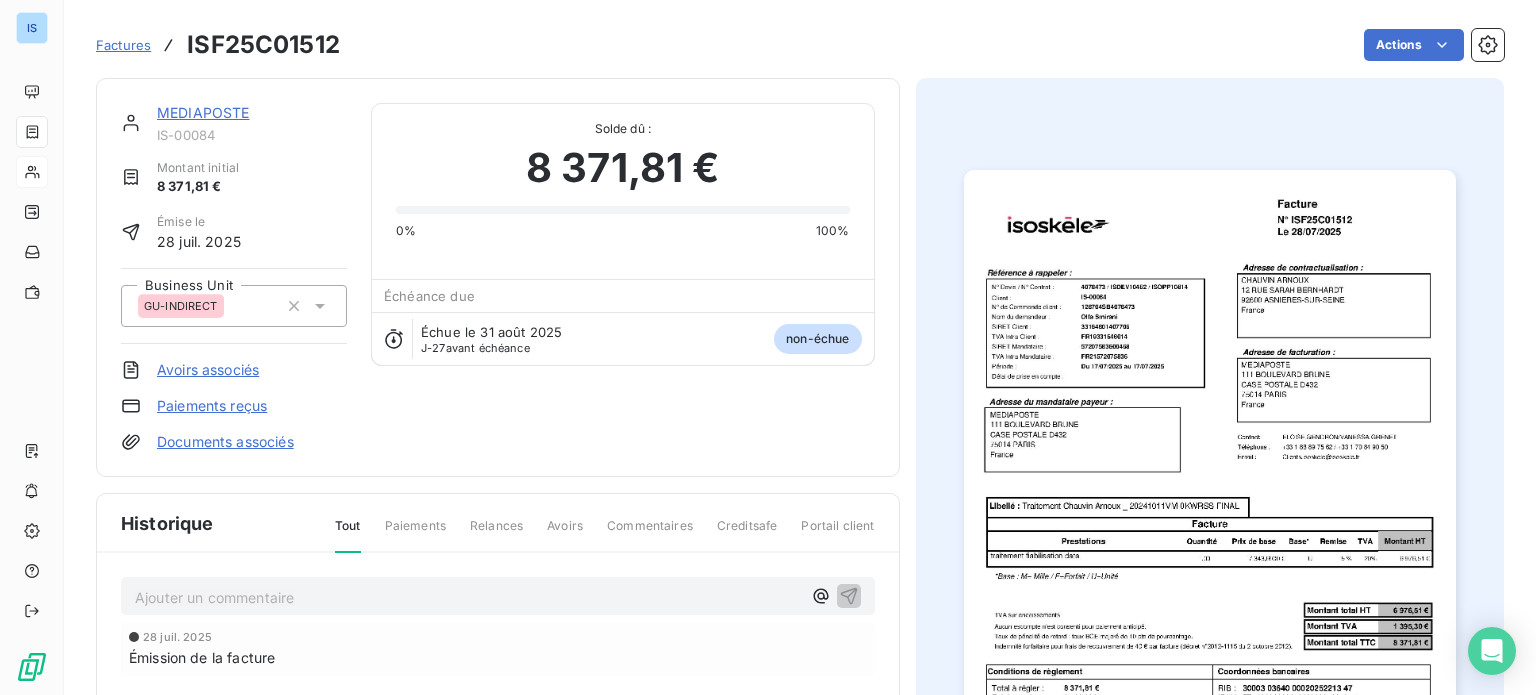 click on "Factures" at bounding box center [123, 45] 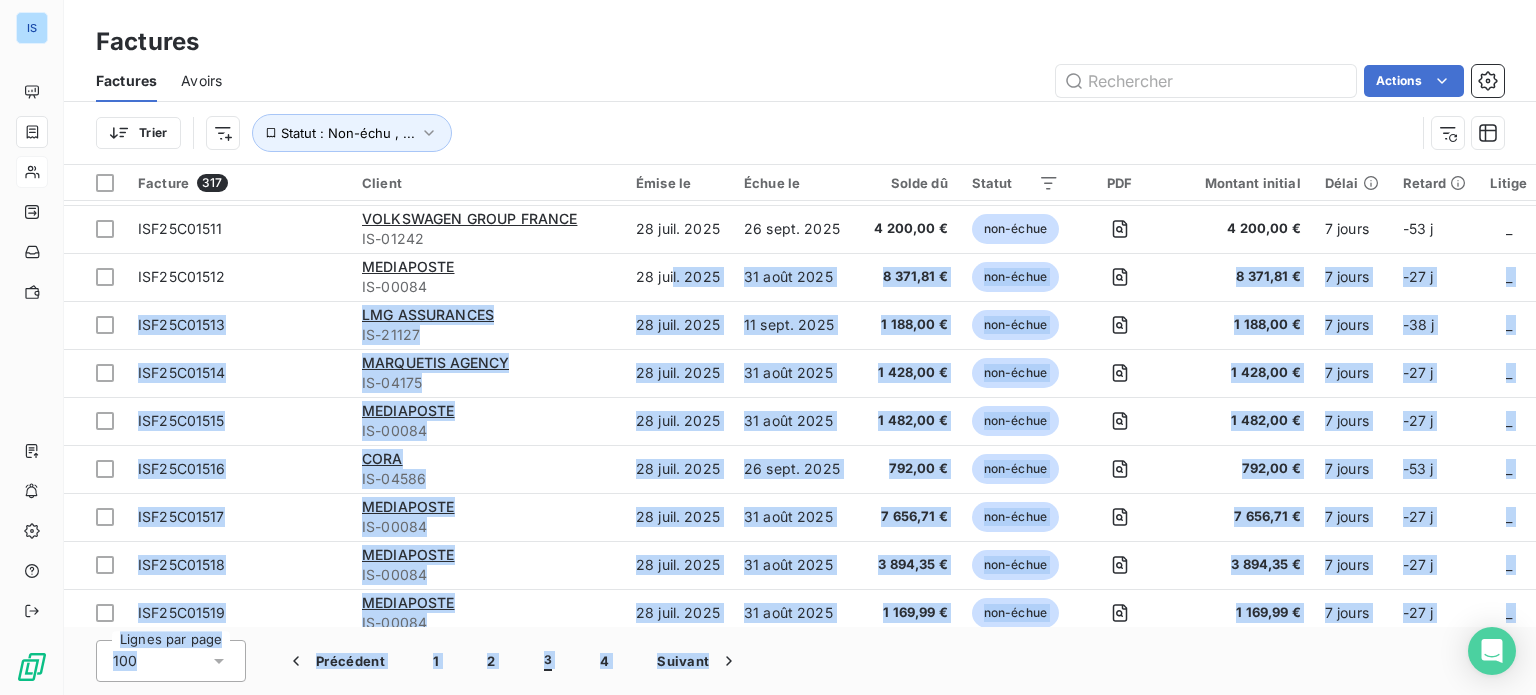 drag, startPoint x: 672, startPoint y: 617, endPoint x: 784, endPoint y: 632, distance: 113 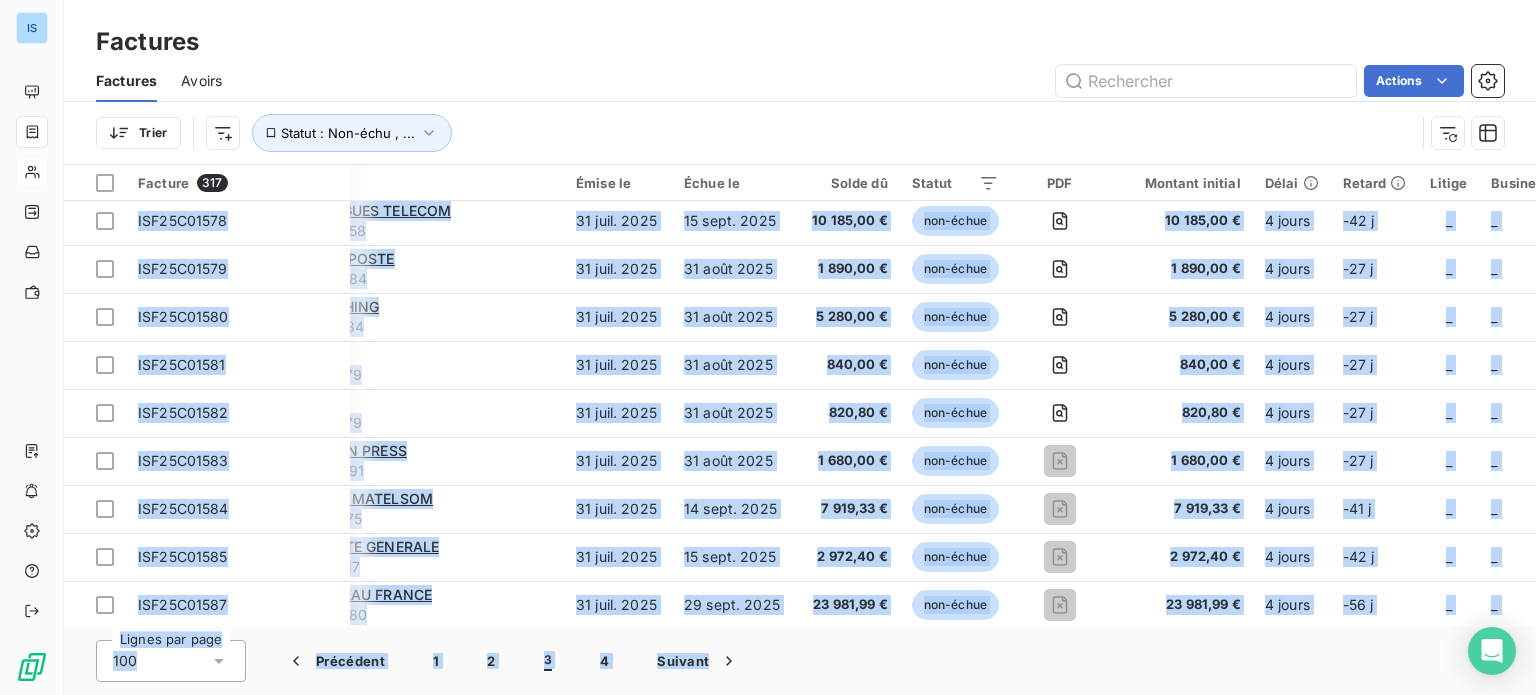 scroll, scrollTop: 3268, scrollLeft: 0, axis: vertical 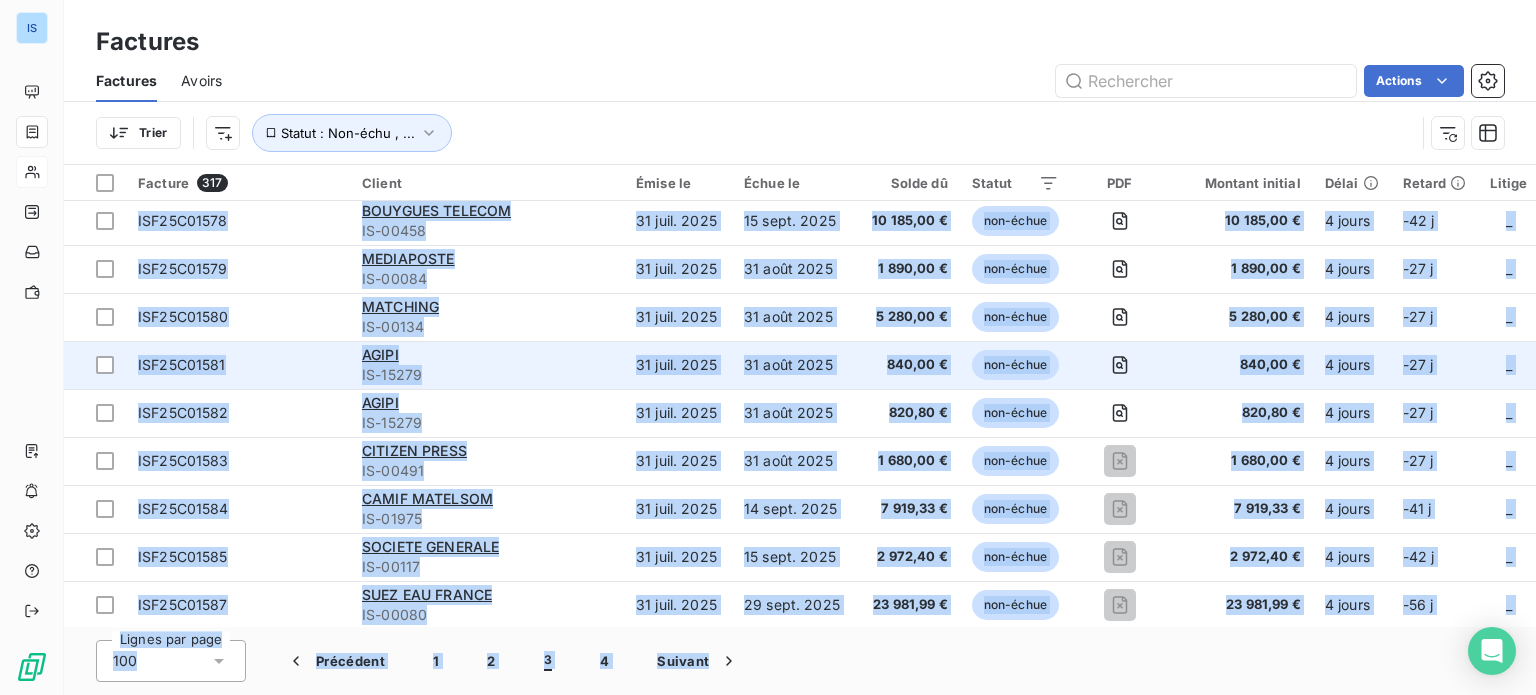 click on "ISF25C01581" at bounding box center [182, 364] 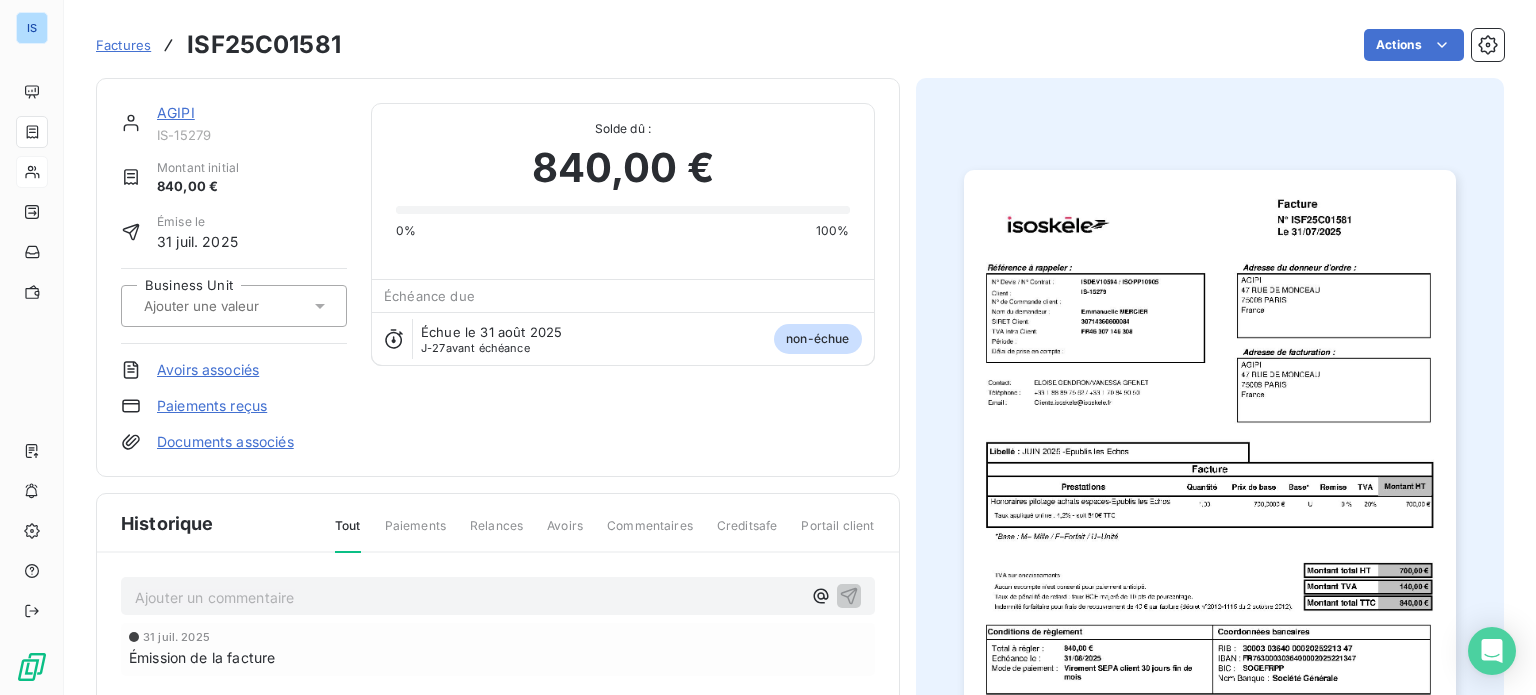 click 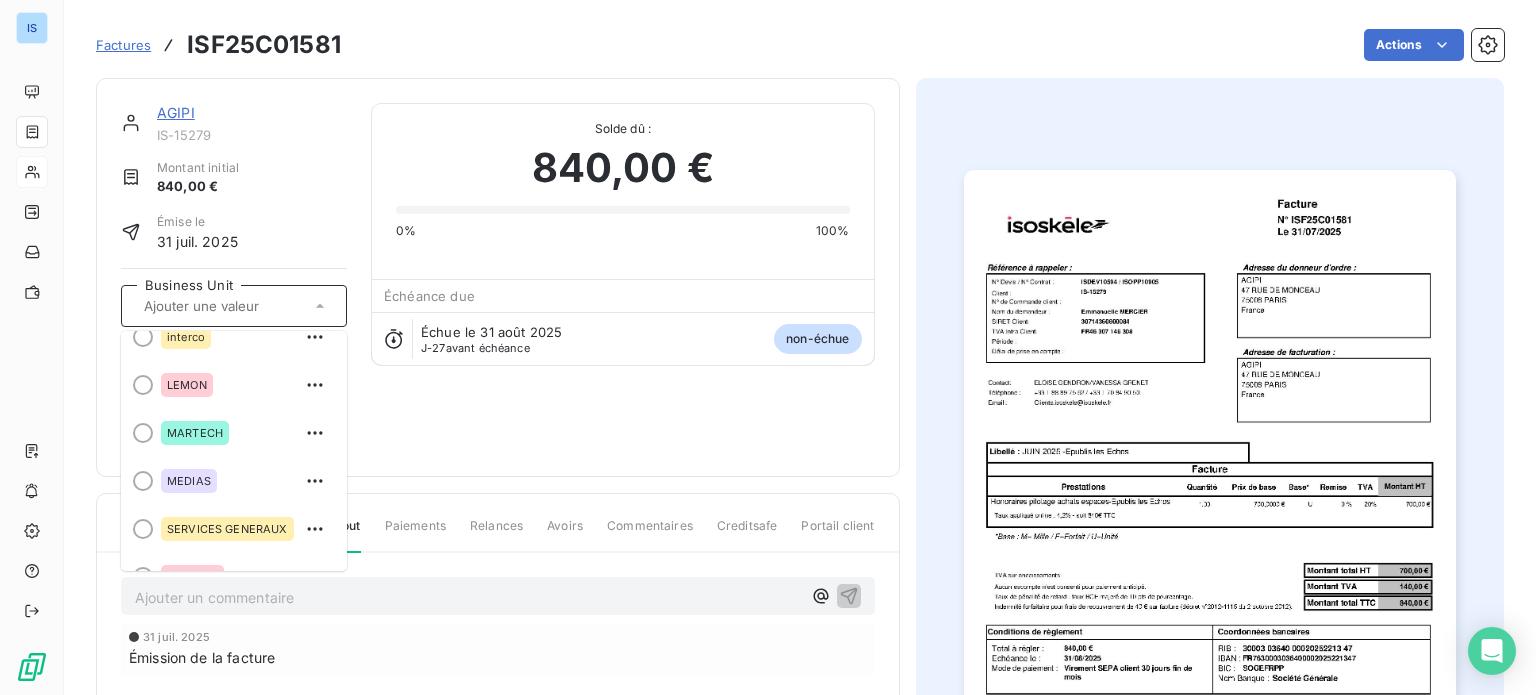 scroll, scrollTop: 316, scrollLeft: 0, axis: vertical 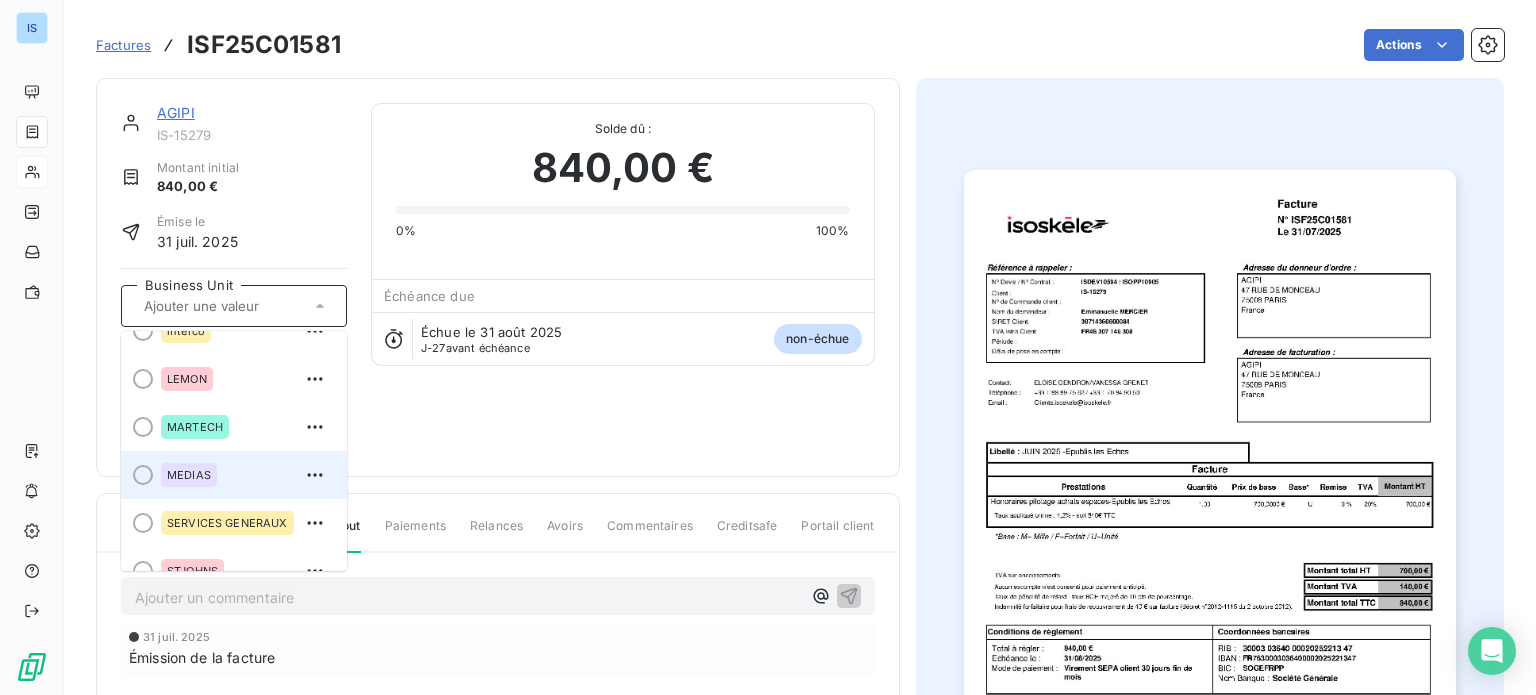 click on "MEDIAS" at bounding box center [246, 475] 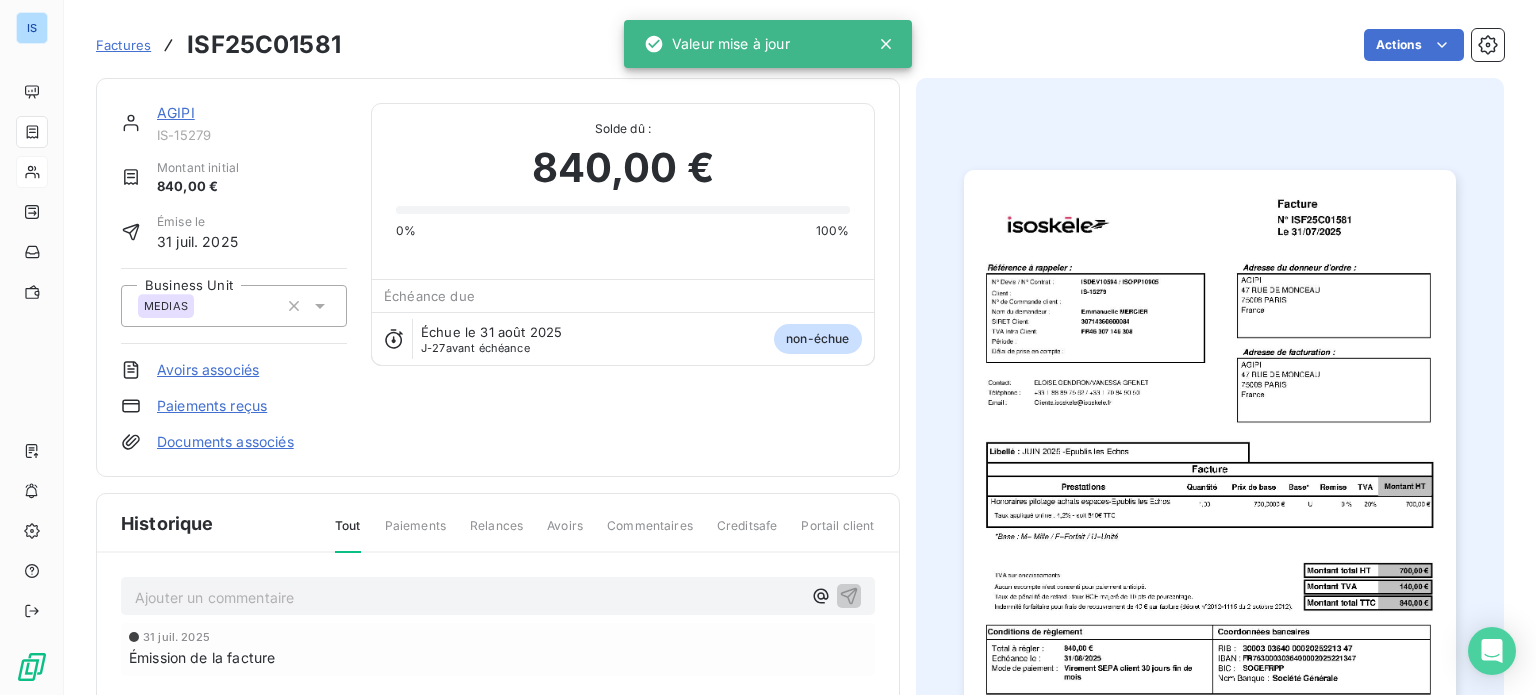 click on "Factures" at bounding box center (123, 45) 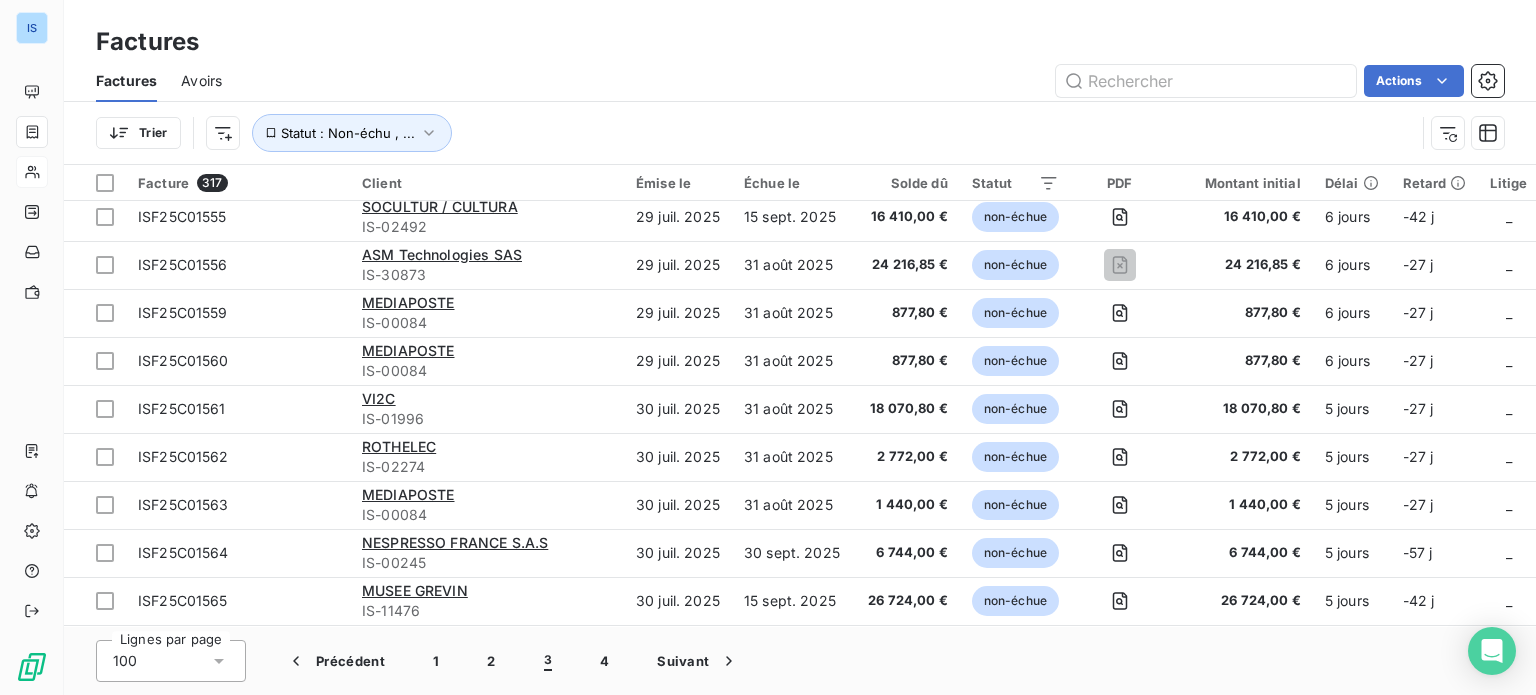 scroll, scrollTop: 2306, scrollLeft: 0, axis: vertical 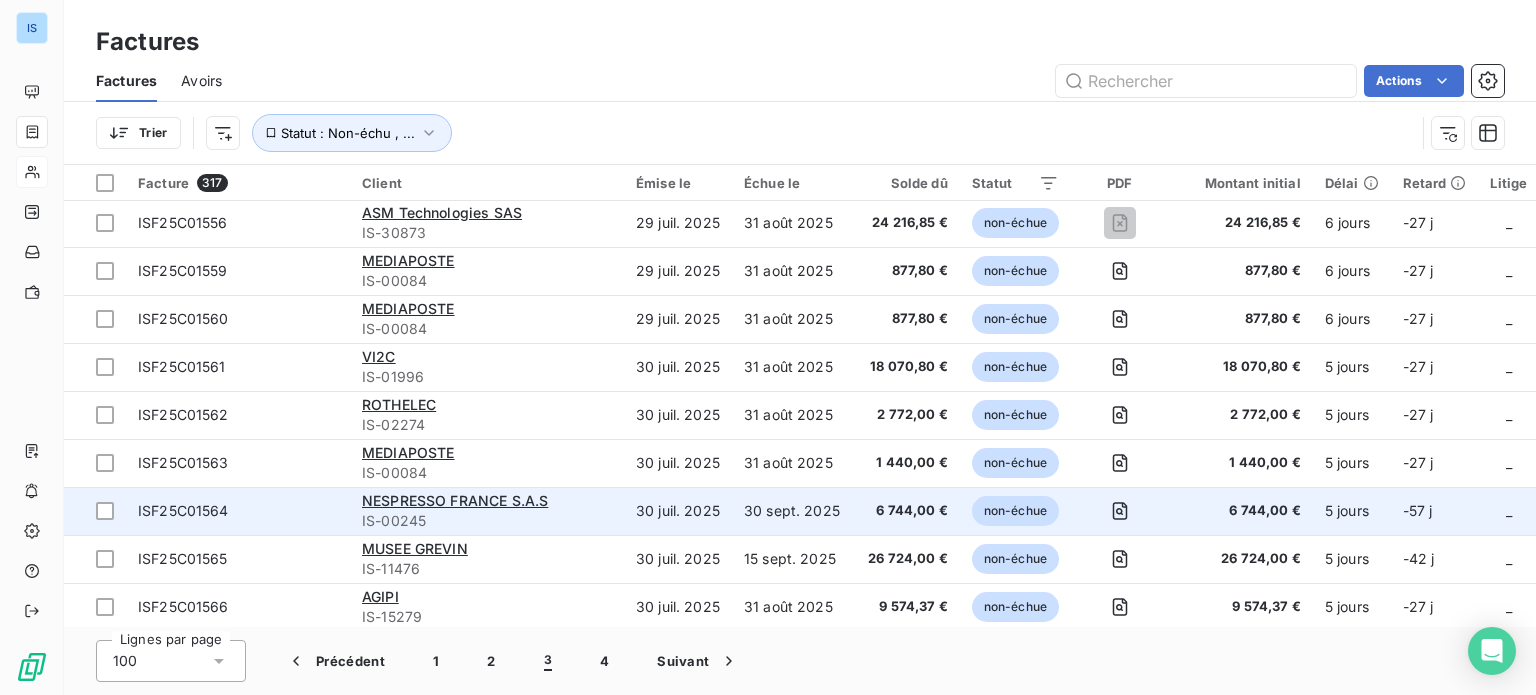 click on "ISF25C01564" at bounding box center (183, 510) 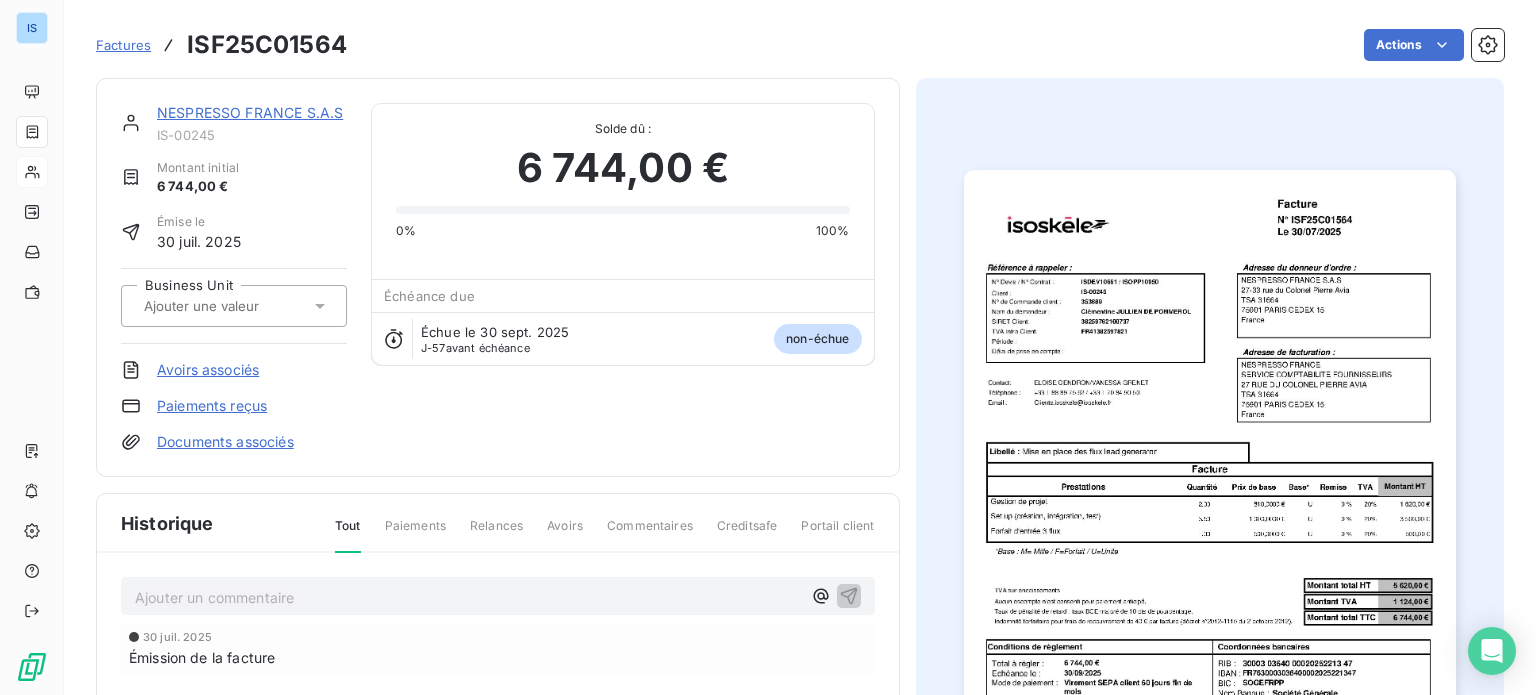 click 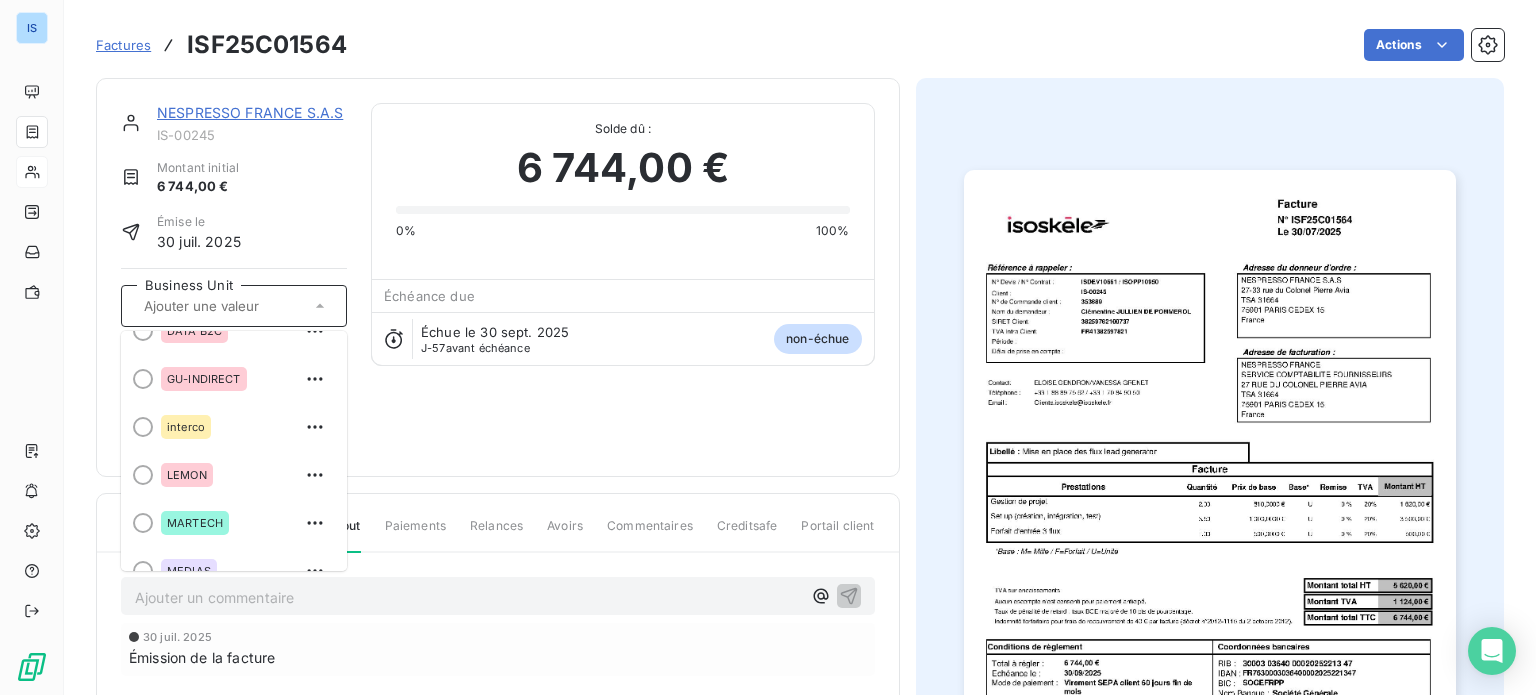 scroll, scrollTop: 223, scrollLeft: 0, axis: vertical 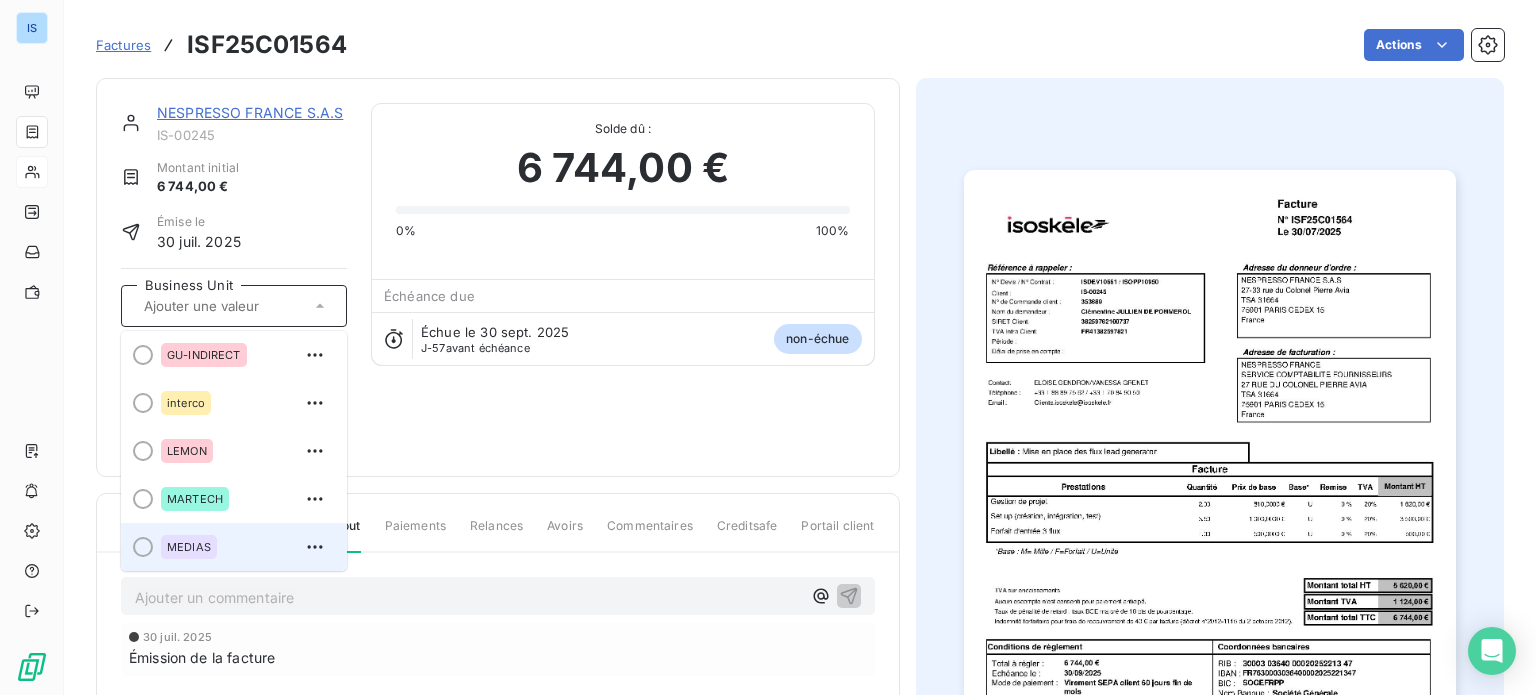 click on "MEDIAS" at bounding box center [234, 547] 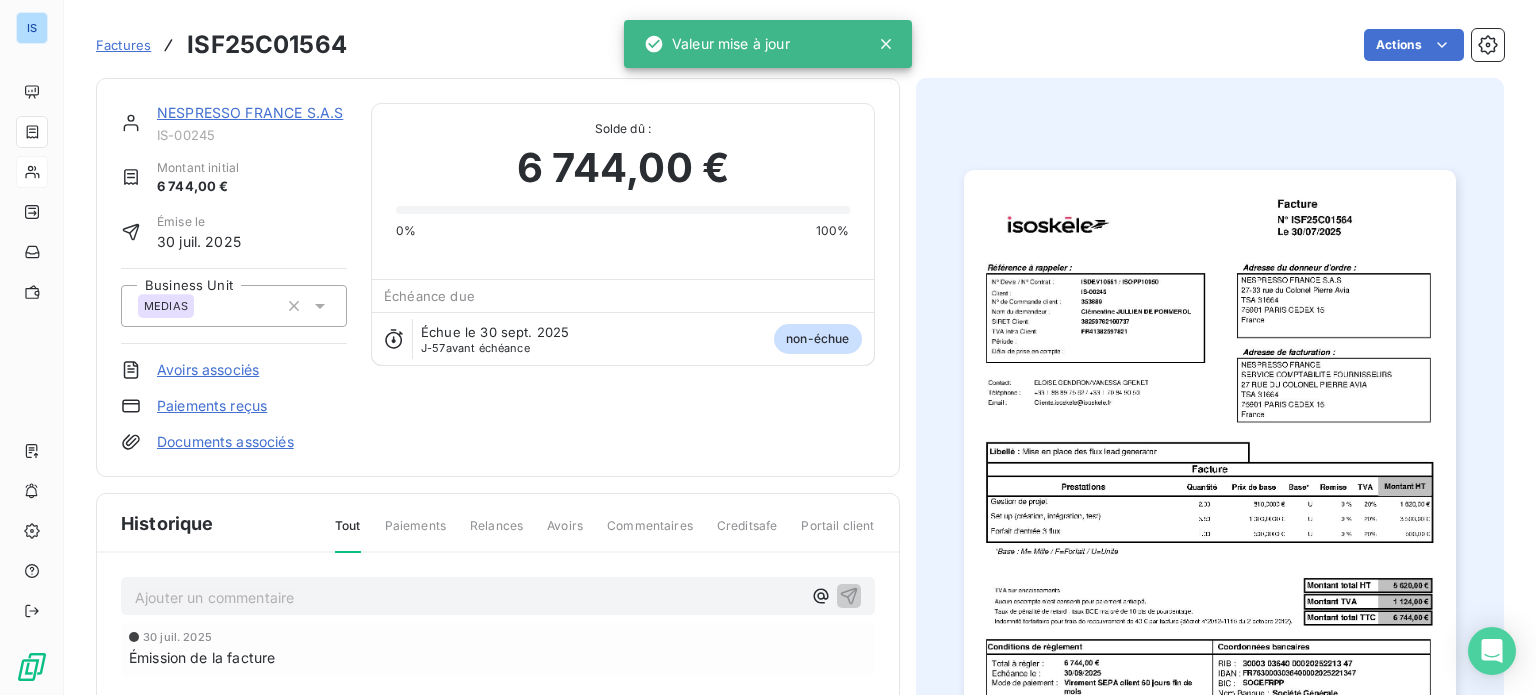 click on "Factures" at bounding box center (123, 45) 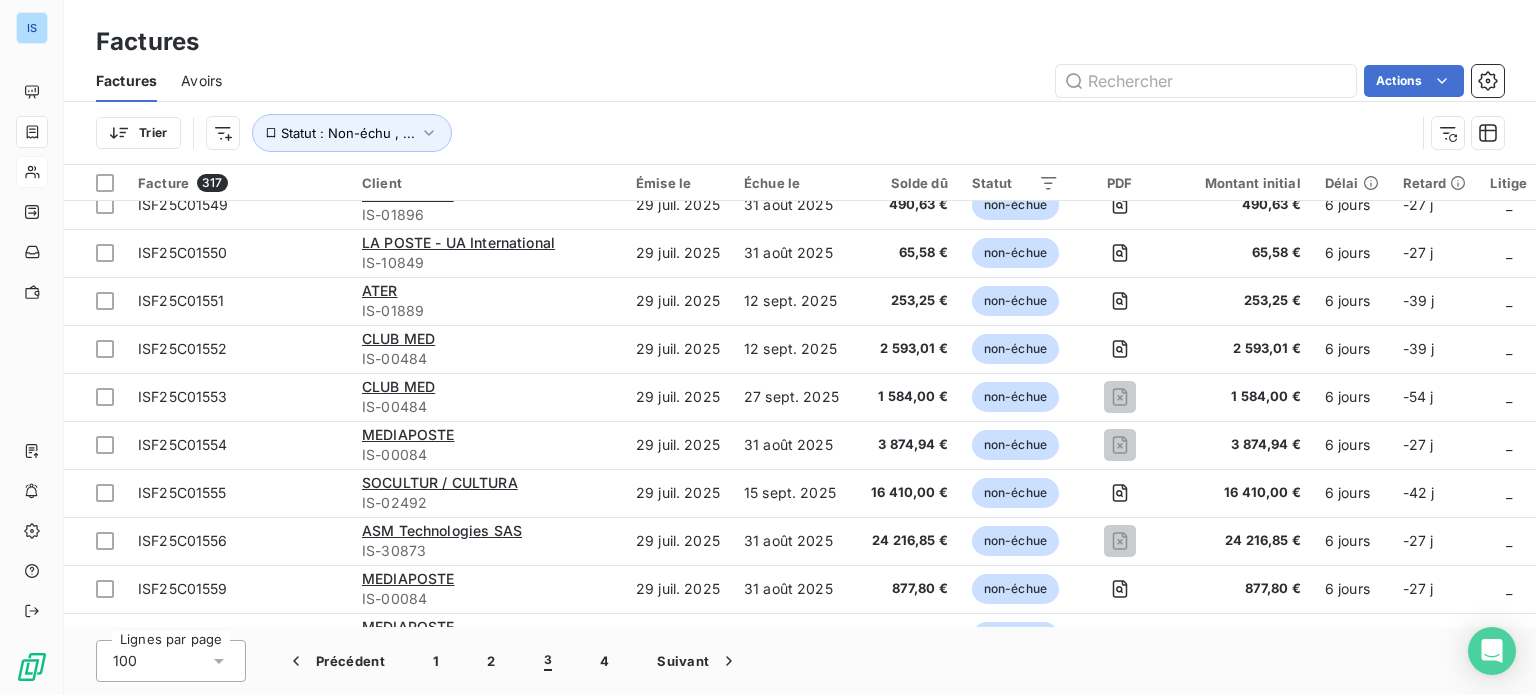 scroll, scrollTop: 2385, scrollLeft: 0, axis: vertical 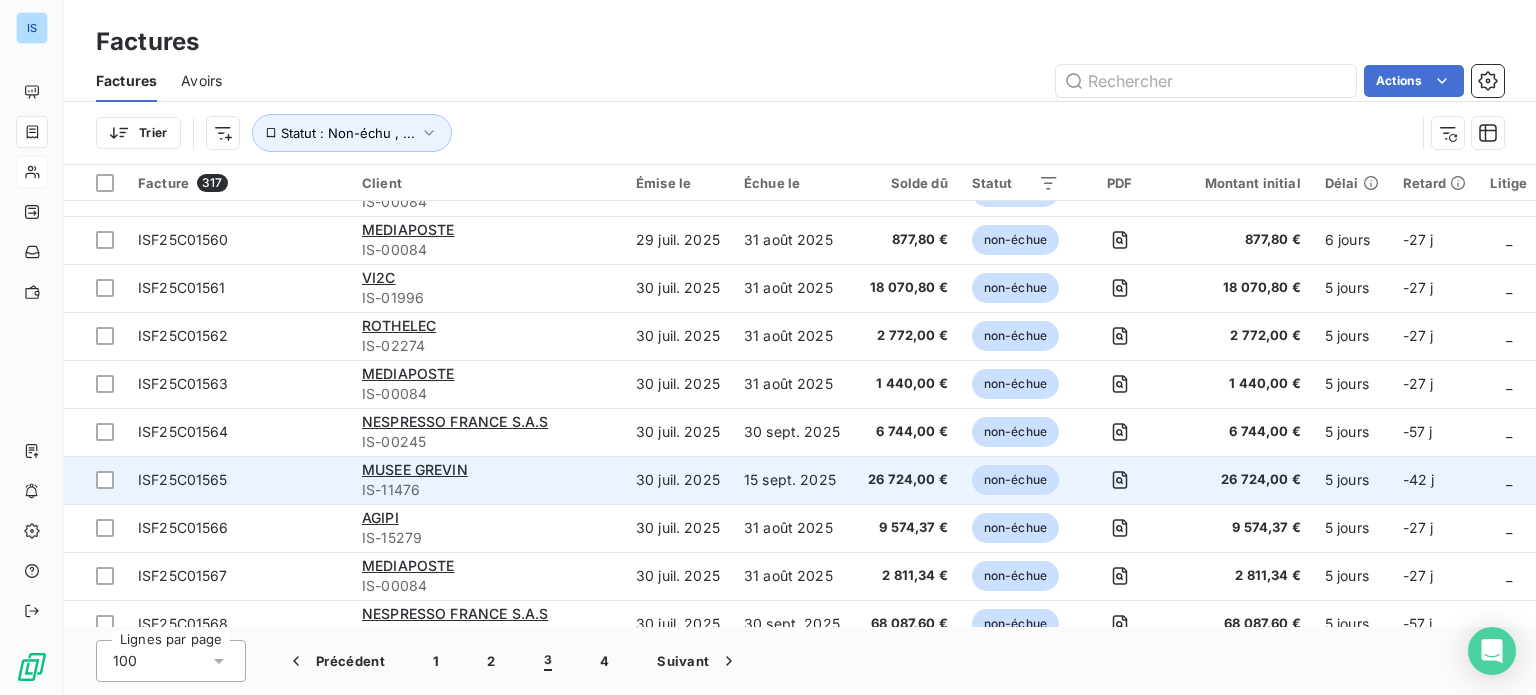 click on "ISF25C01565" at bounding box center [183, 479] 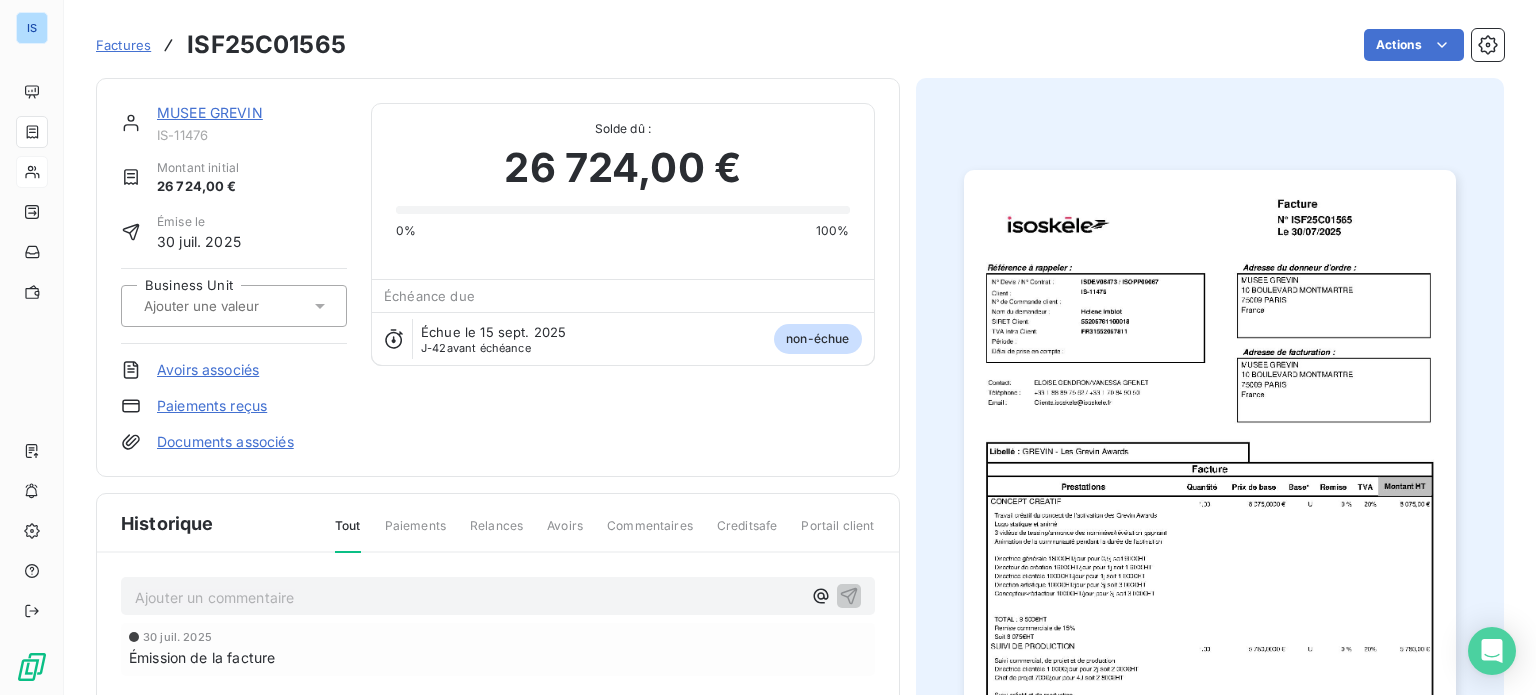 click 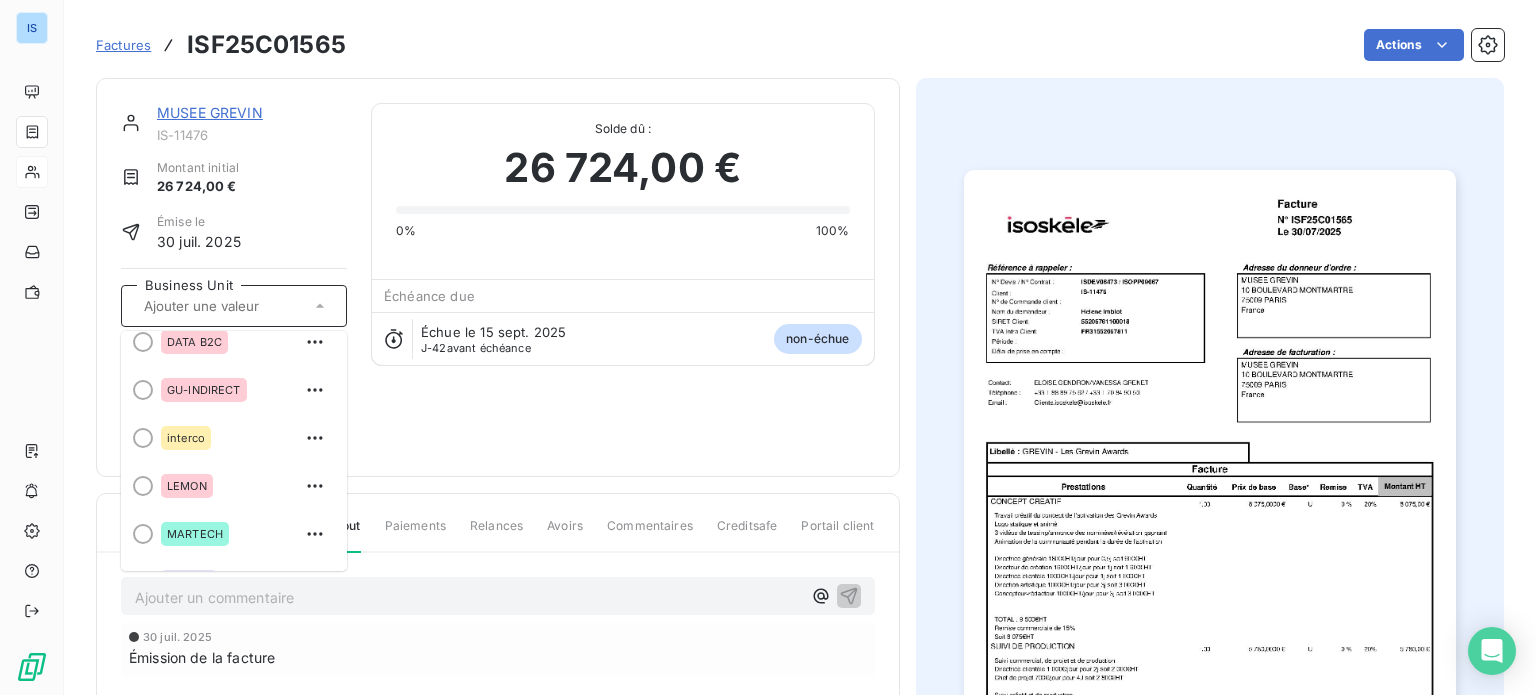 scroll, scrollTop: 344, scrollLeft: 0, axis: vertical 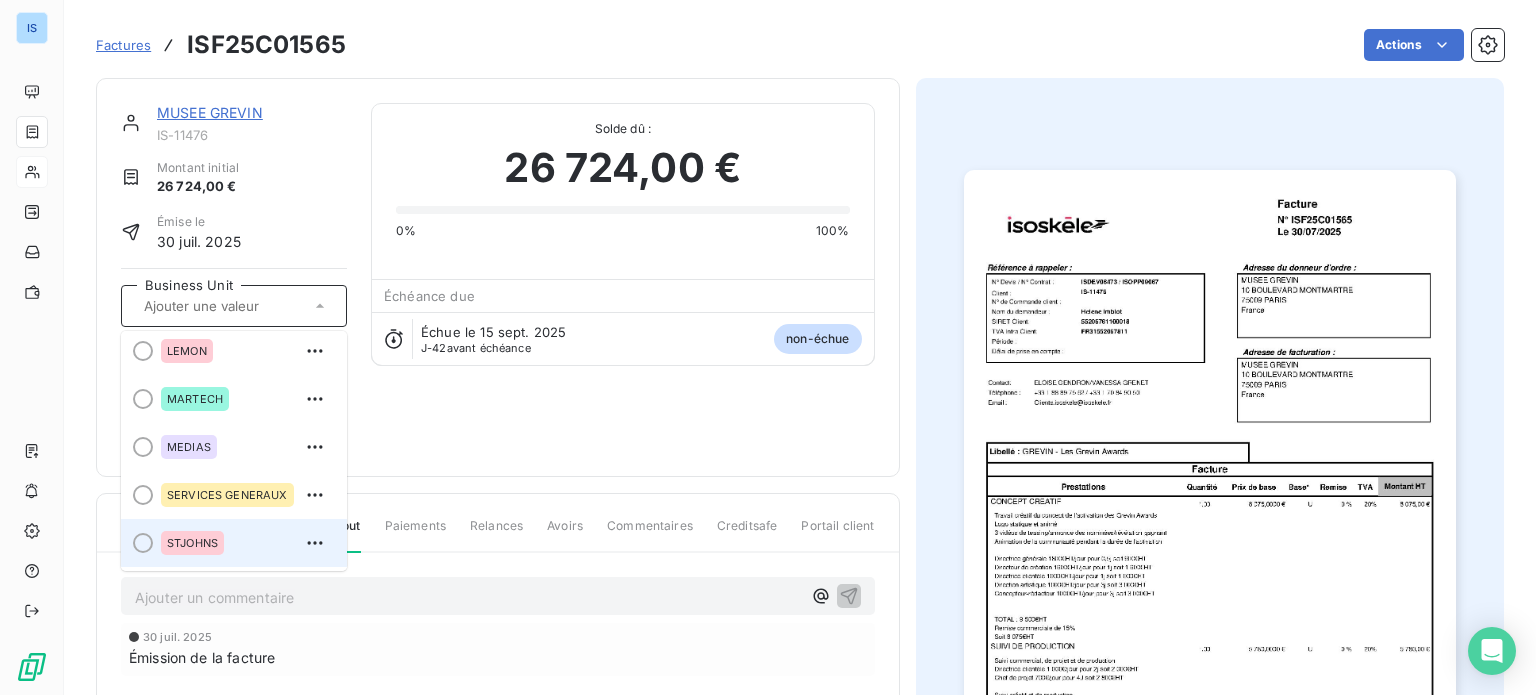 click on "STJOHNS" at bounding box center (246, 543) 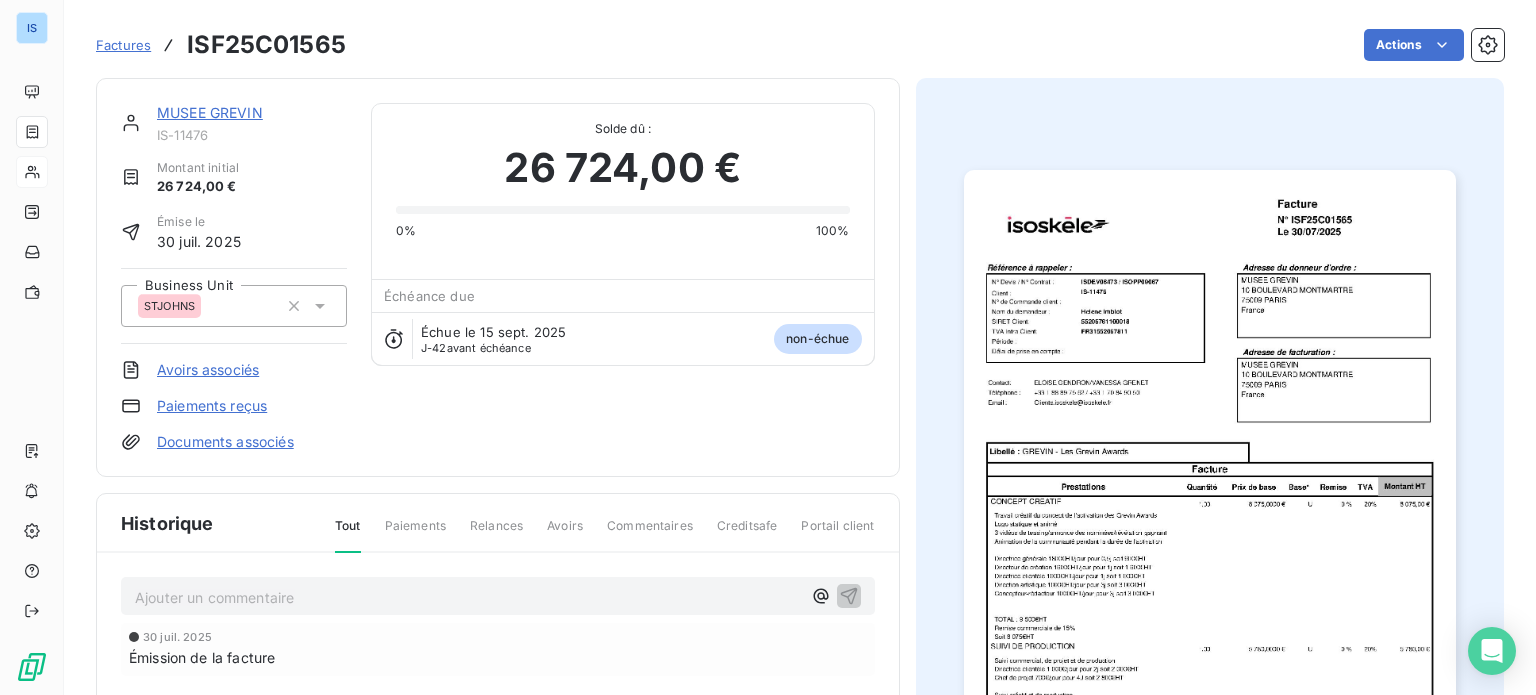 click on "Factures" at bounding box center [123, 45] 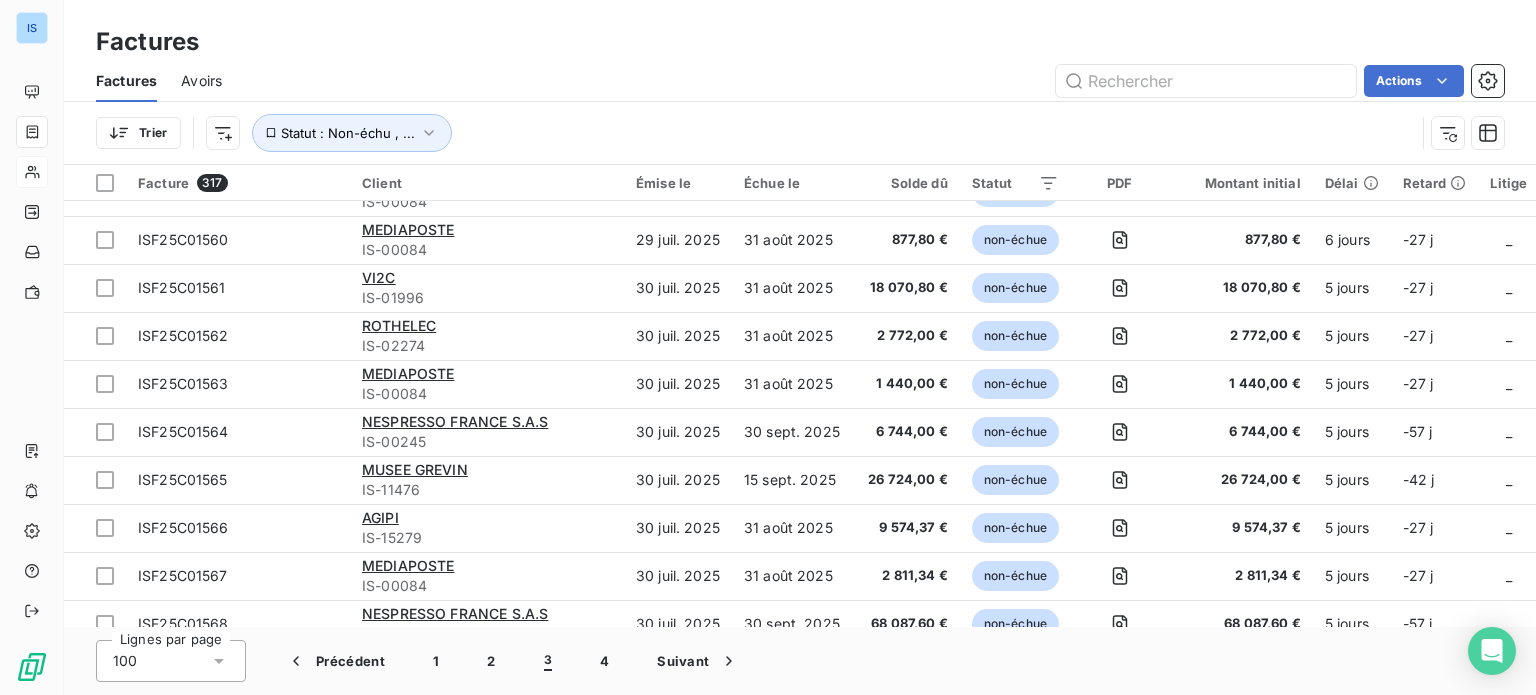scroll, scrollTop: 2385, scrollLeft: 216, axis: both 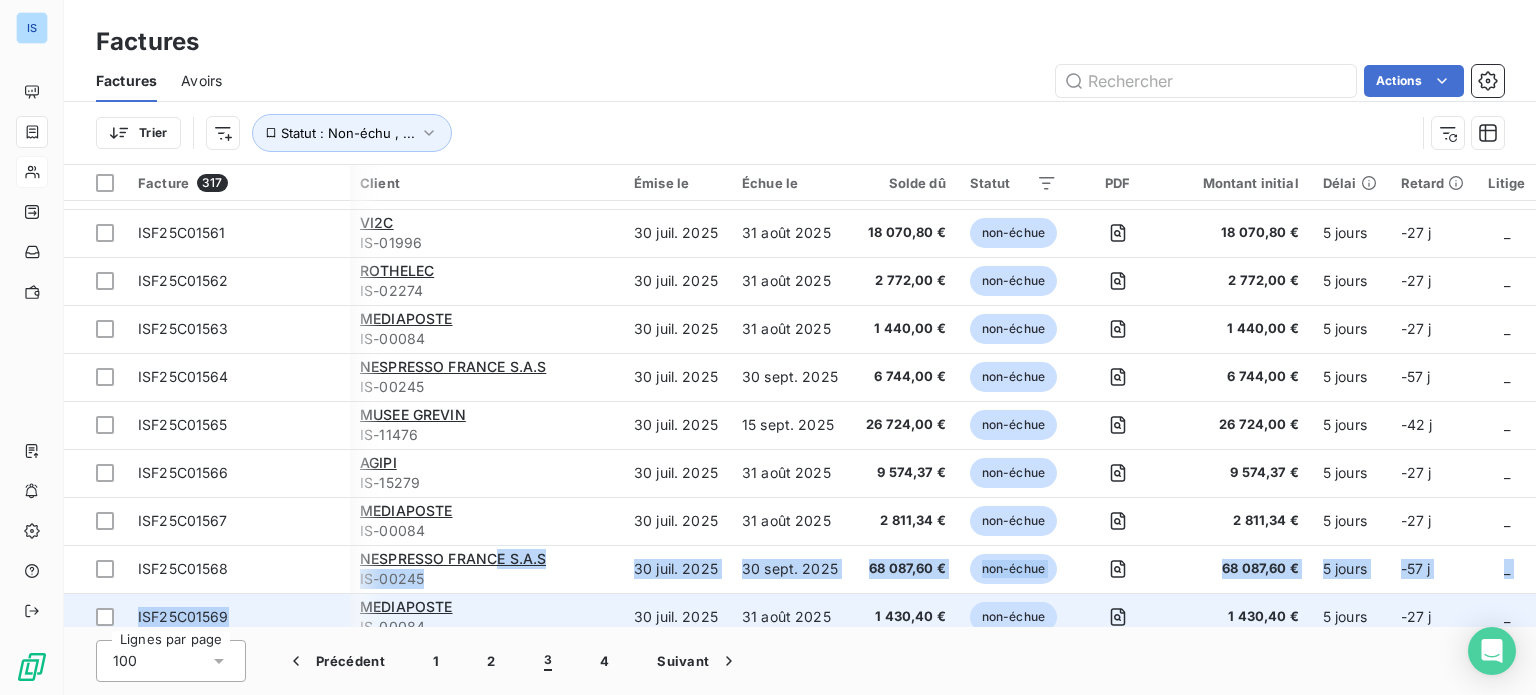 drag, startPoint x: 496, startPoint y: 607, endPoint x: 364, endPoint y: 605, distance: 132.01515 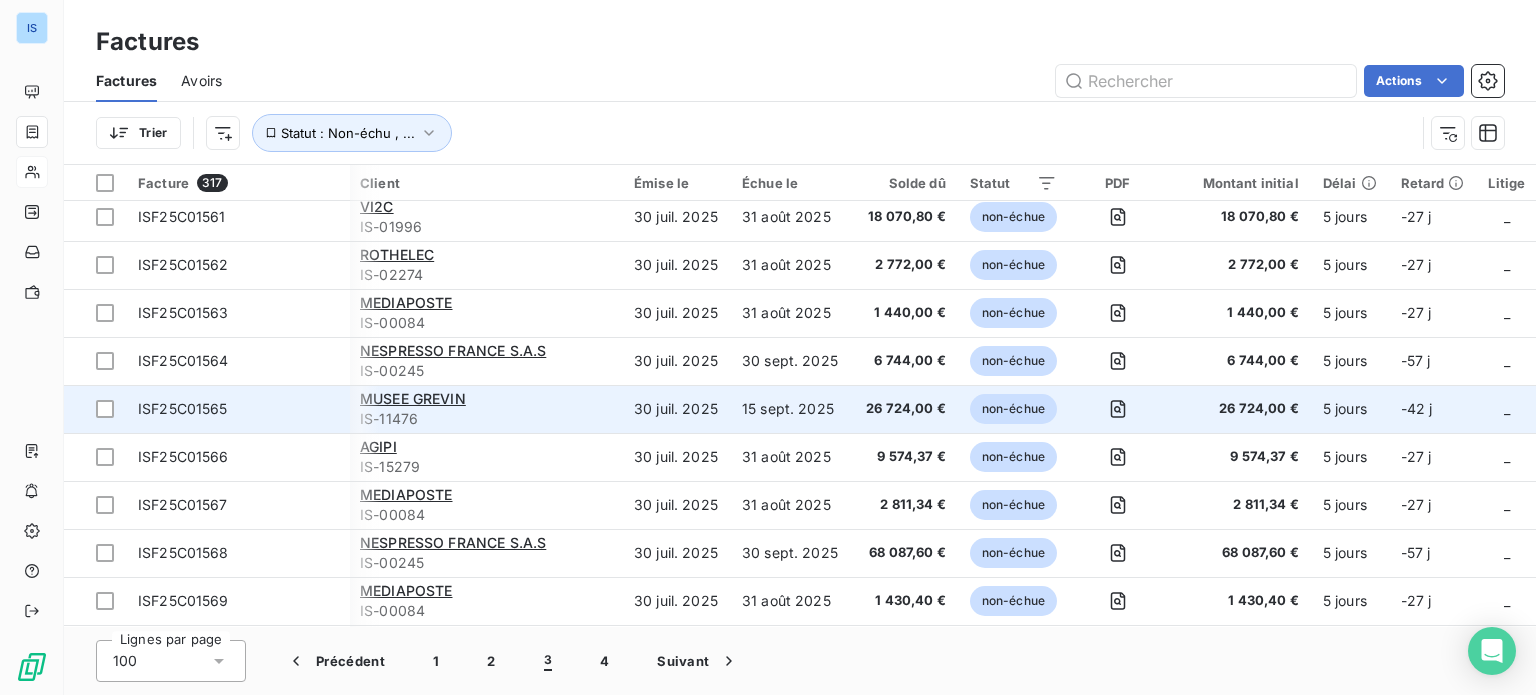 click on "ISF25C01565" at bounding box center (238, 409) 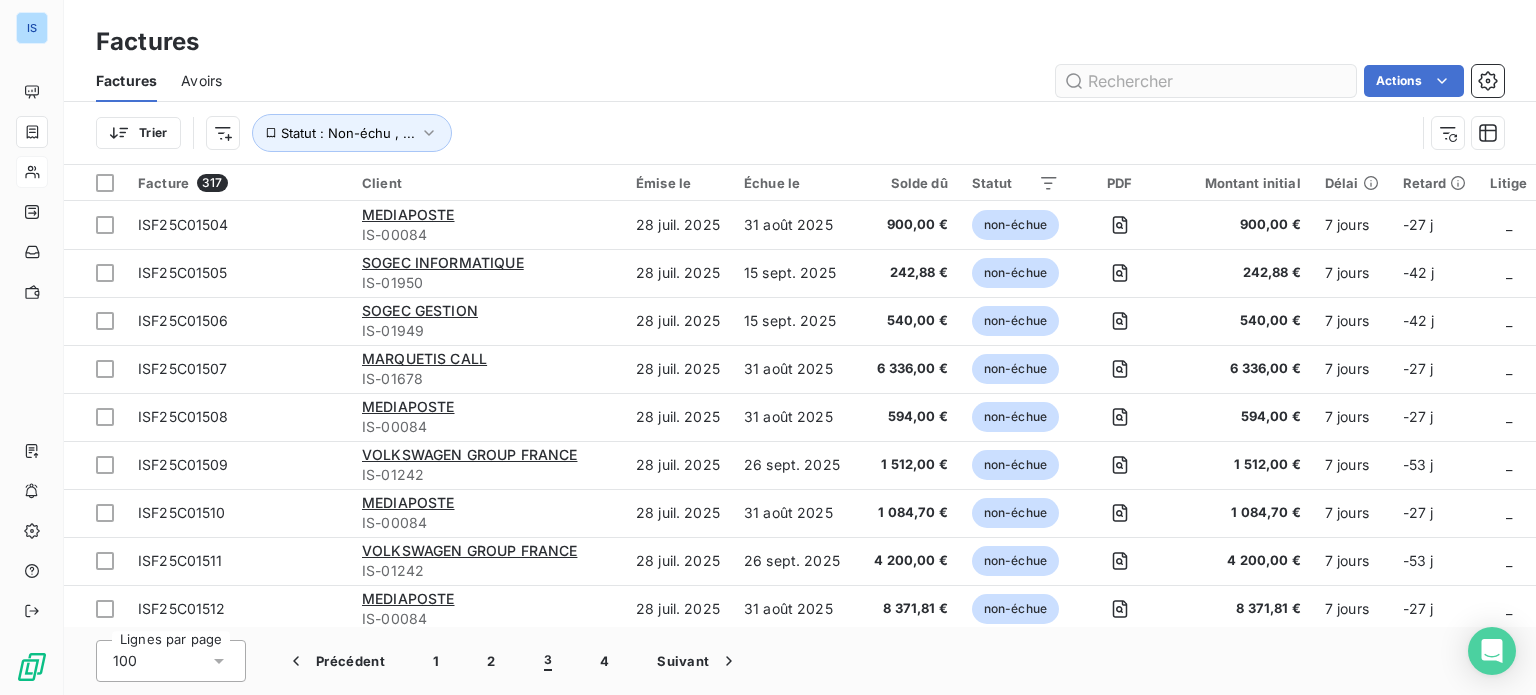 click at bounding box center [1206, 81] 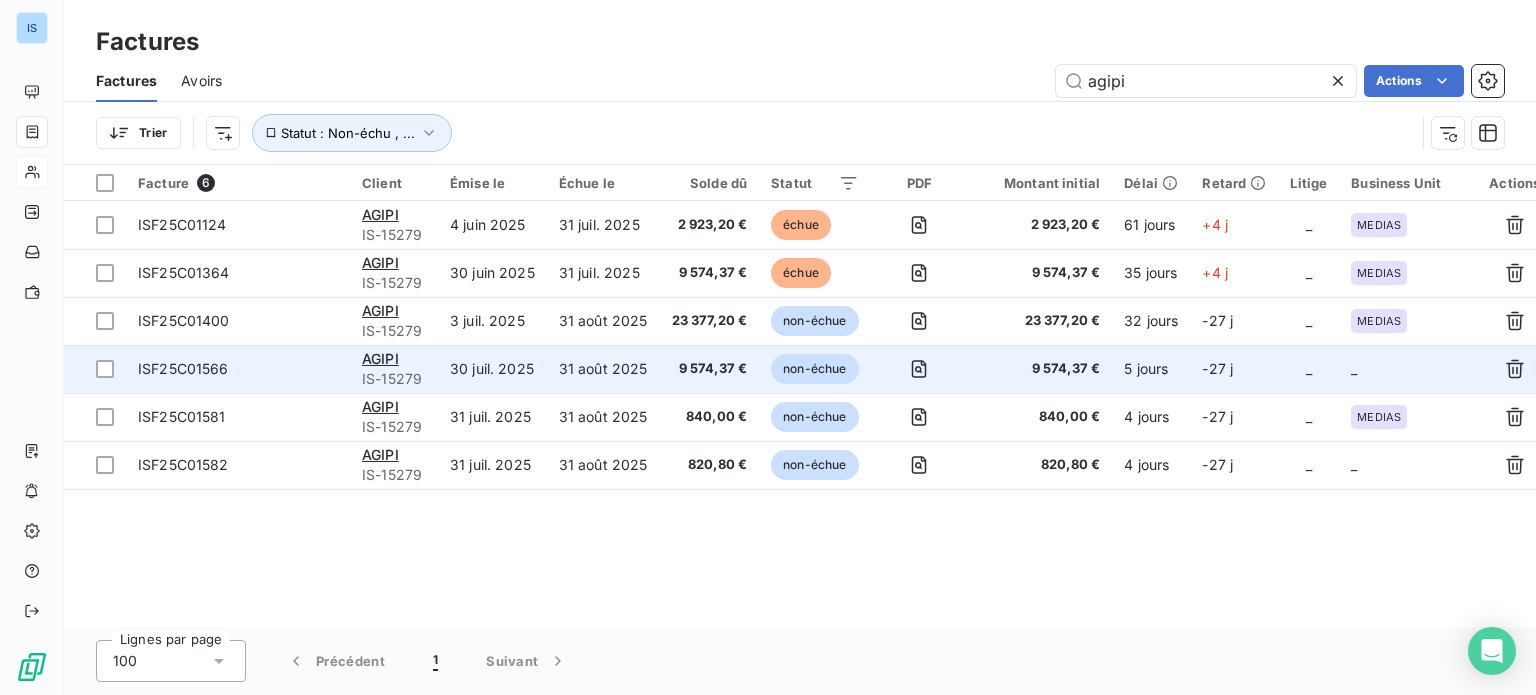 type on "agipi" 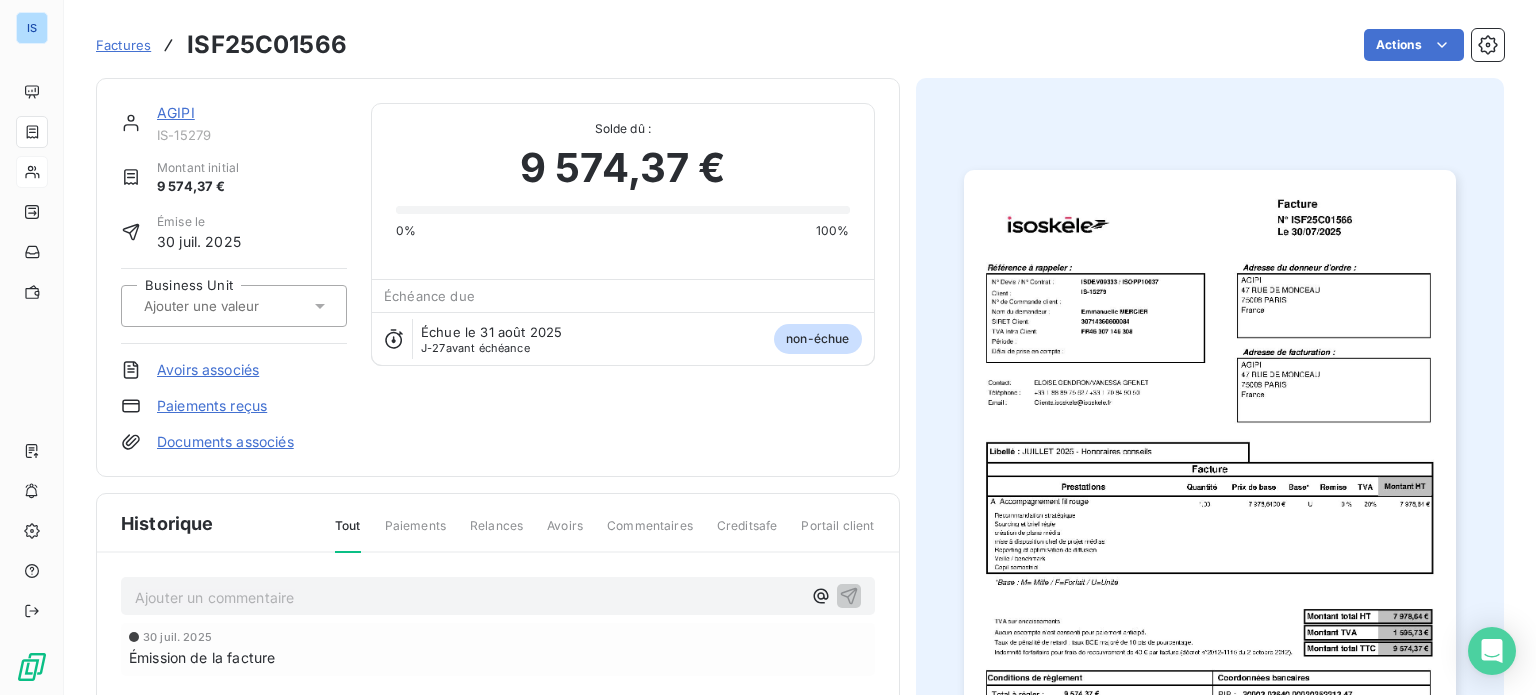 click at bounding box center [242, 306] 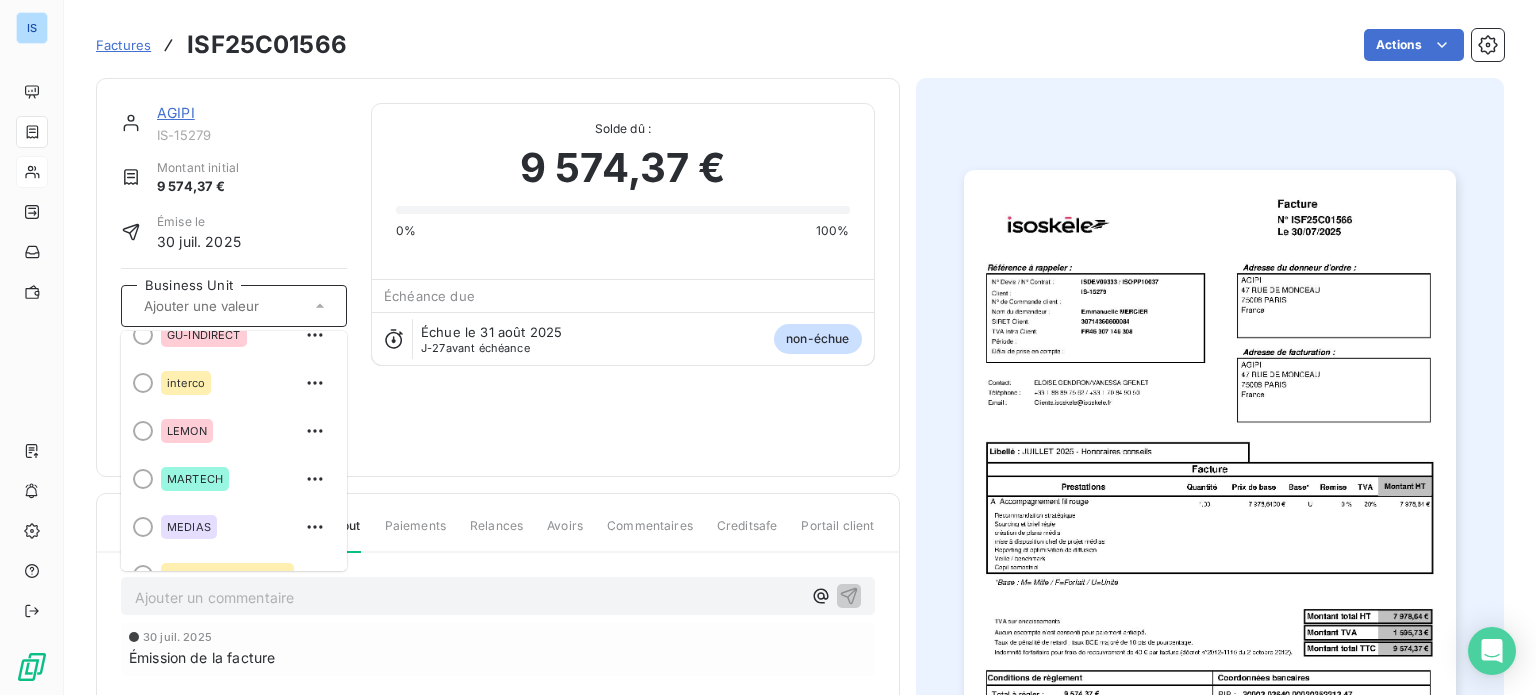 scroll, scrollTop: 273, scrollLeft: 0, axis: vertical 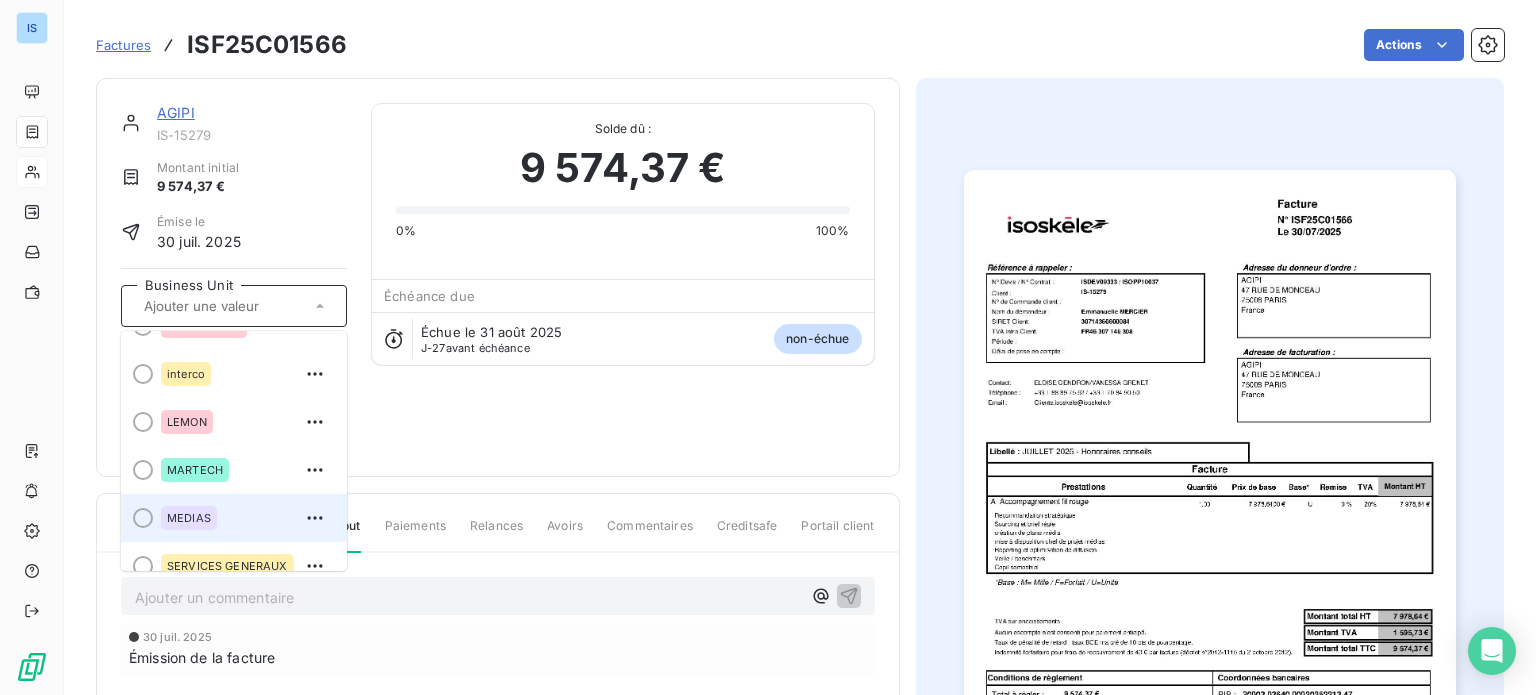 click on "MEDIAS" at bounding box center [189, 518] 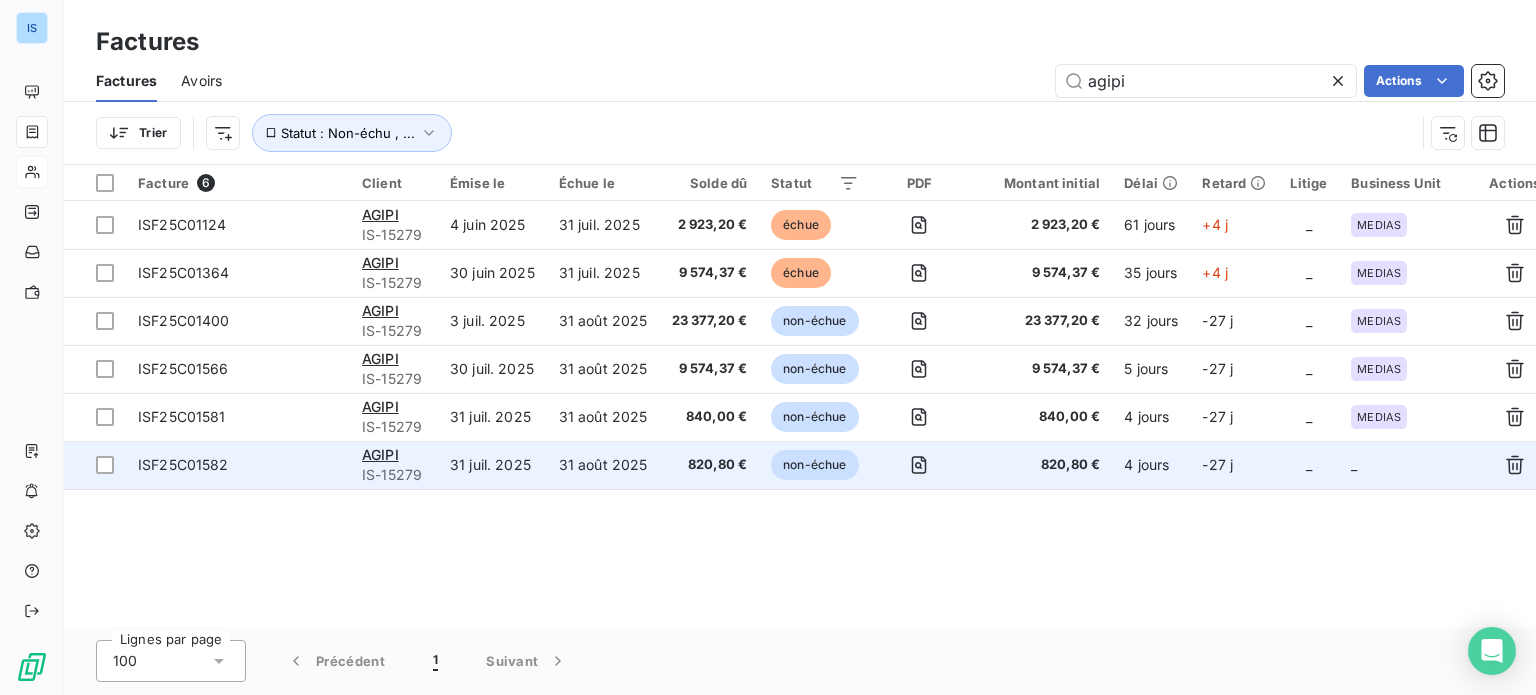 click on "ISF25C01582" at bounding box center [183, 464] 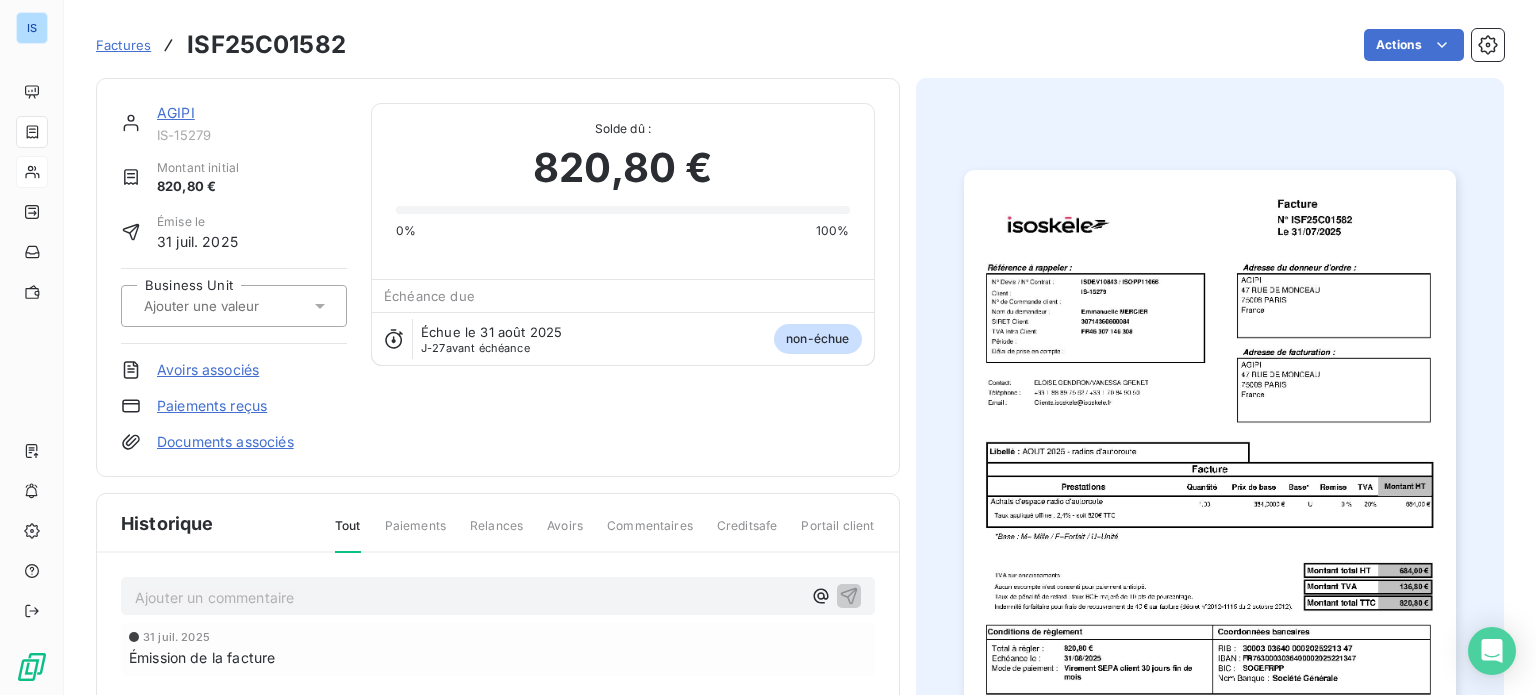 click at bounding box center [242, 306] 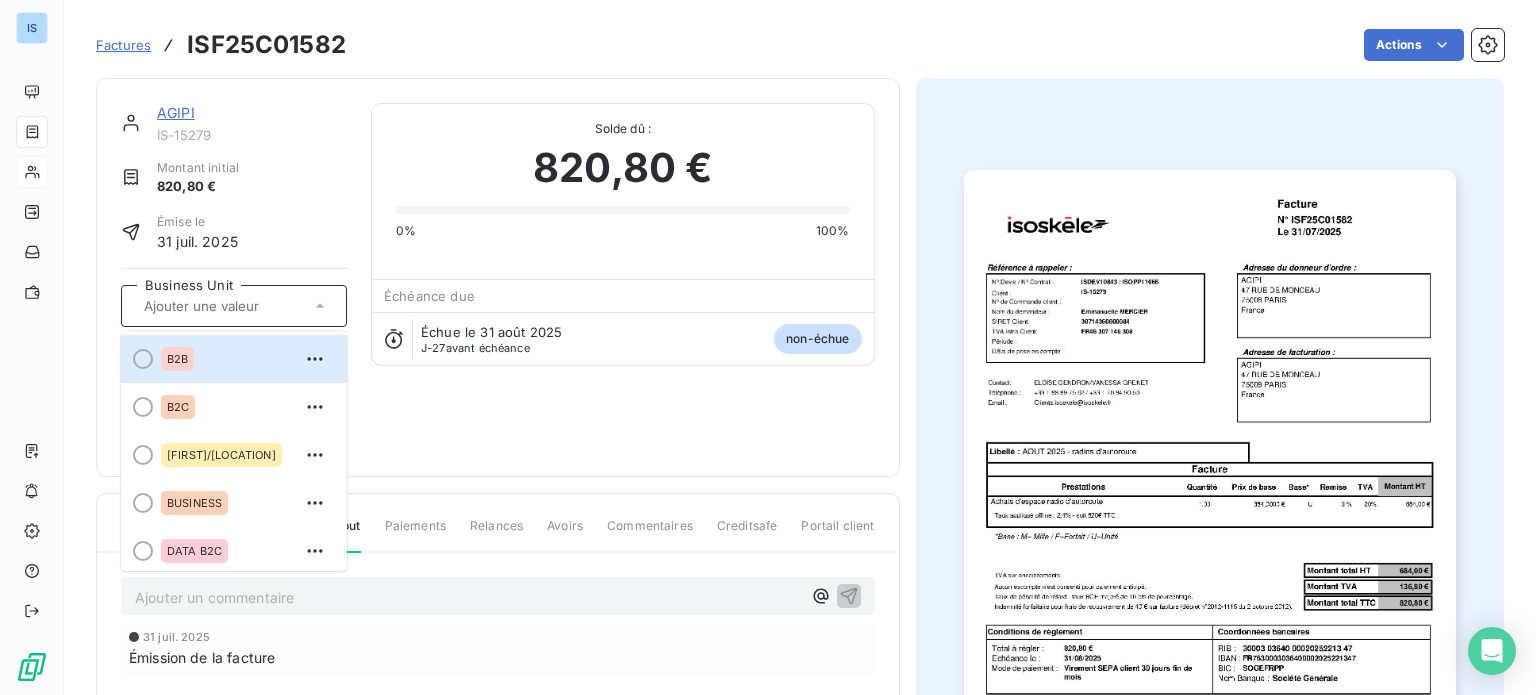 scroll, scrollTop: 344, scrollLeft: 0, axis: vertical 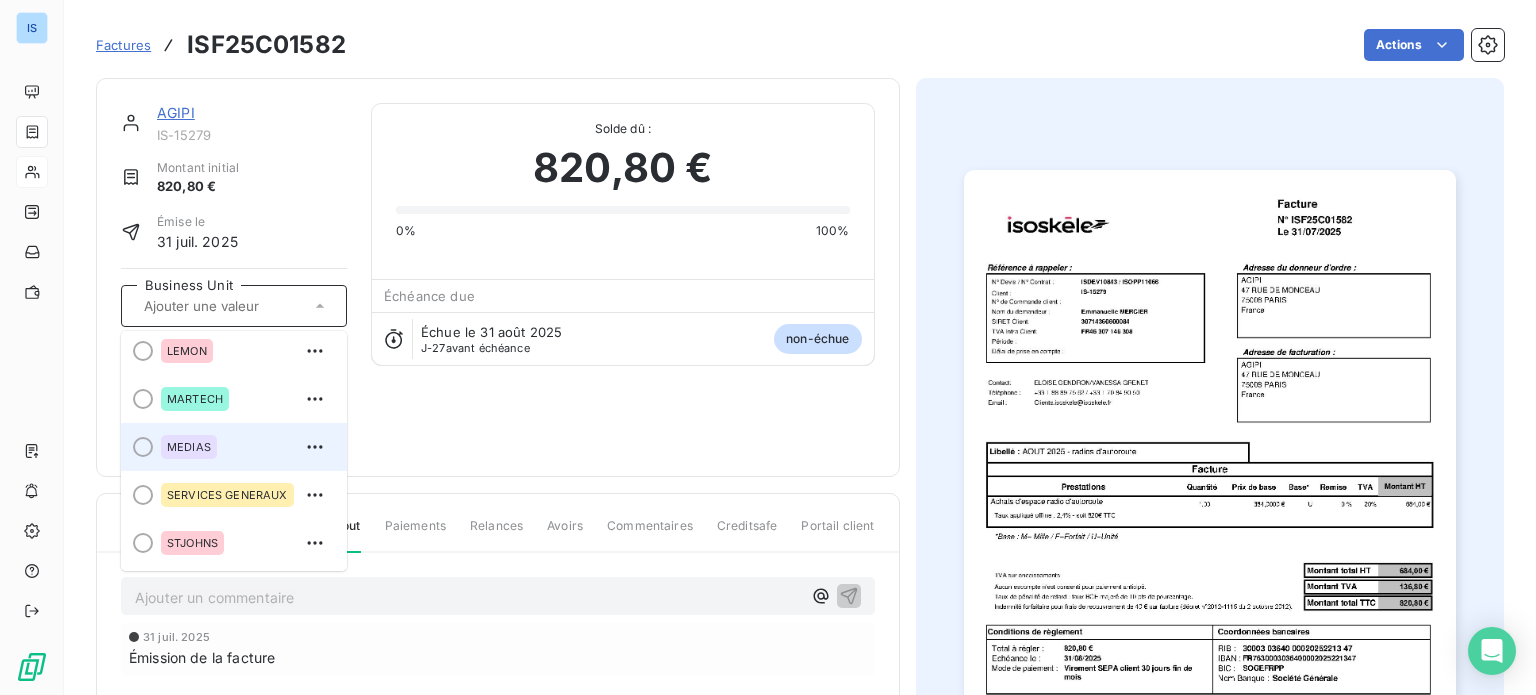 click on "MEDIAS" at bounding box center [246, 447] 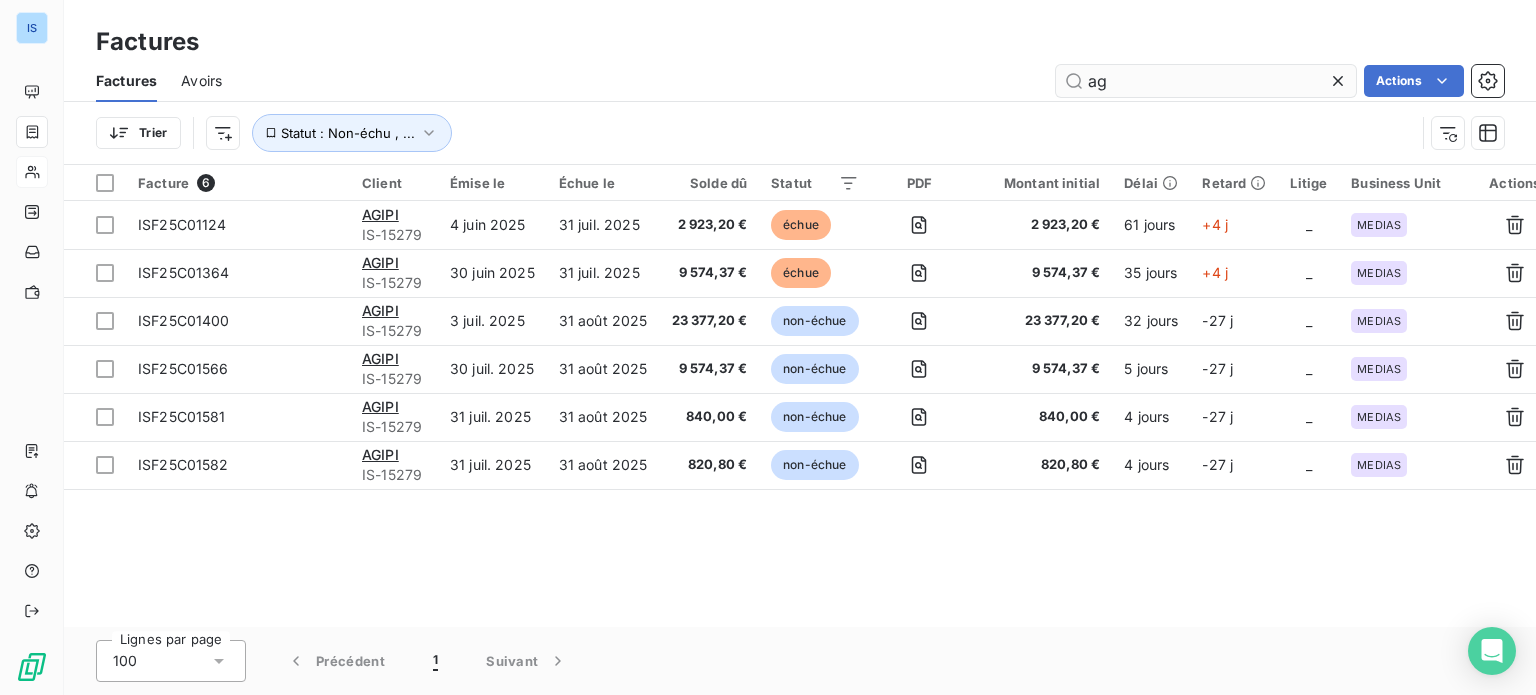 type on "a" 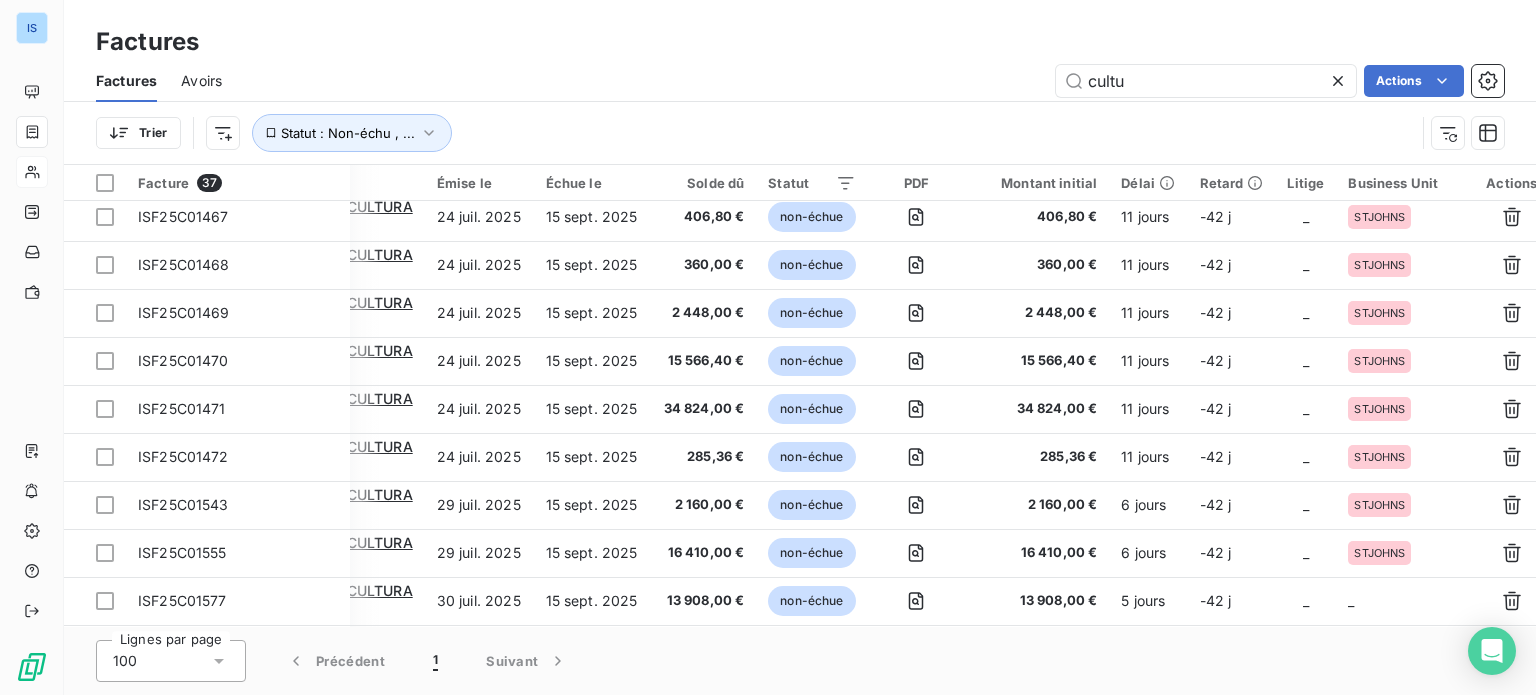 scroll, scrollTop: 1358, scrollLeft: 105, axis: both 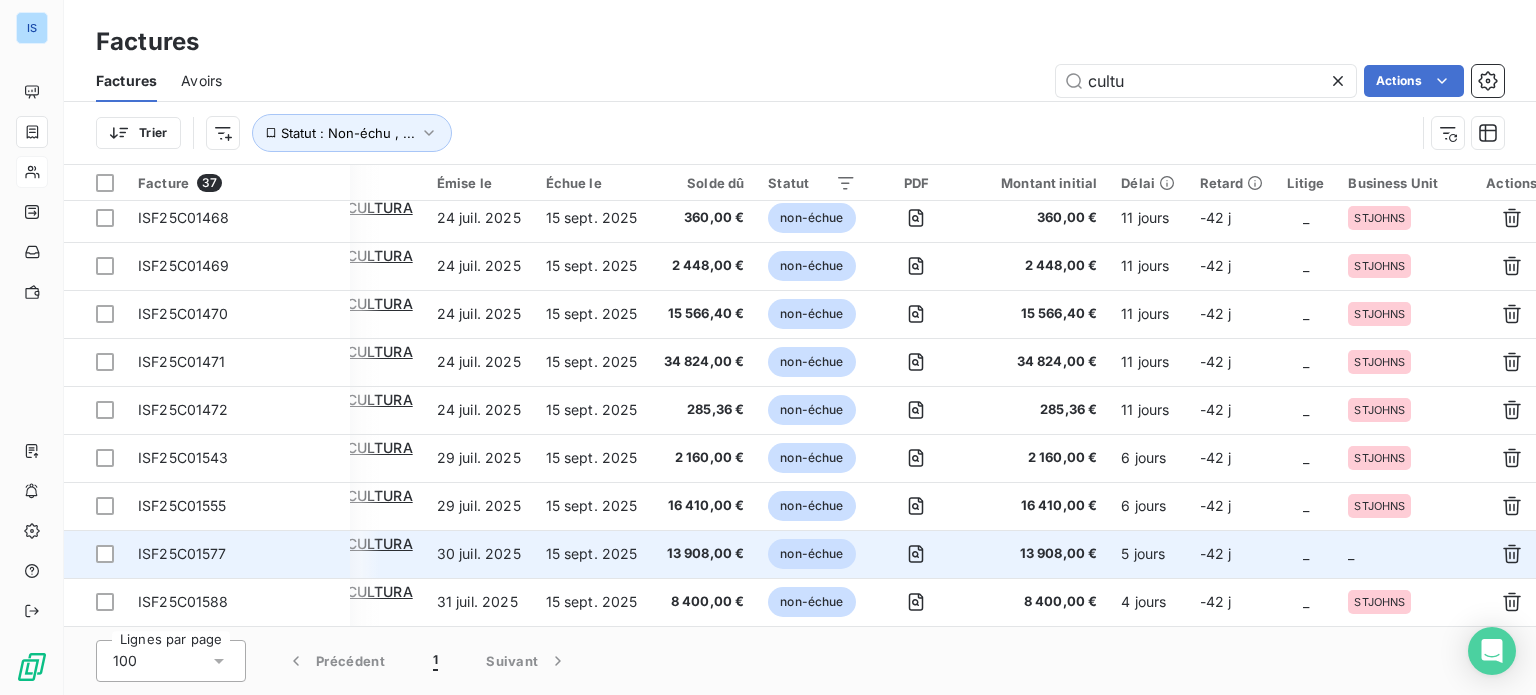 type on "cultu" 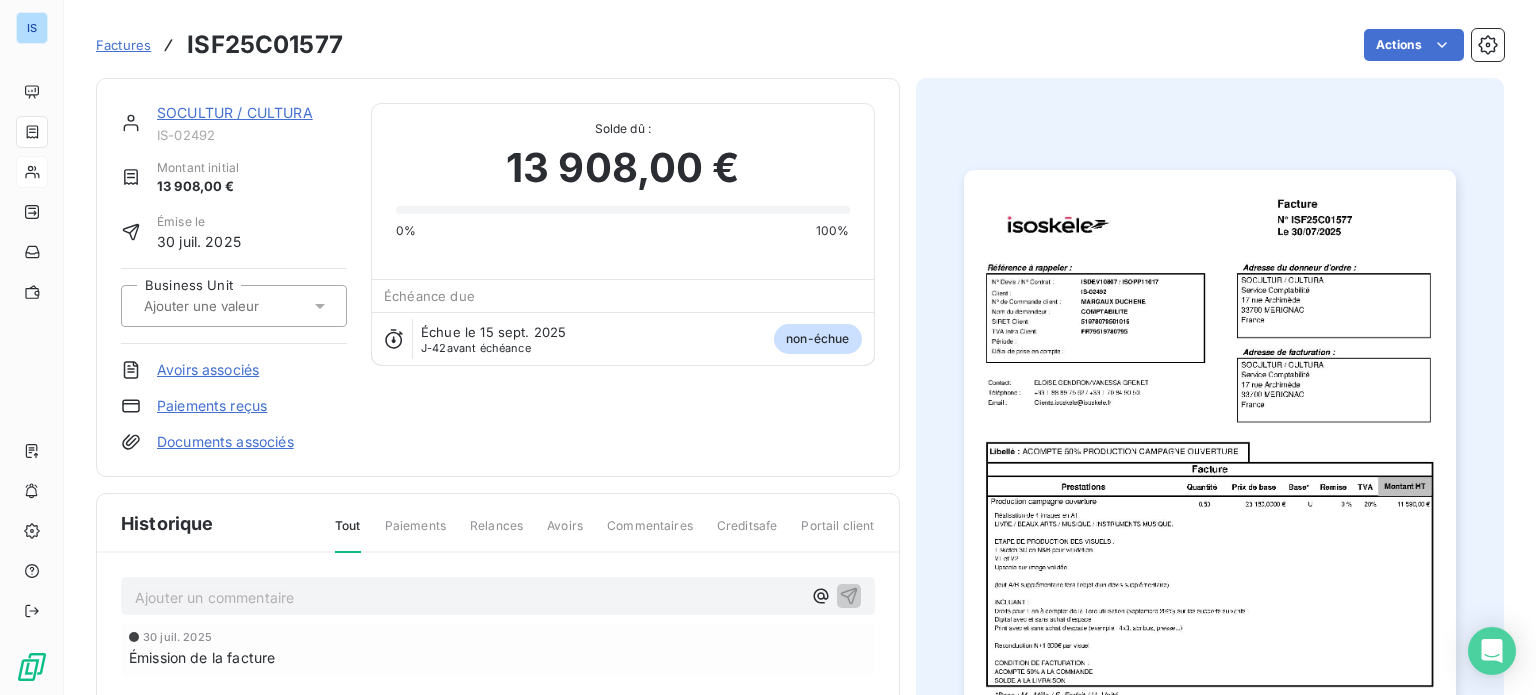 click 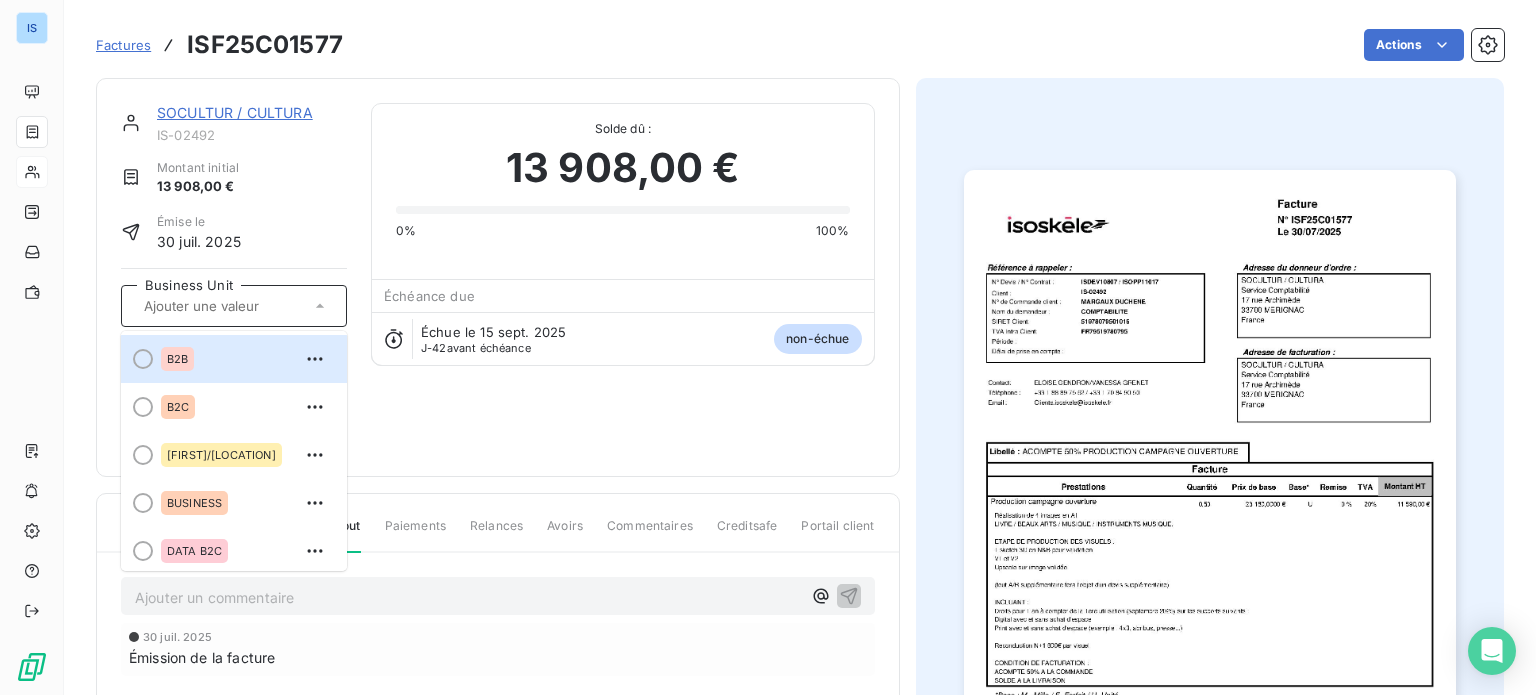 scroll, scrollTop: 344, scrollLeft: 0, axis: vertical 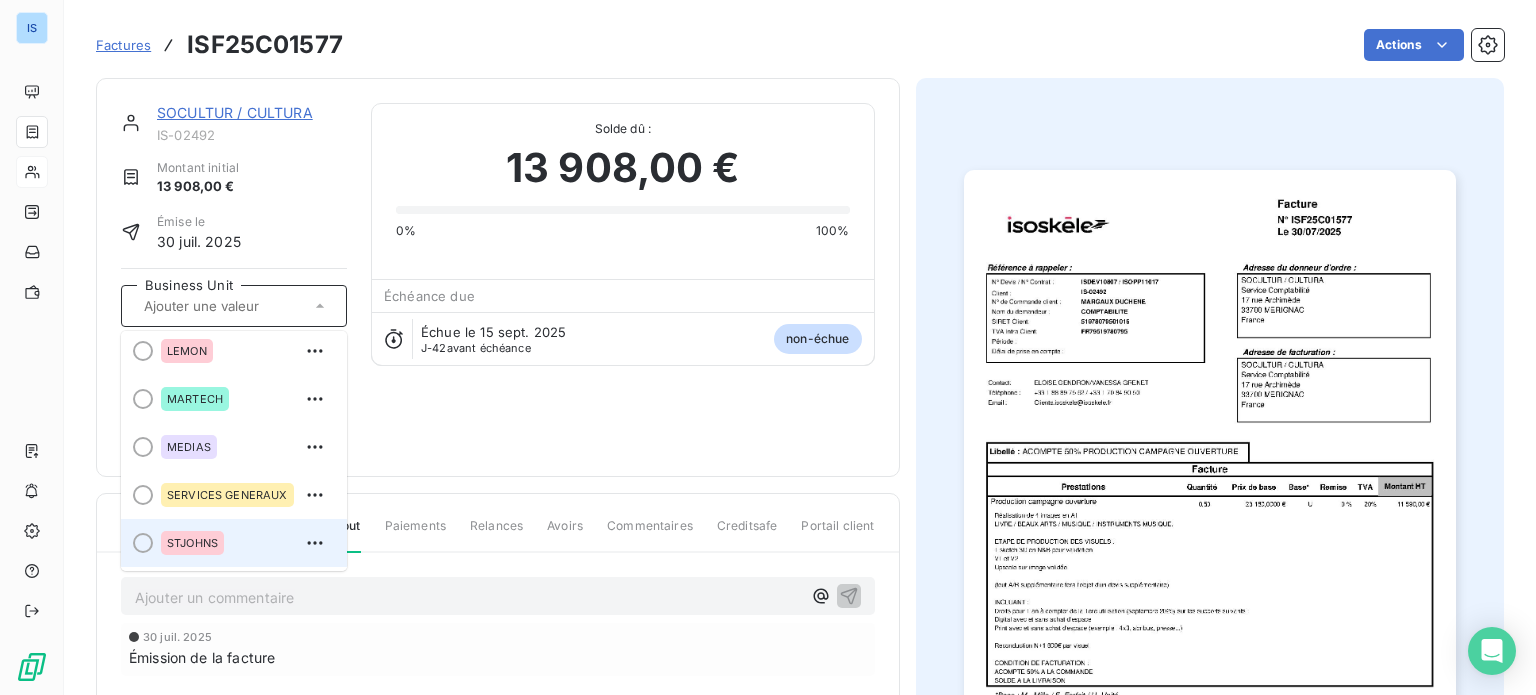 click on "STJOHNS" at bounding box center (246, 543) 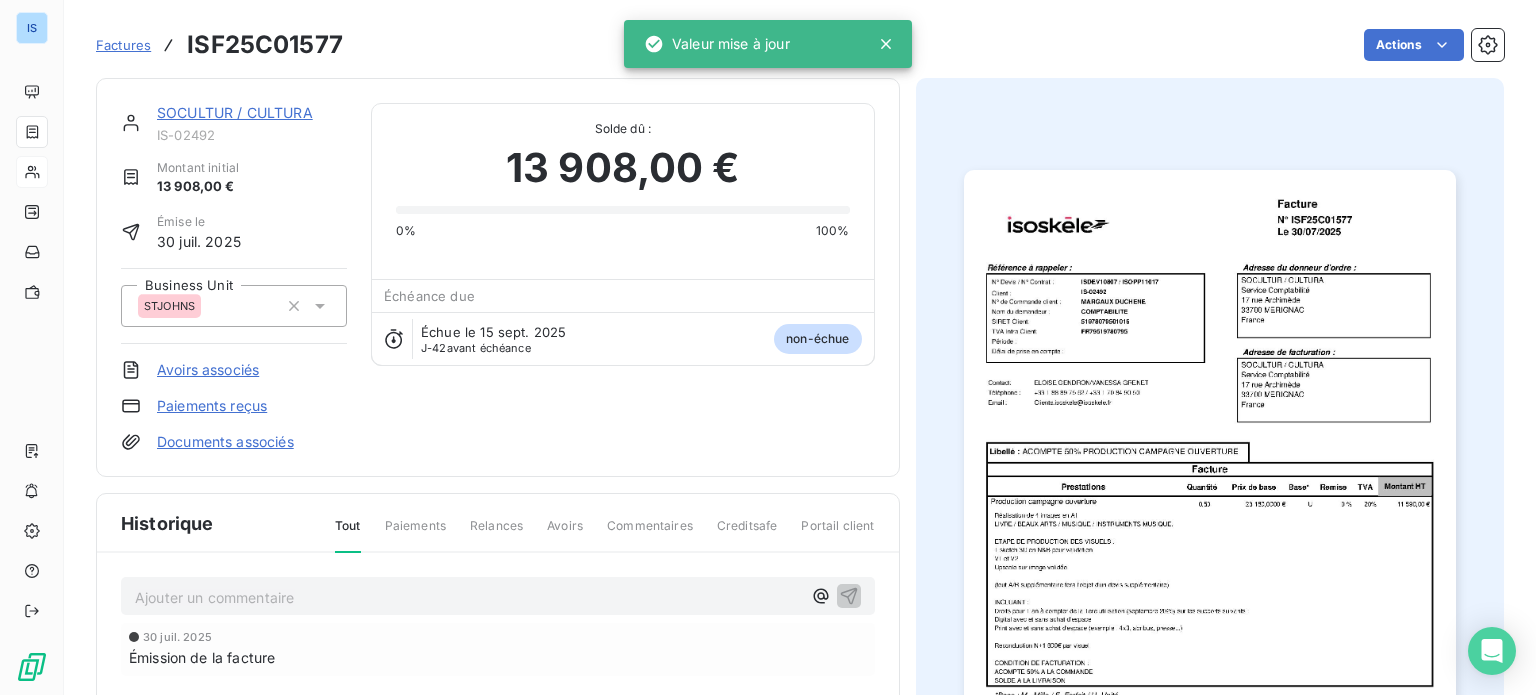 click on "Factures" at bounding box center (123, 45) 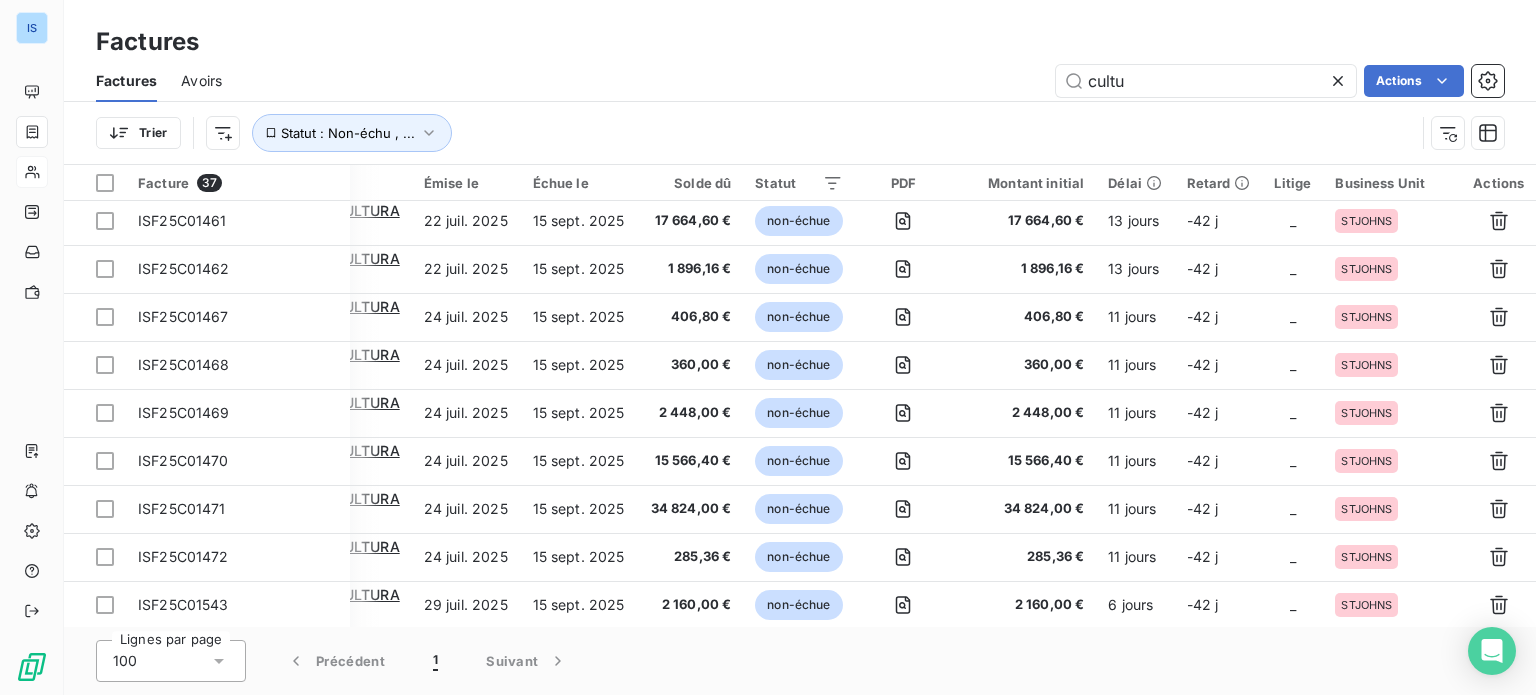 scroll, scrollTop: 1358, scrollLeft: 120, axis: both 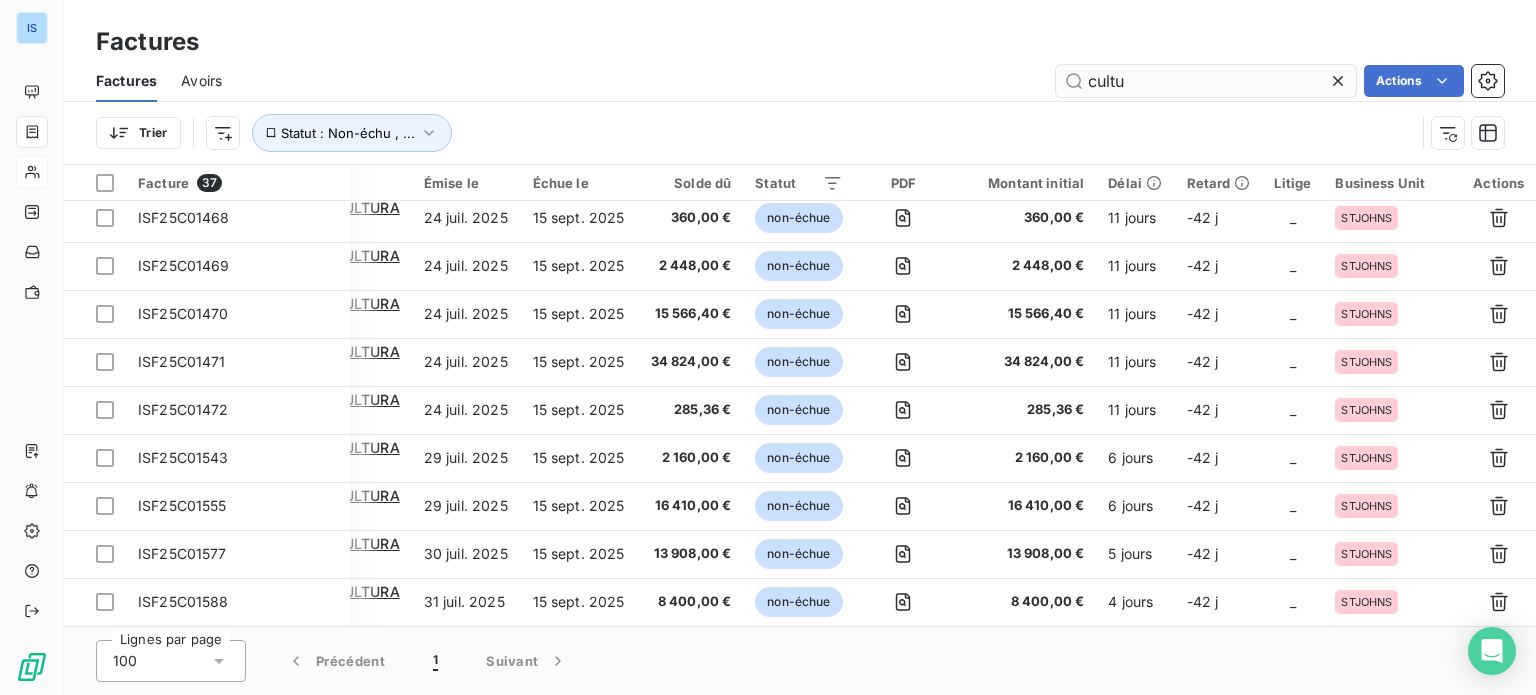 click on "cultu" at bounding box center (1206, 81) 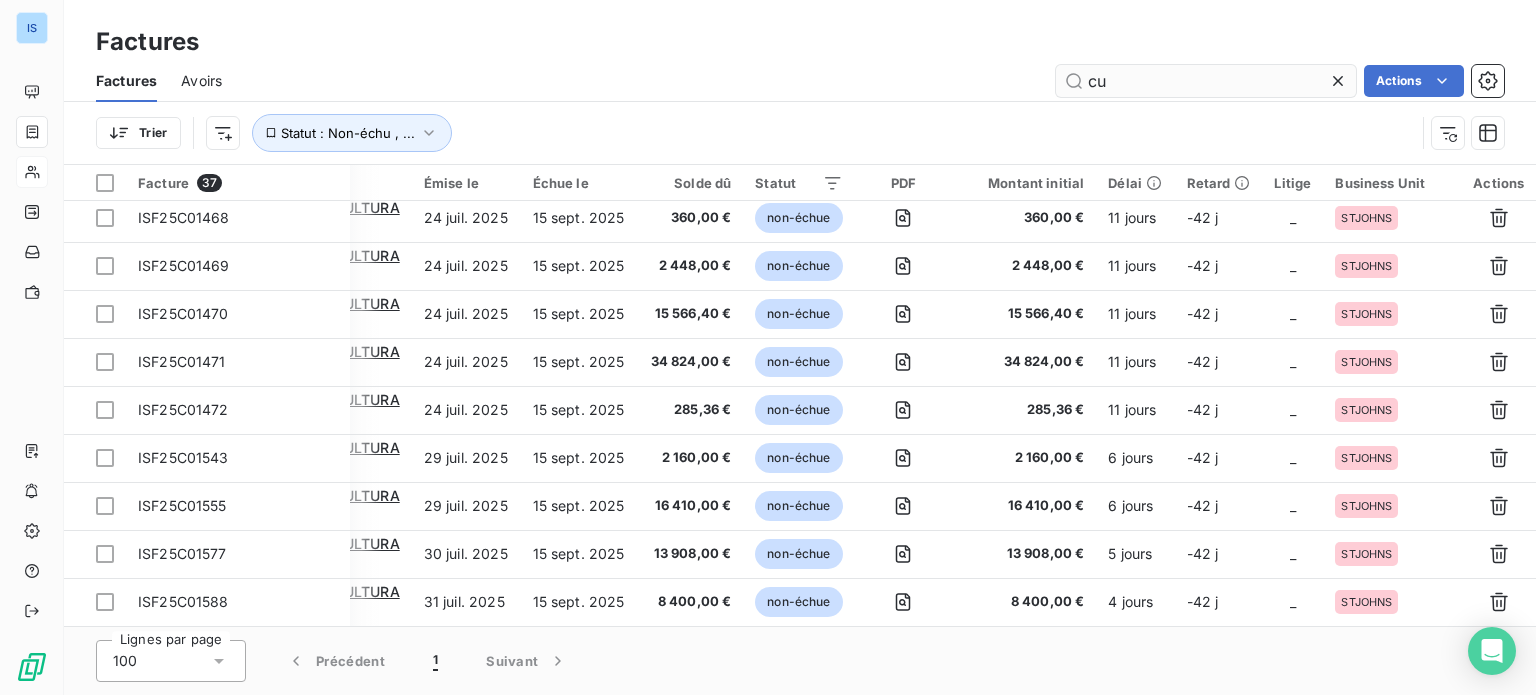 type on "c" 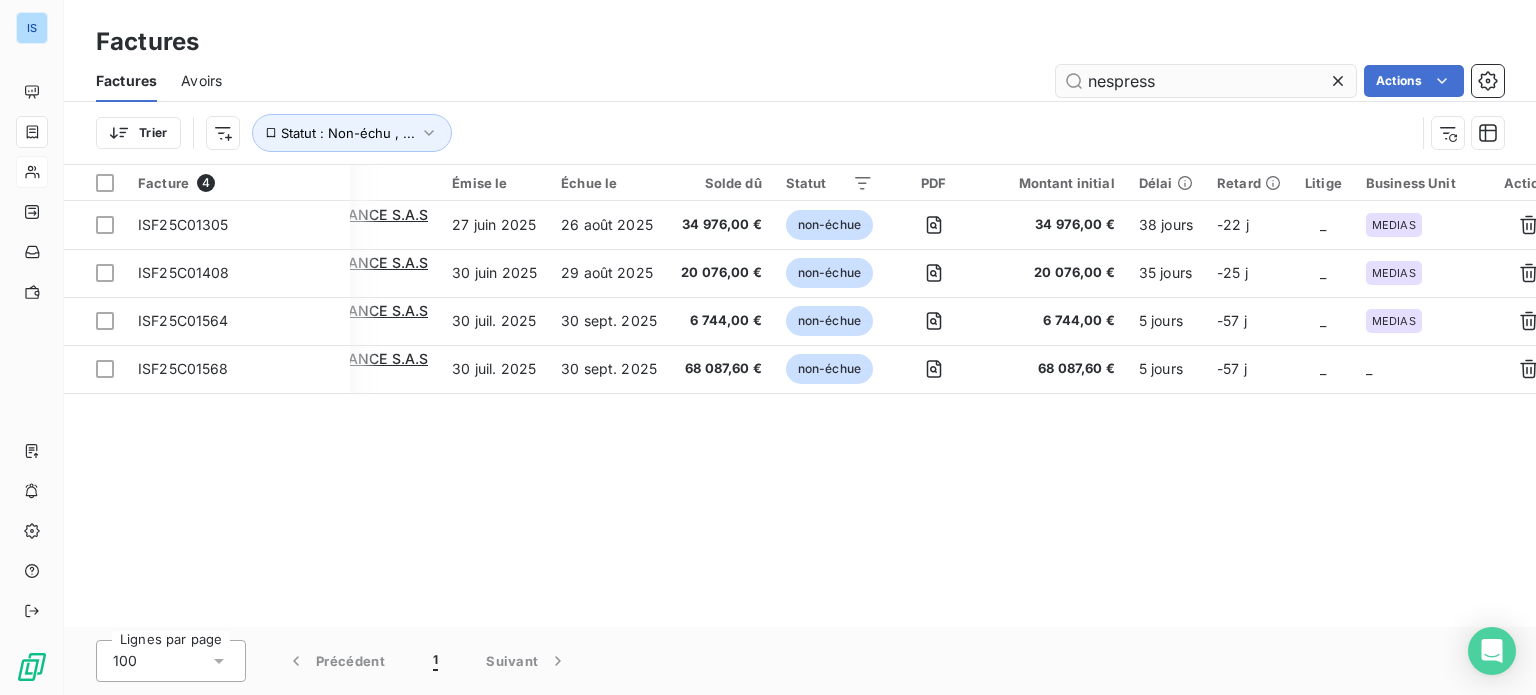 scroll, scrollTop: 0, scrollLeft: 120, axis: horizontal 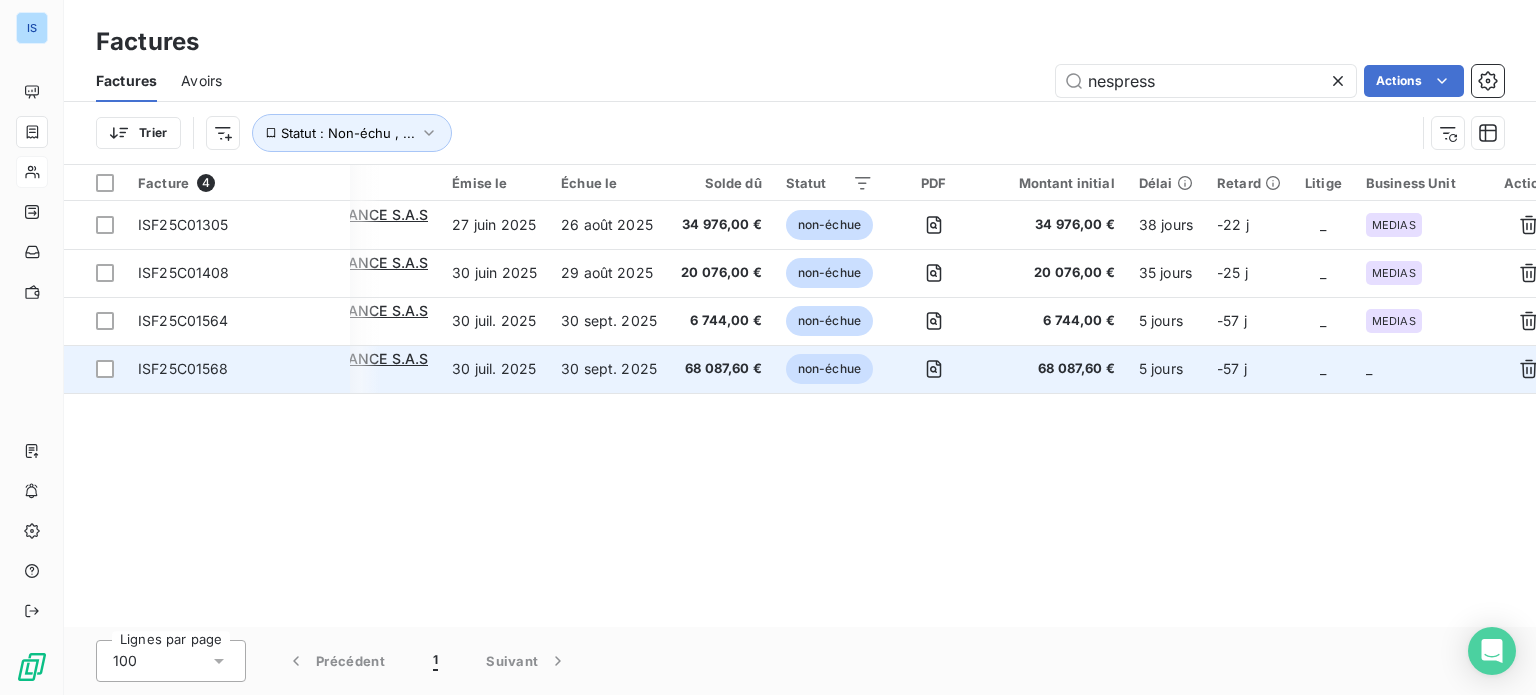 type on "nespress" 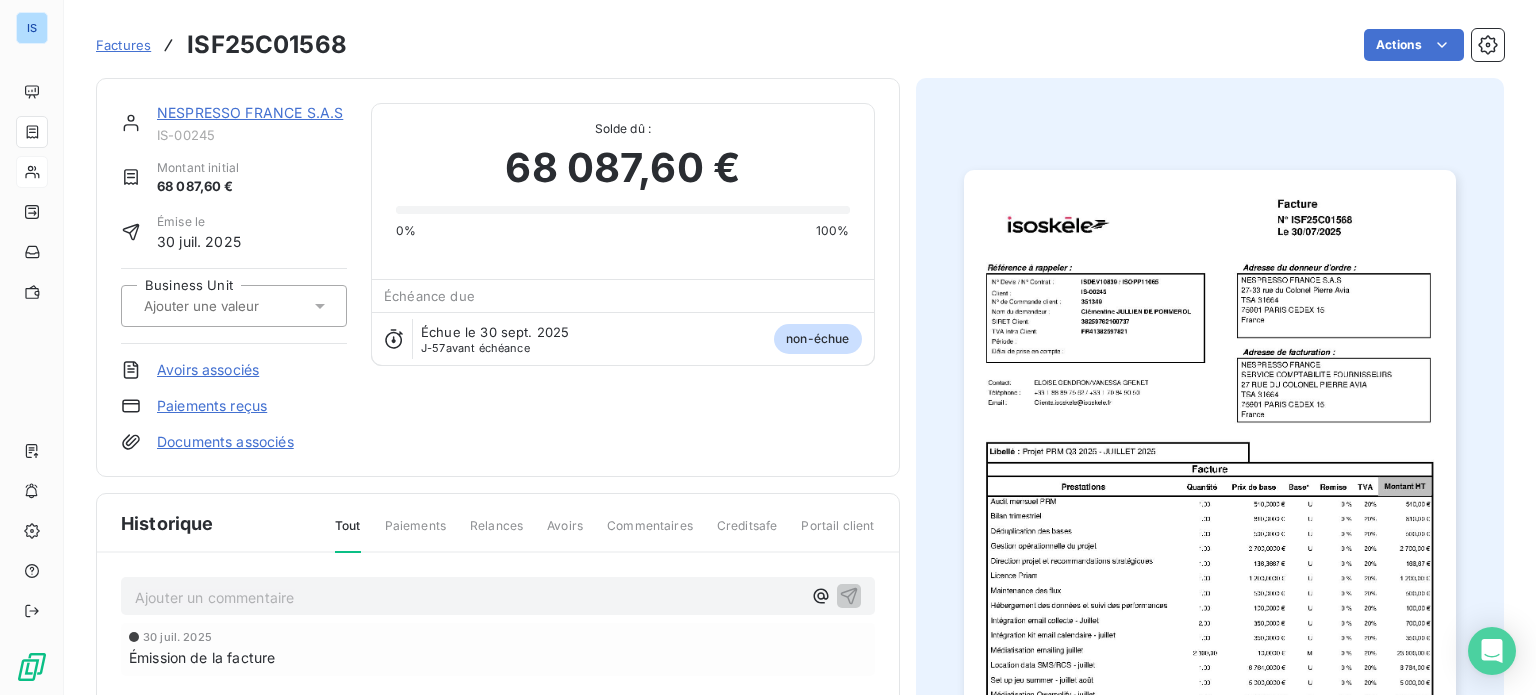 click at bounding box center [242, 306] 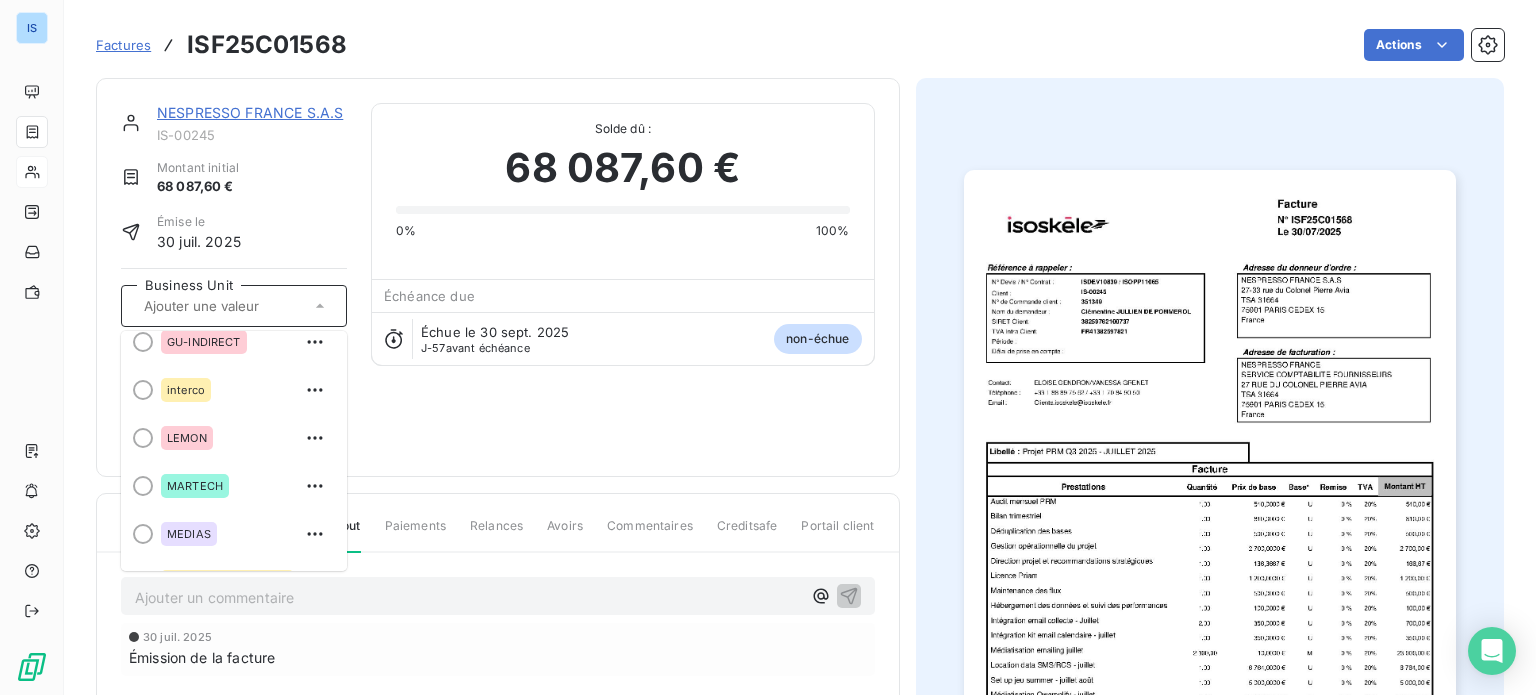 scroll, scrollTop: 276, scrollLeft: 0, axis: vertical 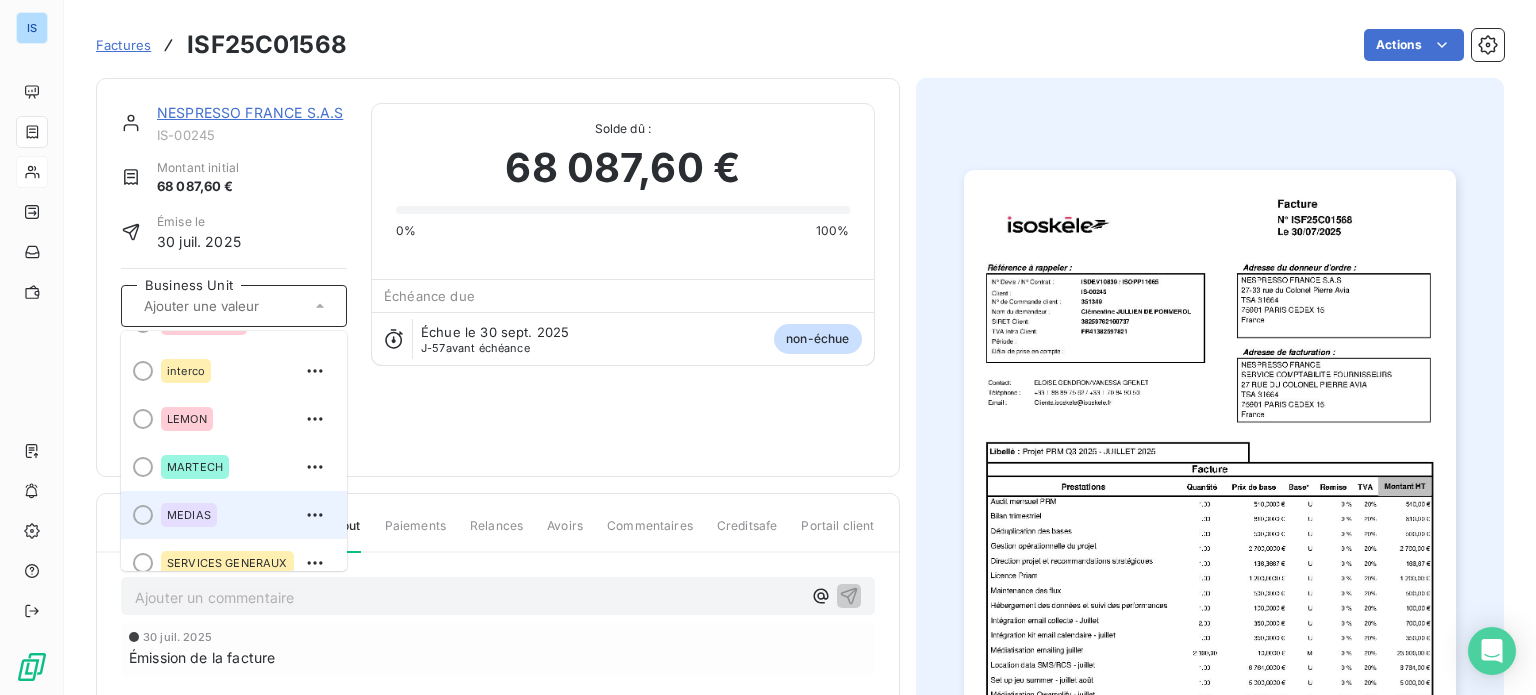click on "MEDIAS" at bounding box center (246, 515) 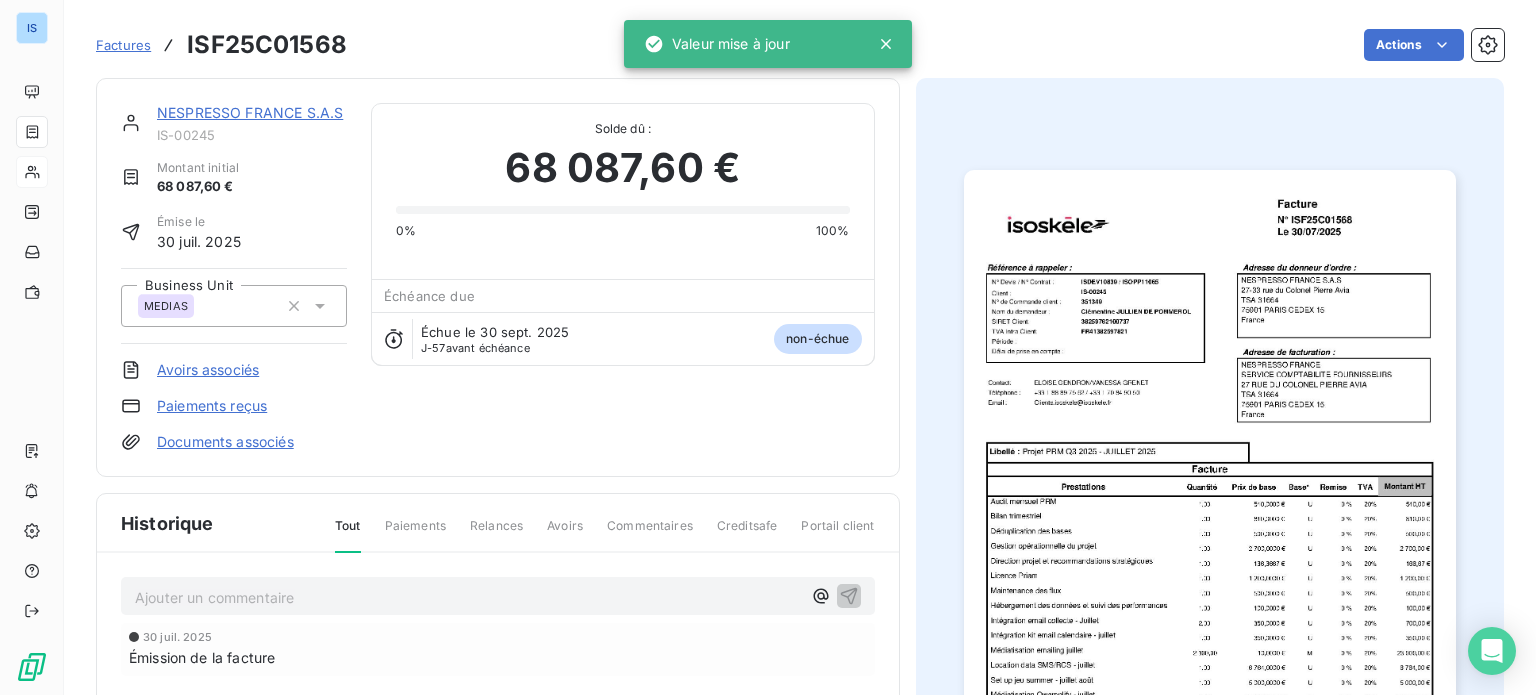 click on "Factures" at bounding box center (123, 45) 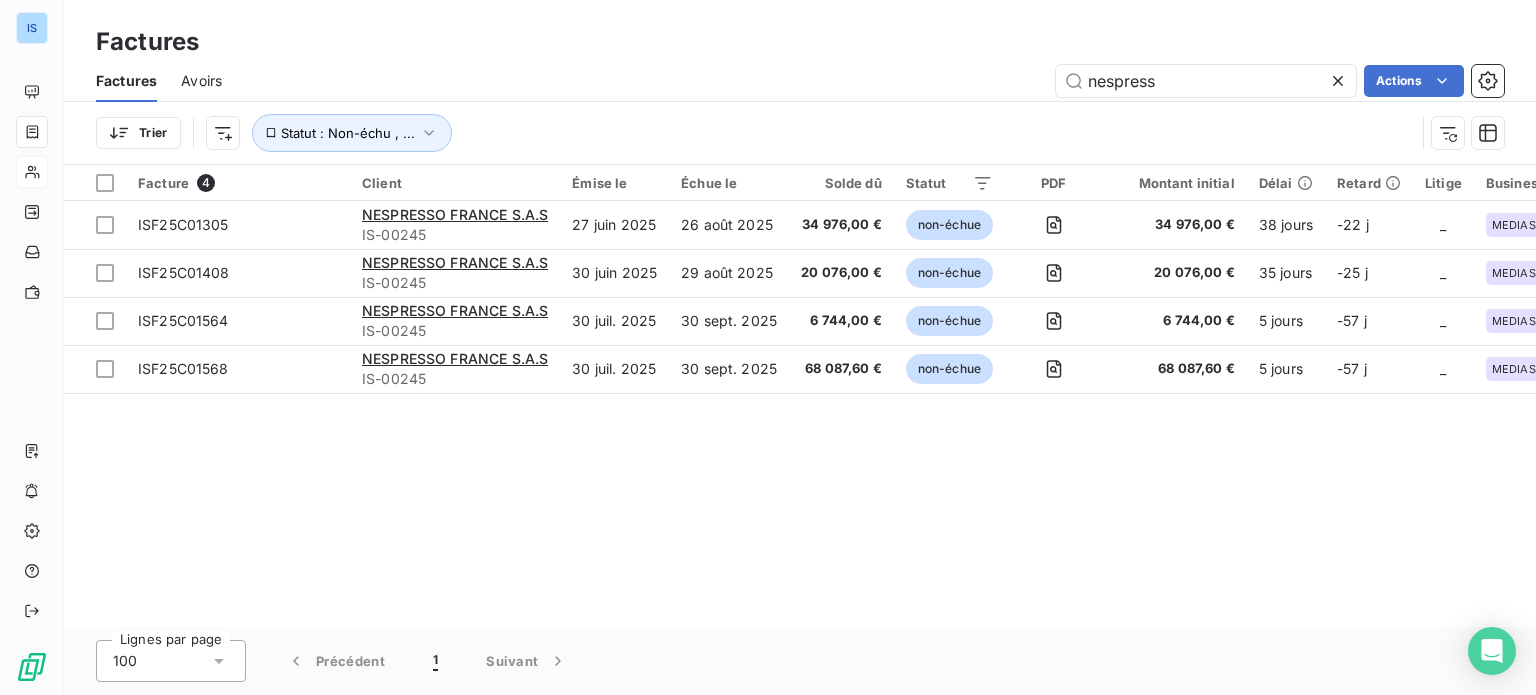 click 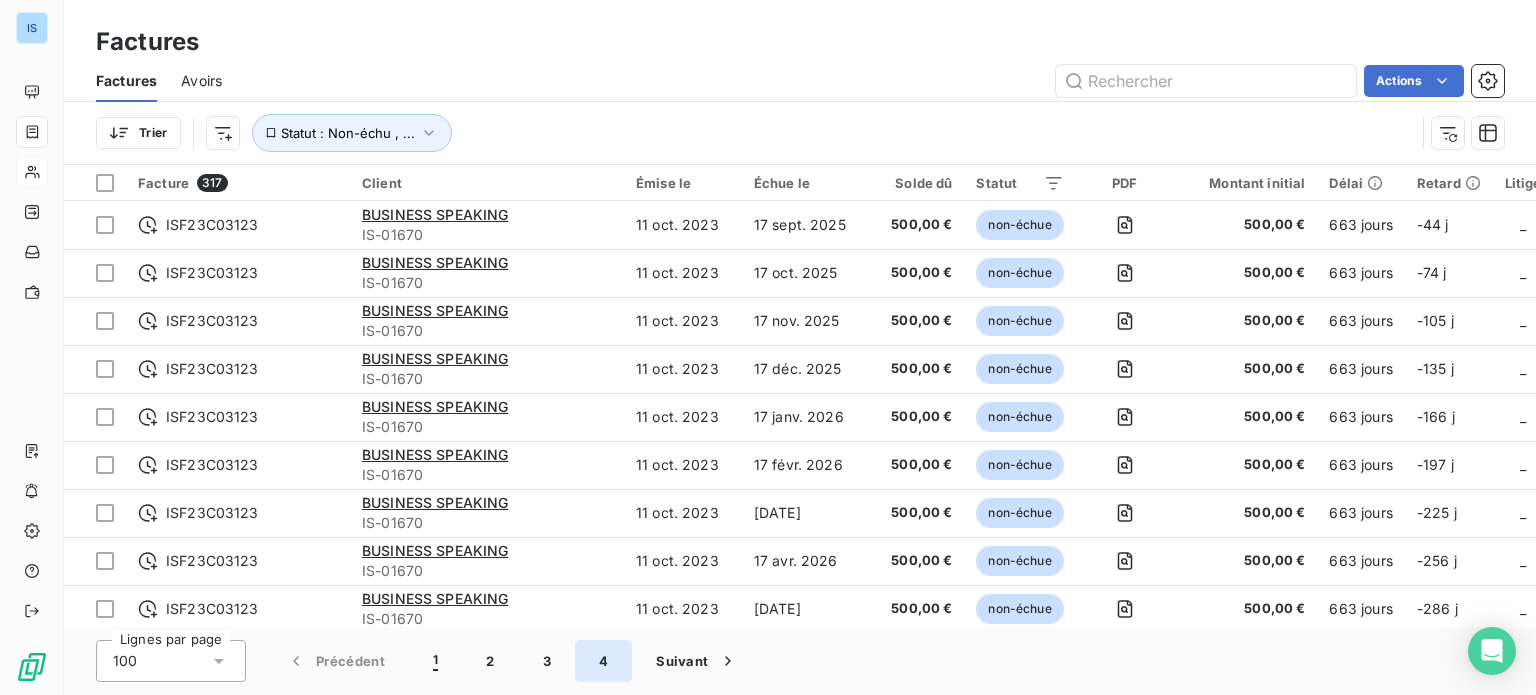 click on "4" at bounding box center [603, 661] 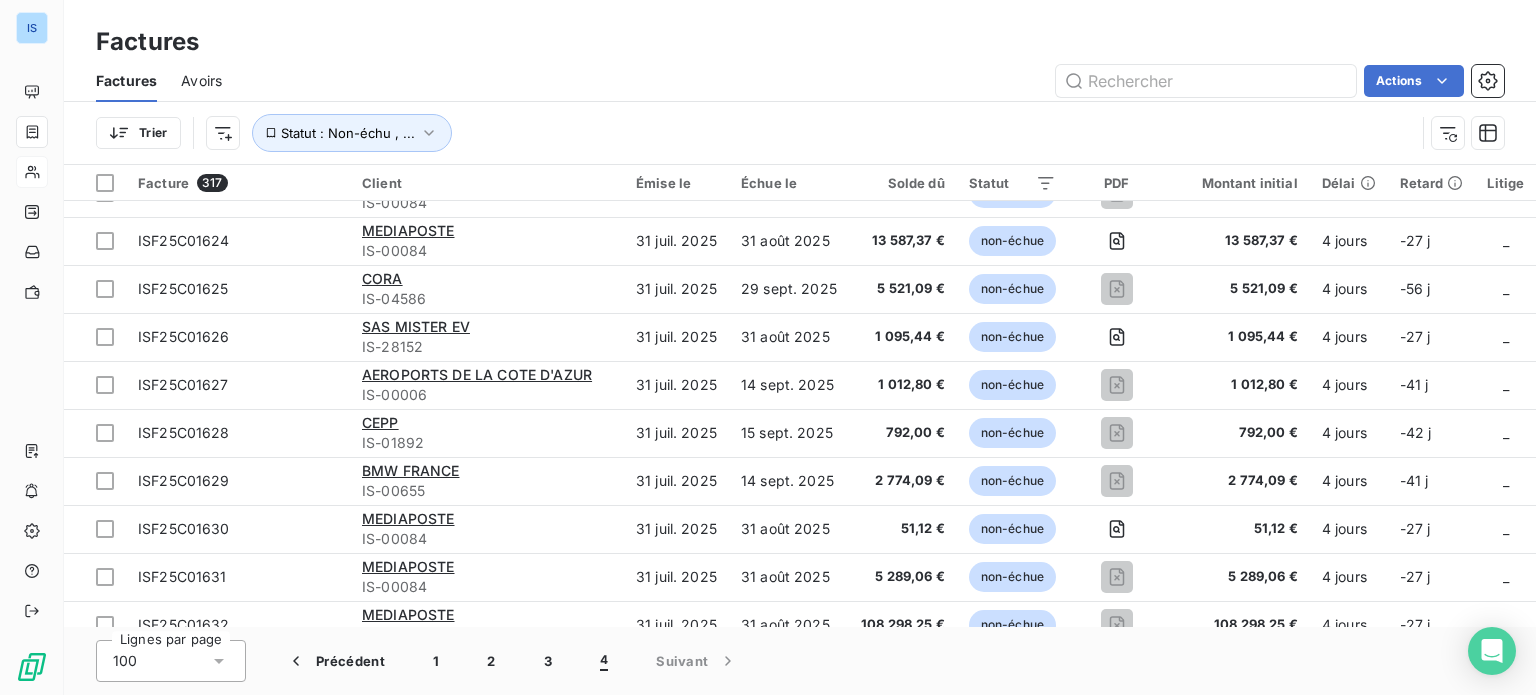 scroll, scrollTop: 398, scrollLeft: 0, axis: vertical 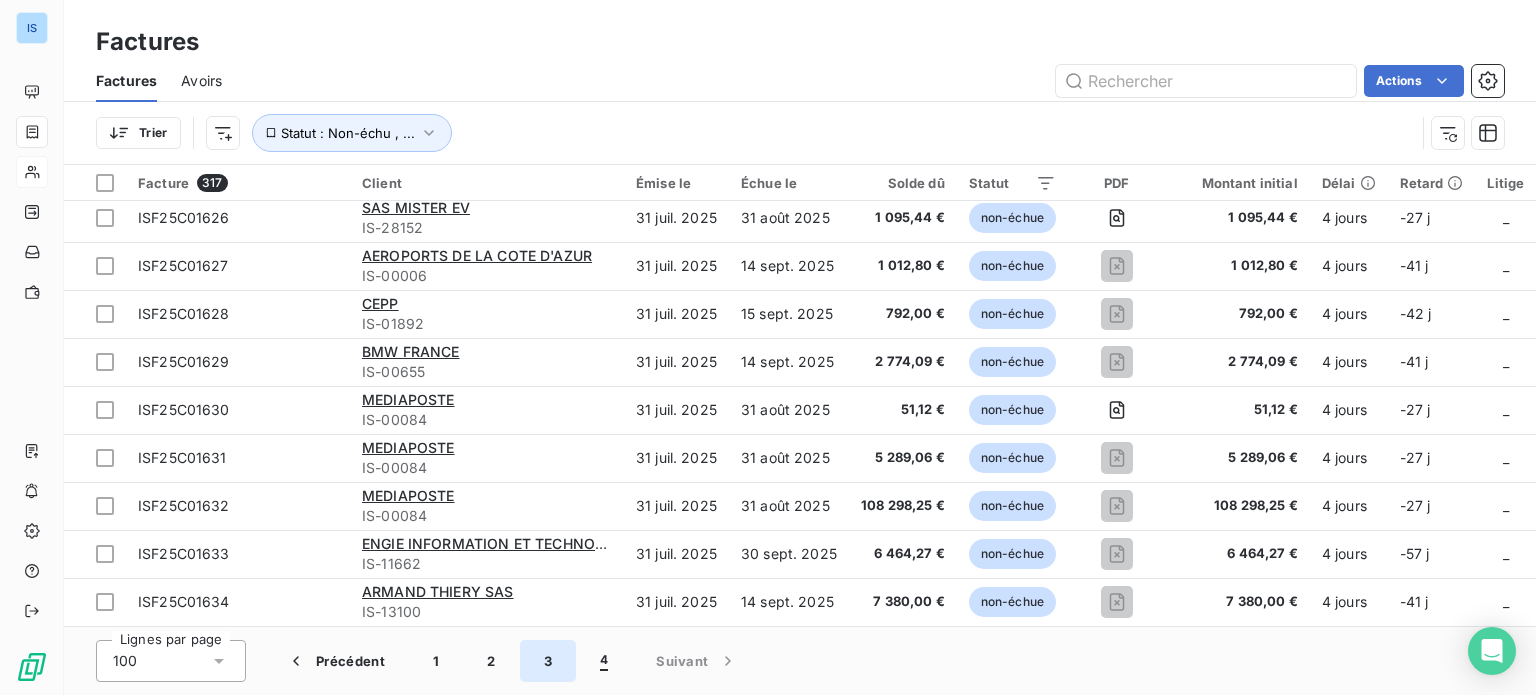 click on "3" at bounding box center (548, 661) 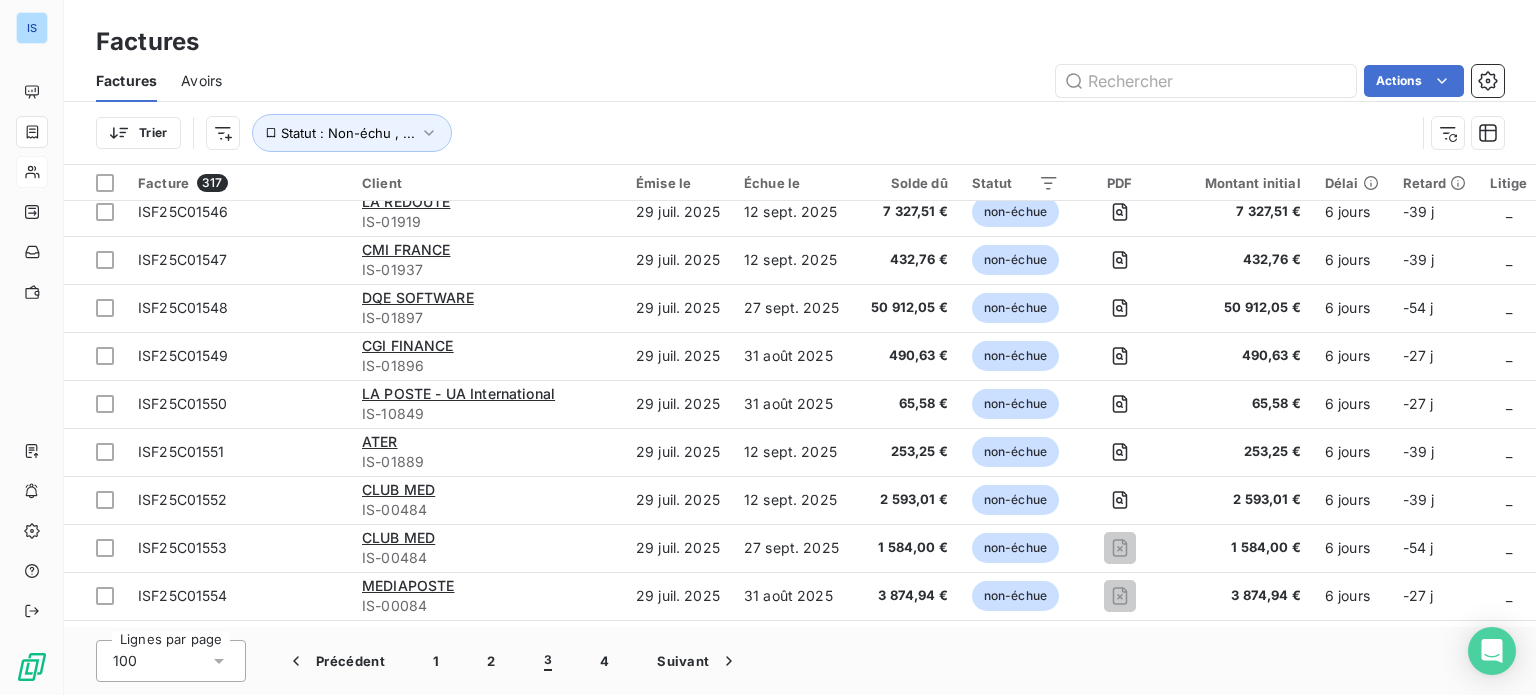 scroll, scrollTop: 1872, scrollLeft: 0, axis: vertical 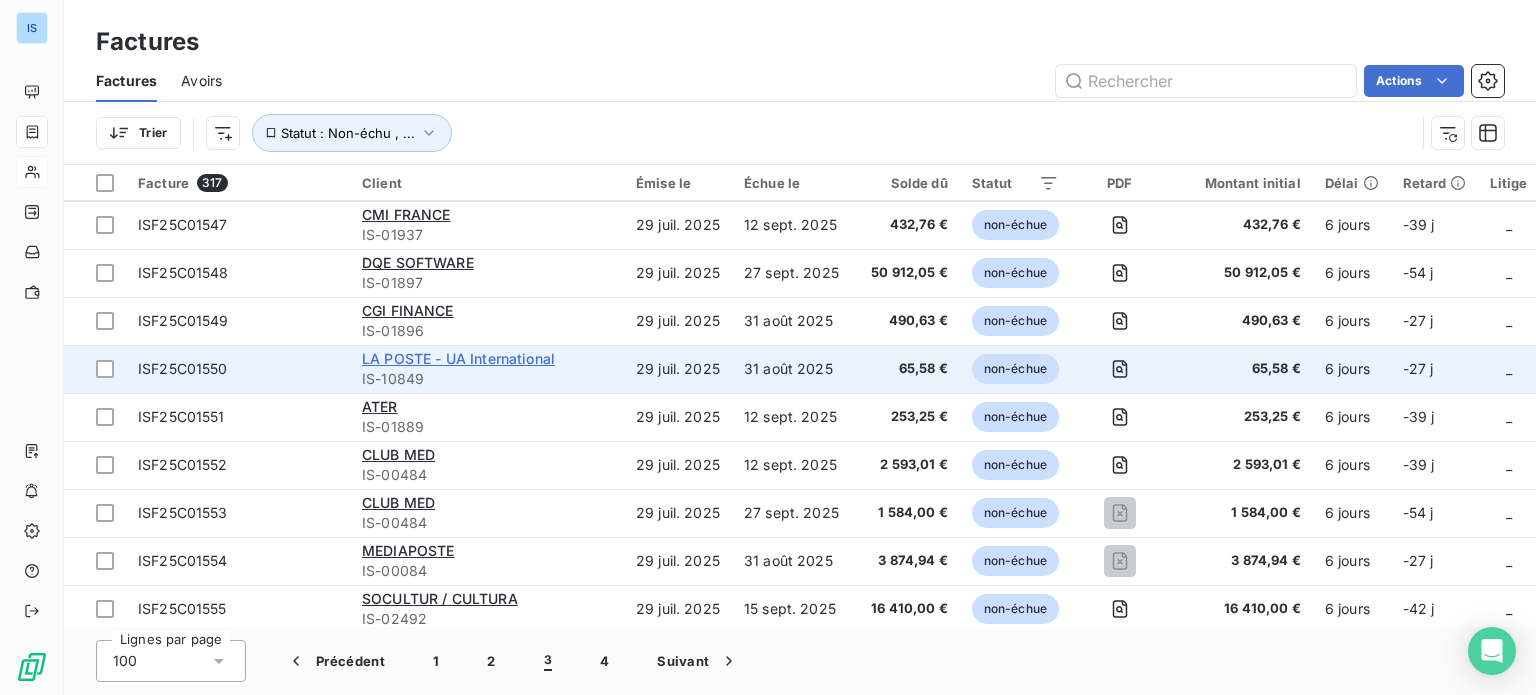 click on "LA POSTE - UA International" at bounding box center [458, 358] 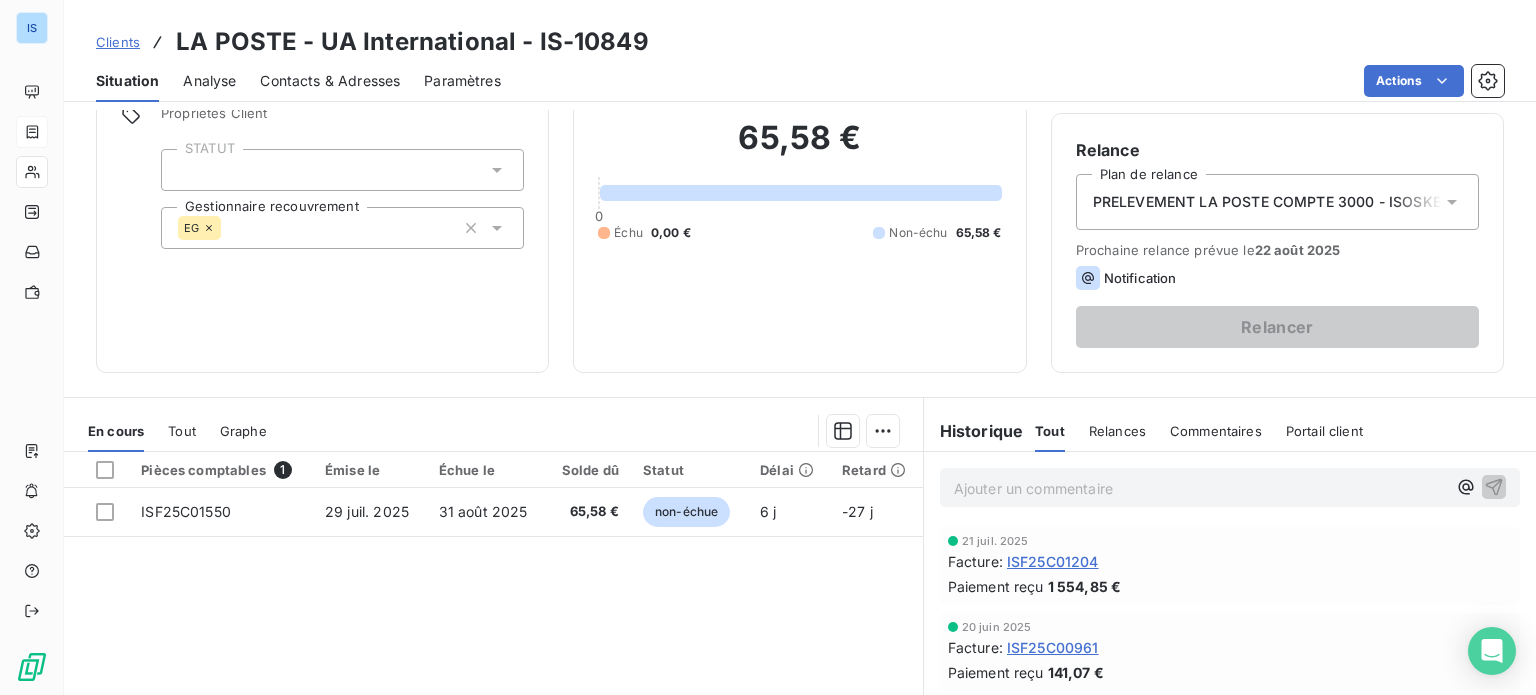 scroll, scrollTop: 163, scrollLeft: 0, axis: vertical 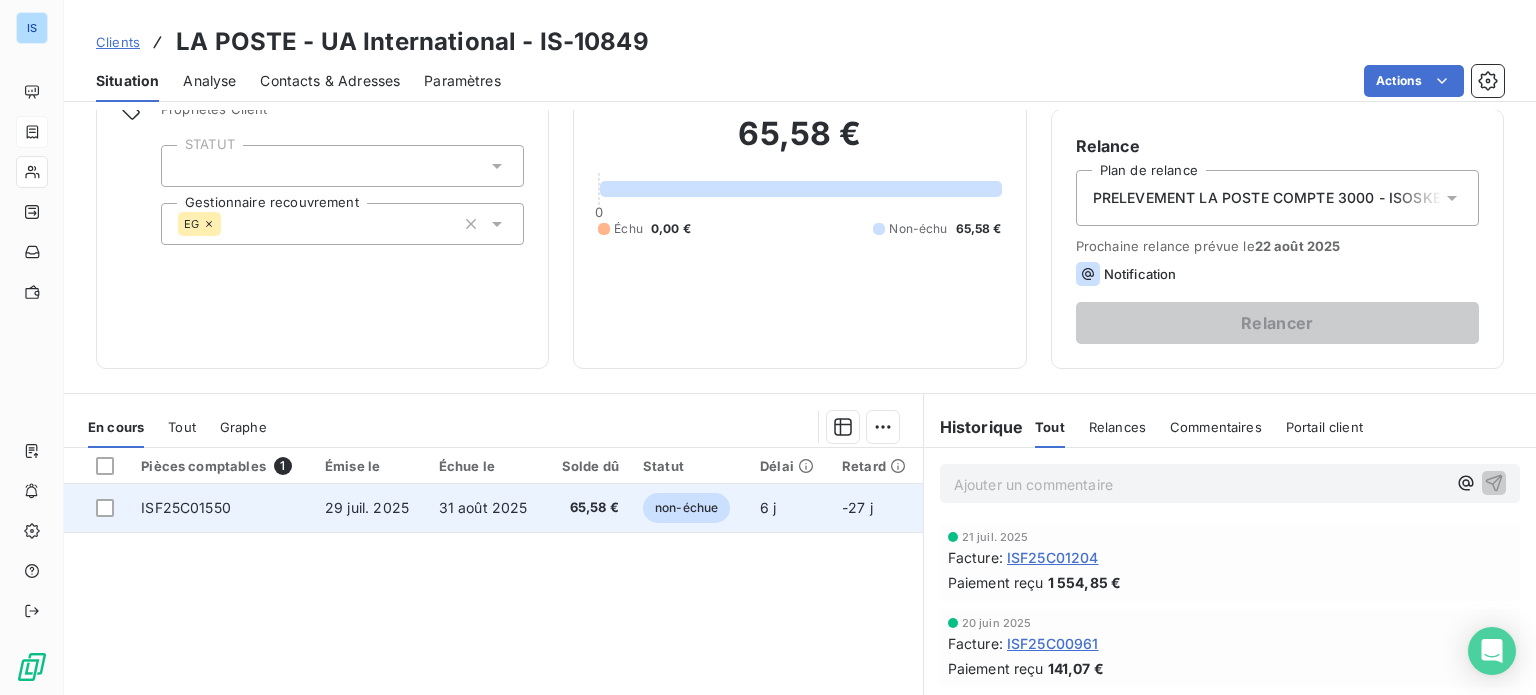 click on "ISF25C01550" at bounding box center [186, 507] 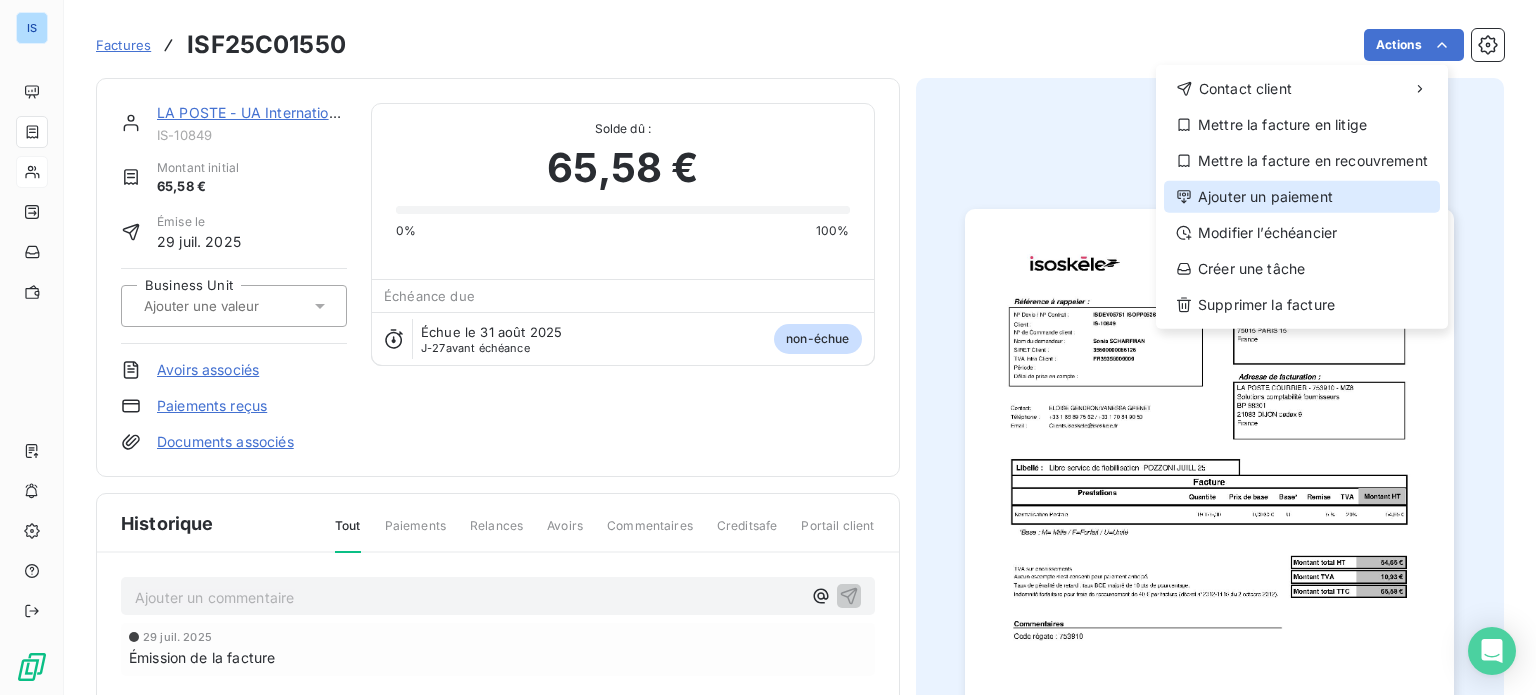 click on "Ajouter un paiement" at bounding box center (1302, 197) 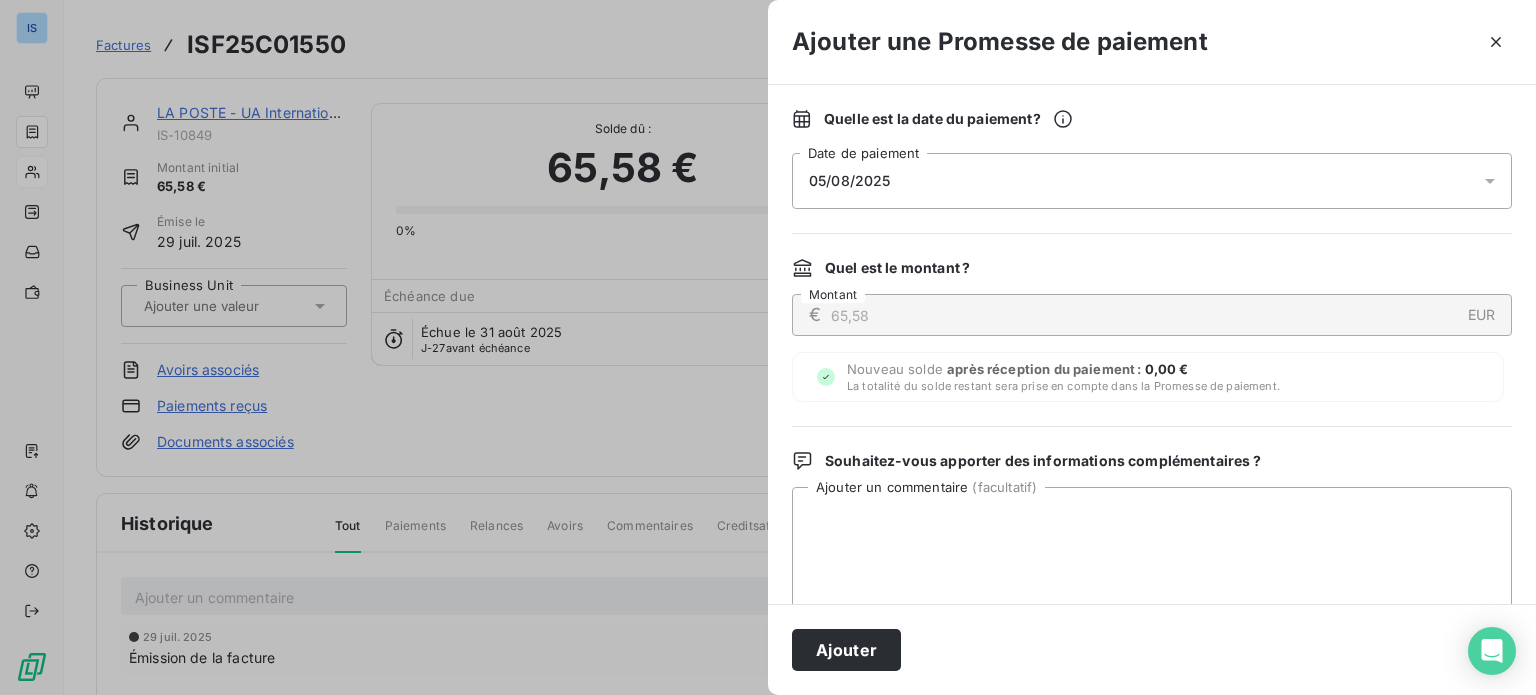 click on "05/08/2025" at bounding box center [1152, 181] 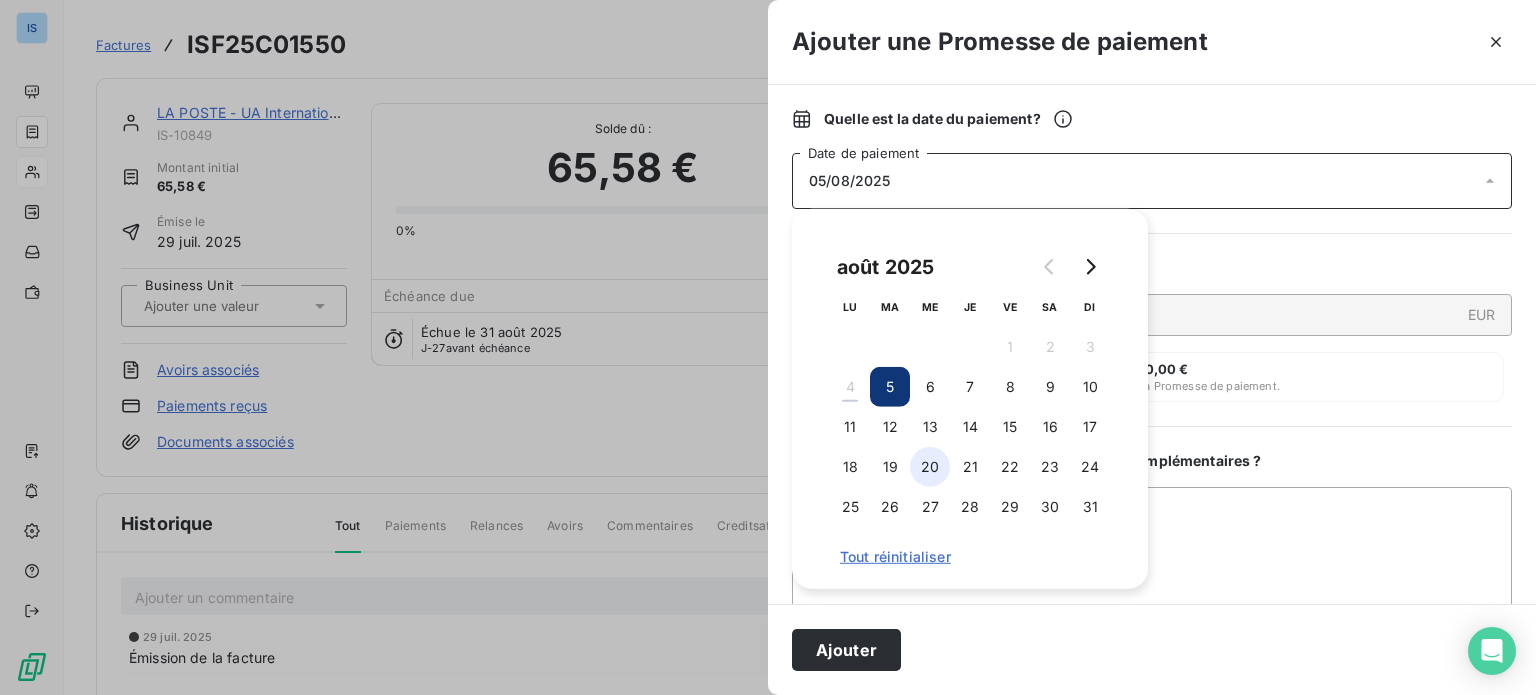 click on "20" at bounding box center [930, 467] 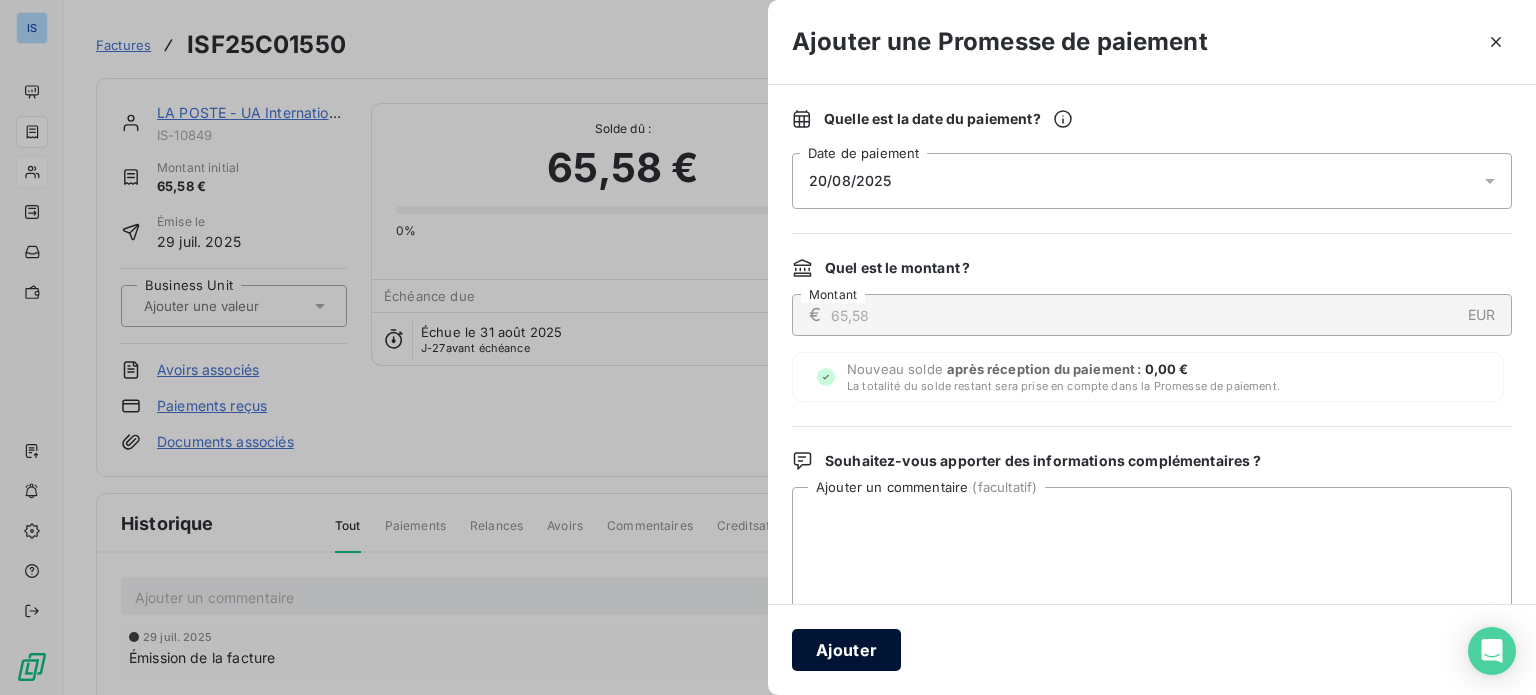click on "Ajouter" at bounding box center [846, 650] 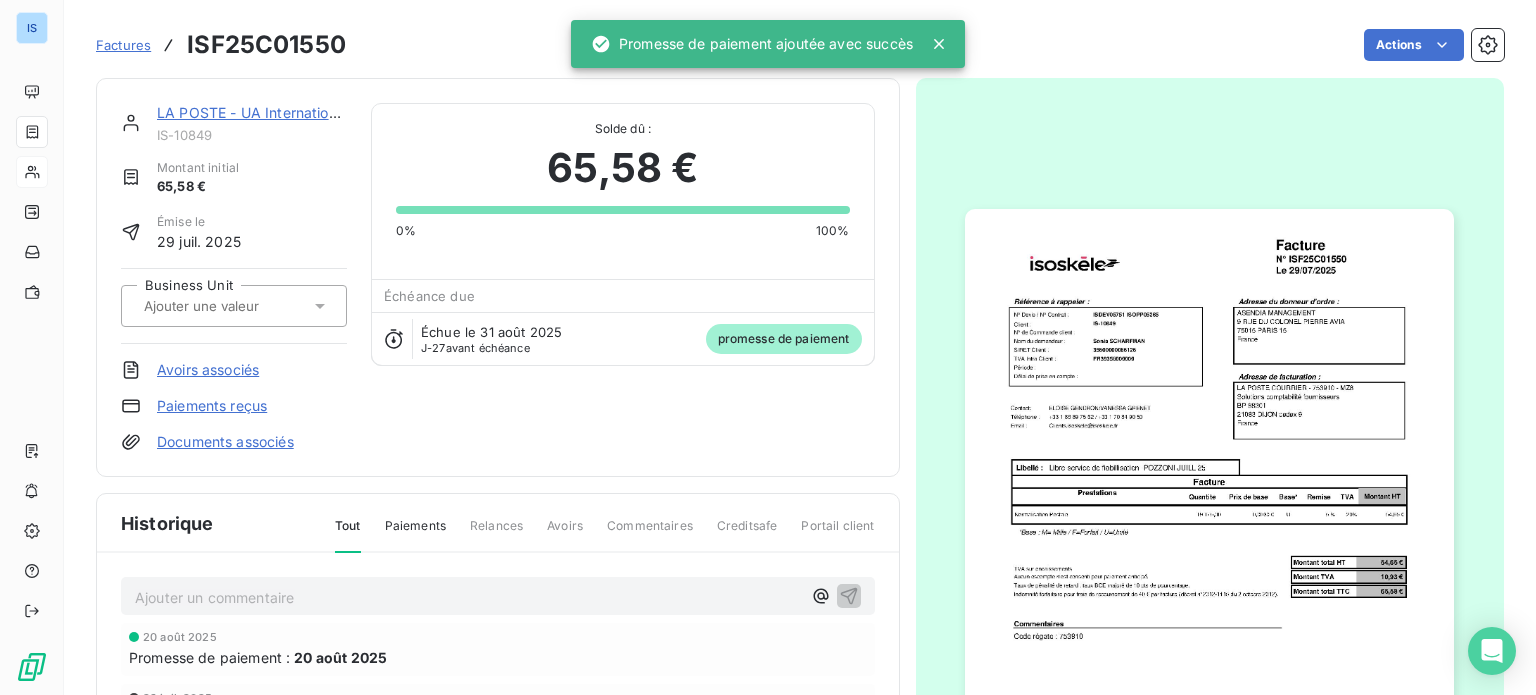 click on "Factures" at bounding box center [123, 45] 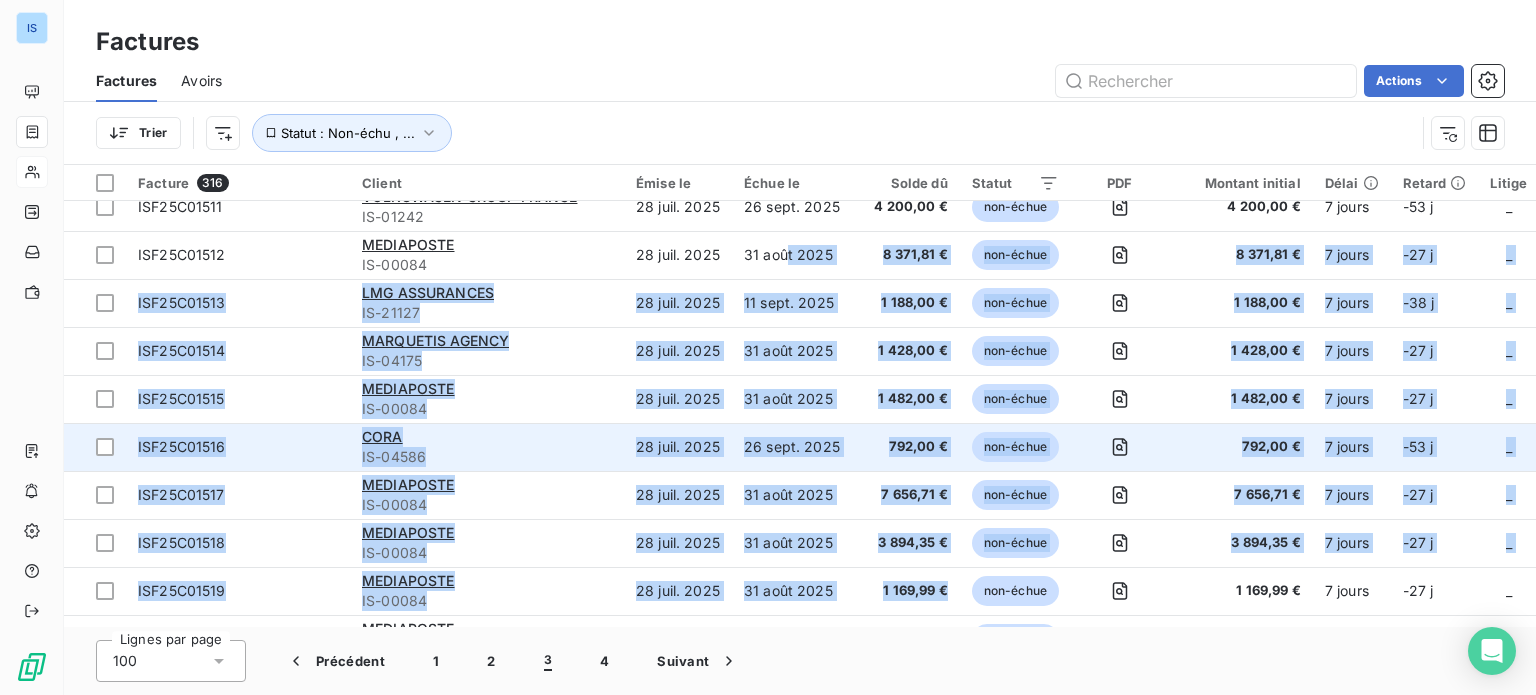 drag, startPoint x: 787, startPoint y: 615, endPoint x: 972, endPoint y: 613, distance: 185.0108 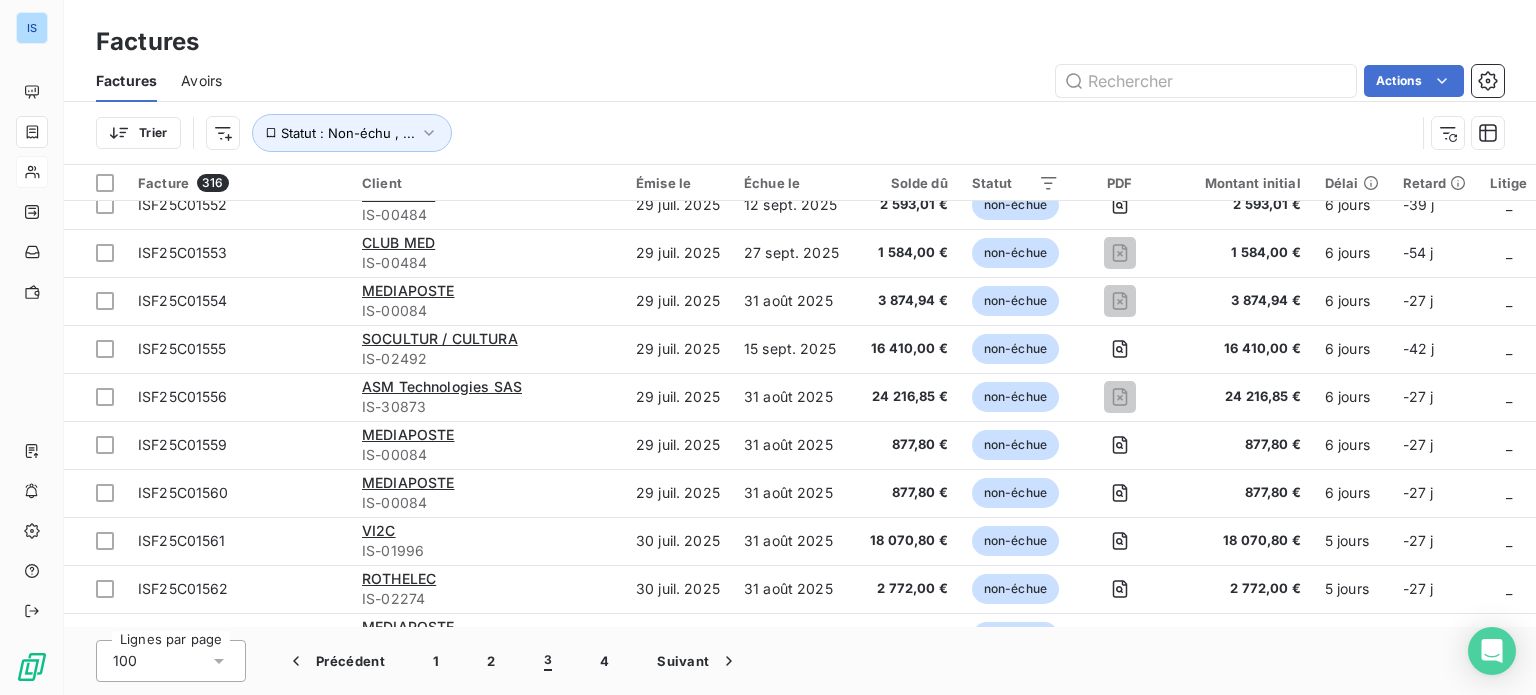 scroll, scrollTop: 2101, scrollLeft: 0, axis: vertical 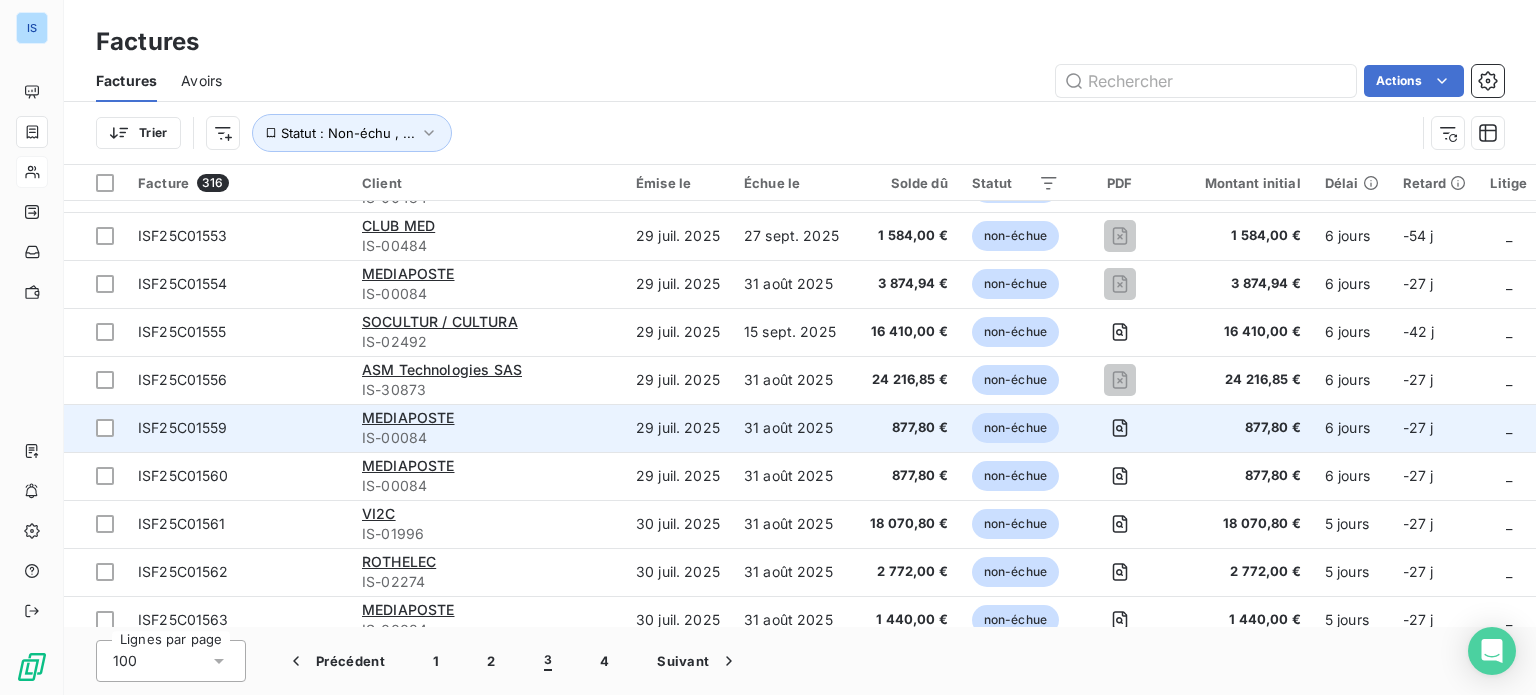 click on "ISF25C01559" at bounding box center (238, 428) 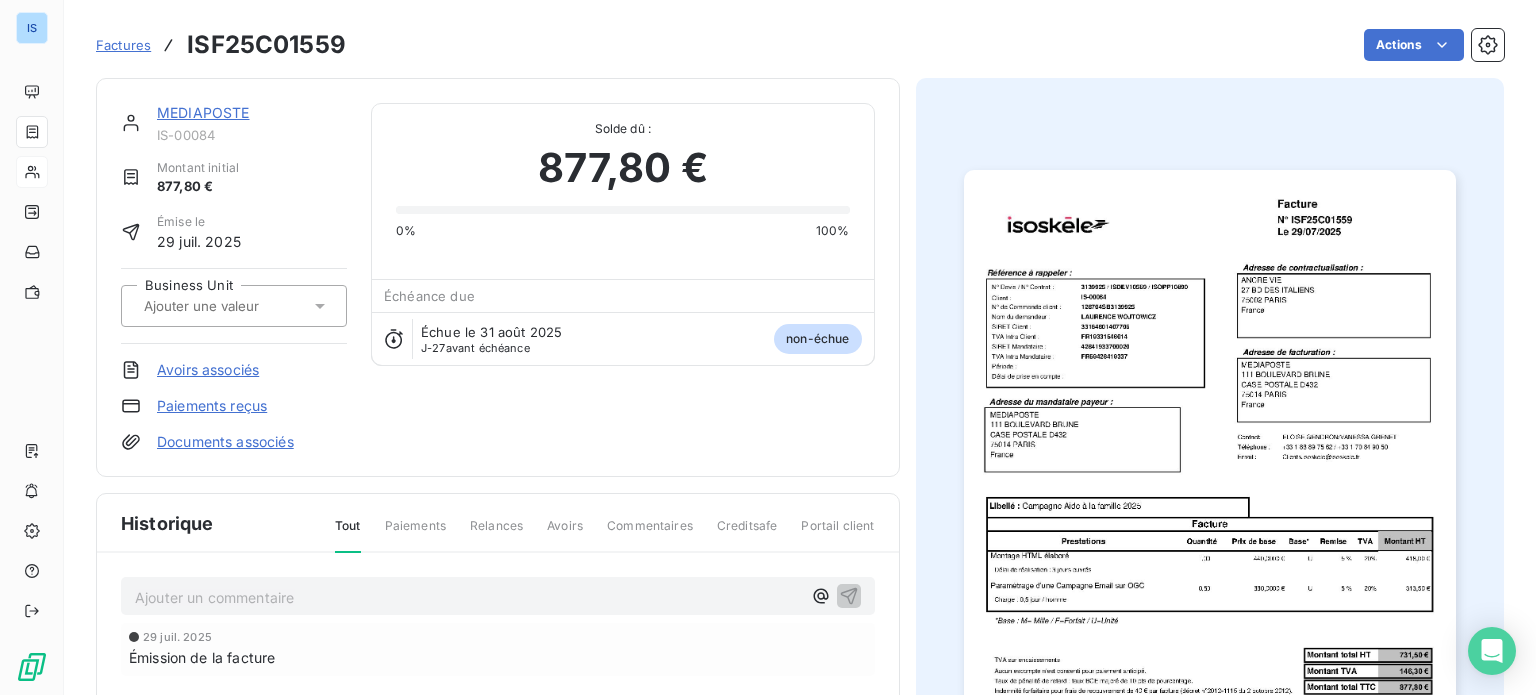 click 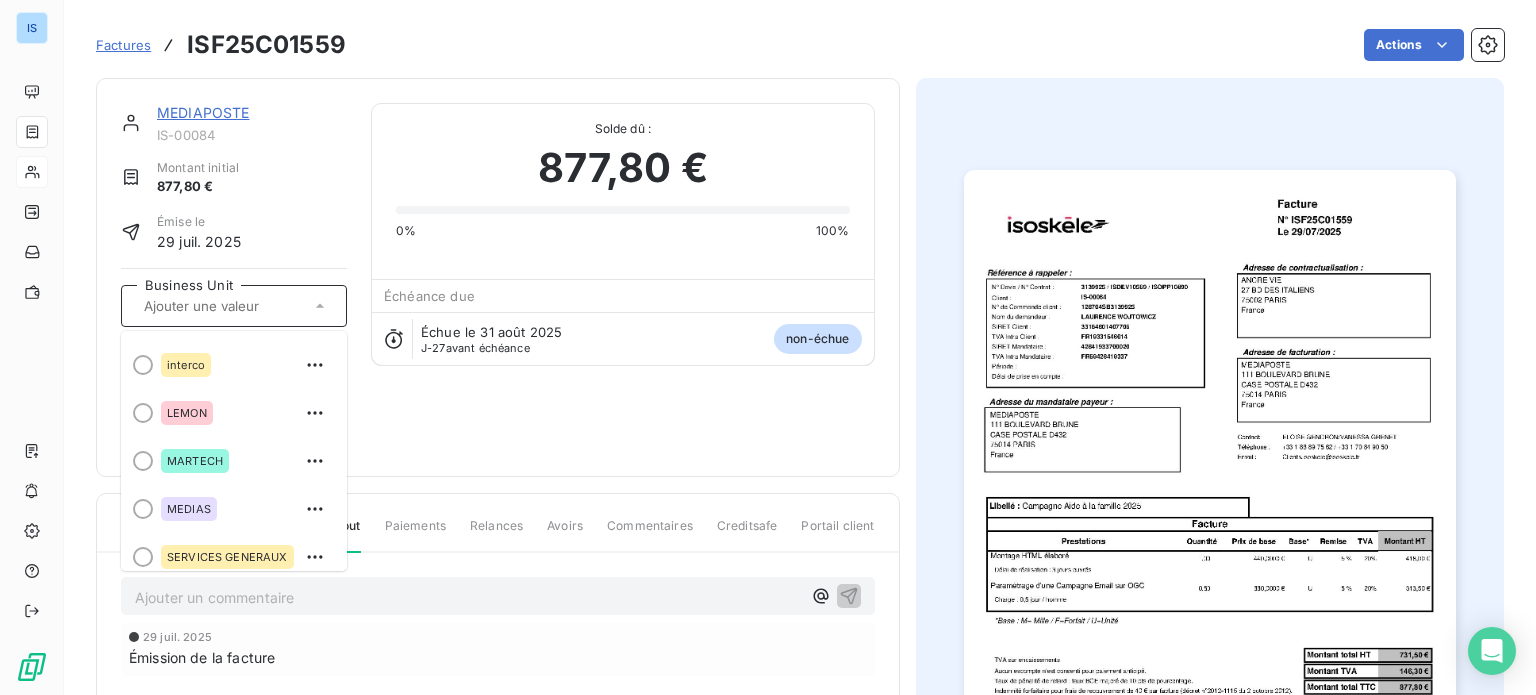 scroll, scrollTop: 284, scrollLeft: 0, axis: vertical 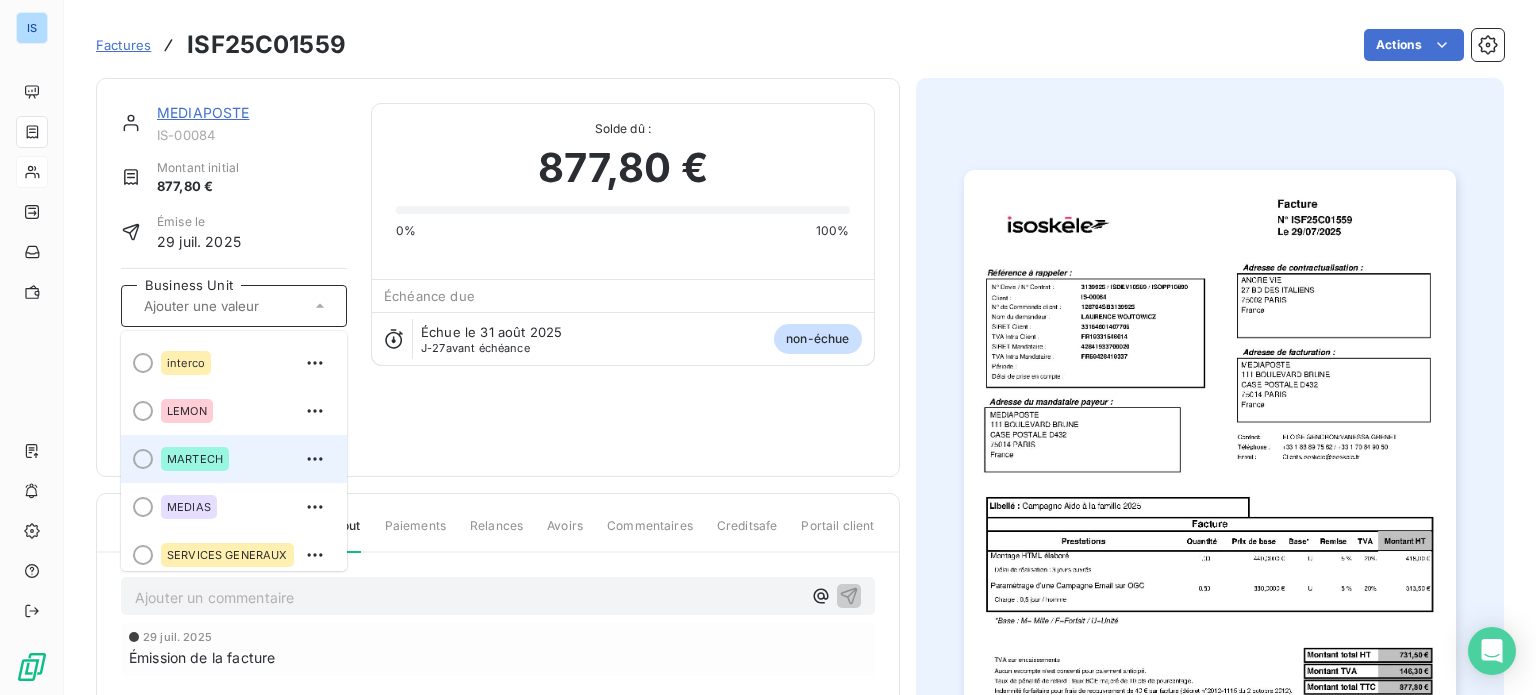 click on "MARTECH" at bounding box center [246, 459] 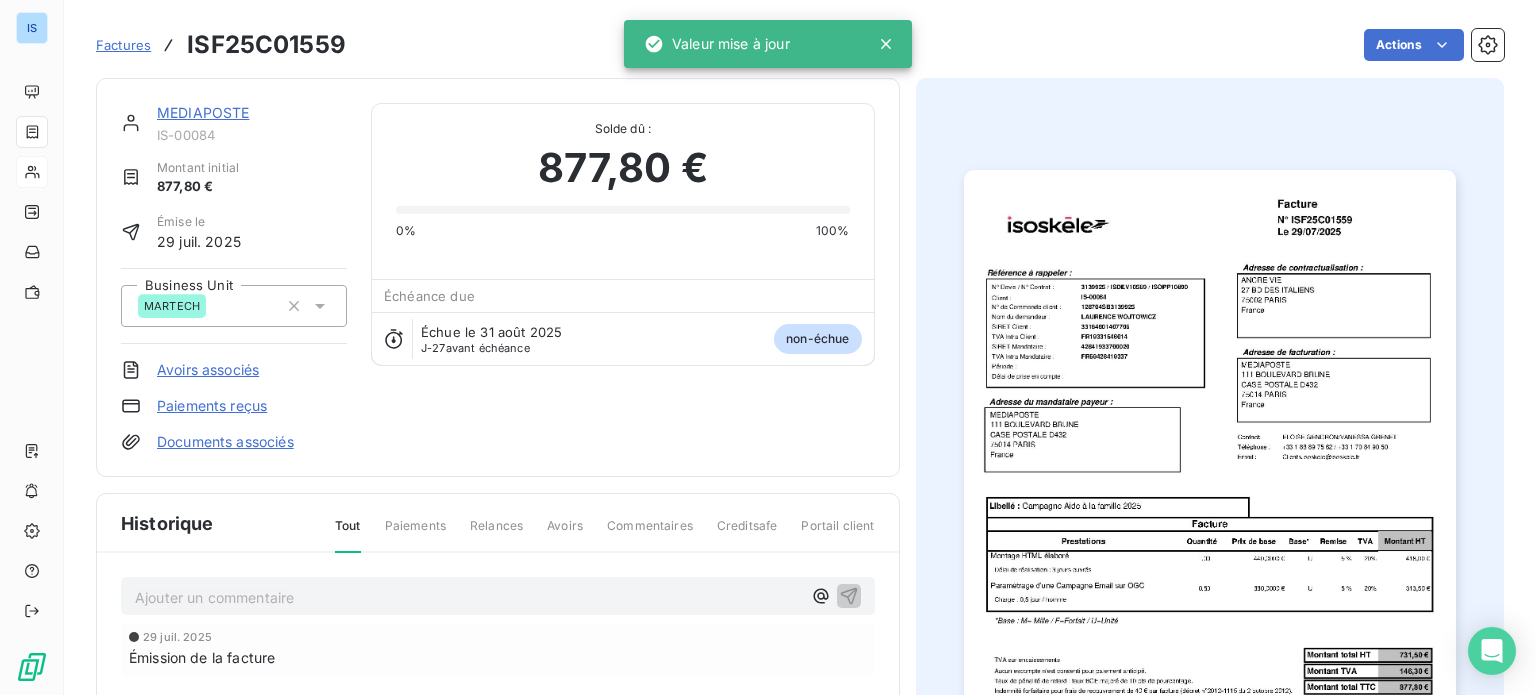 click on "Factures" at bounding box center (123, 45) 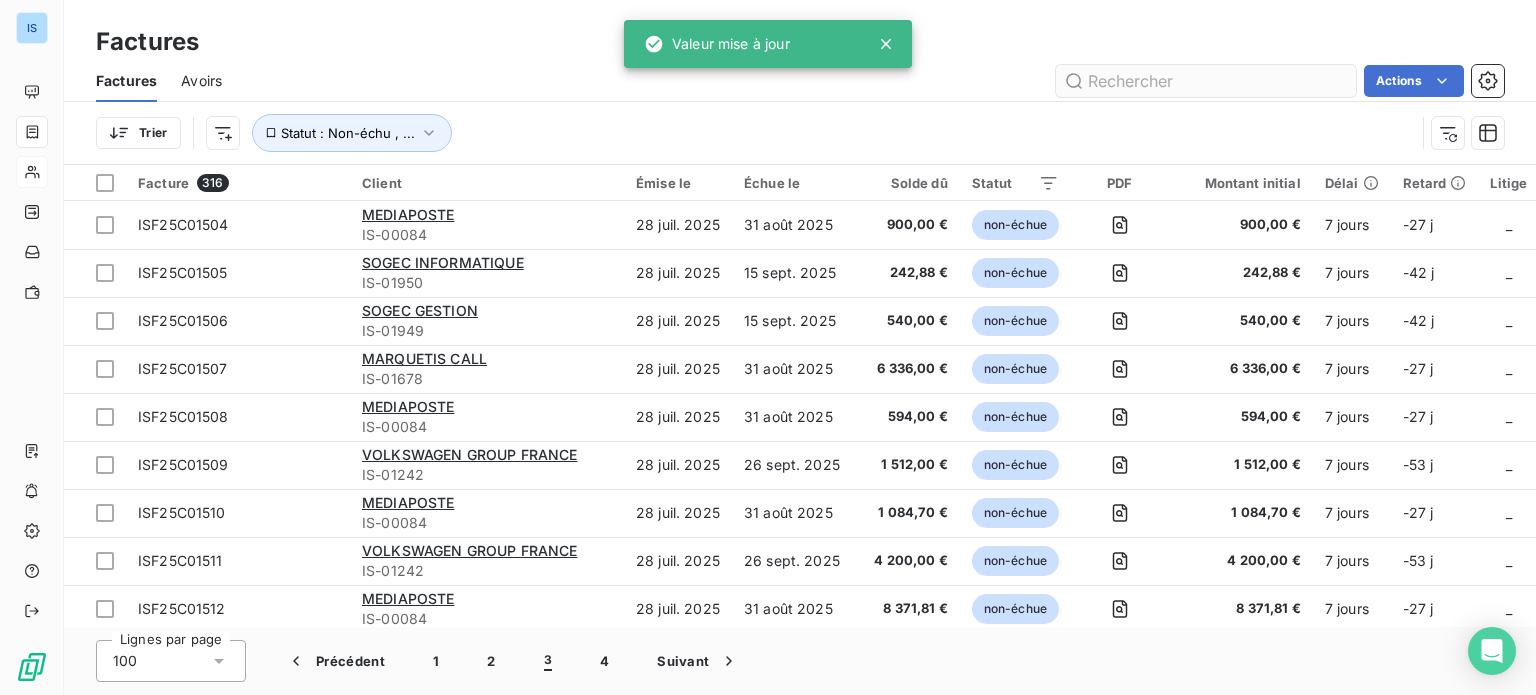 click at bounding box center [1206, 81] 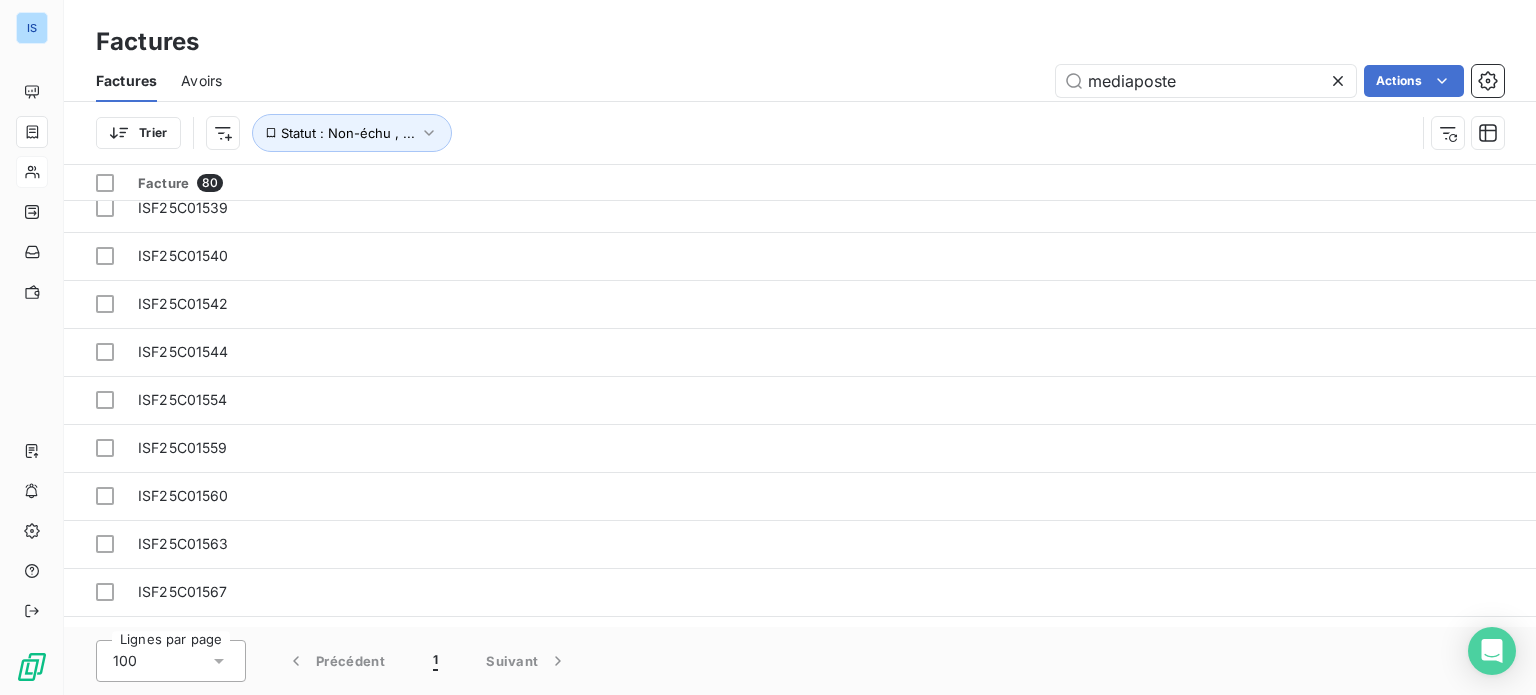 scroll, scrollTop: 2616, scrollLeft: 0, axis: vertical 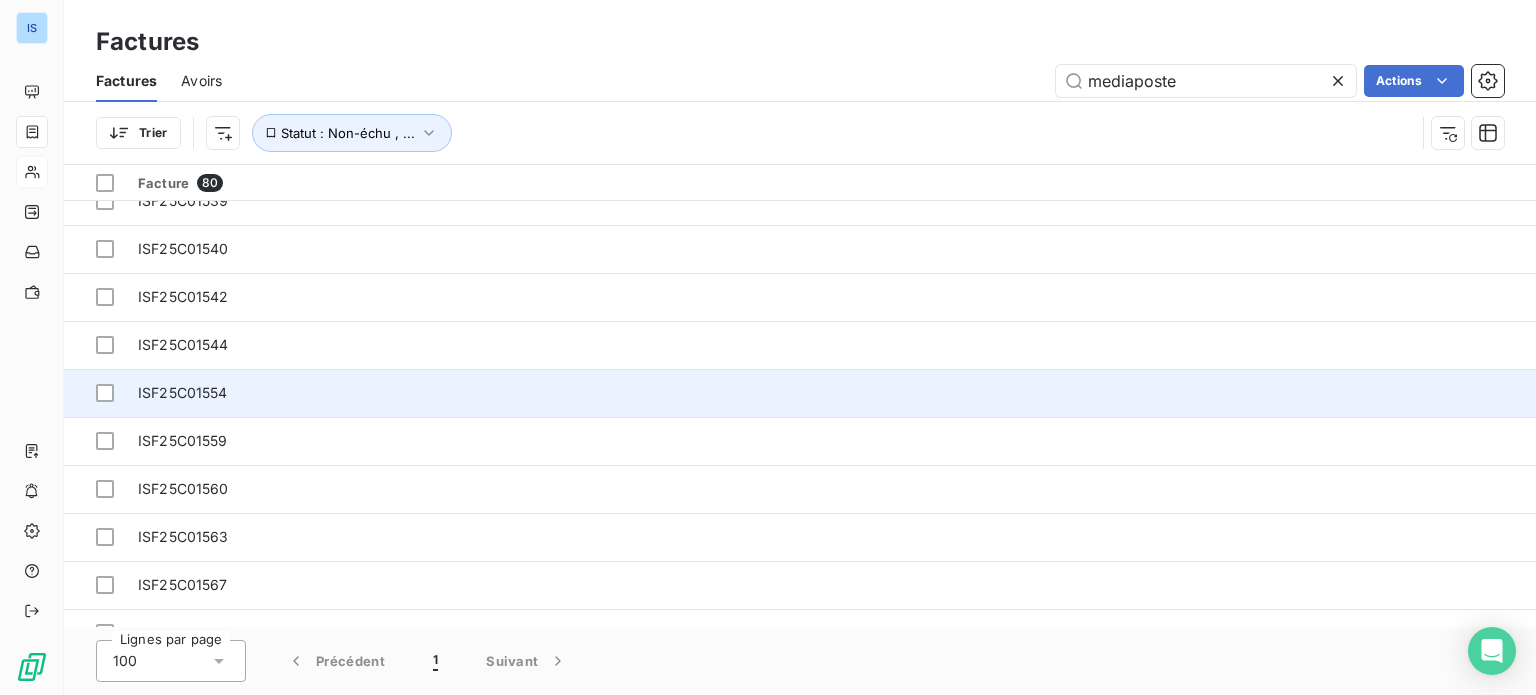 type on "mediaposte" 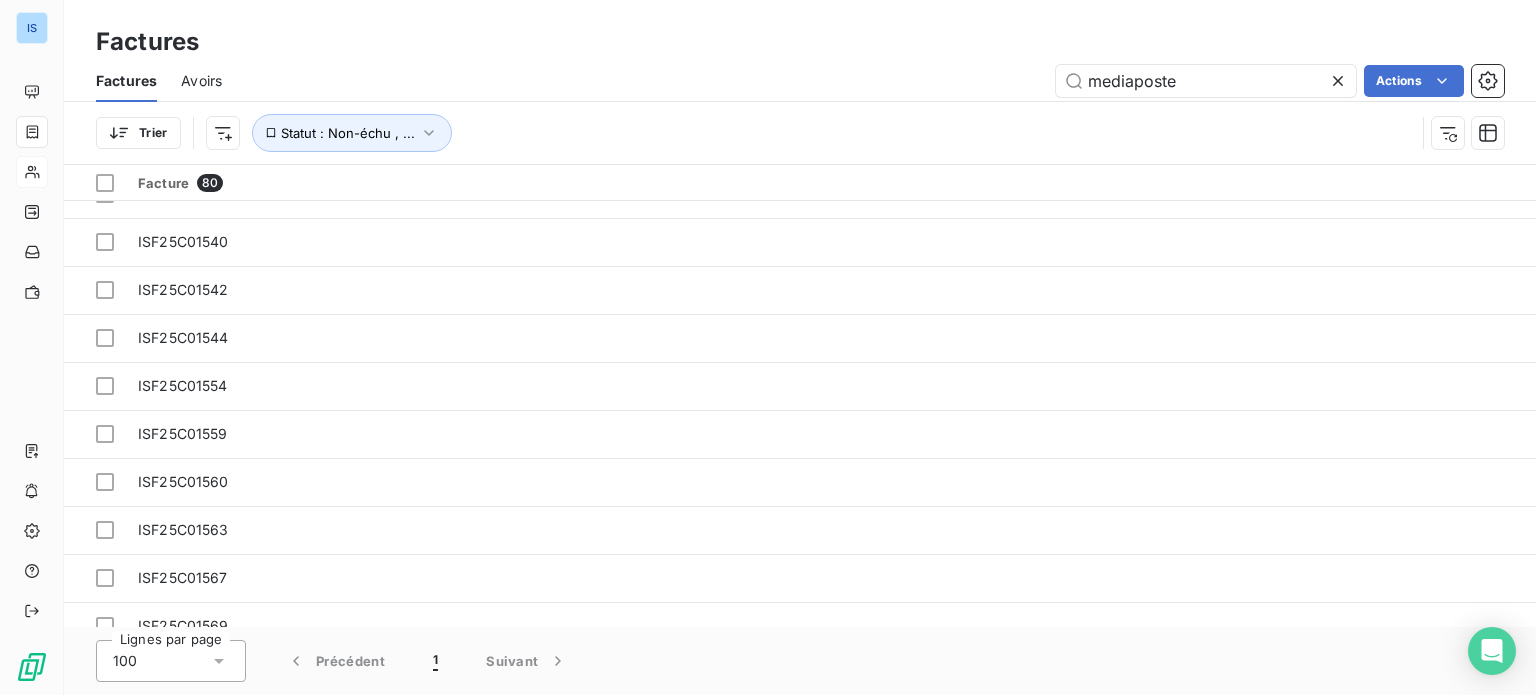 scroll, scrollTop: 2650, scrollLeft: 0, axis: vertical 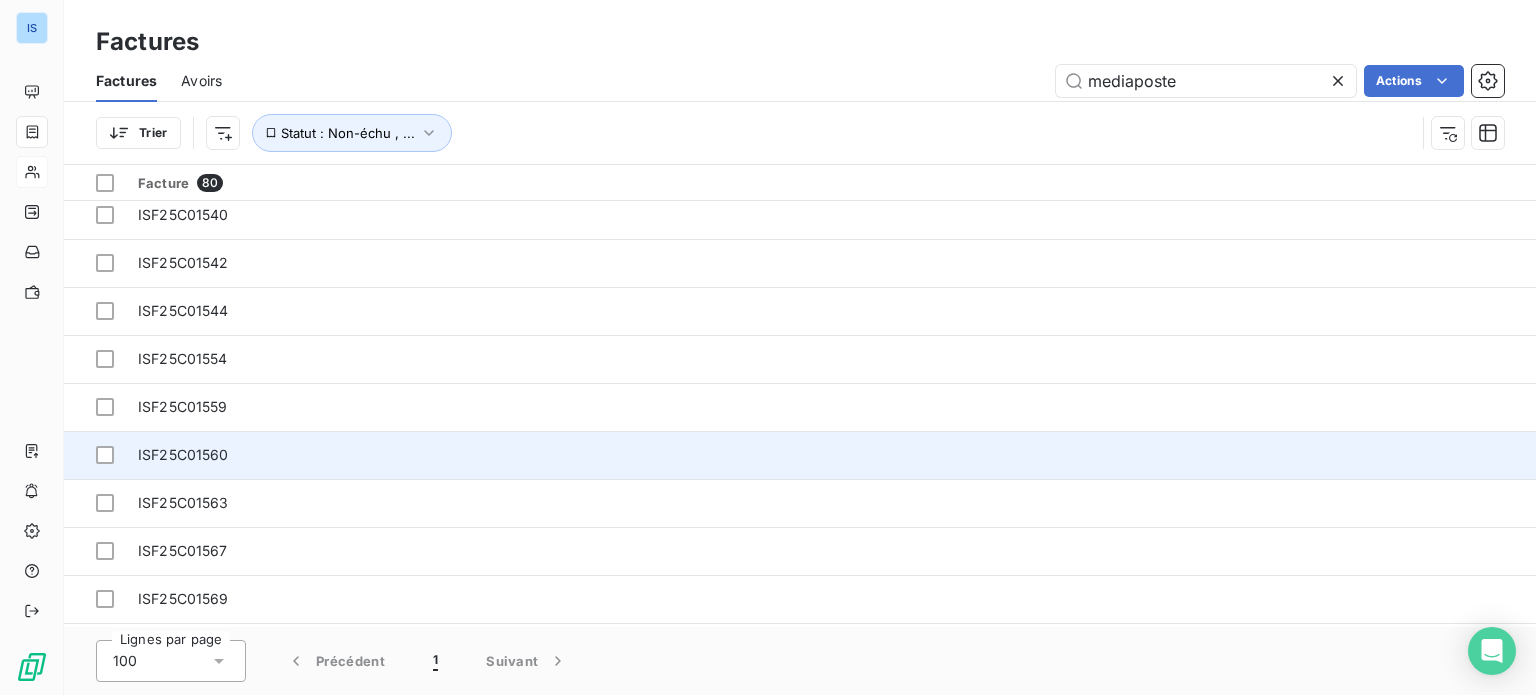 click on "ISF25C01560" at bounding box center [3597, 455] 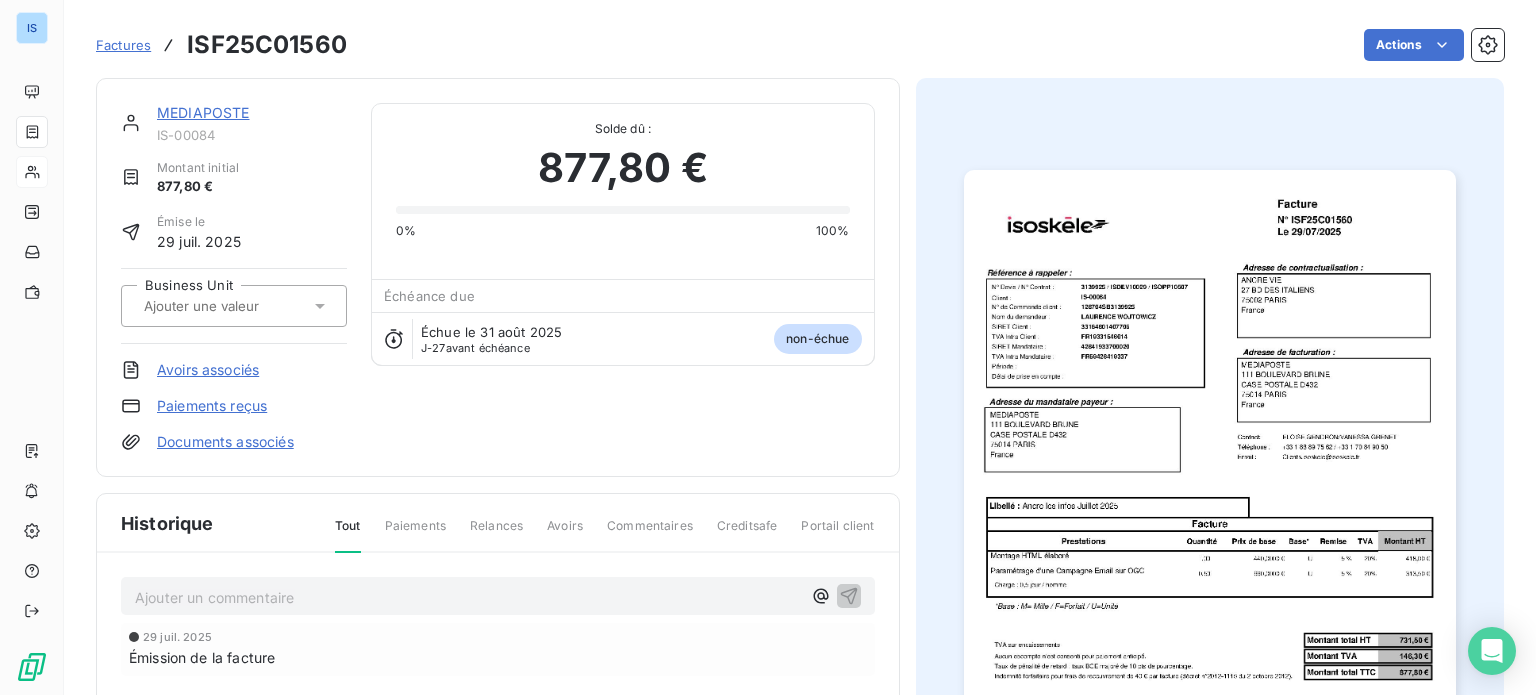 click at bounding box center (234, 306) 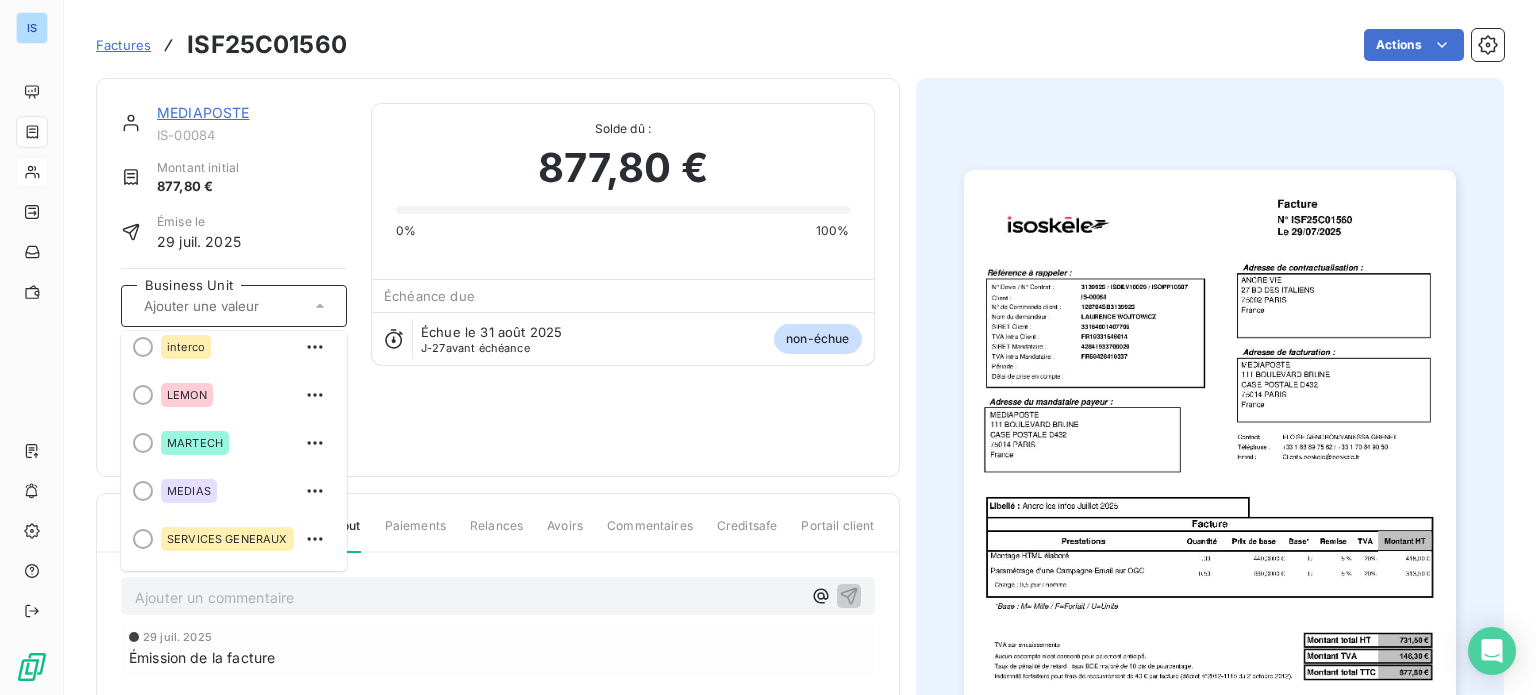 scroll, scrollTop: 303, scrollLeft: 0, axis: vertical 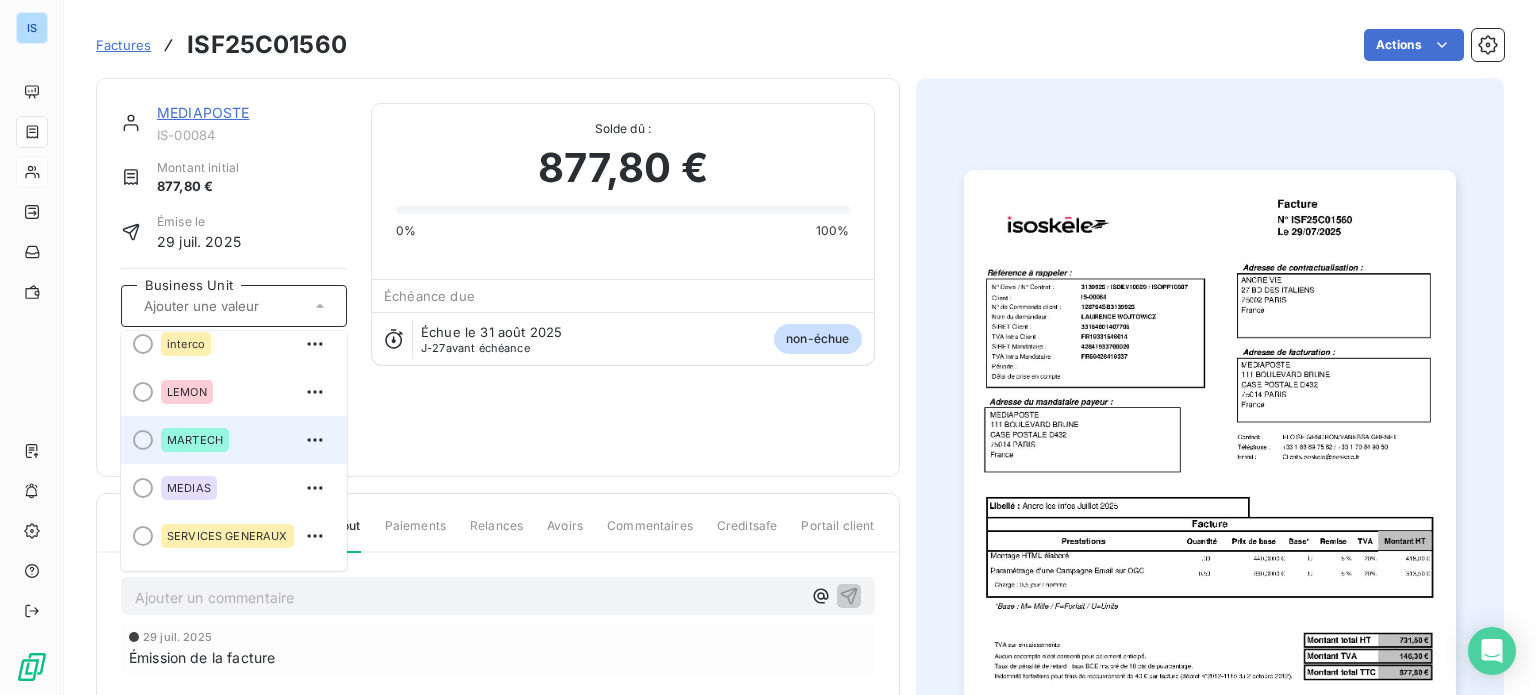 click on "MARTECH" at bounding box center (246, 440) 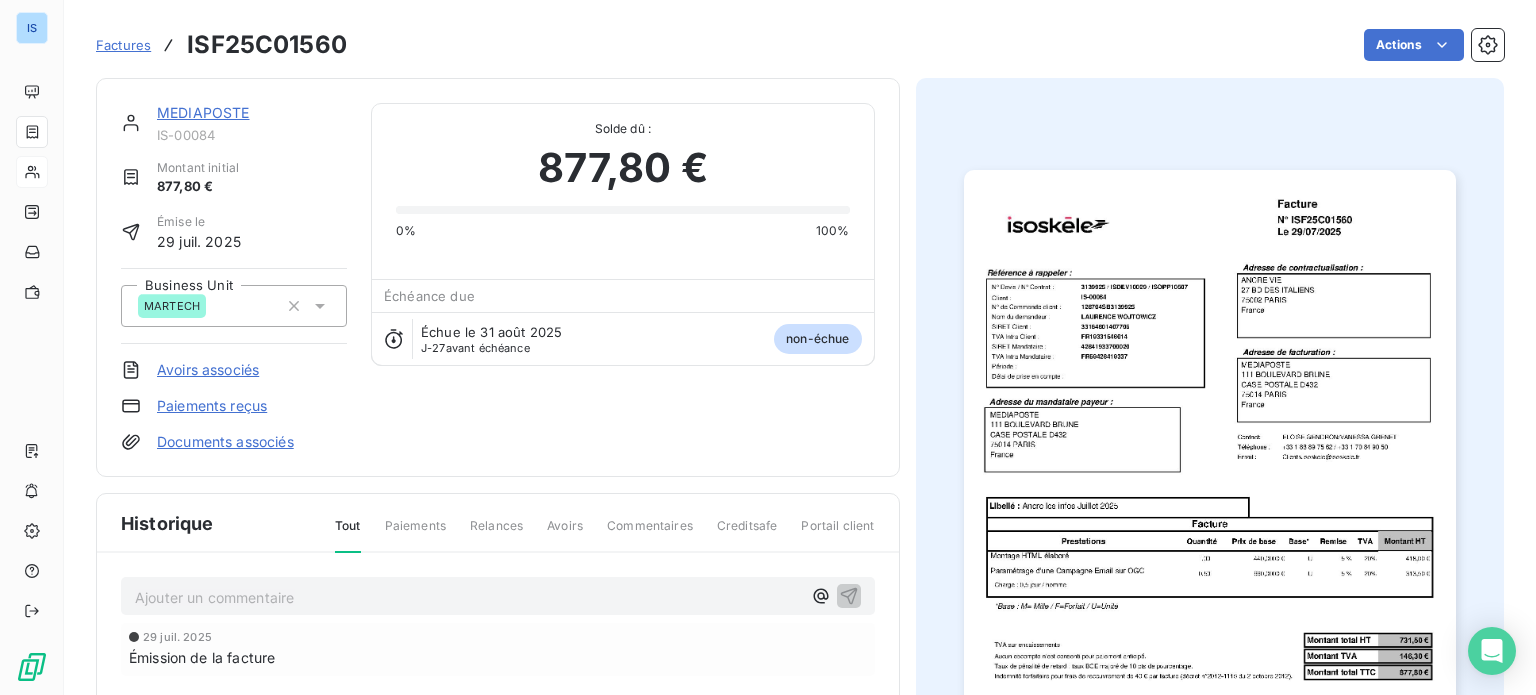 click on "Factures" at bounding box center (123, 45) 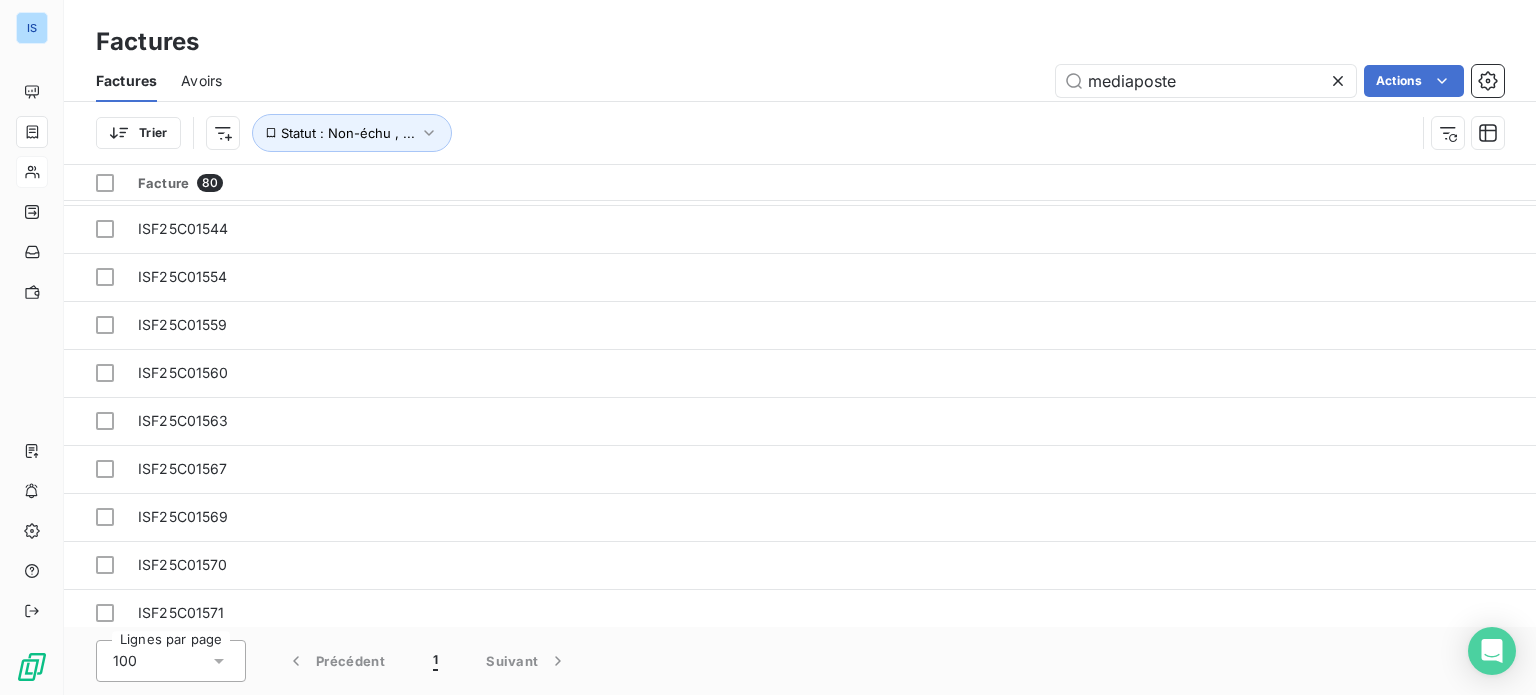 scroll, scrollTop: 2760, scrollLeft: 73, axis: both 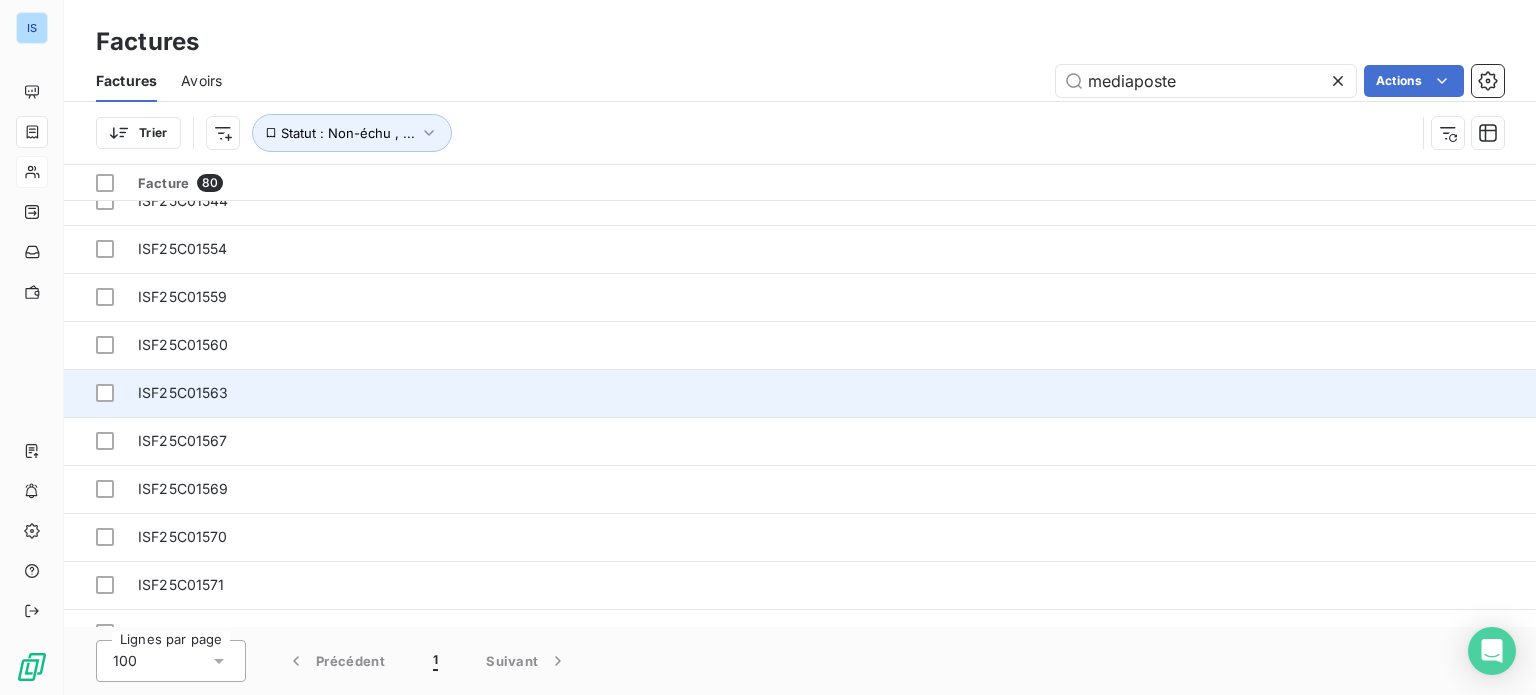 click on "ISF25C01563" at bounding box center [3597, 393] 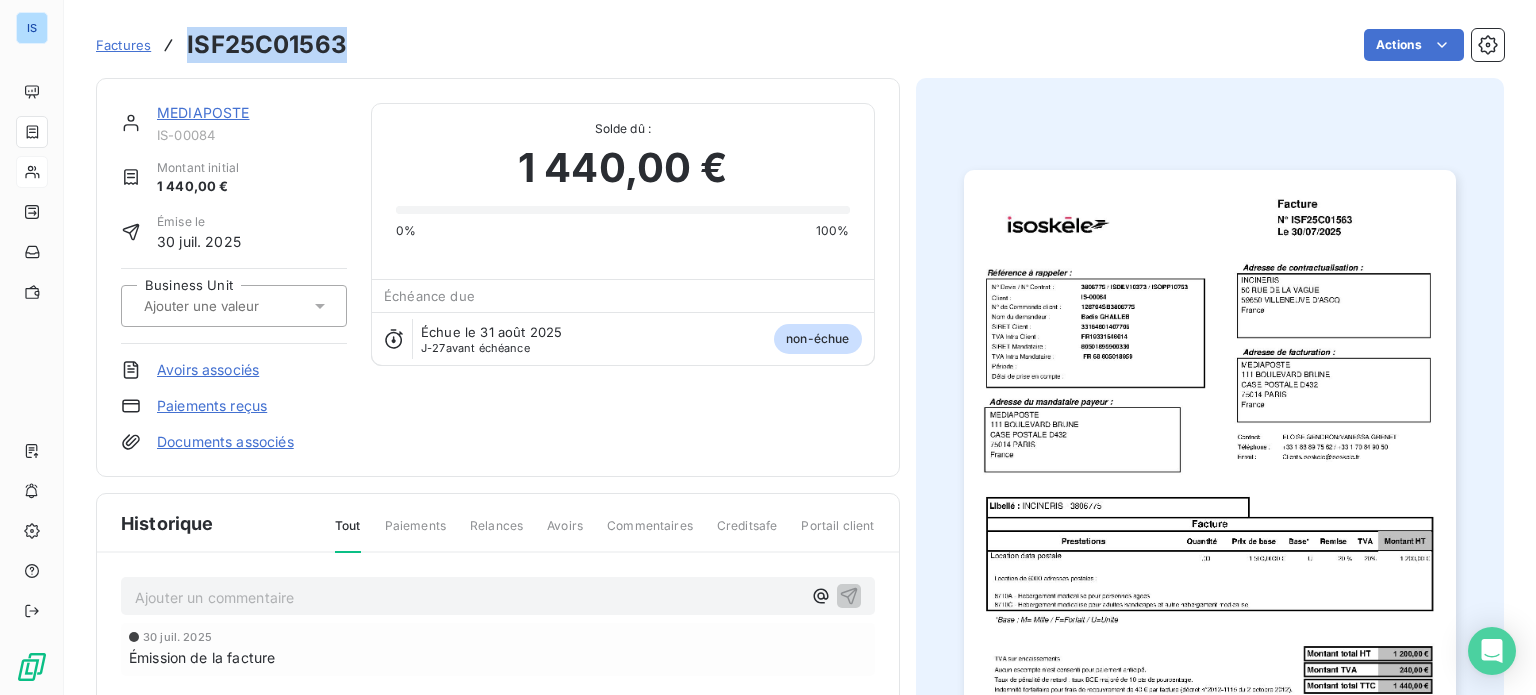 drag, startPoint x: 345, startPoint y: 38, endPoint x: 184, endPoint y: 37, distance: 161.00311 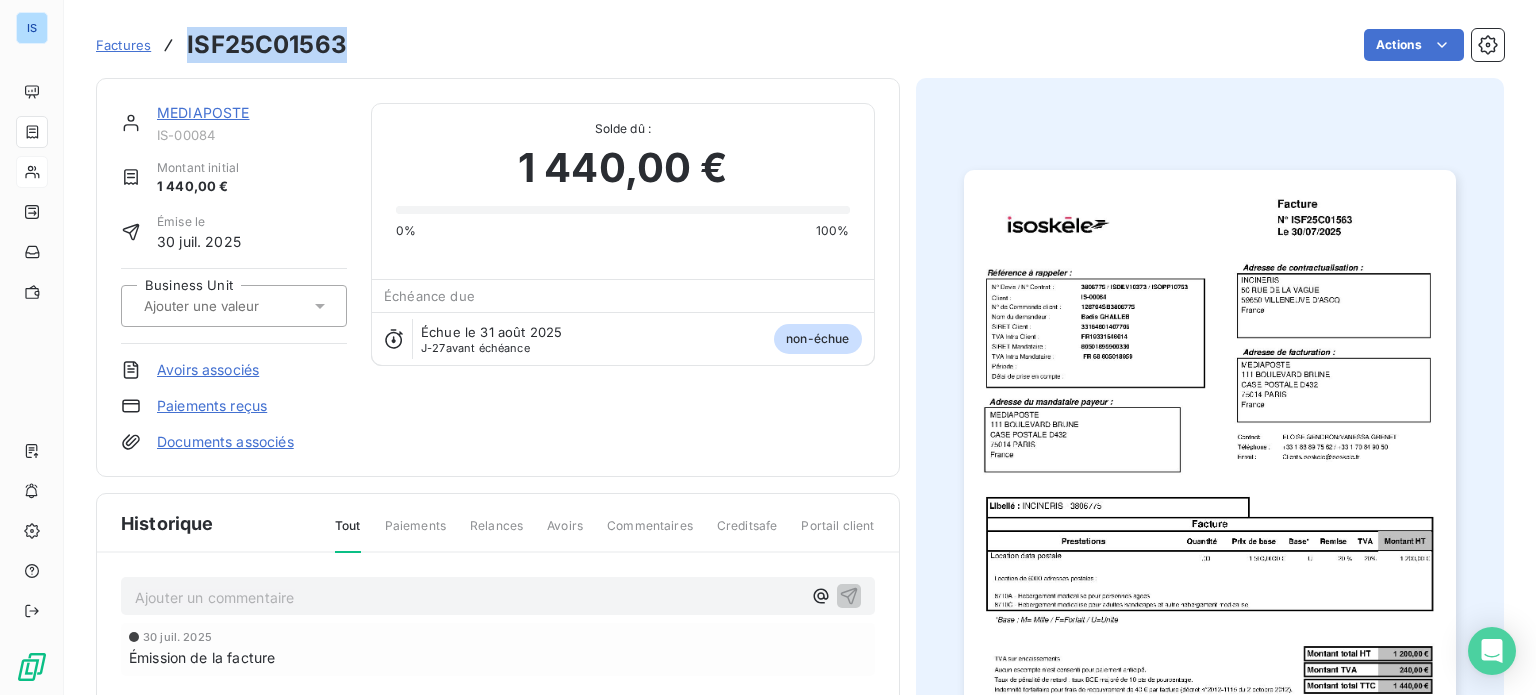 click on "Factures ISF25C01563 Actions" at bounding box center [800, 45] 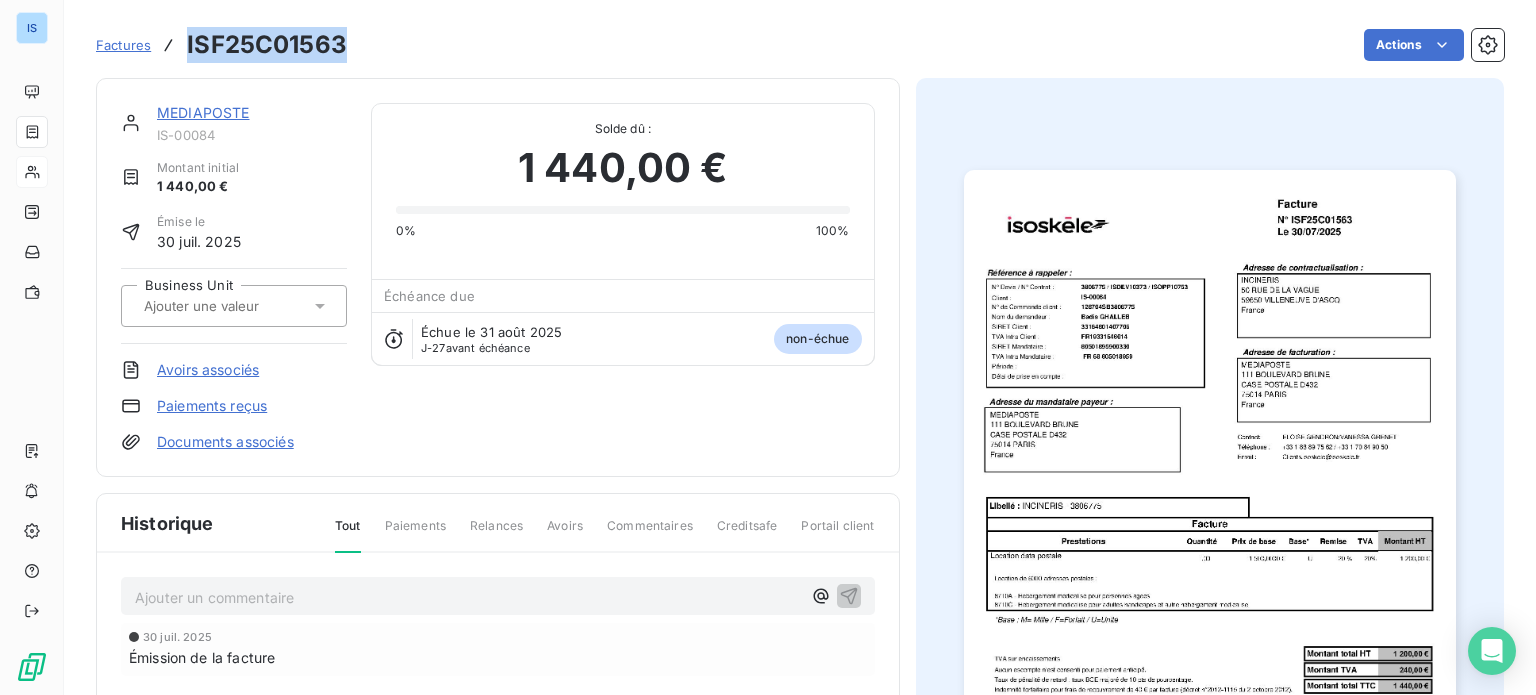 copy on "ISF25C01563" 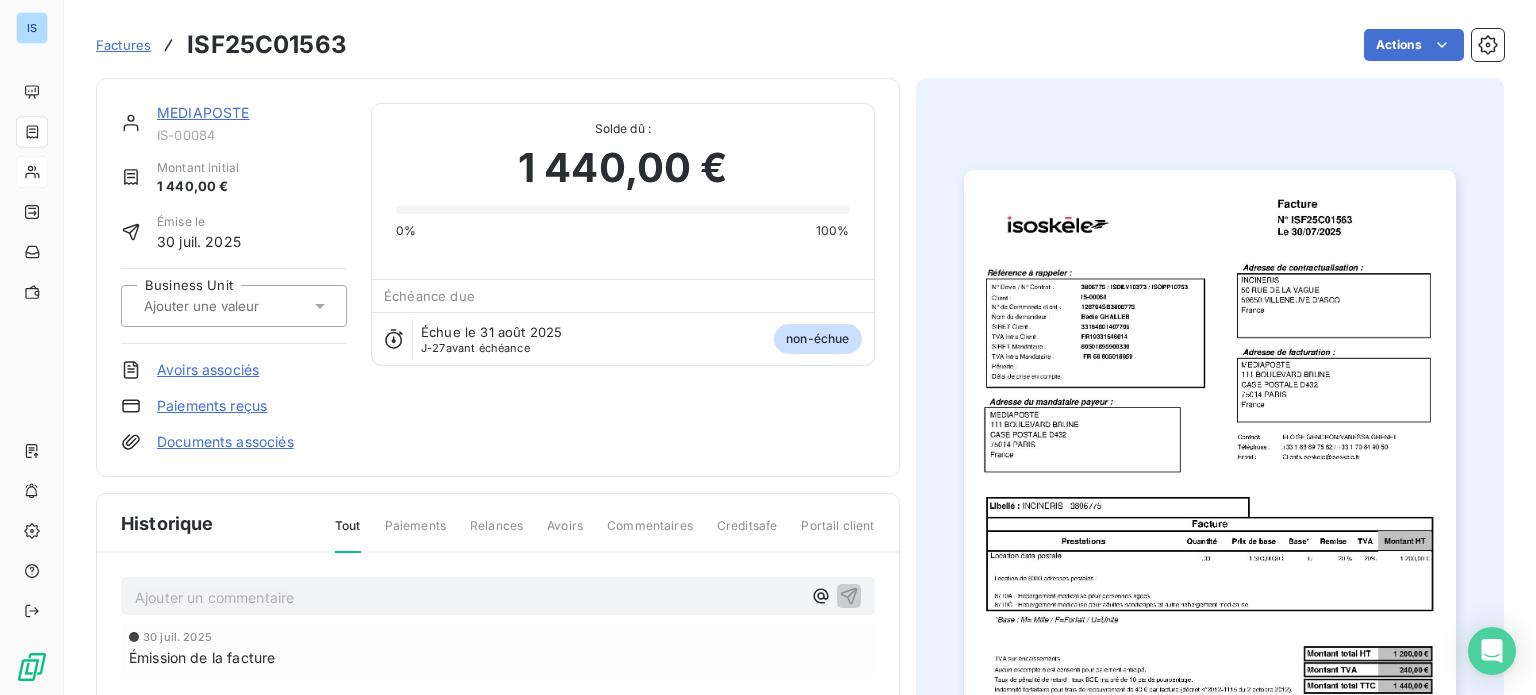 click 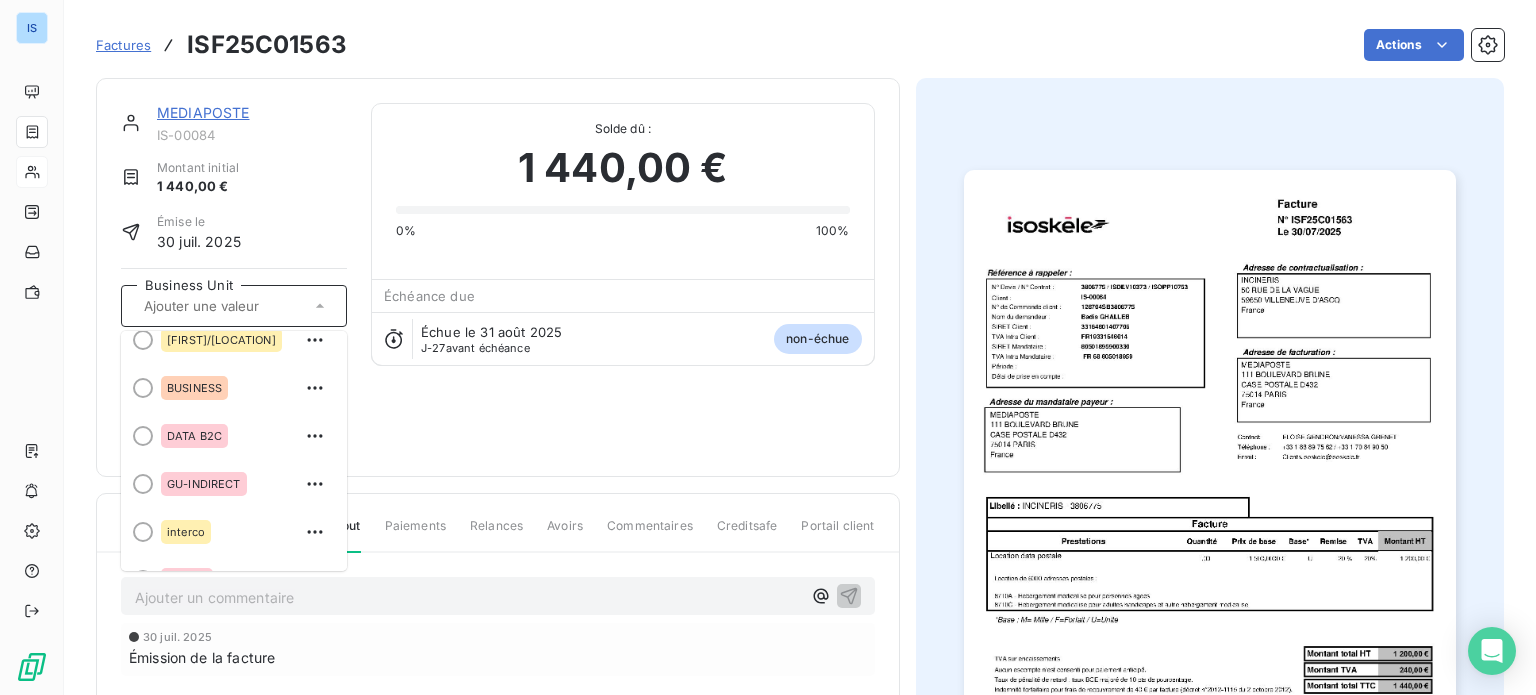 scroll, scrollTop: 117, scrollLeft: 0, axis: vertical 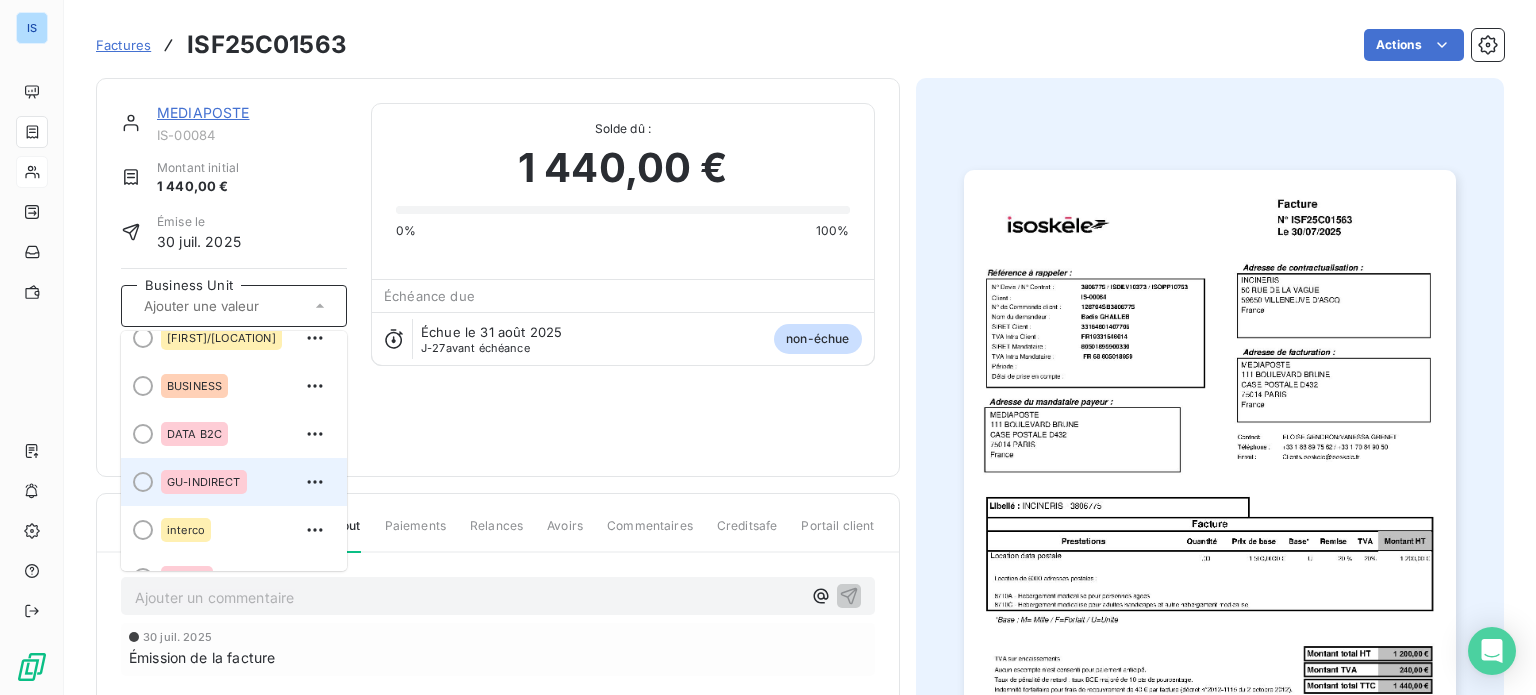click on "GU-INDIRECT" at bounding box center [204, 482] 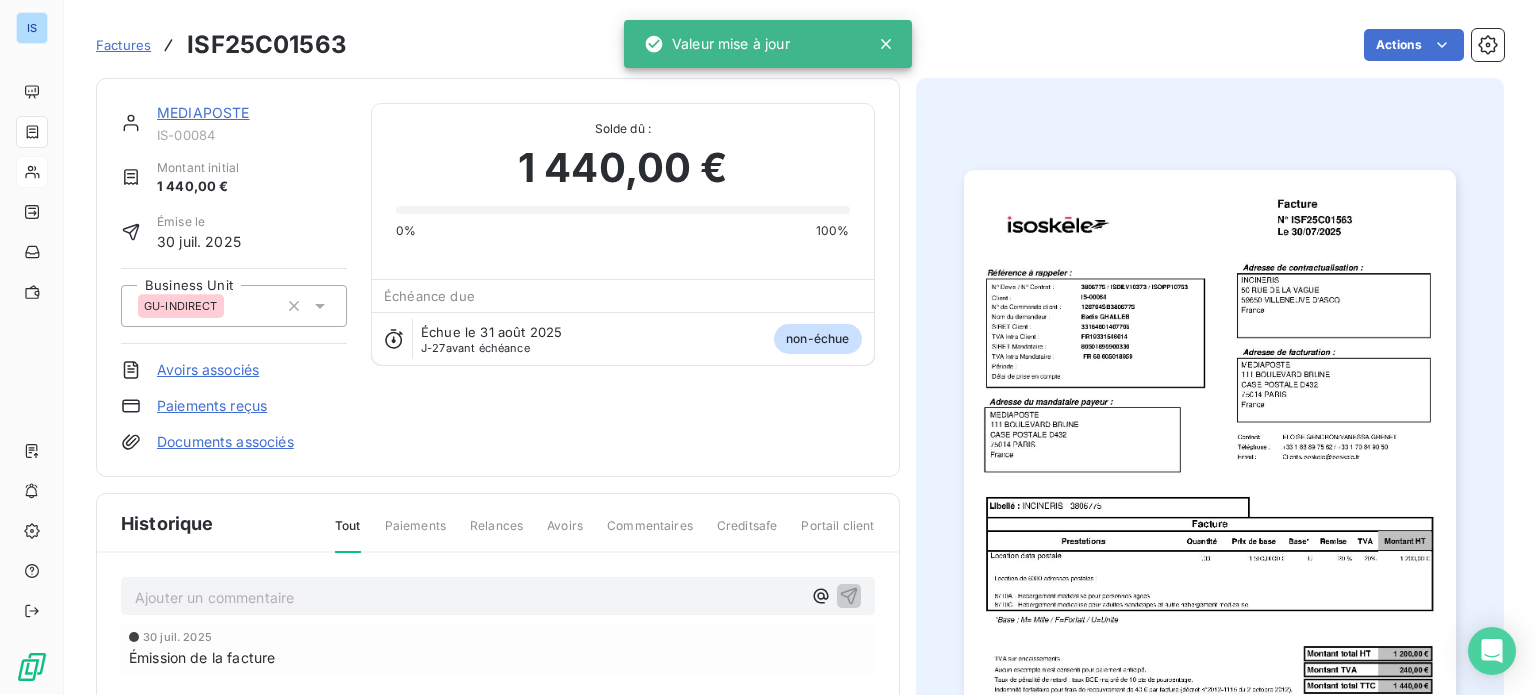 click on "Factures" at bounding box center (123, 45) 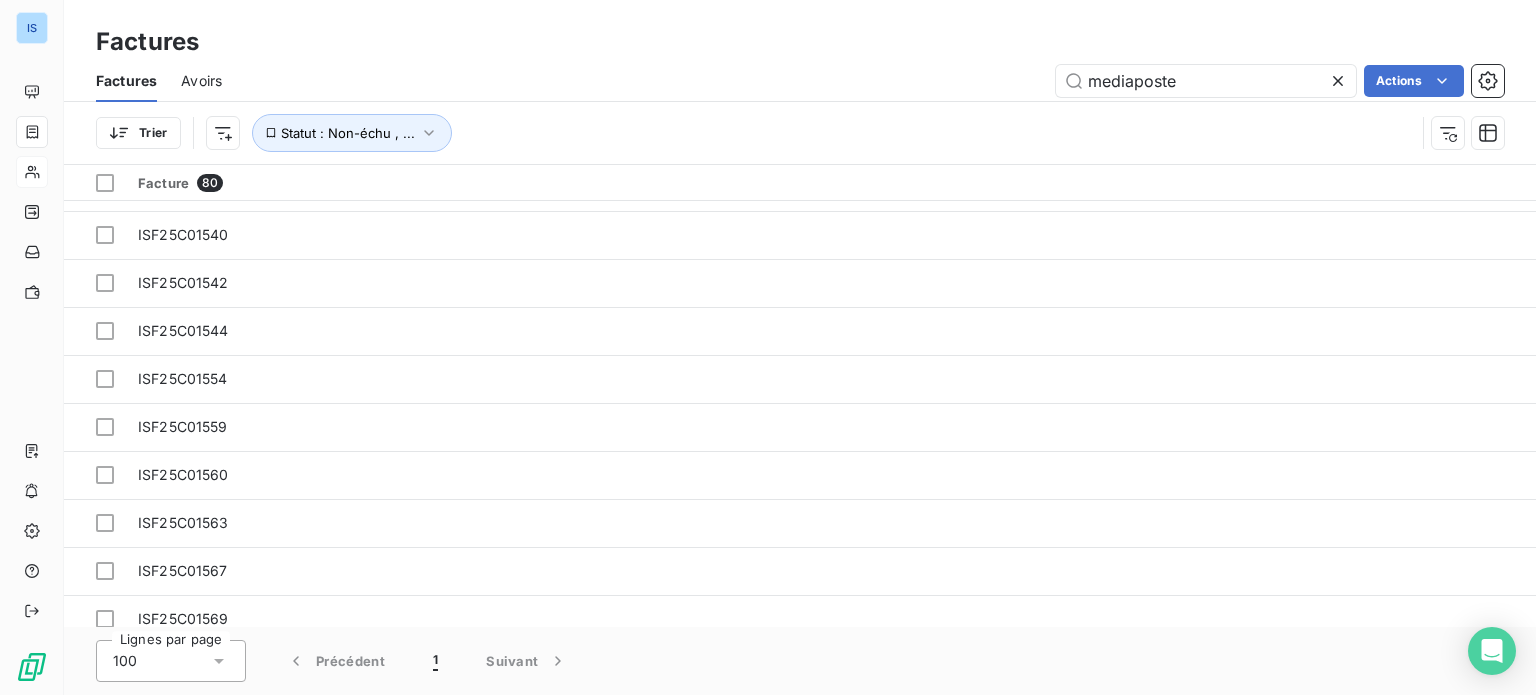 scroll, scrollTop: 2684, scrollLeft: 73, axis: both 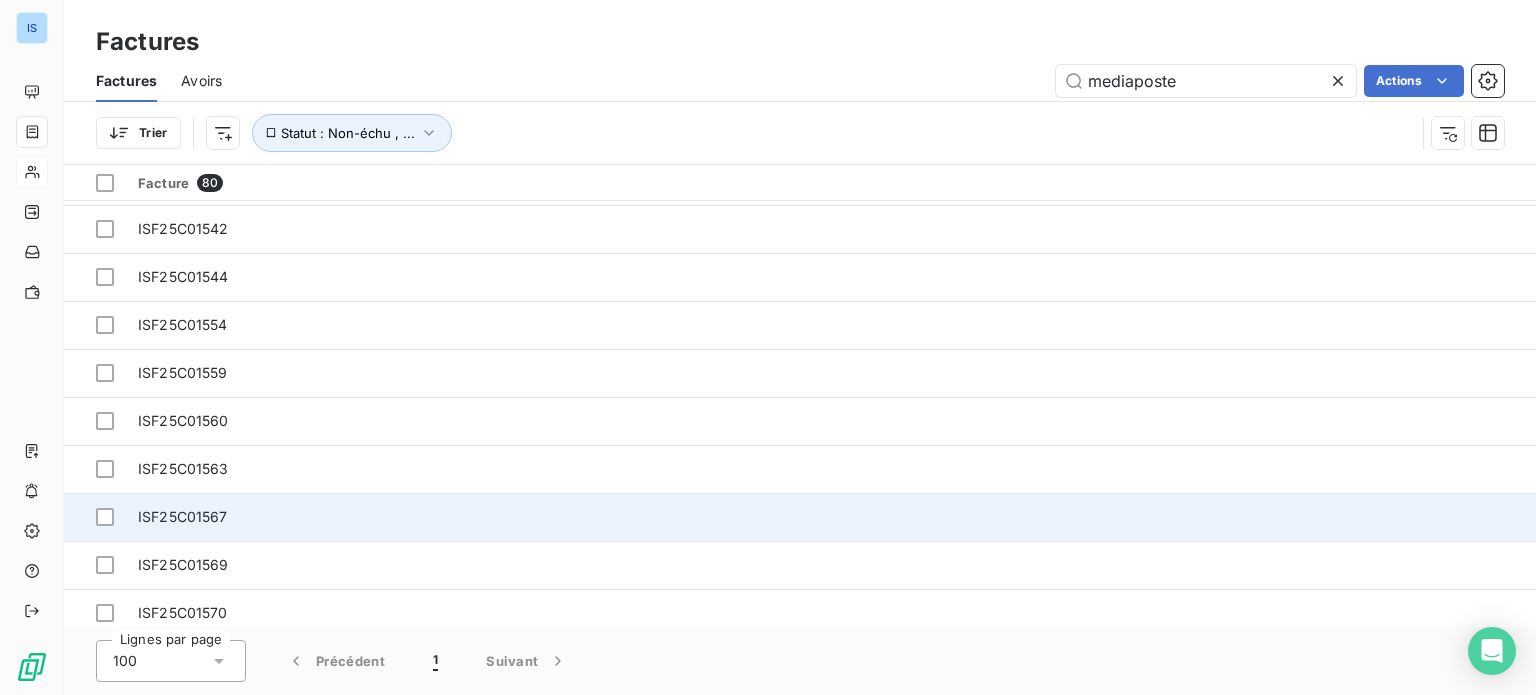 click on "ISF25C01567" at bounding box center [183, 516] 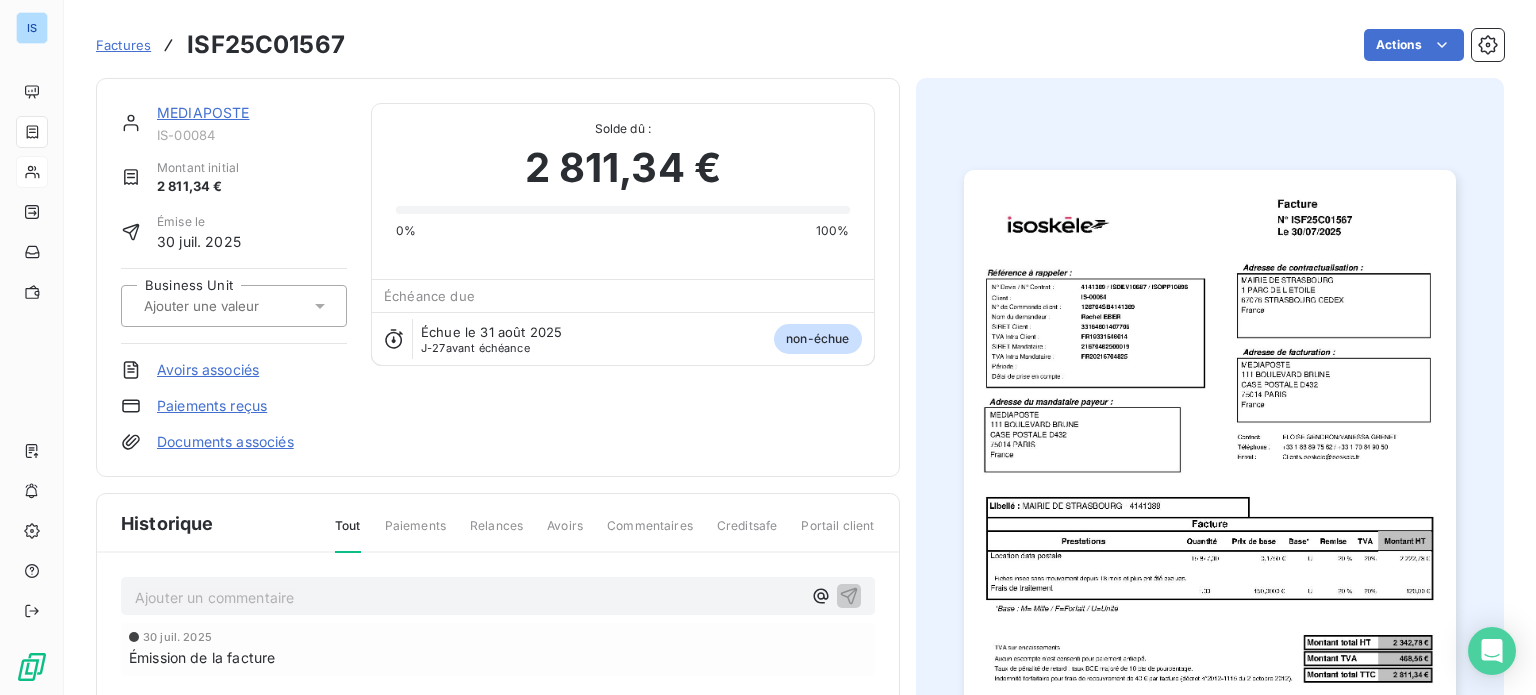 click 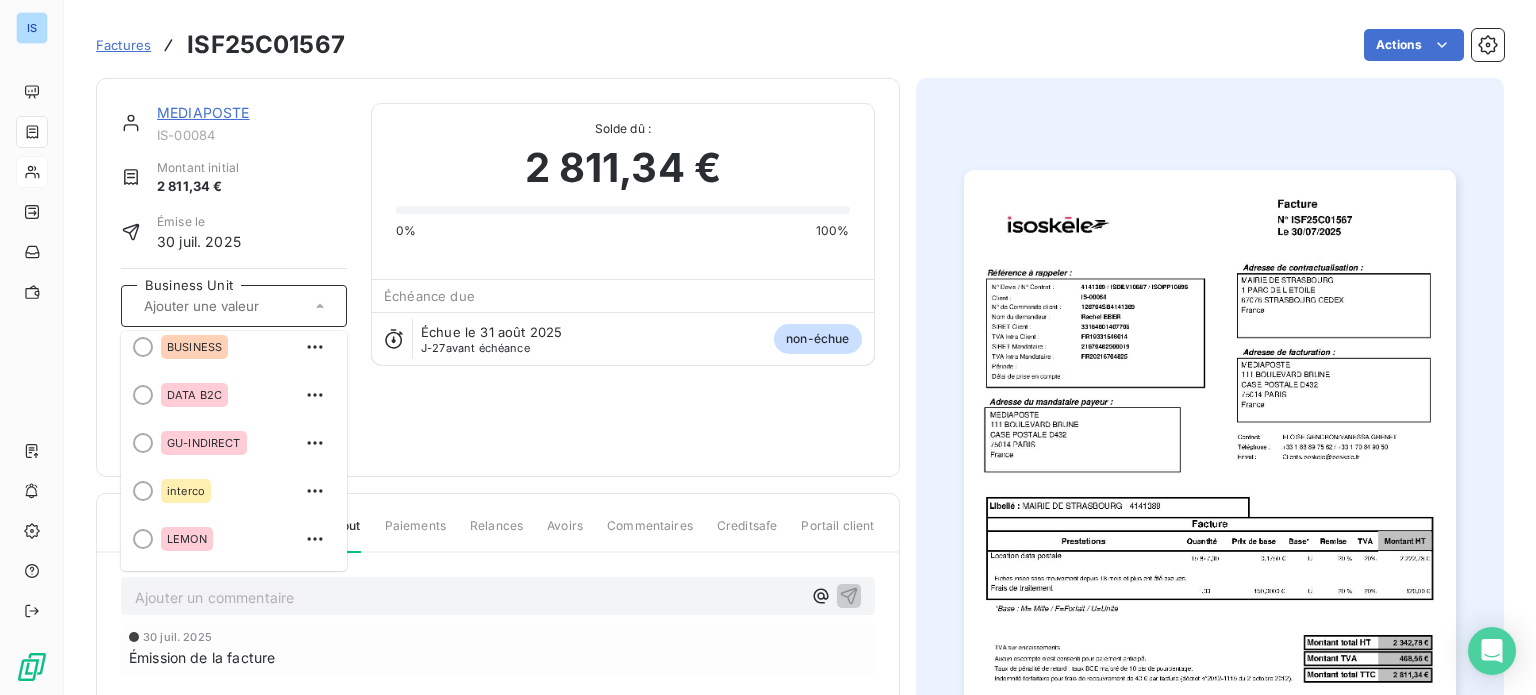 scroll, scrollTop: 160, scrollLeft: 0, axis: vertical 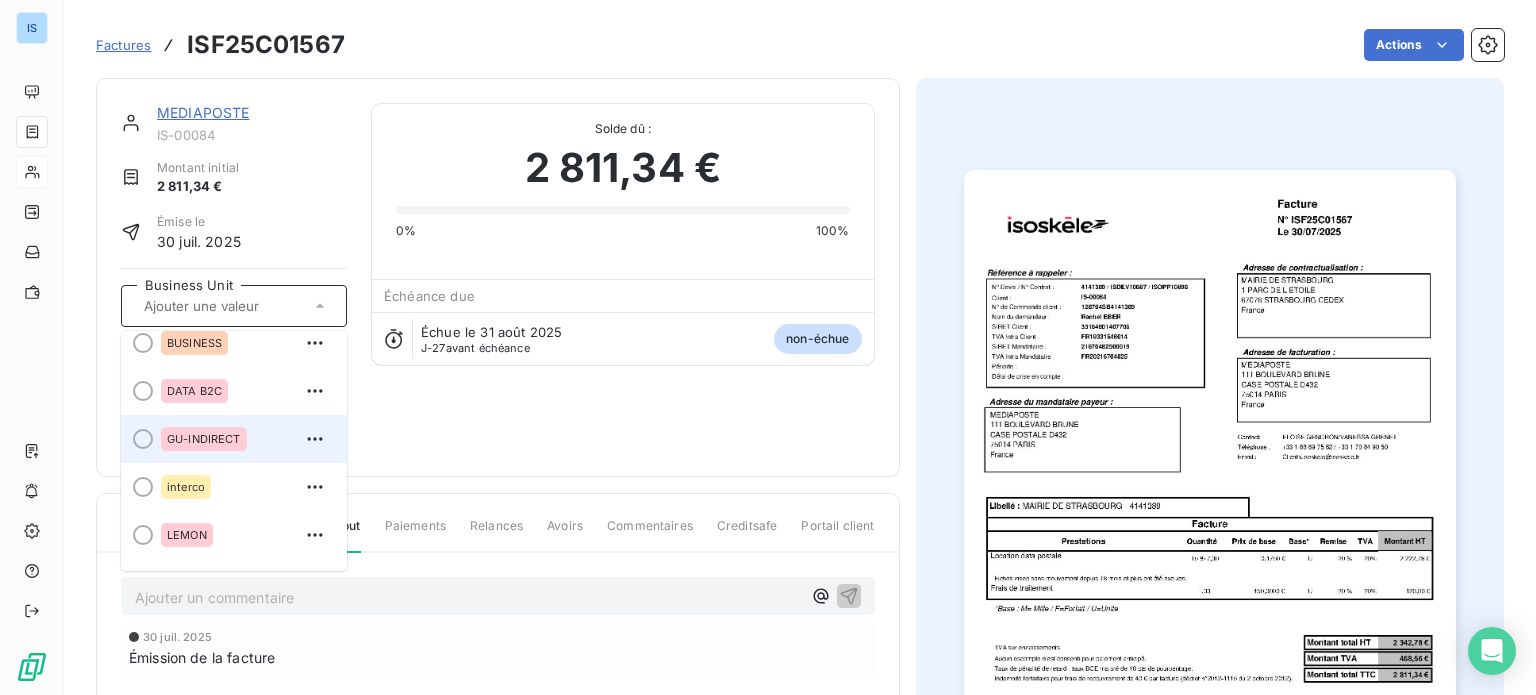 click on "GU-INDIRECT" at bounding box center [234, 439] 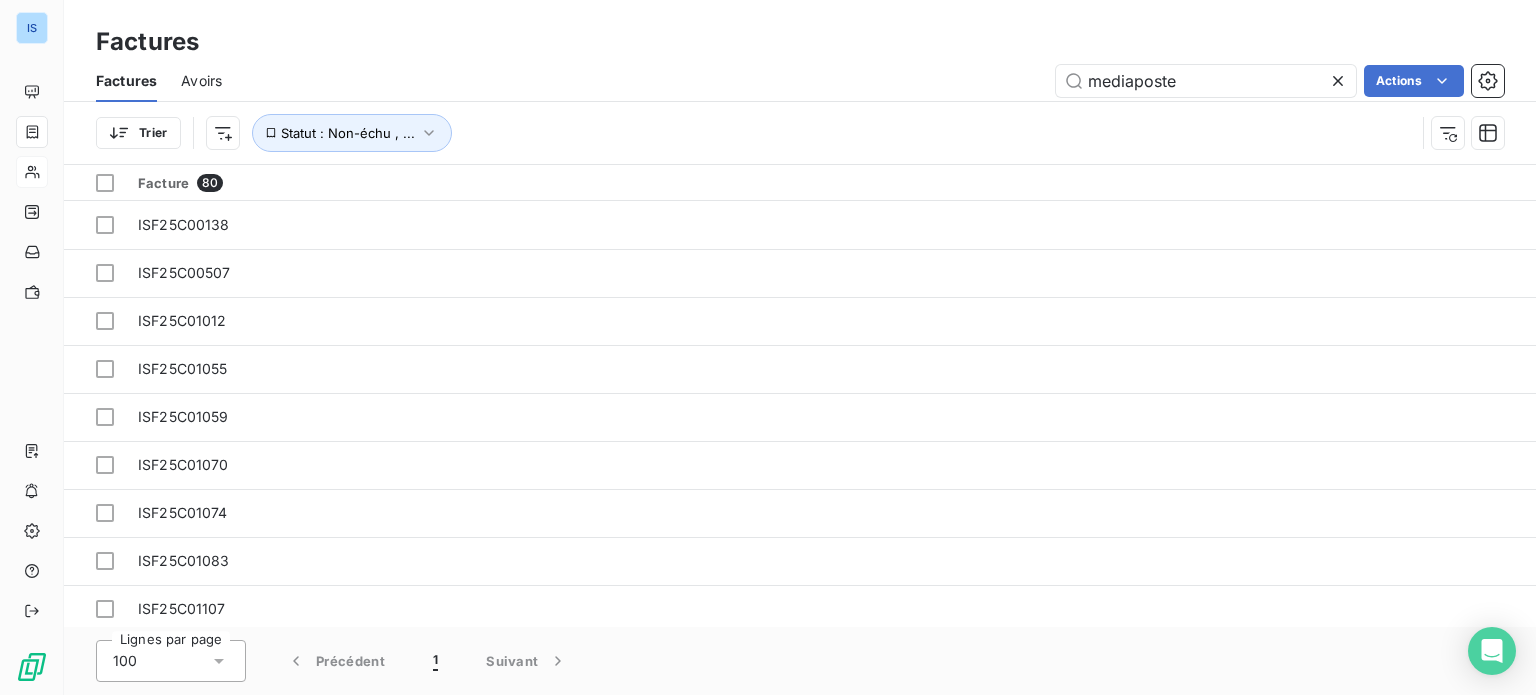 scroll, scrollTop: 0, scrollLeft: 73, axis: horizontal 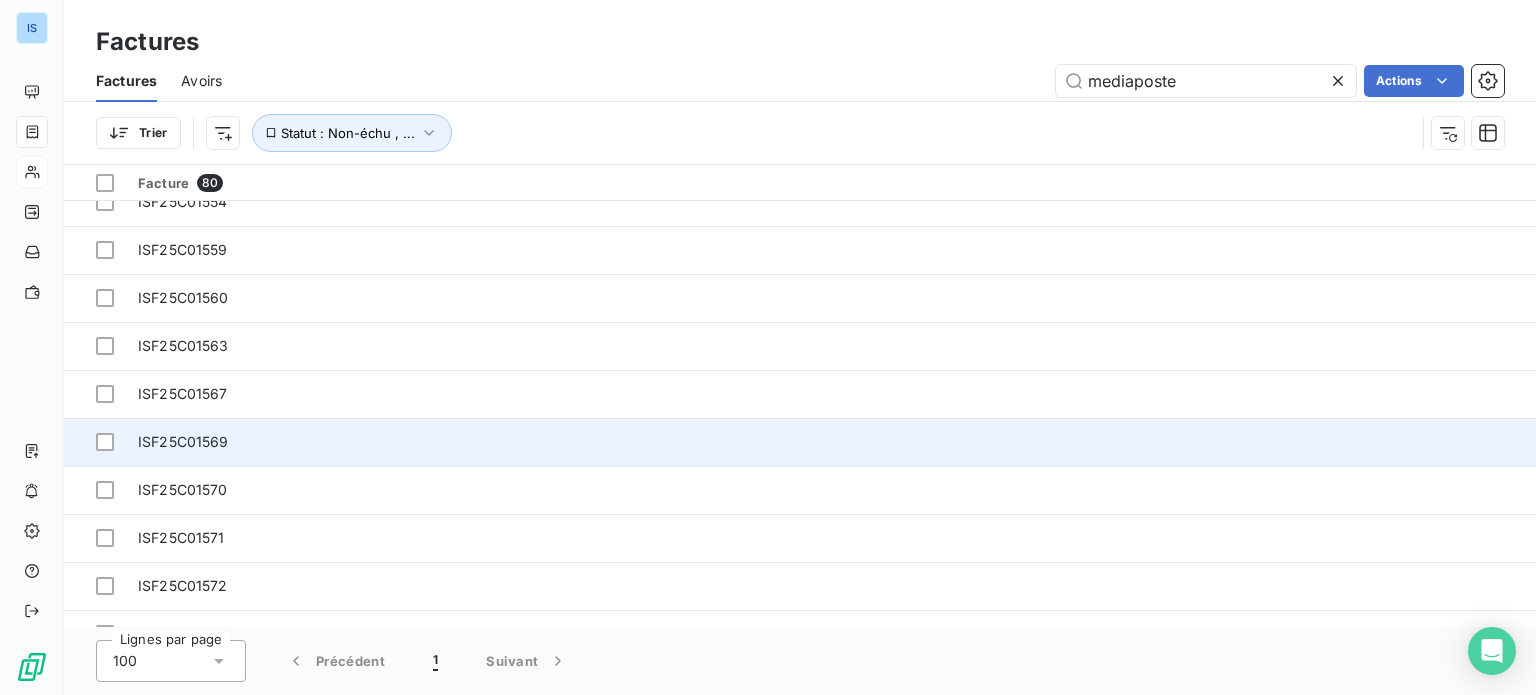 click on "ISF25C01569" at bounding box center [183, 441] 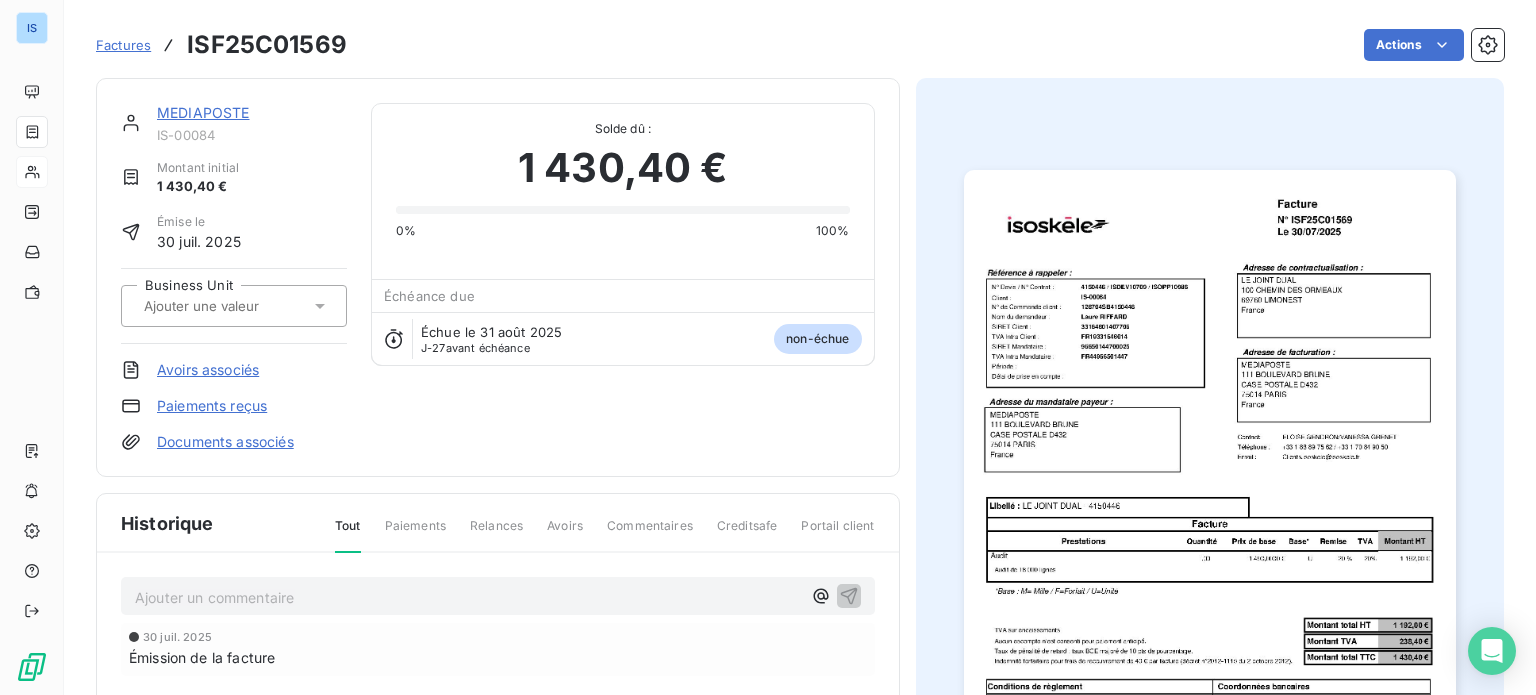 click 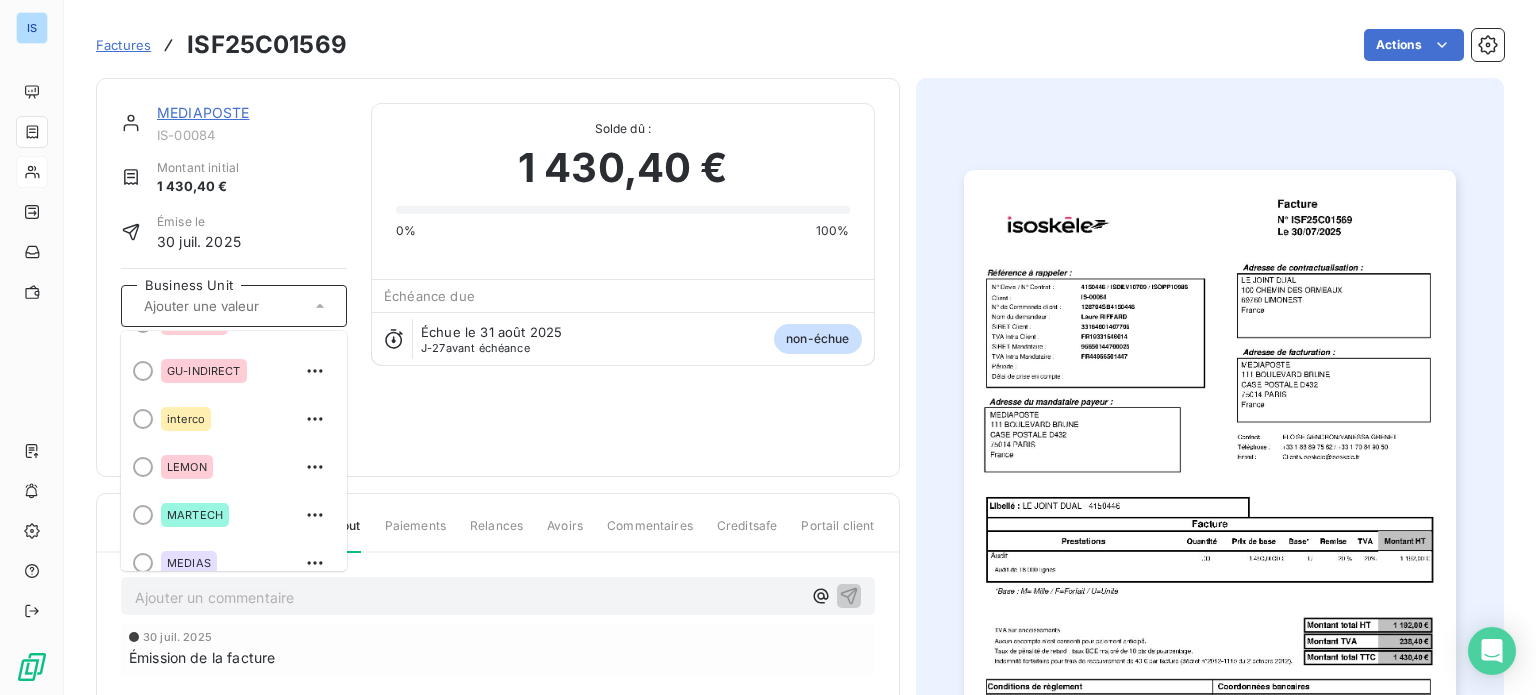 scroll, scrollTop: 232, scrollLeft: 0, axis: vertical 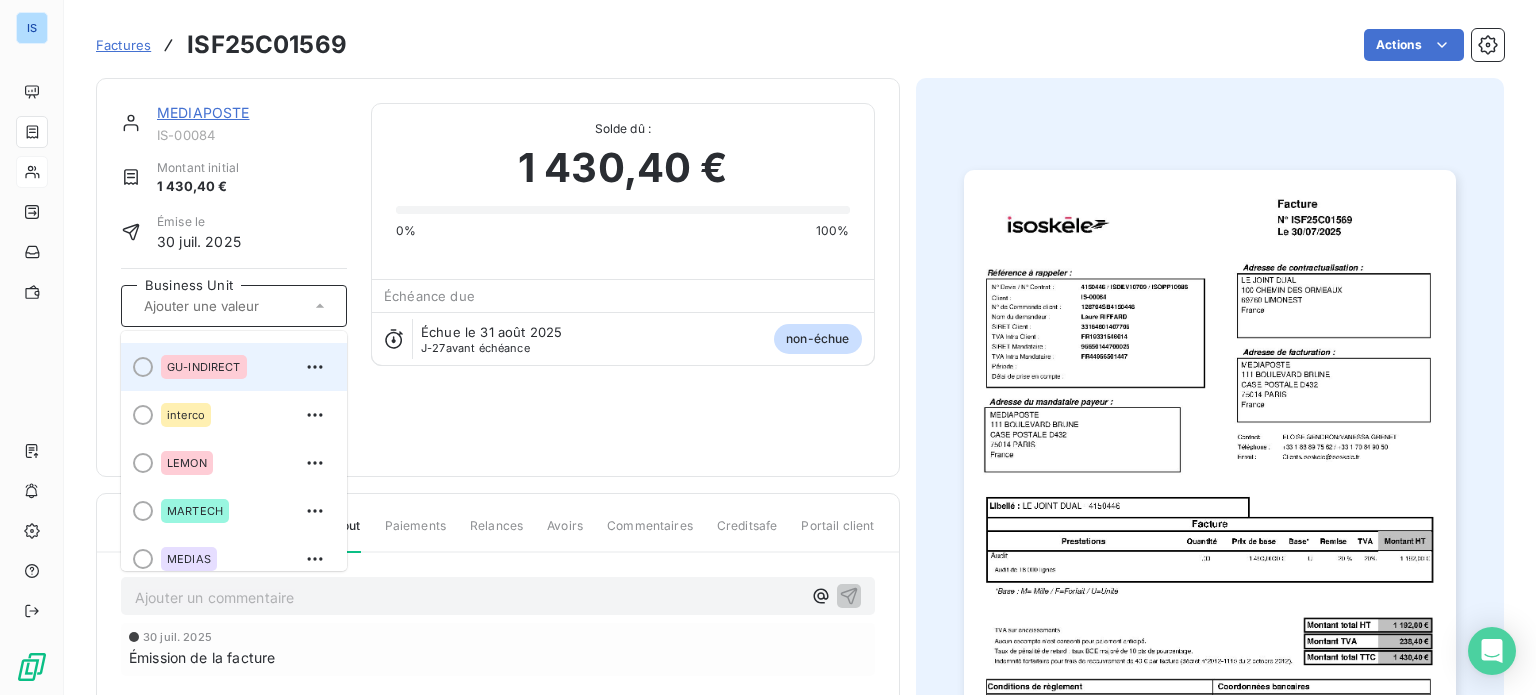 click on "GU-INDIRECT" at bounding box center [246, 367] 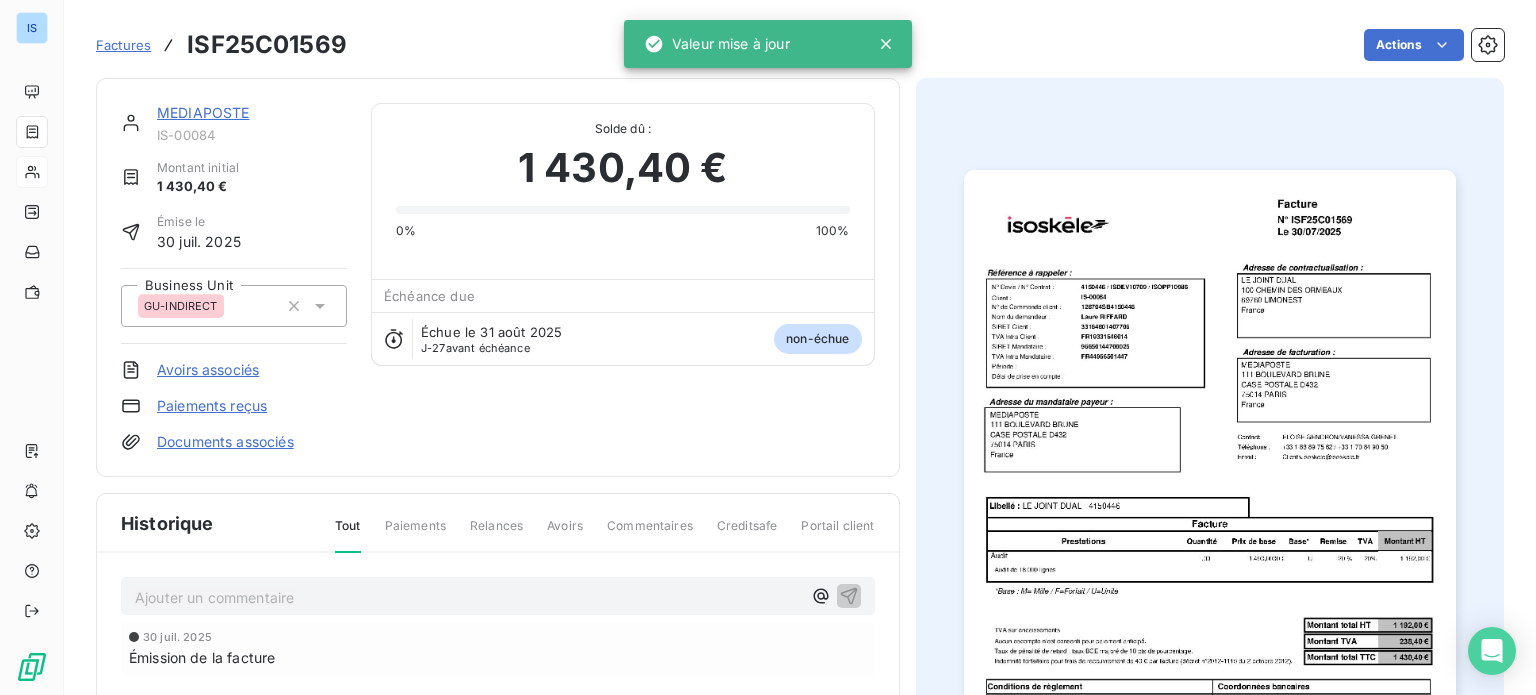 click on "Factures" at bounding box center (123, 45) 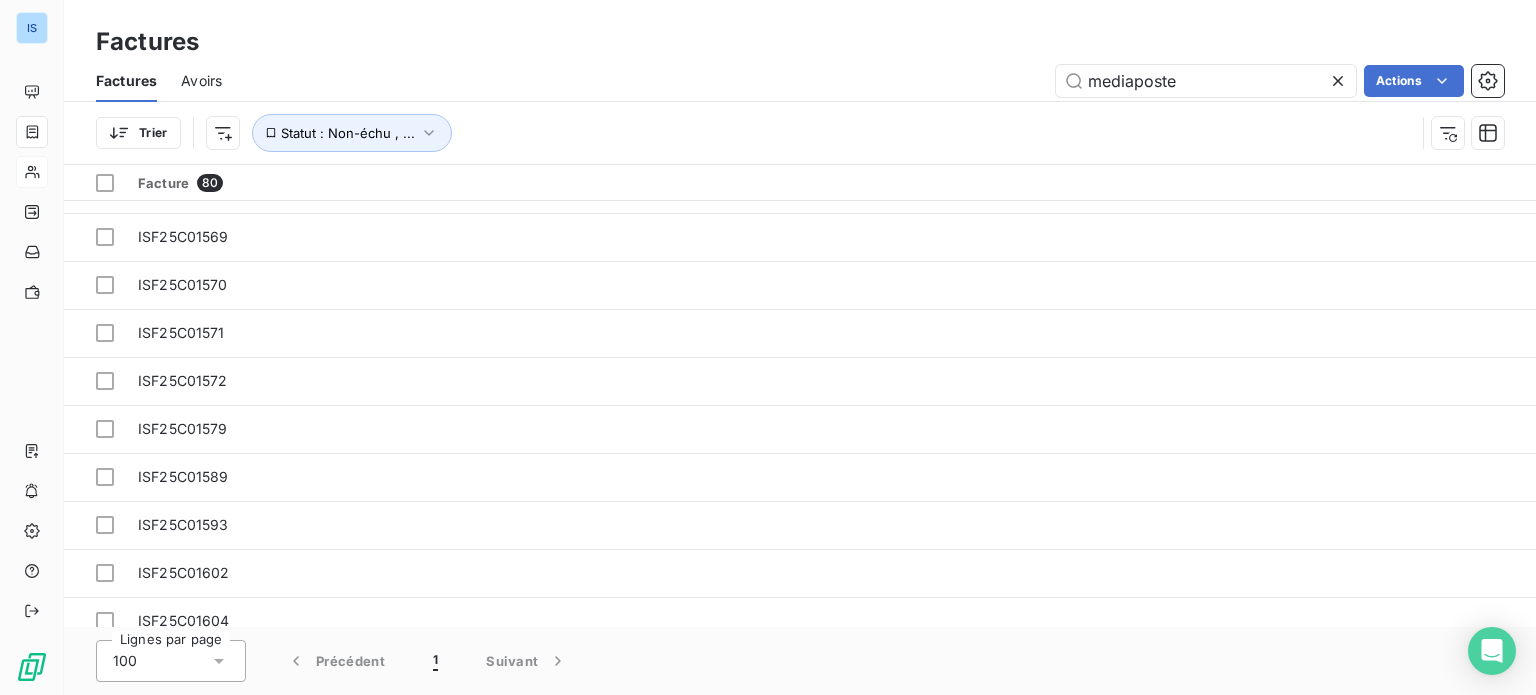 scroll, scrollTop: 2916, scrollLeft: 0, axis: vertical 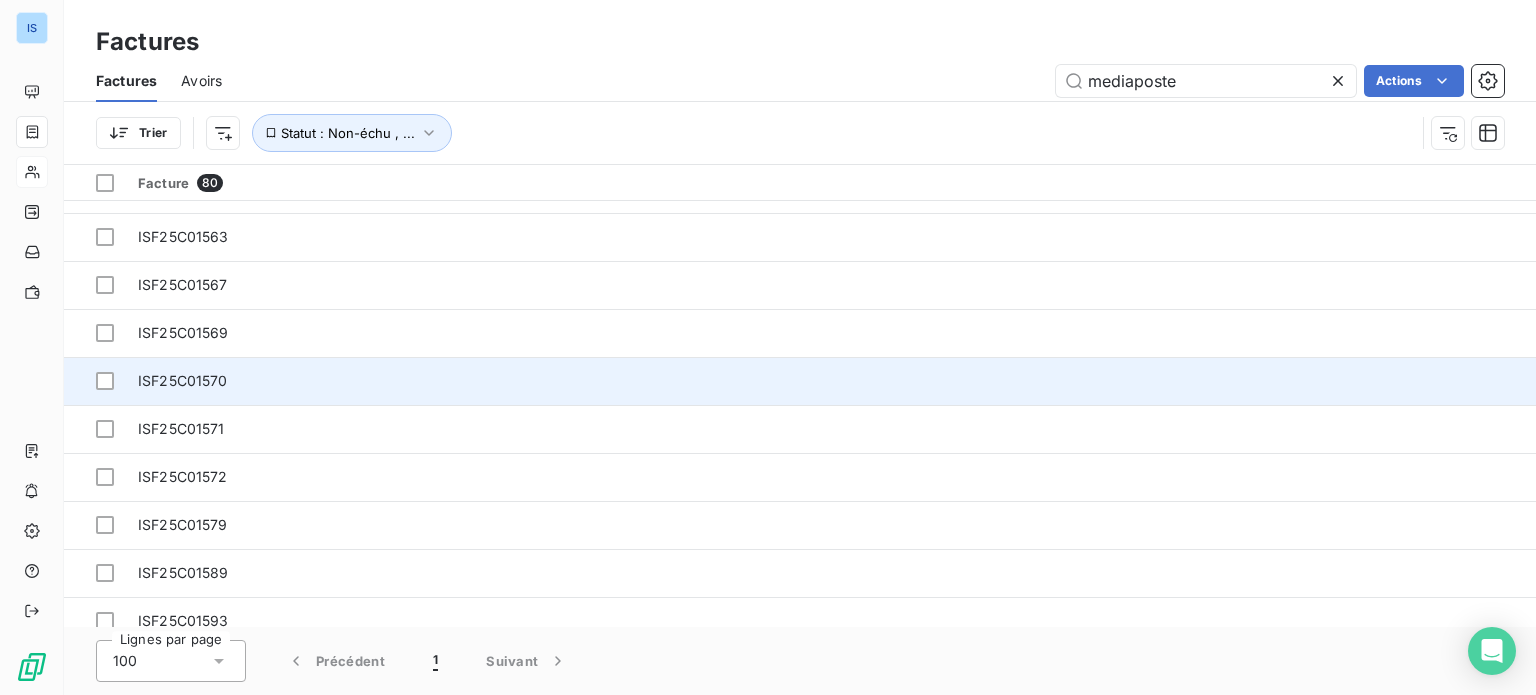 click on "ISF25C01570" at bounding box center (3597, 381) 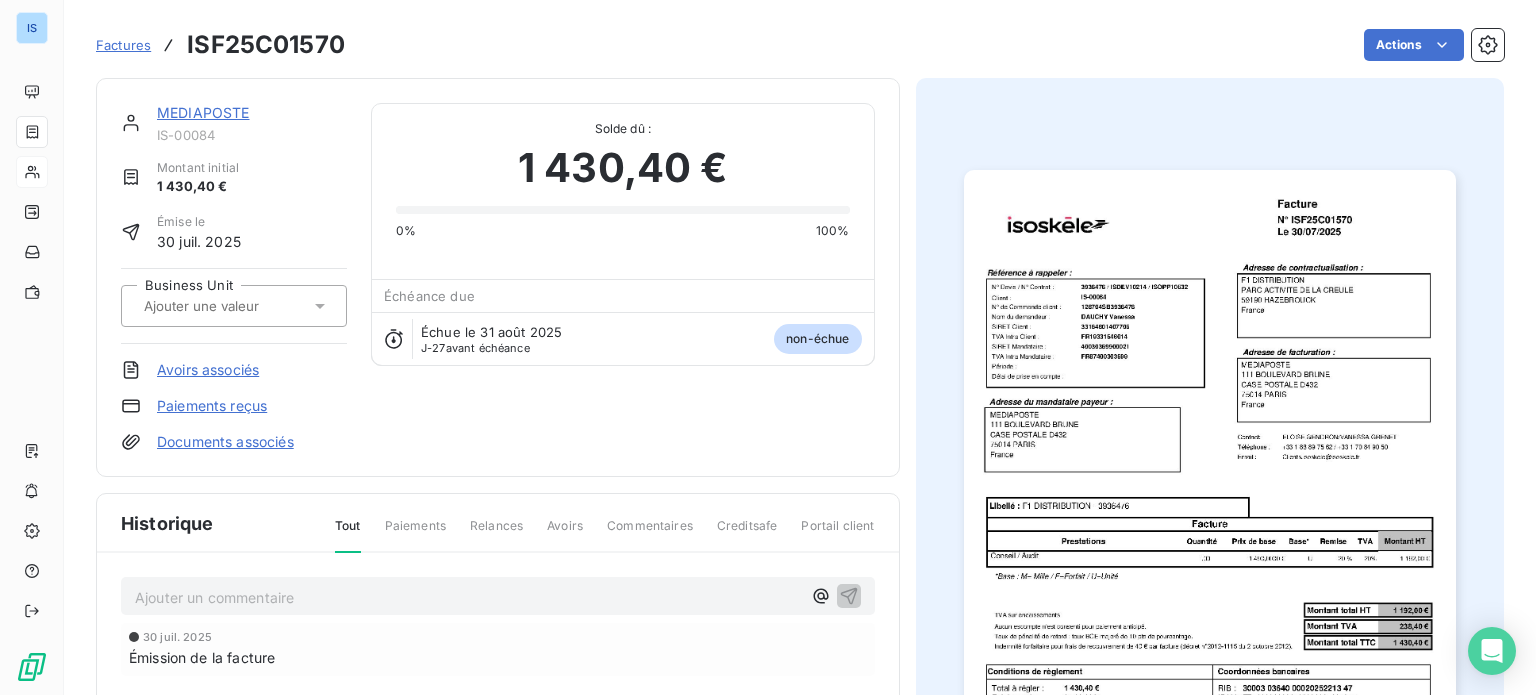 click on "Business Unit" at bounding box center (234, 306) 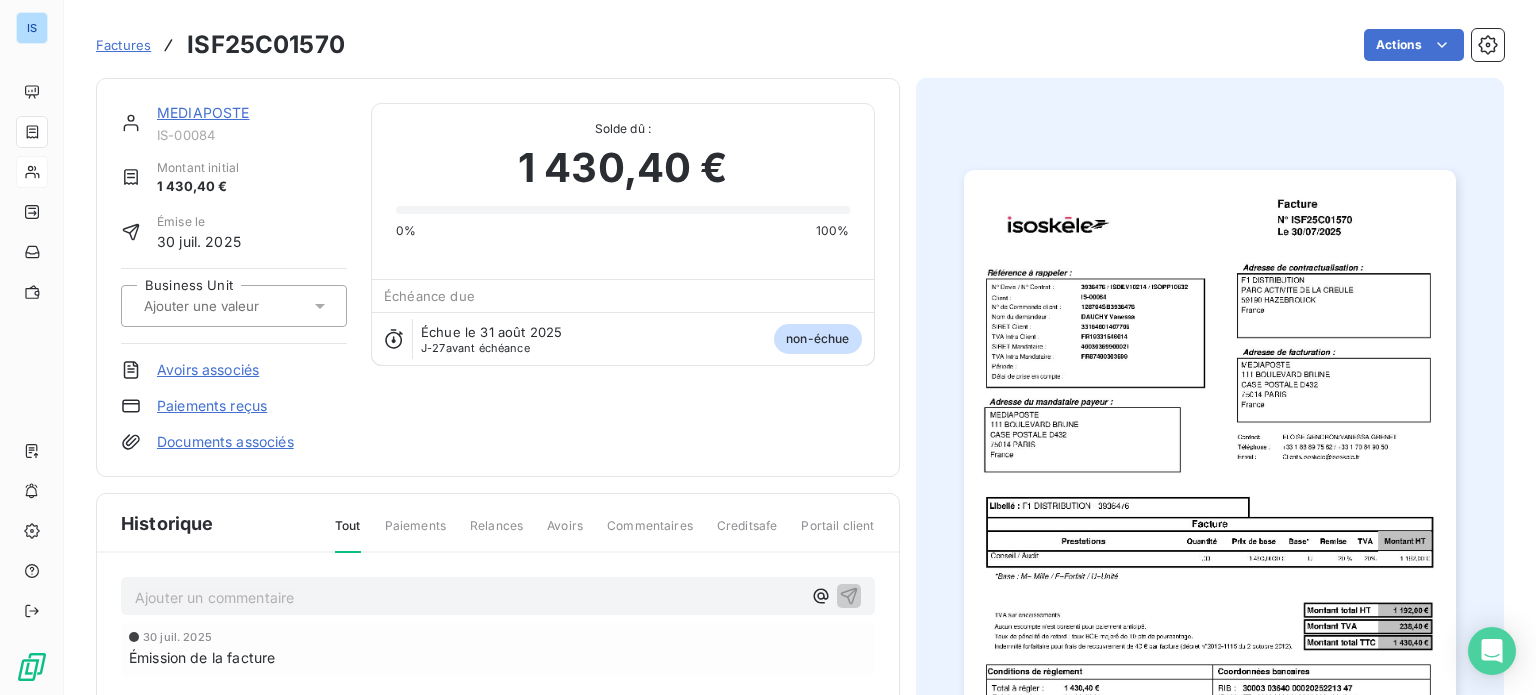 click at bounding box center (224, 306) 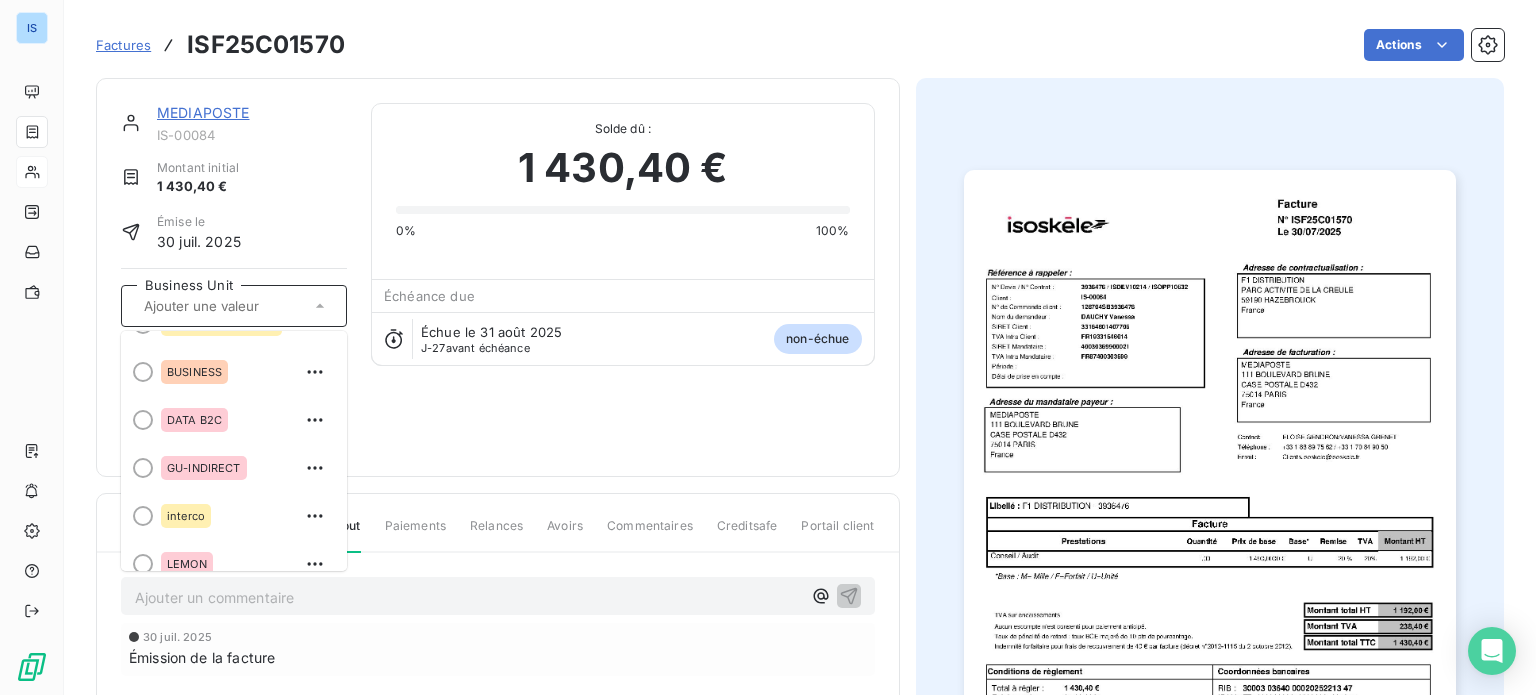 scroll, scrollTop: 136, scrollLeft: 0, axis: vertical 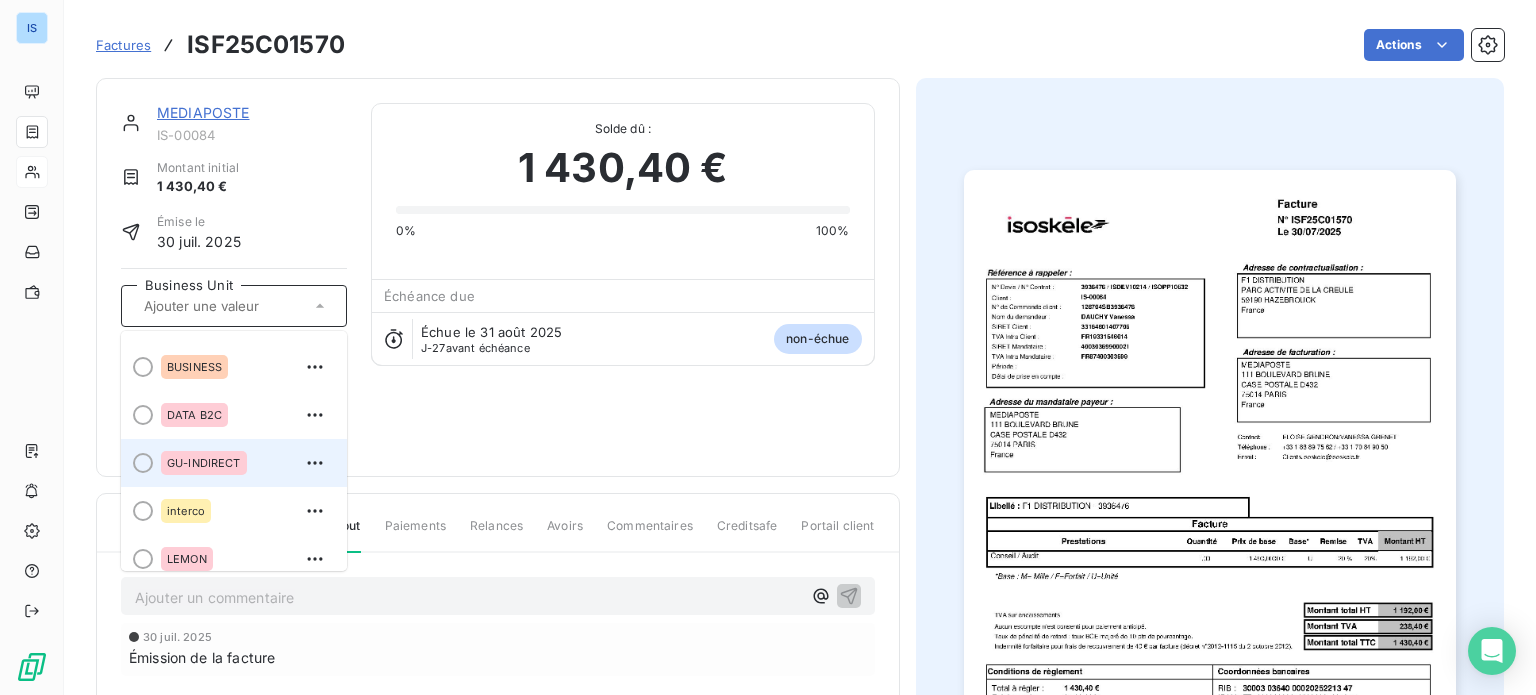 click on "GU-INDIRECT" at bounding box center [204, 463] 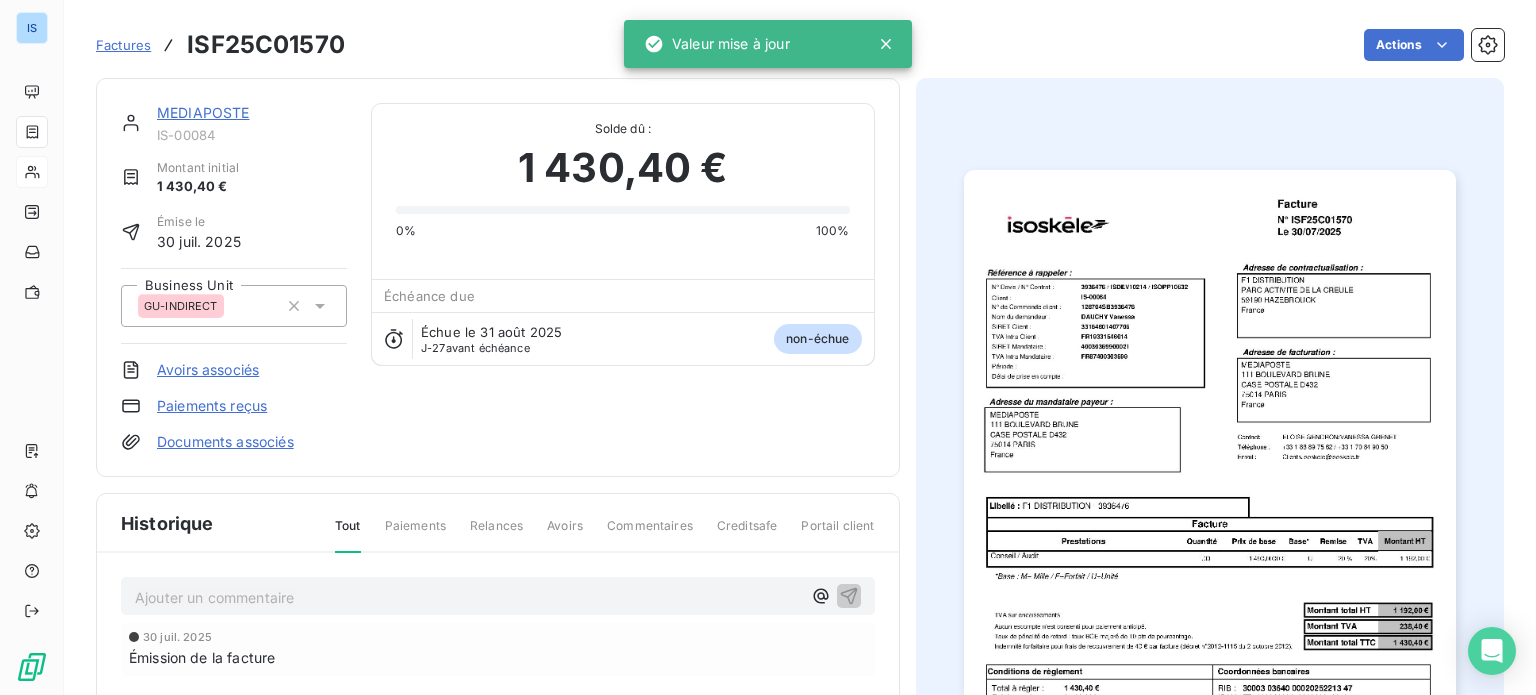 click on "Factures" at bounding box center (123, 45) 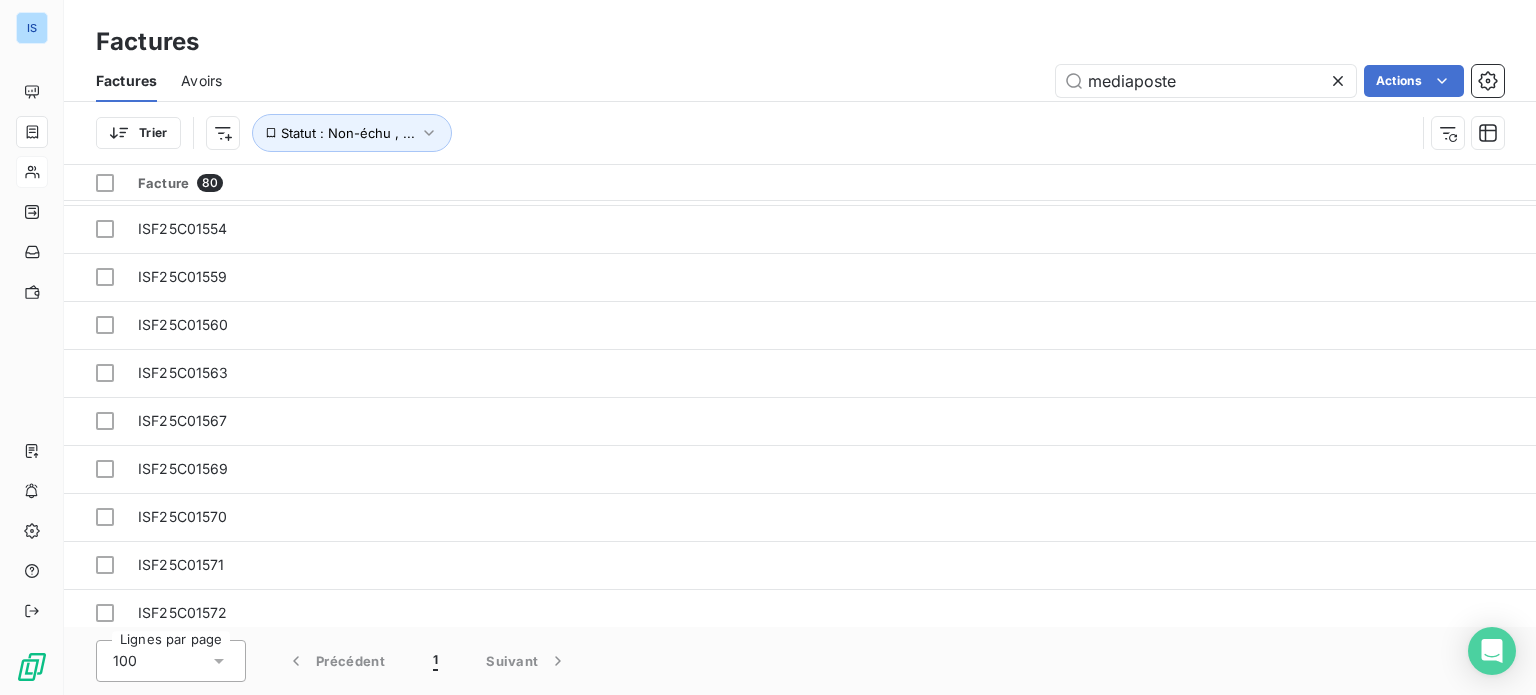scroll, scrollTop: 2807, scrollLeft: 73, axis: both 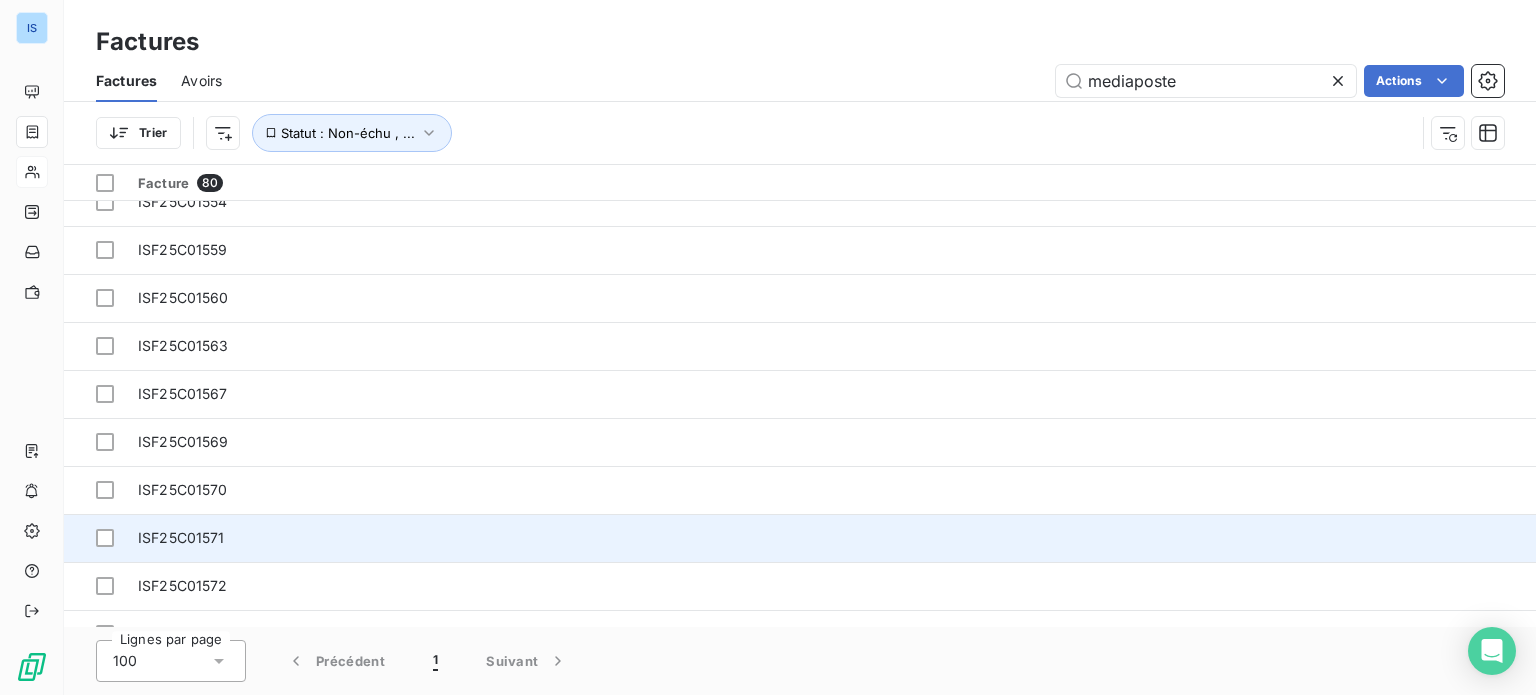 click on "ISF25C01571" at bounding box center [3597, 538] 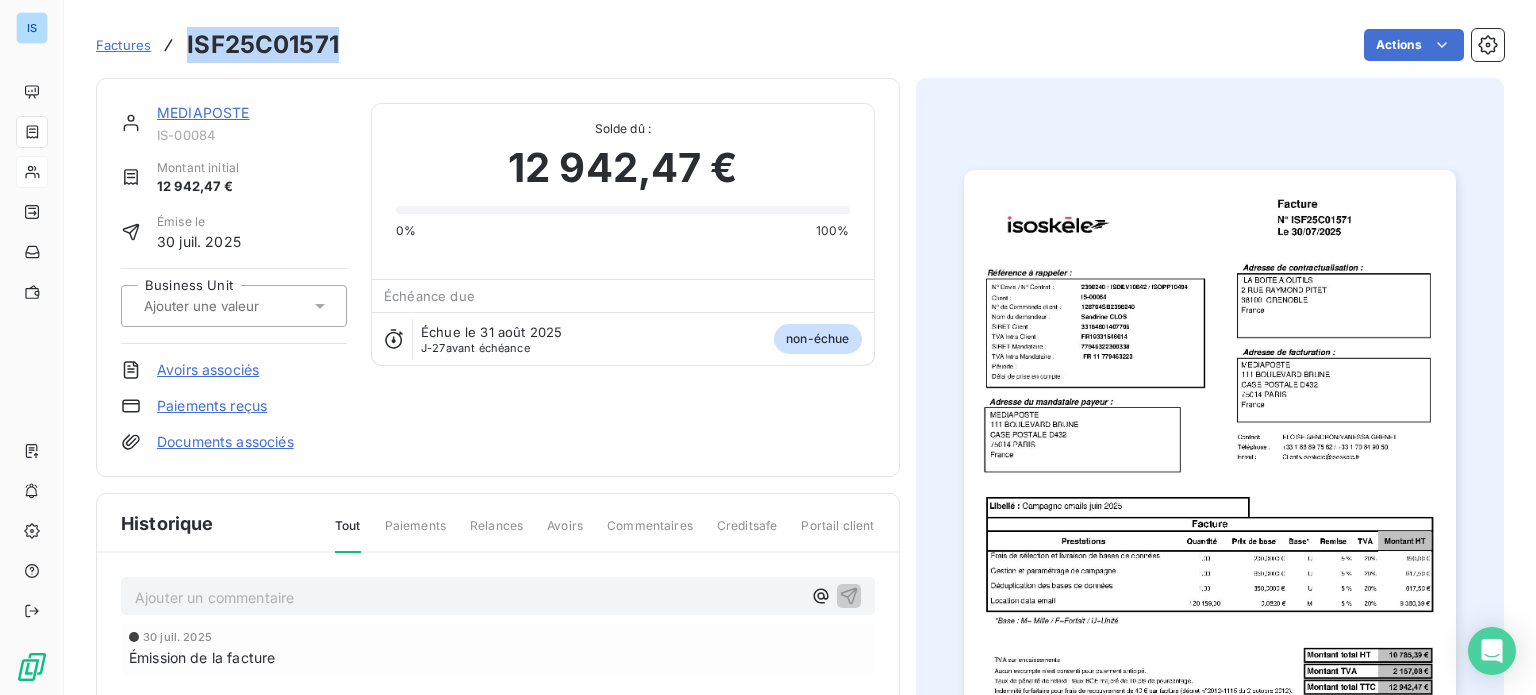 drag, startPoint x: 342, startPoint y: 52, endPoint x: 189, endPoint y: 45, distance: 153.16005 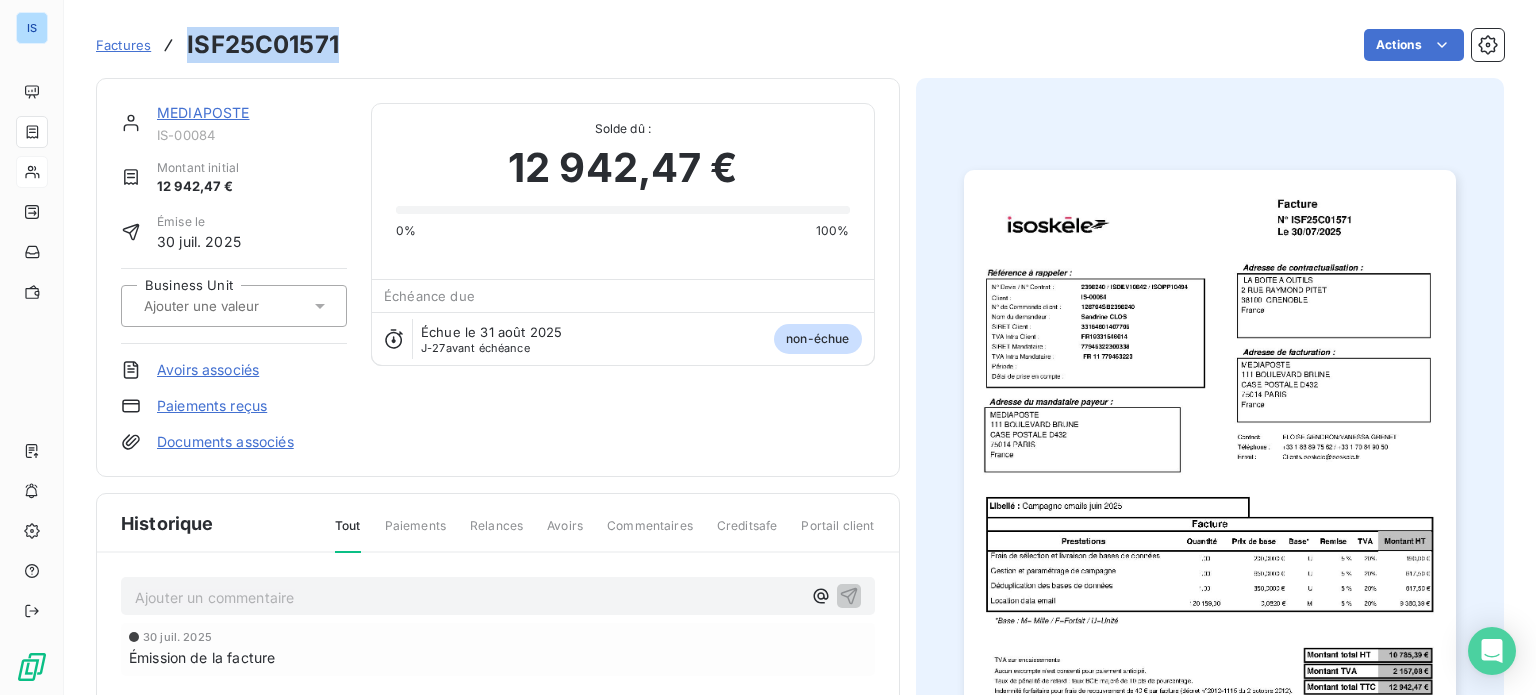 click on "Factures ISF25C01571 Actions" at bounding box center (800, 45) 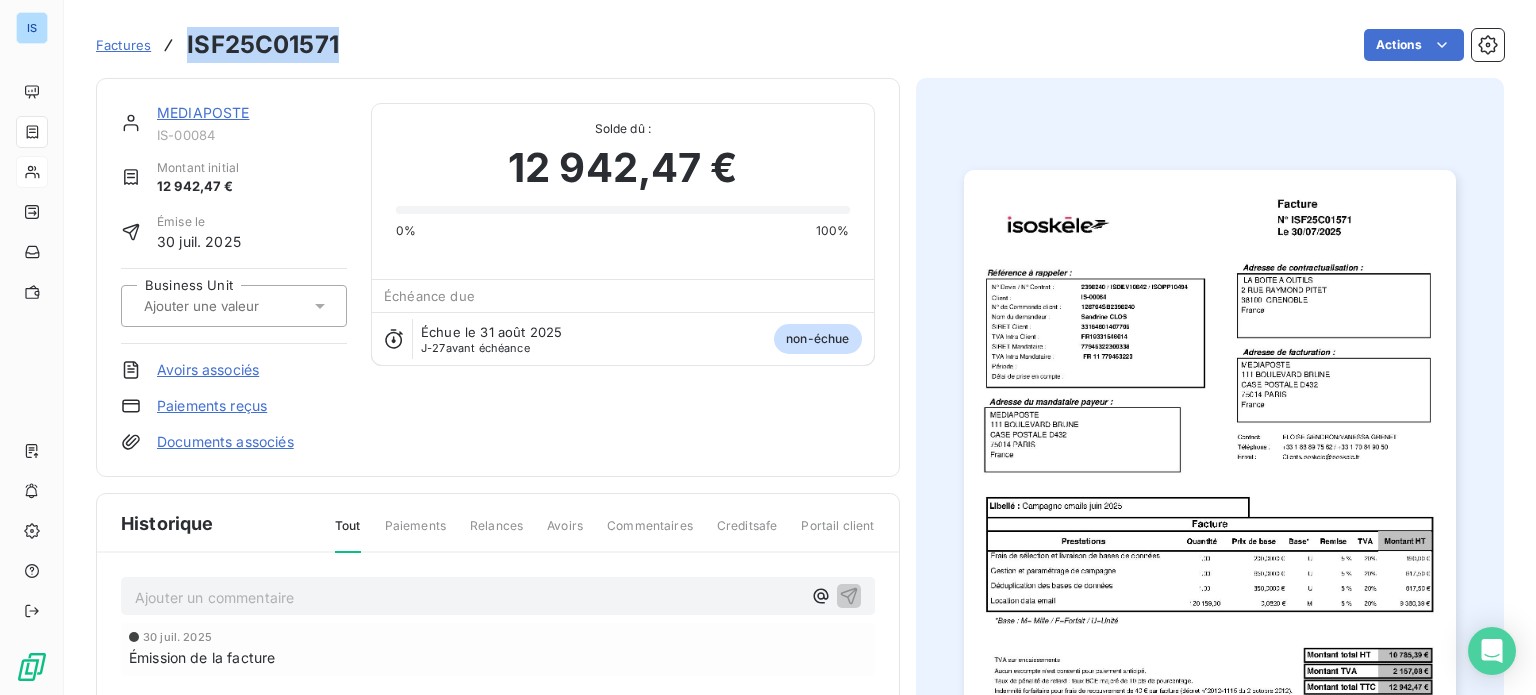 copy on "ISF25C01571" 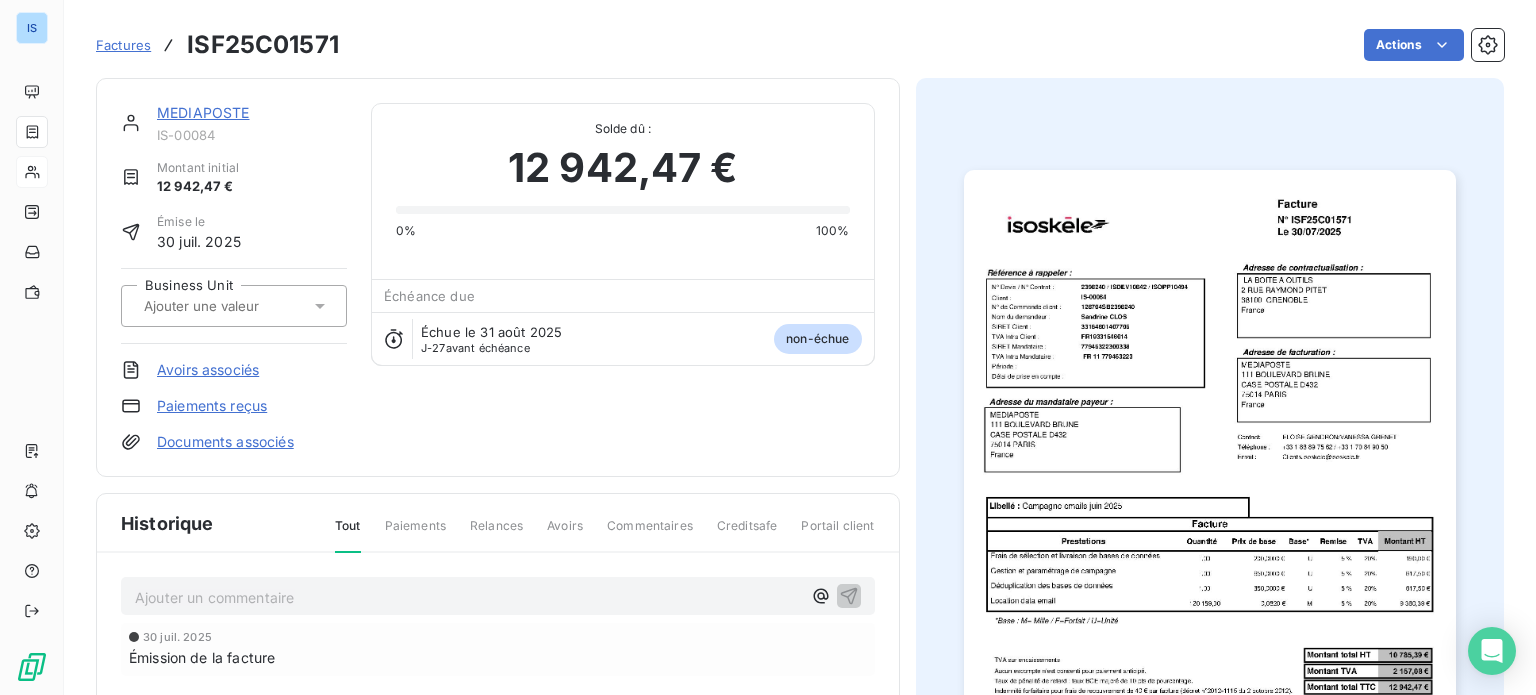 click at bounding box center [224, 306] 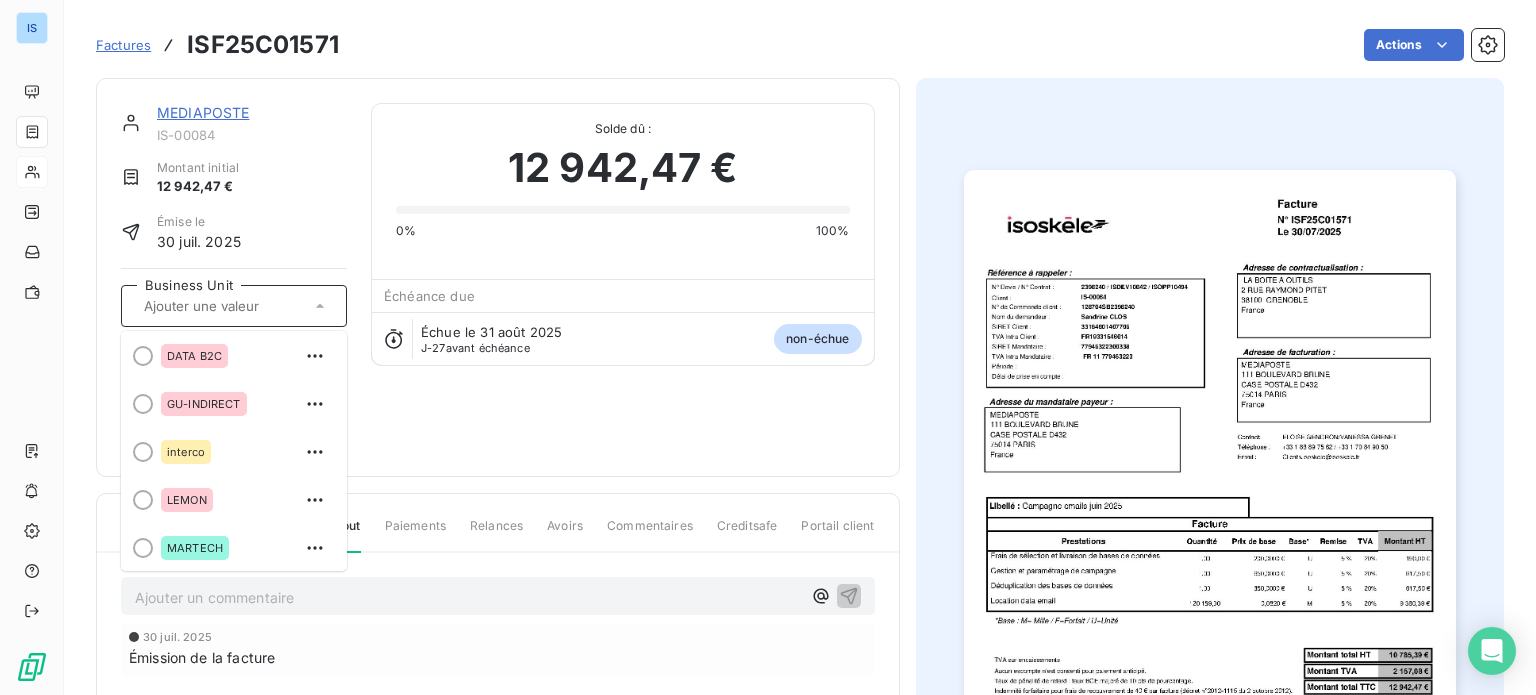 scroll, scrollTop: 209, scrollLeft: 0, axis: vertical 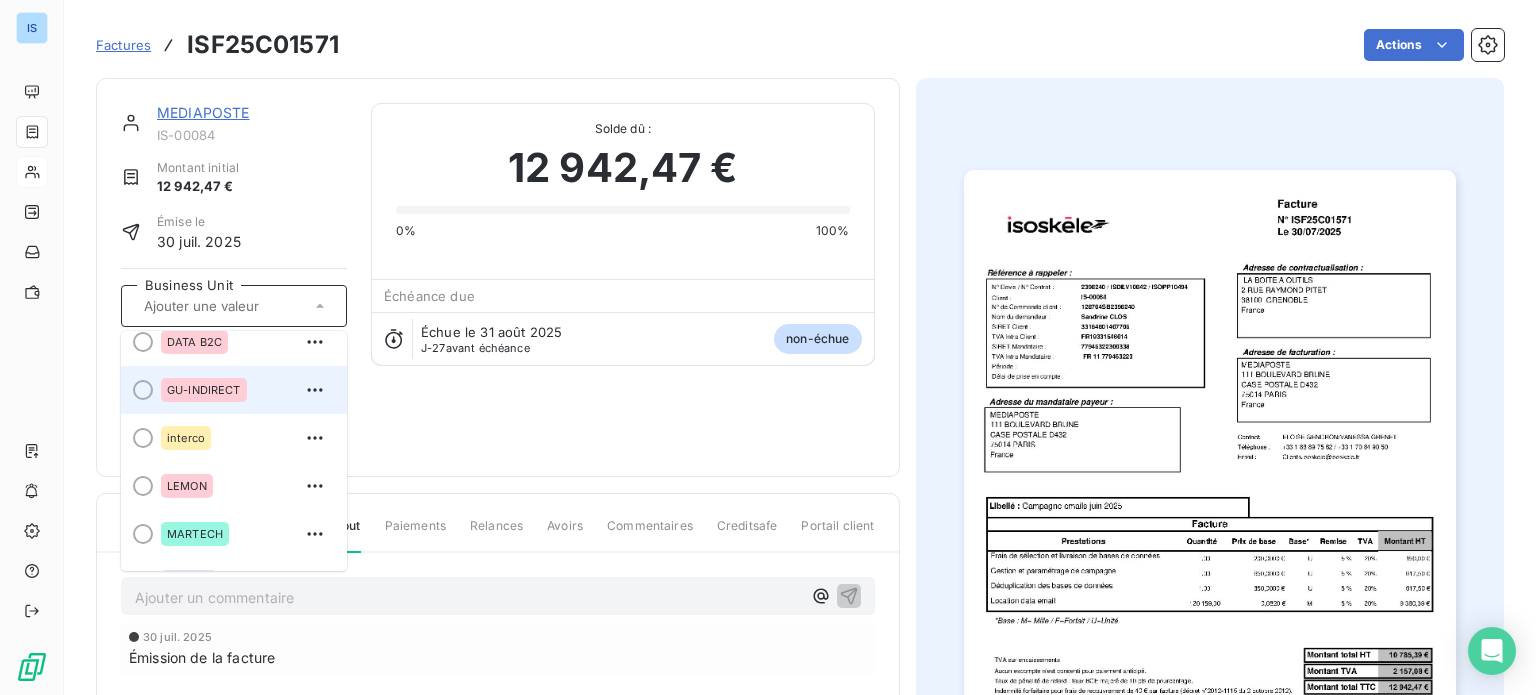 click on "GU-INDIRECT" at bounding box center [204, 390] 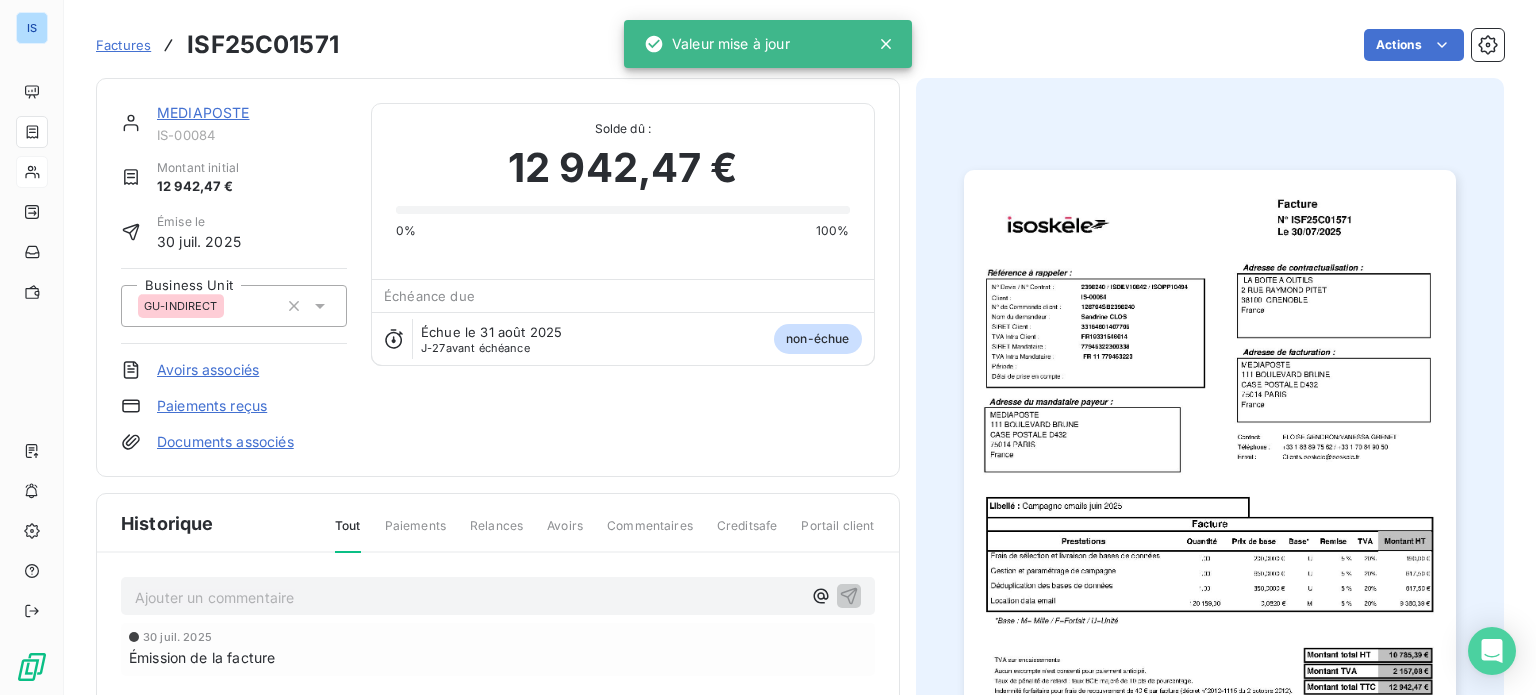 click on "Factures" at bounding box center [123, 45] 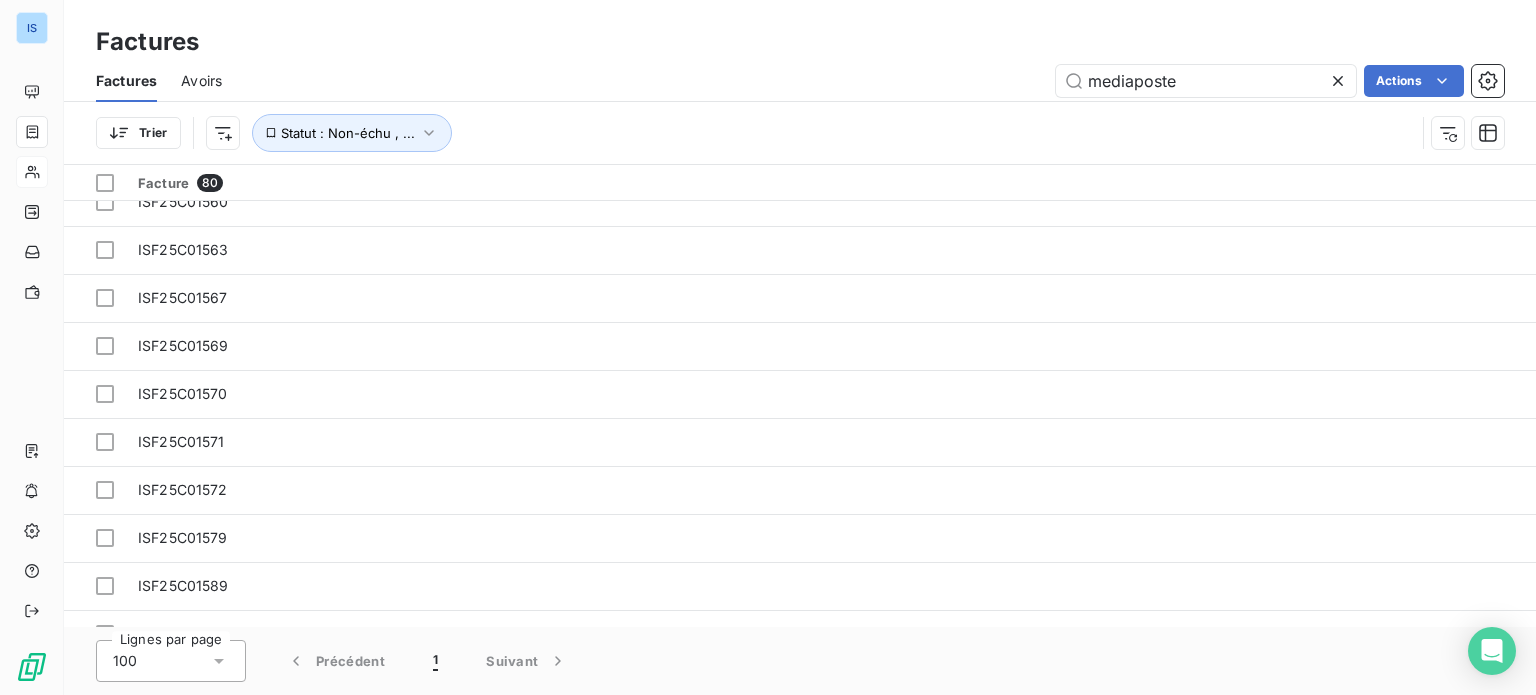 scroll, scrollTop: 2999, scrollLeft: 73, axis: both 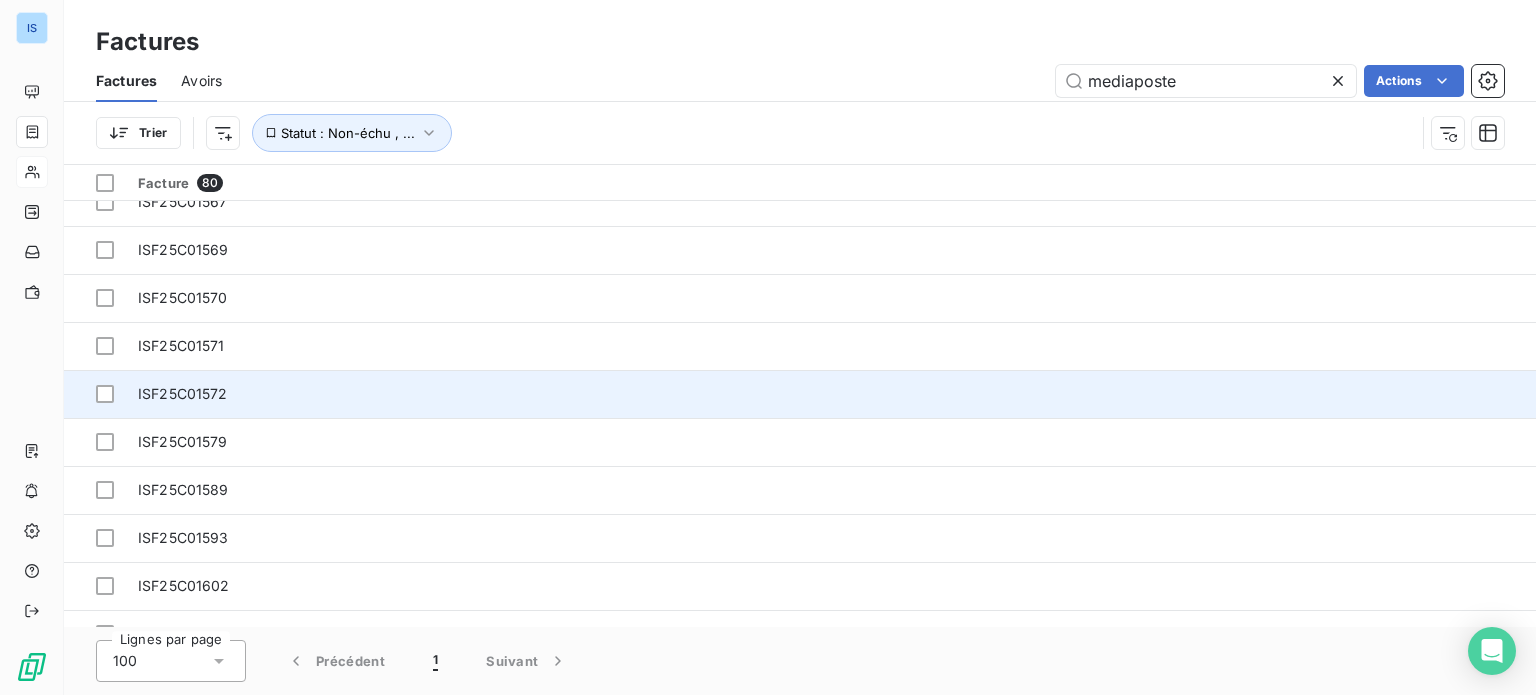click on "ISF25C01572" at bounding box center [183, 394] 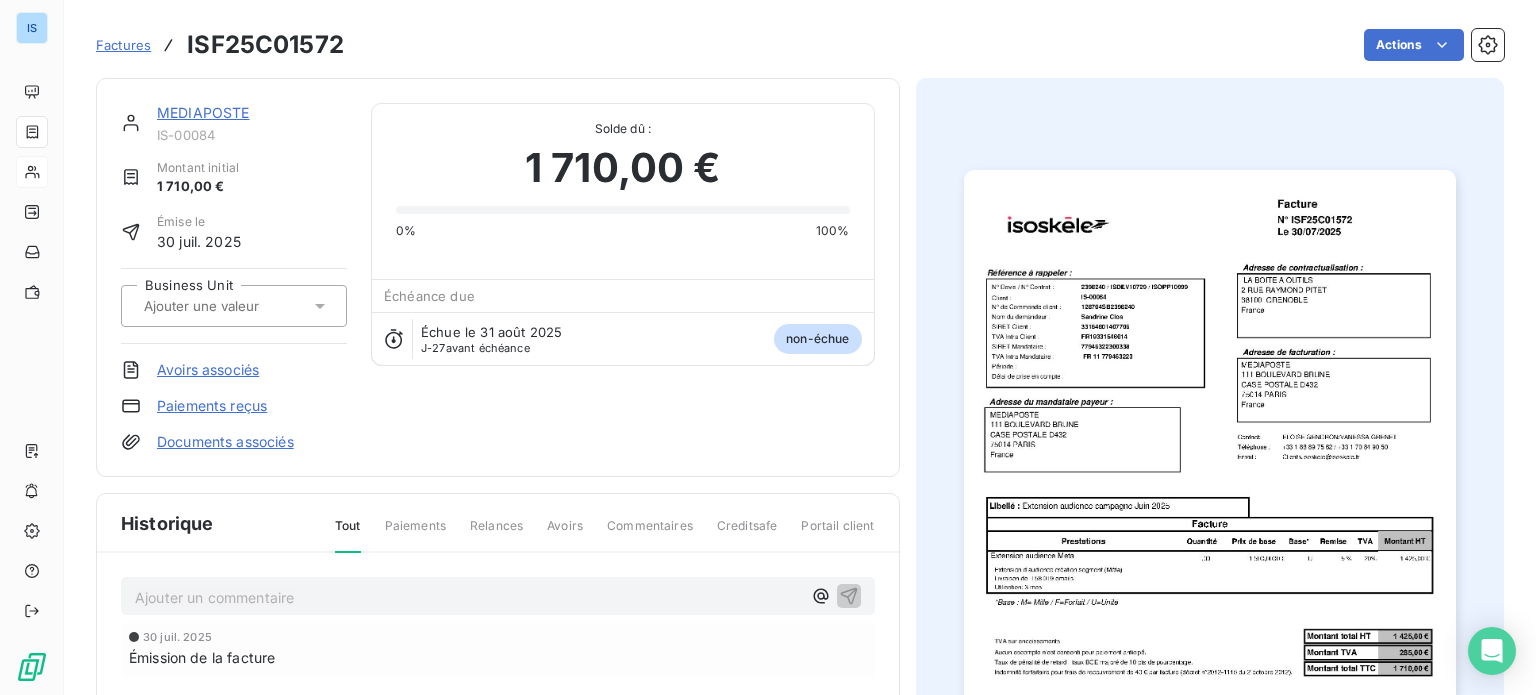 click 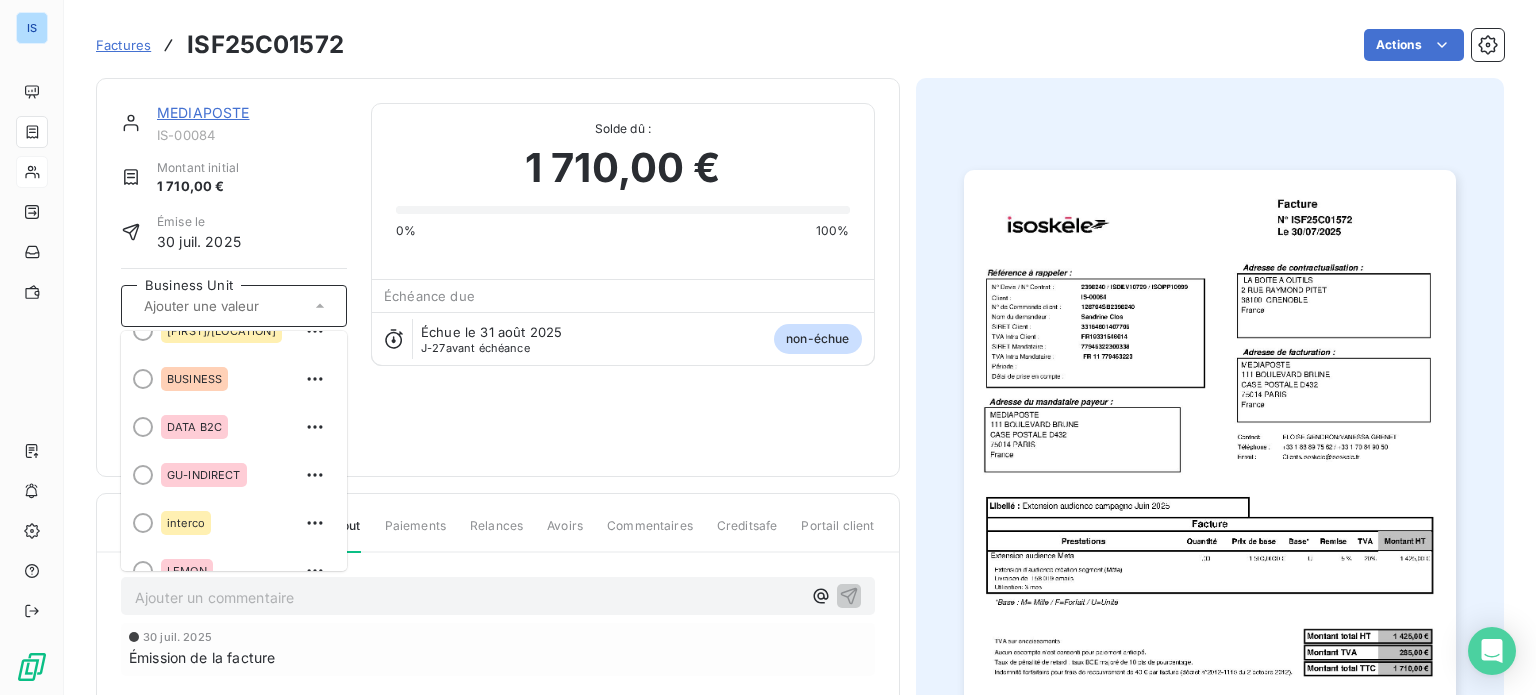 scroll, scrollTop: 126, scrollLeft: 0, axis: vertical 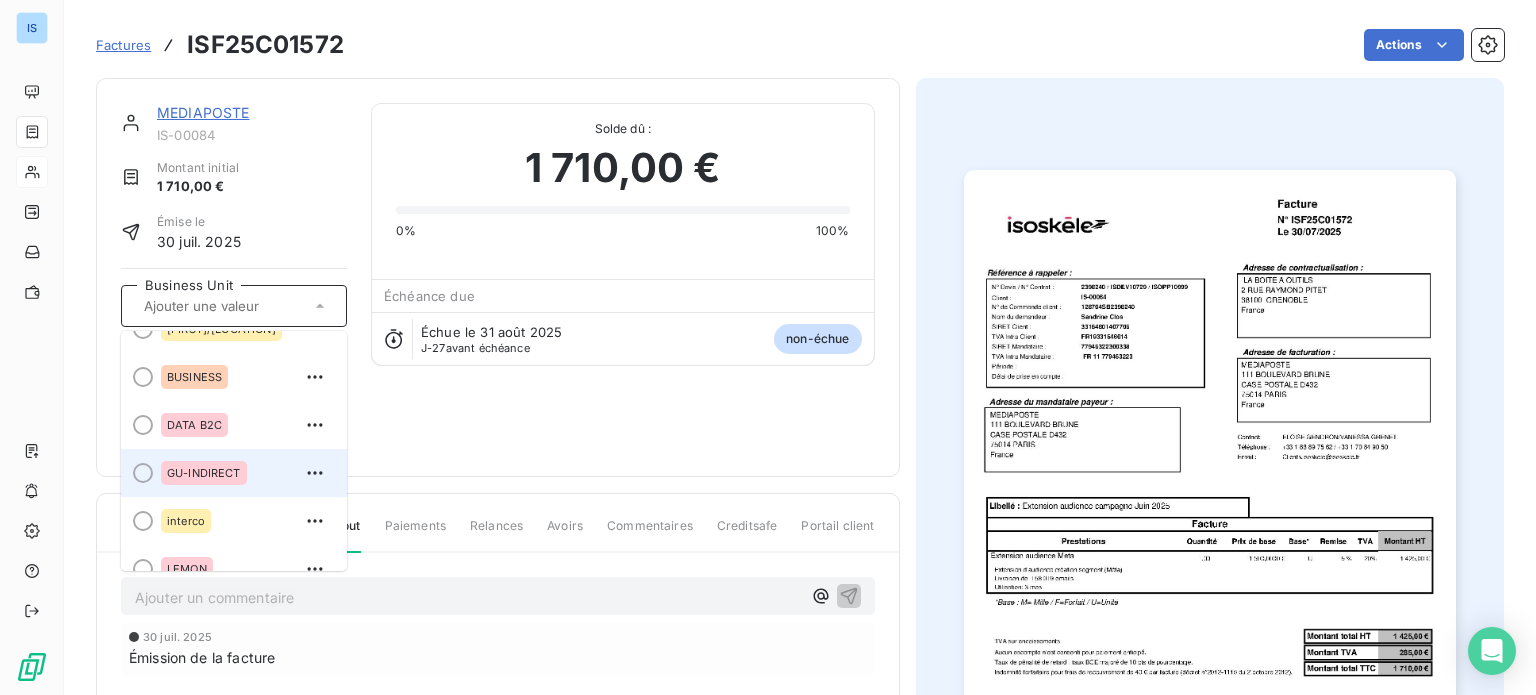click on "GU-INDIRECT" at bounding box center [204, 473] 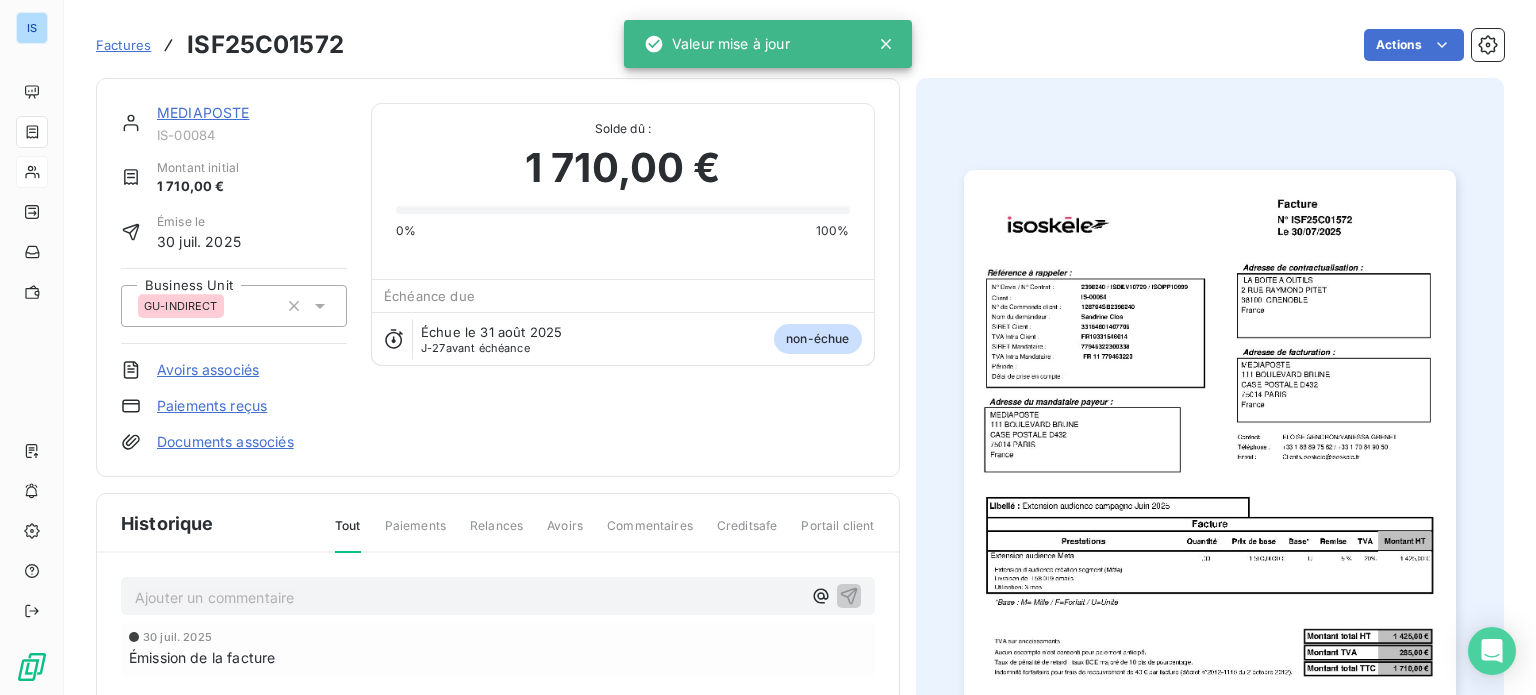 click on "Factures" at bounding box center [123, 45] 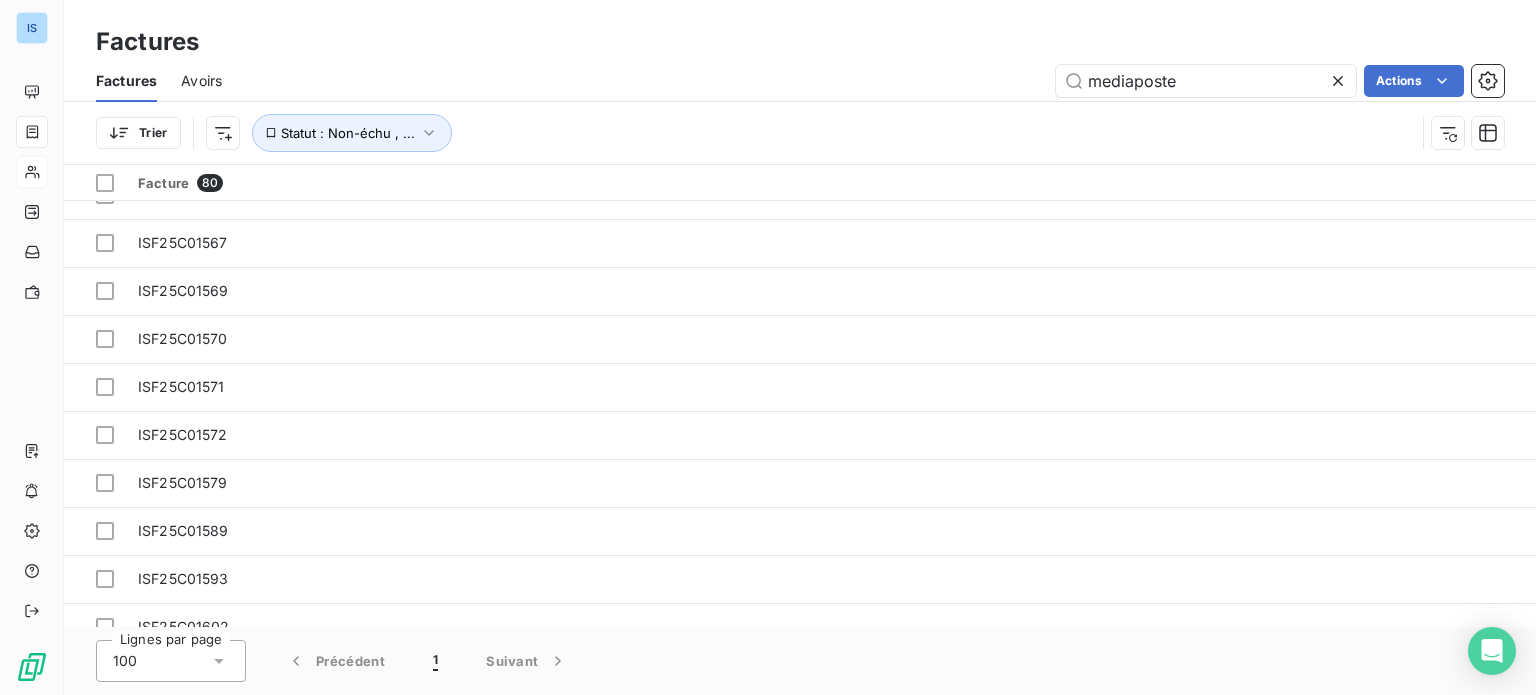 scroll, scrollTop: 2964, scrollLeft: 73, axis: both 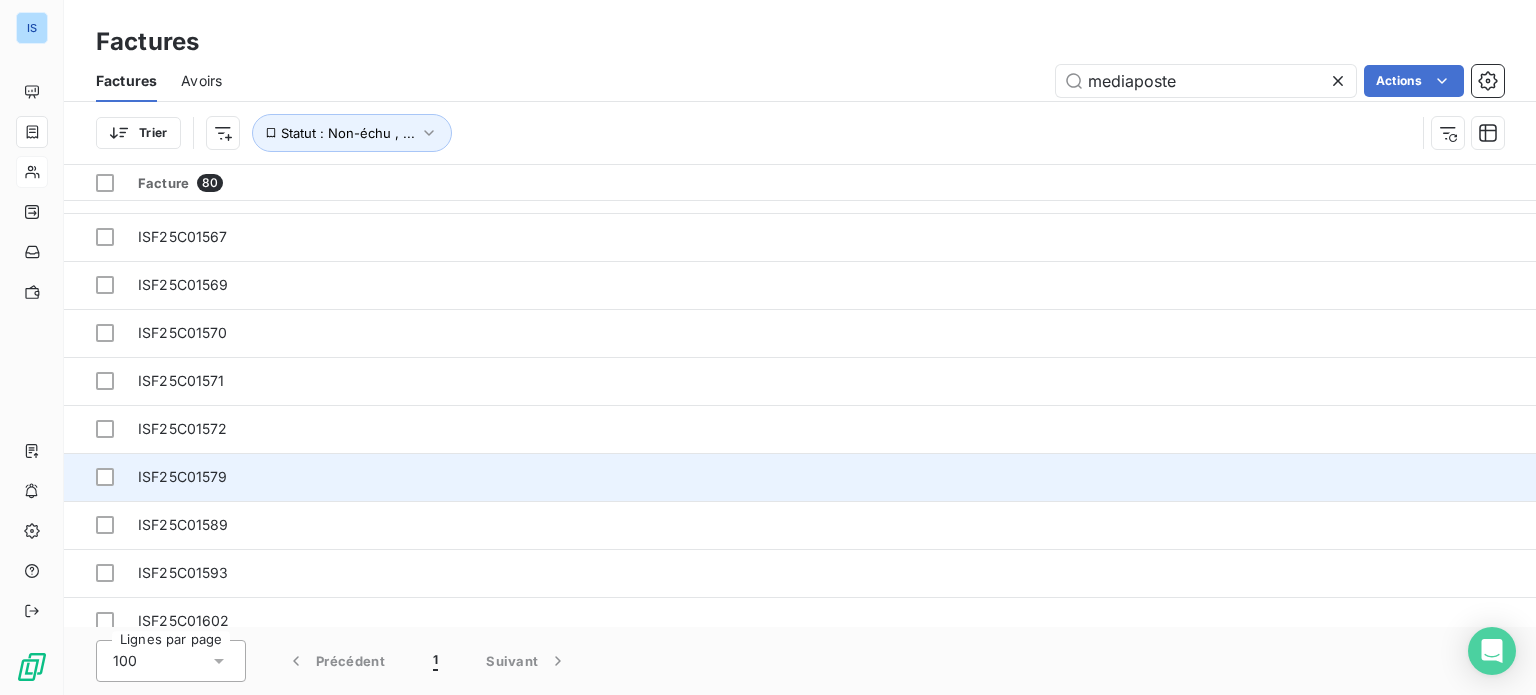 click on "ISF25C01579" at bounding box center (3597, 477) 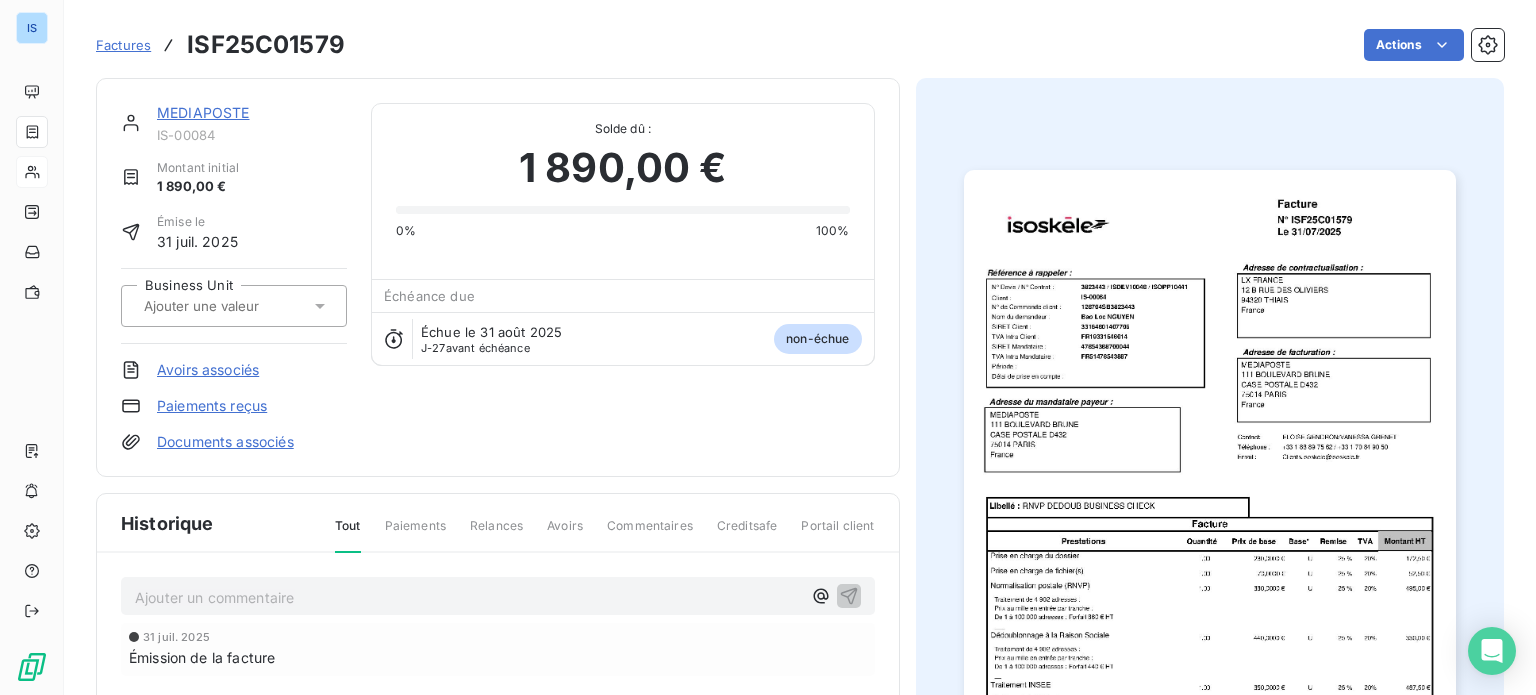 click at bounding box center [242, 306] 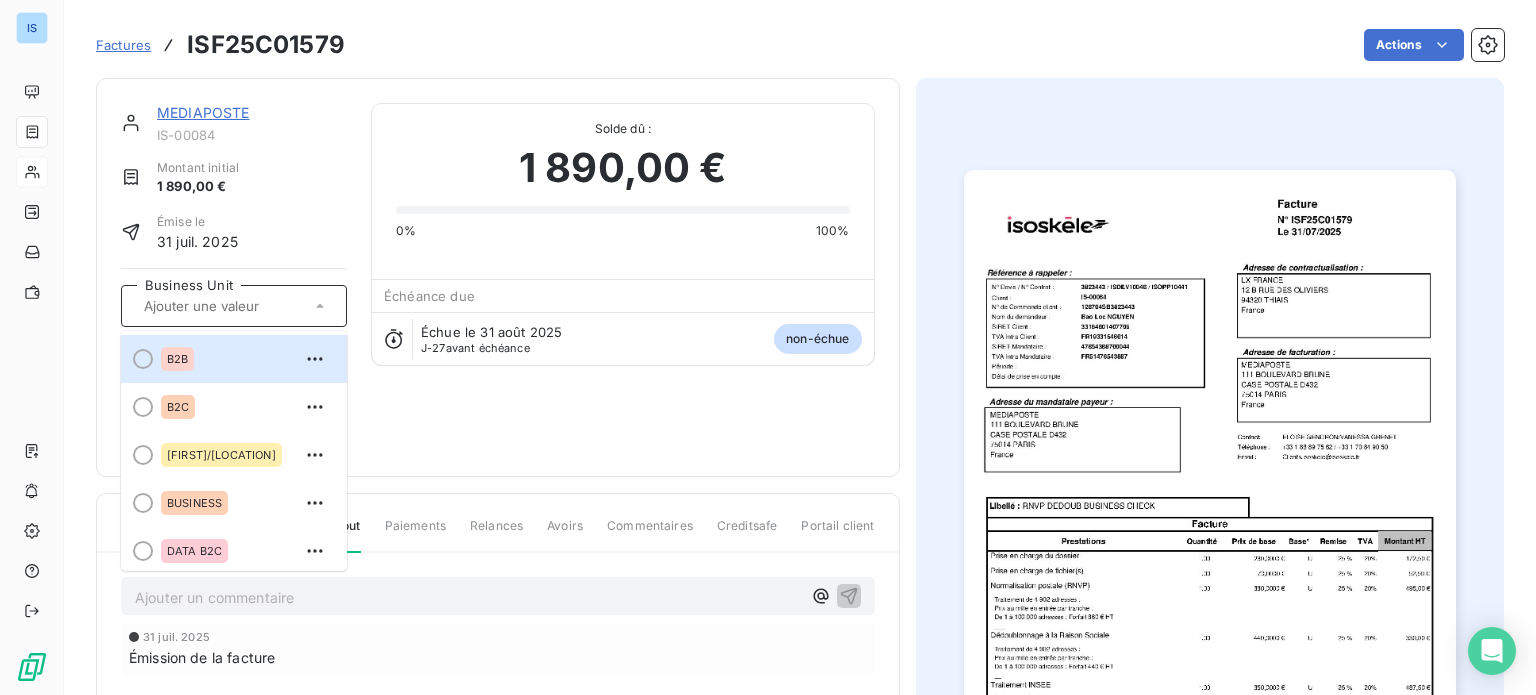 click at bounding box center (234, 306) 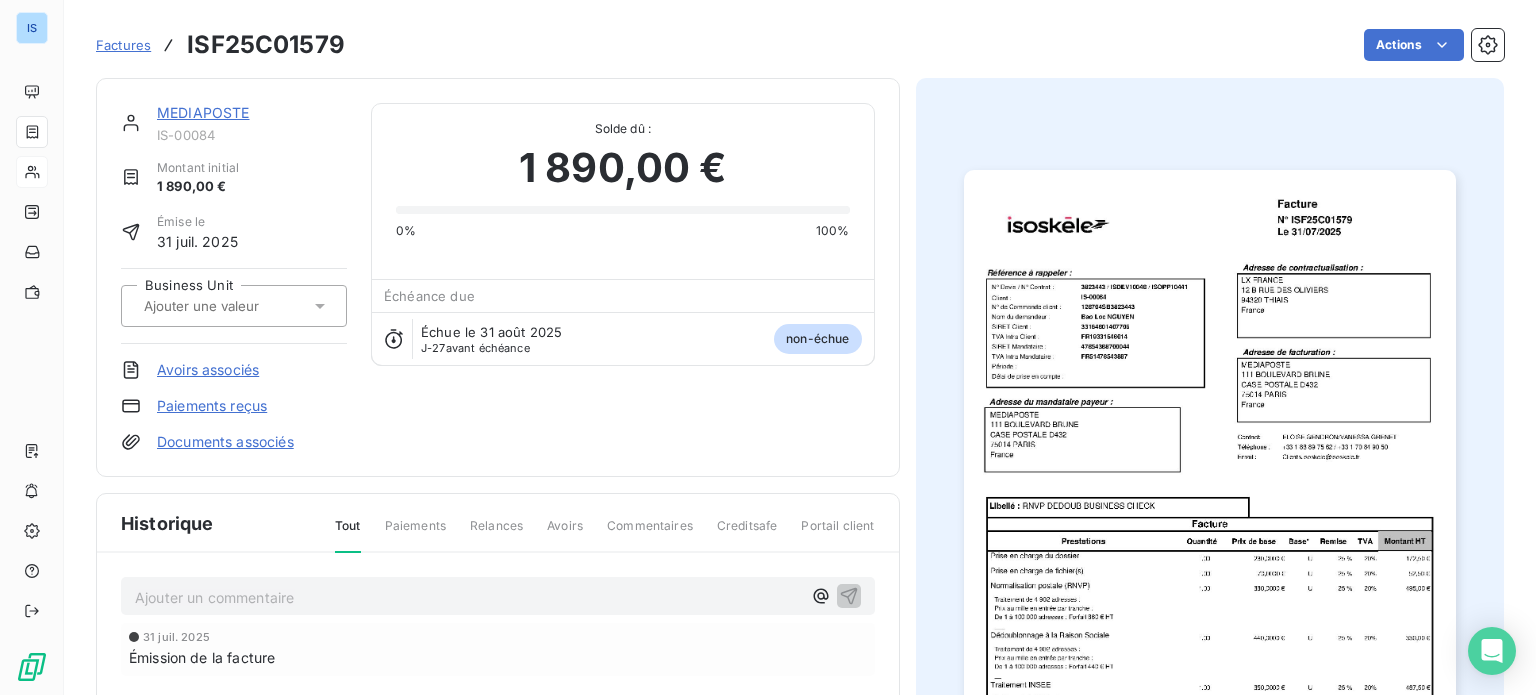 click 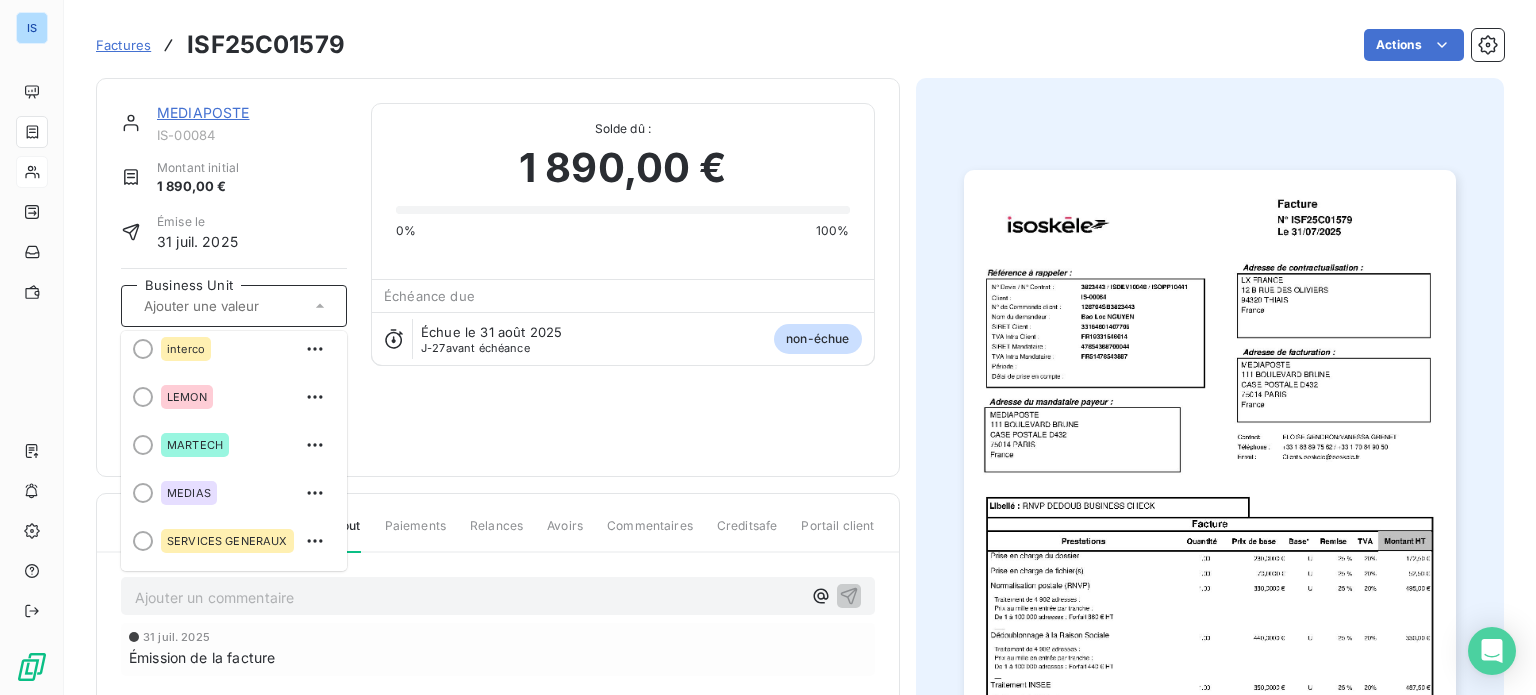 scroll, scrollTop: 303, scrollLeft: 0, axis: vertical 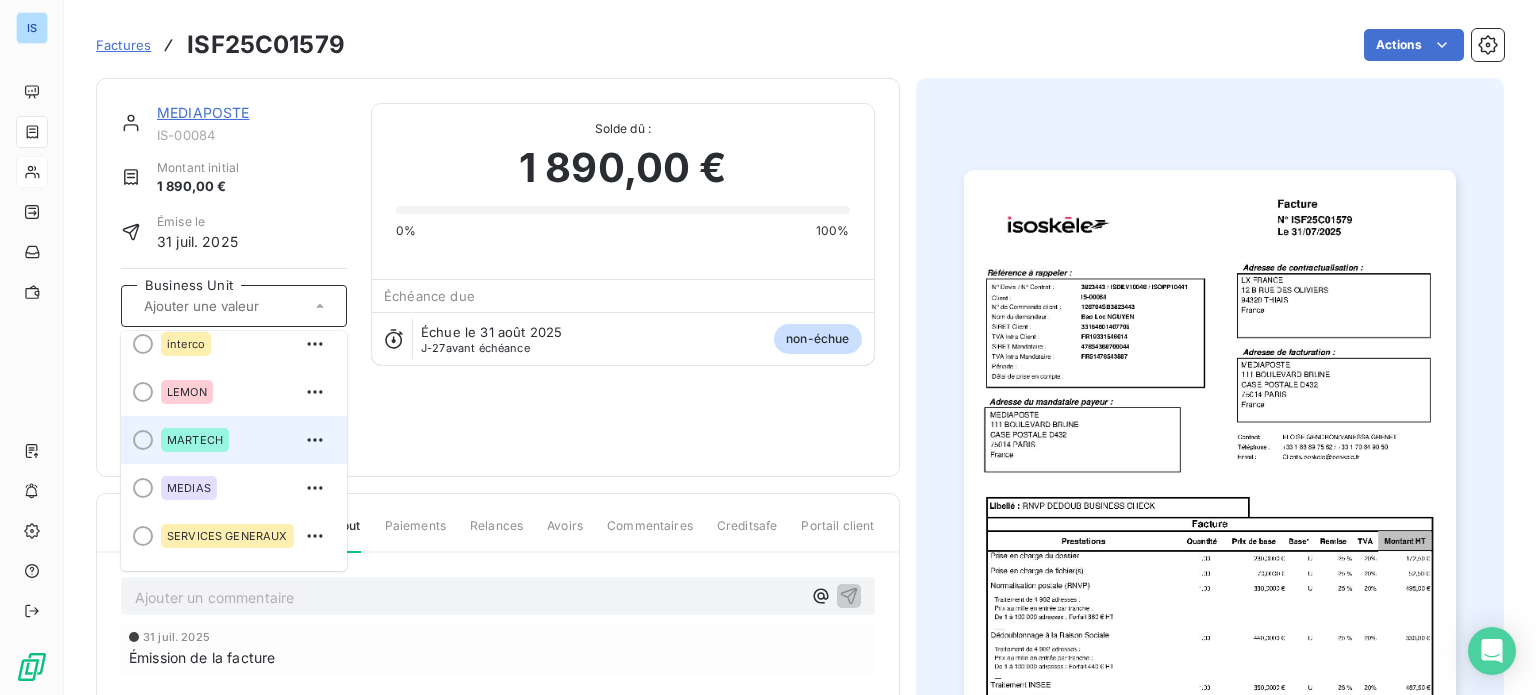 click on "MARTECH" at bounding box center (195, 440) 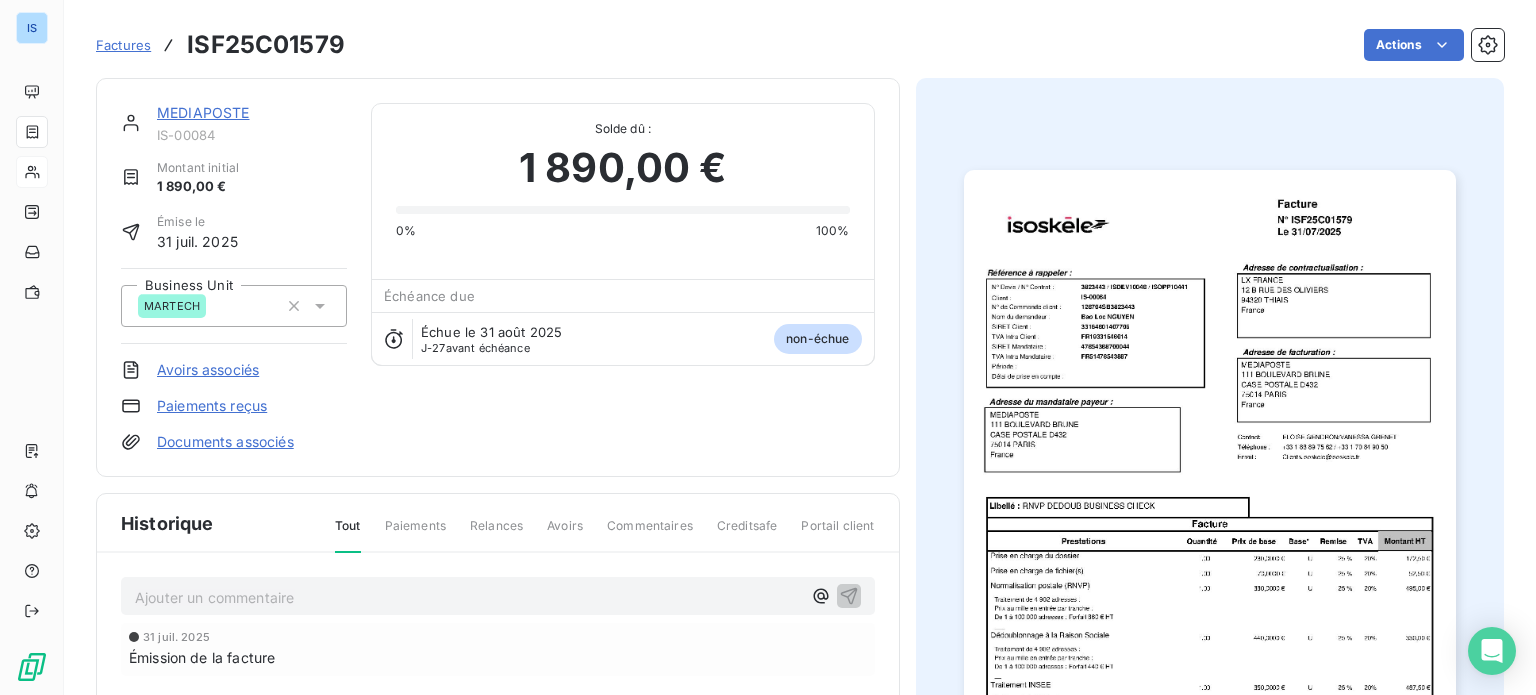 click on "Factures" at bounding box center (123, 45) 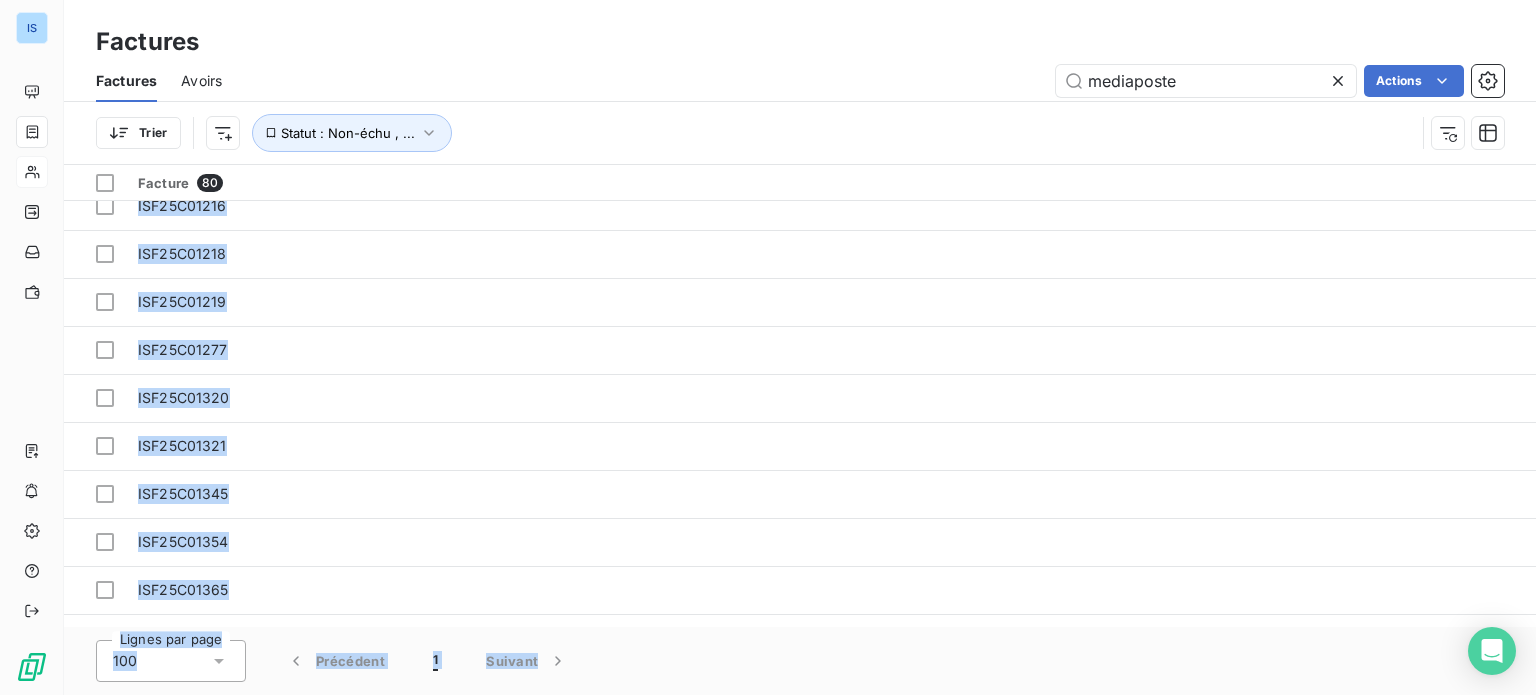 drag, startPoint x: 1008, startPoint y: 628, endPoint x: 1274, endPoint y: 672, distance: 269.61453 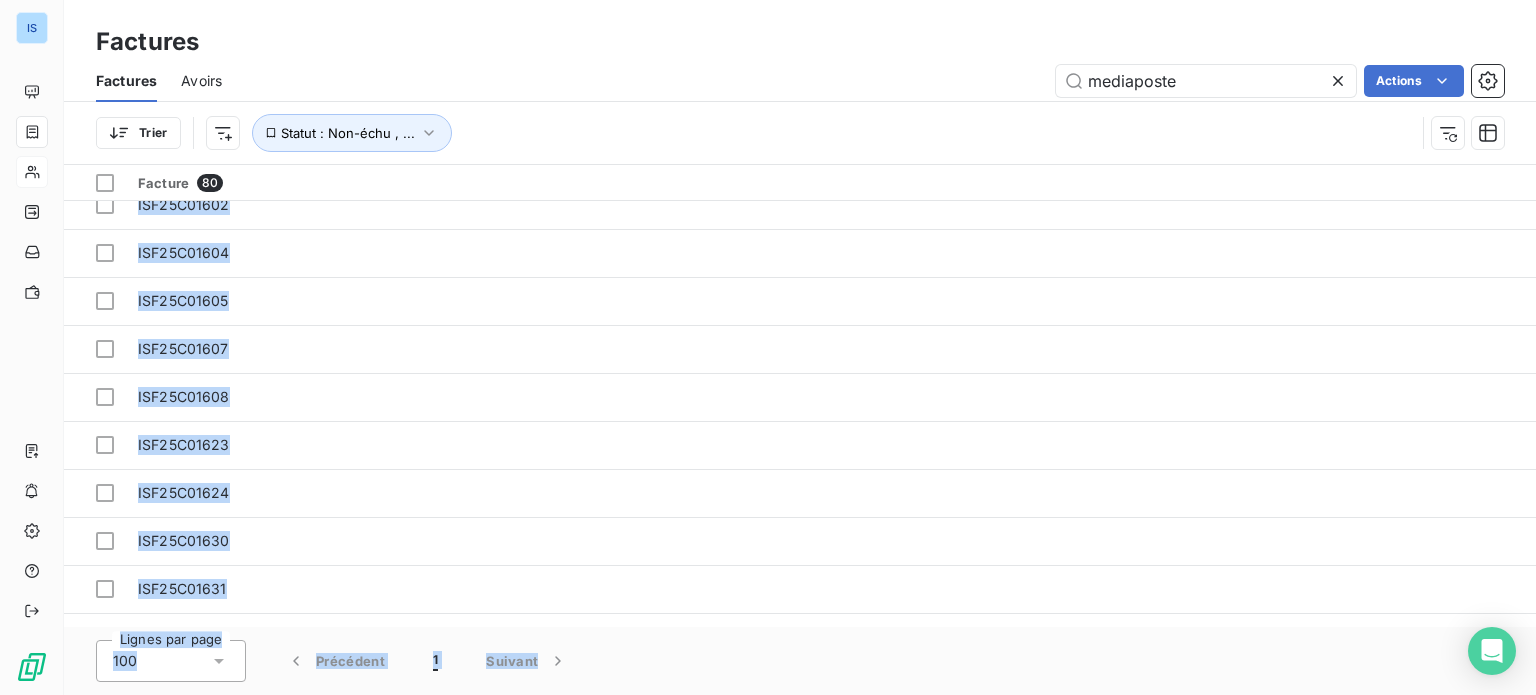 scroll, scrollTop: 3422, scrollLeft: 73, axis: both 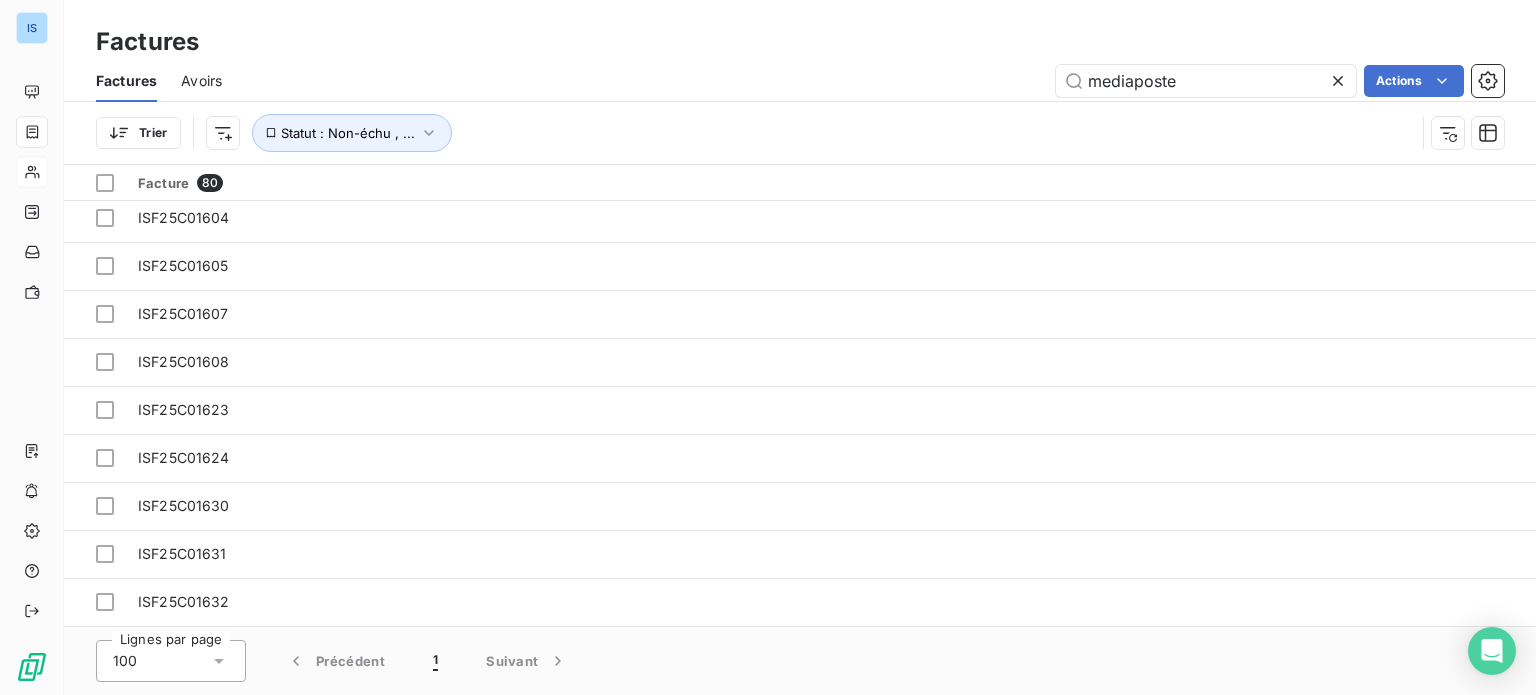 click 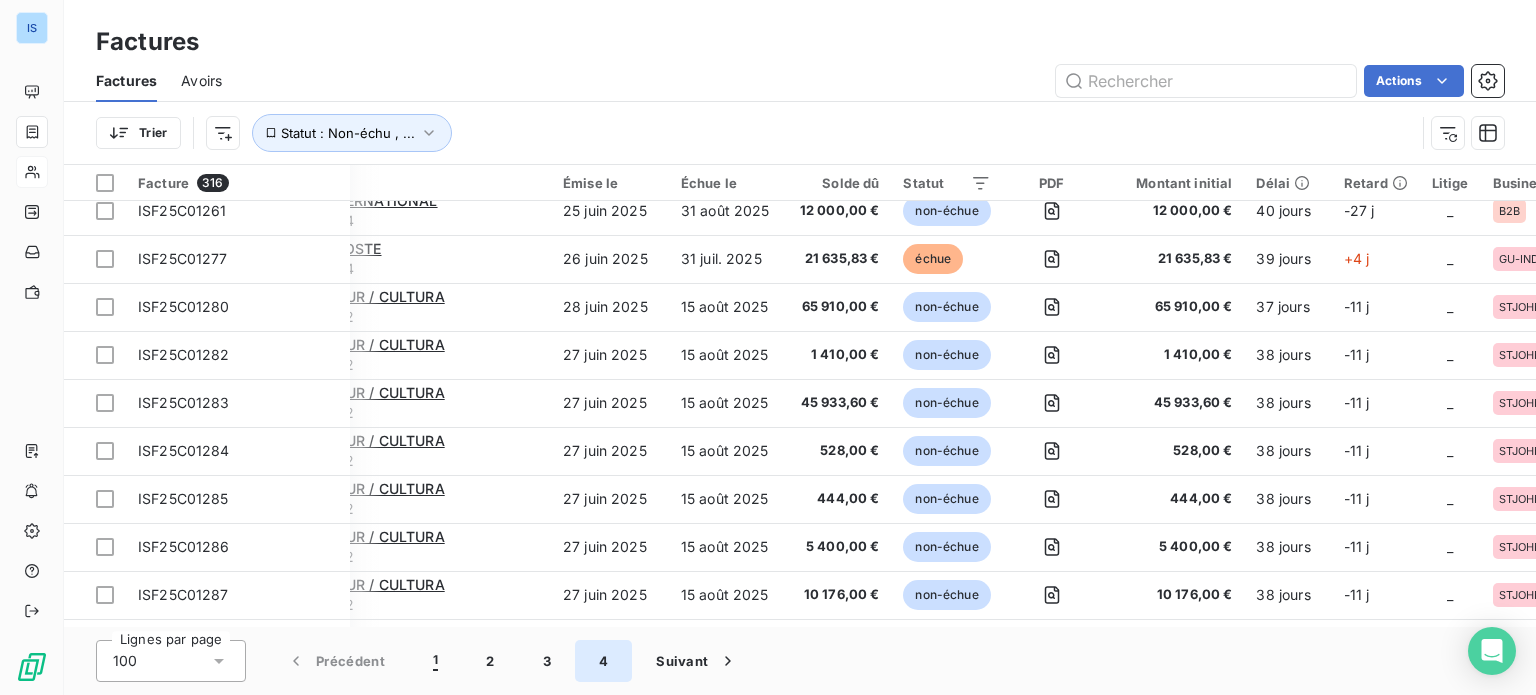 click on "4" at bounding box center [603, 661] 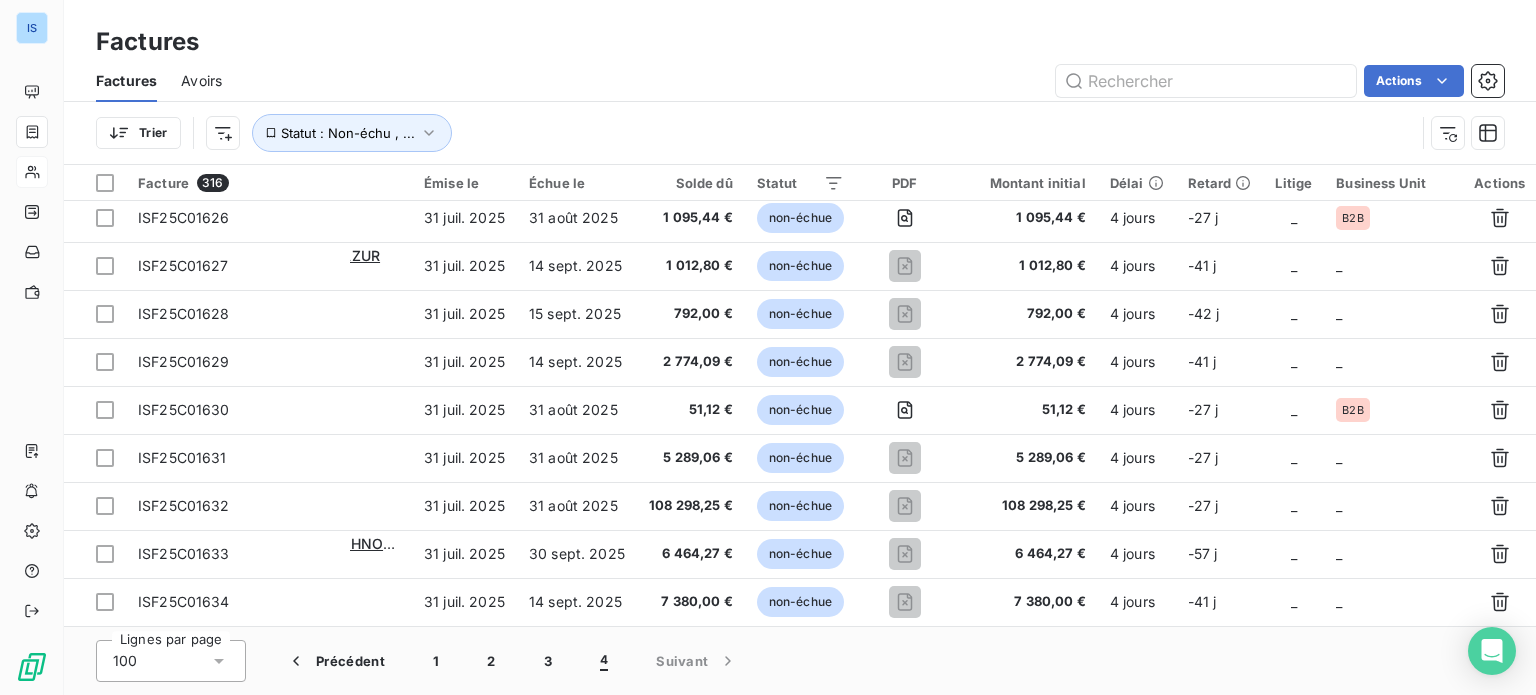 scroll, scrollTop: 350, scrollLeft: 0, axis: vertical 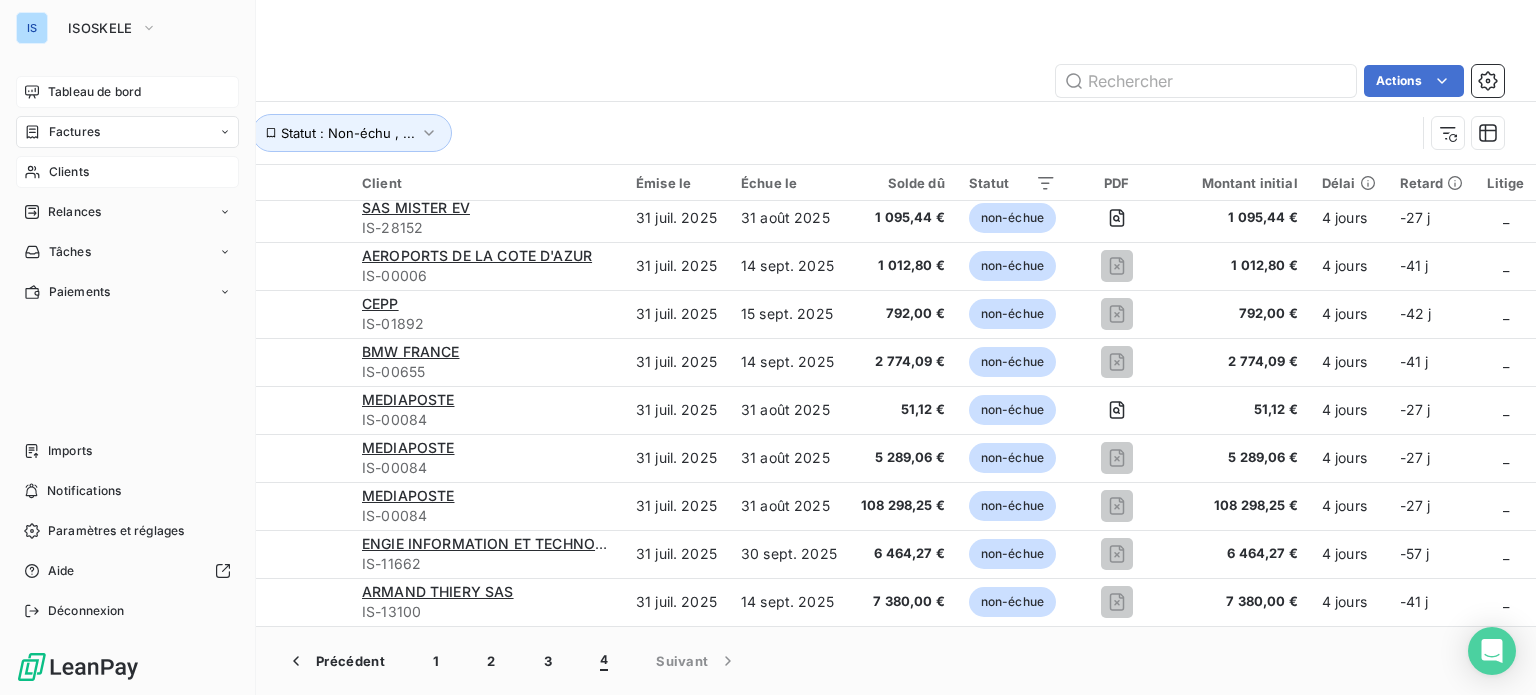 click on "Tableau de bord" at bounding box center (127, 92) 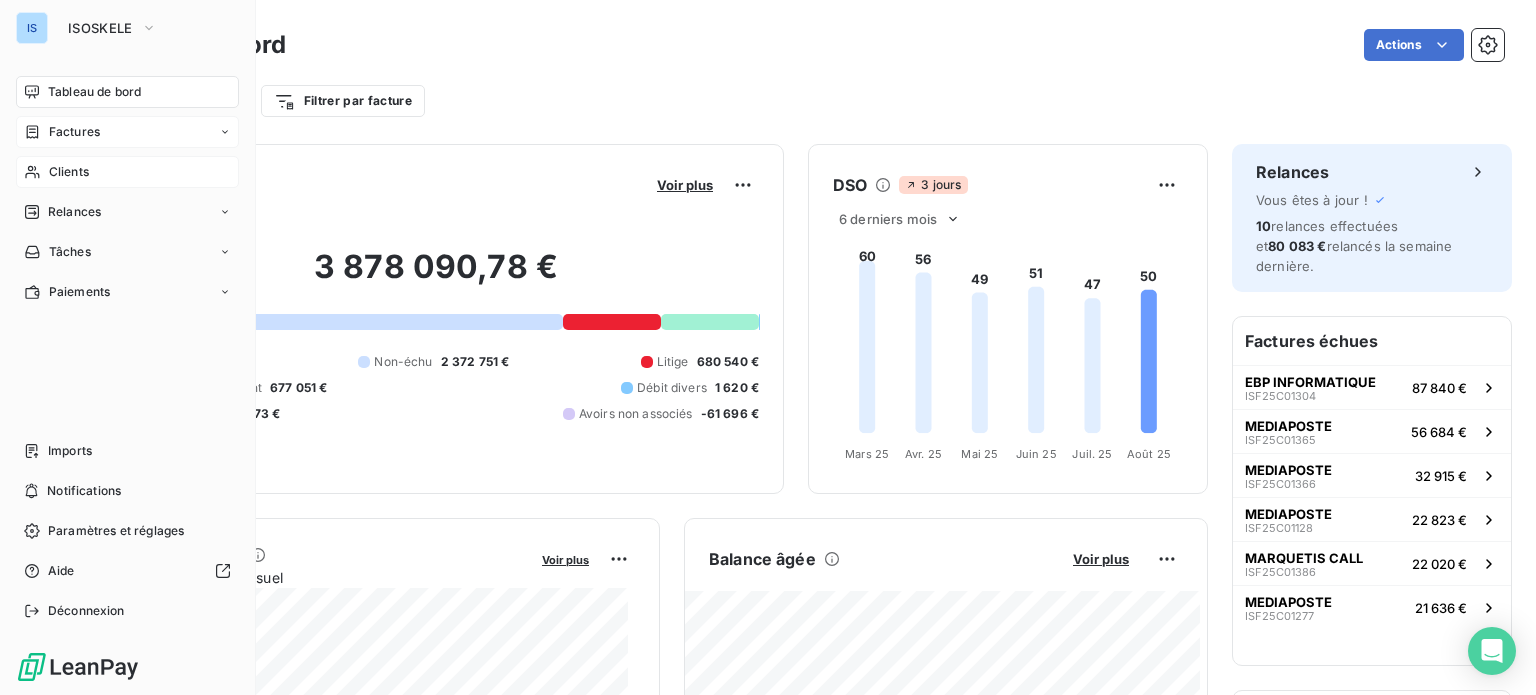 click on "Factures" at bounding box center (74, 132) 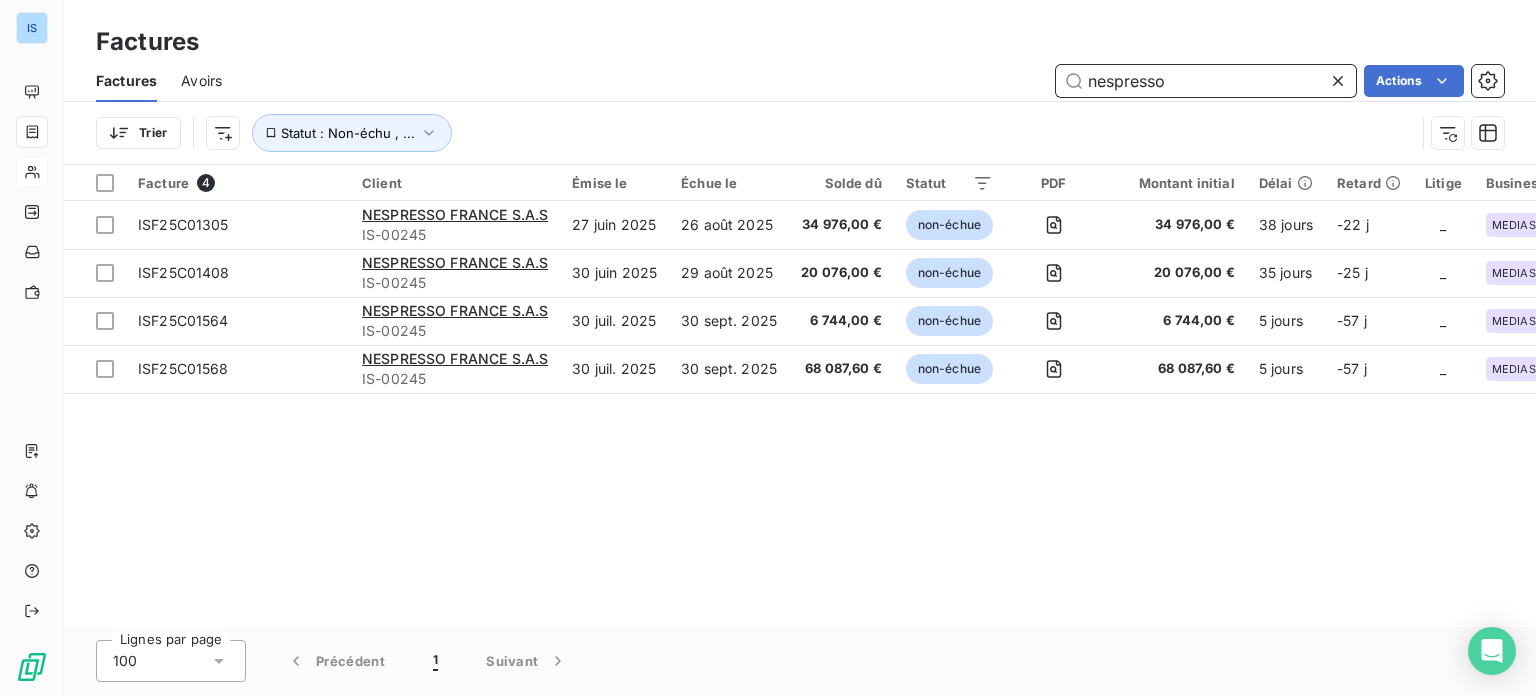 drag, startPoint x: 1188, startPoint y: 77, endPoint x: 1080, endPoint y: 79, distance: 108.01852 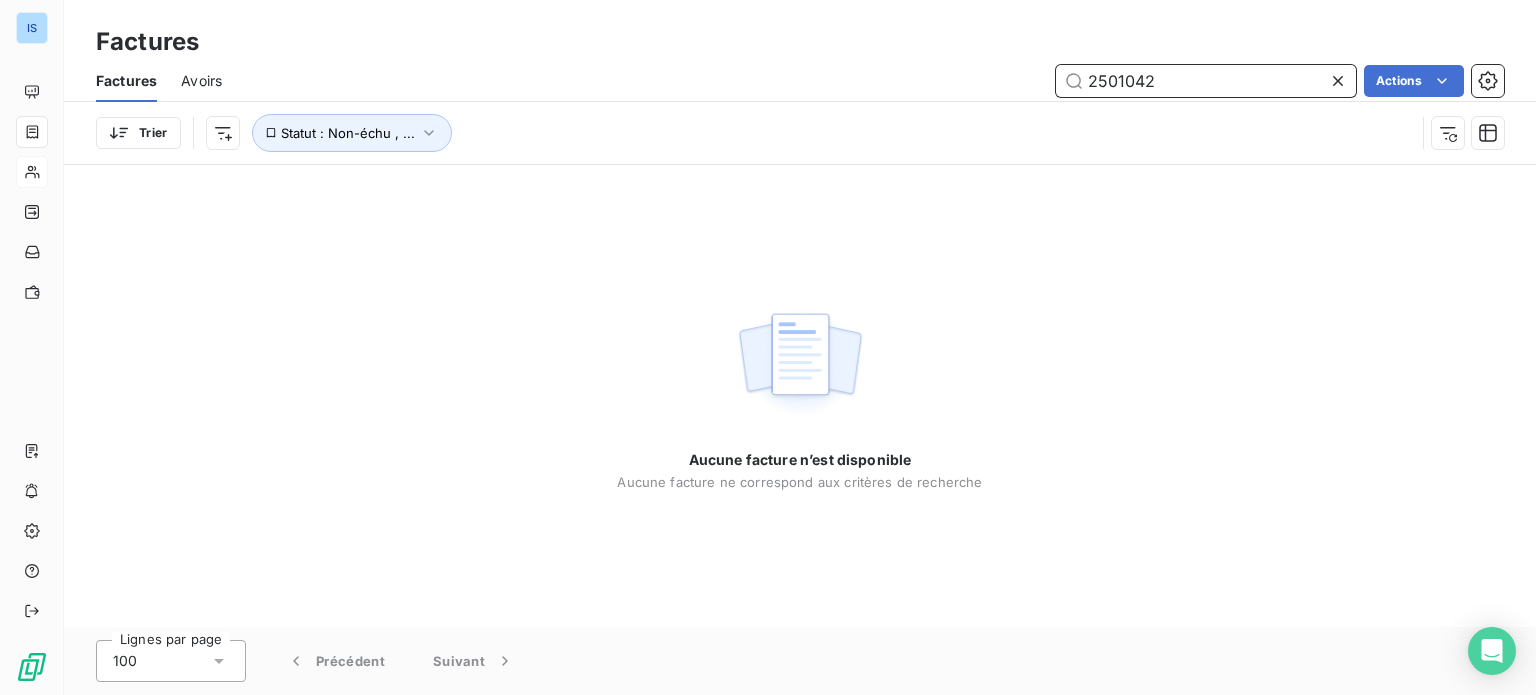click on "2501042" at bounding box center [1206, 81] 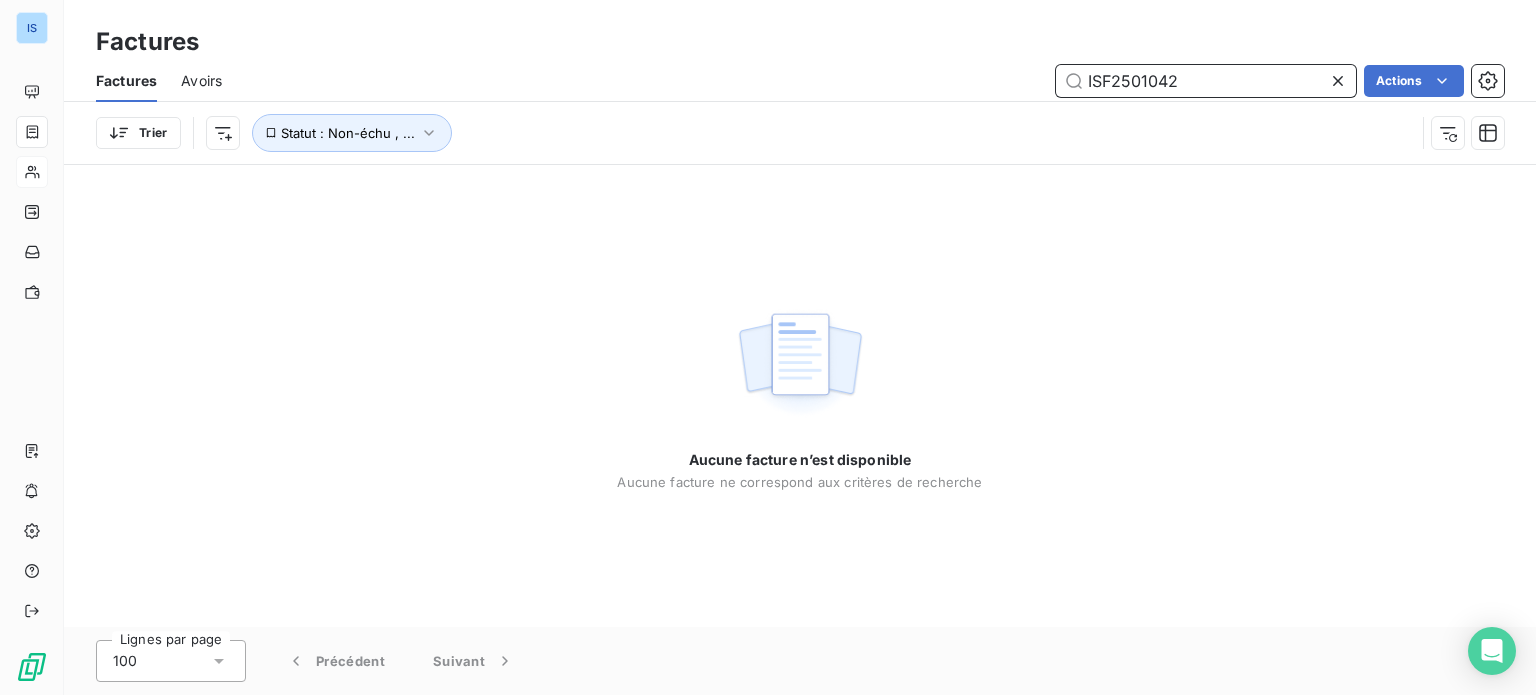 click on "ISF2501042" at bounding box center (1206, 81) 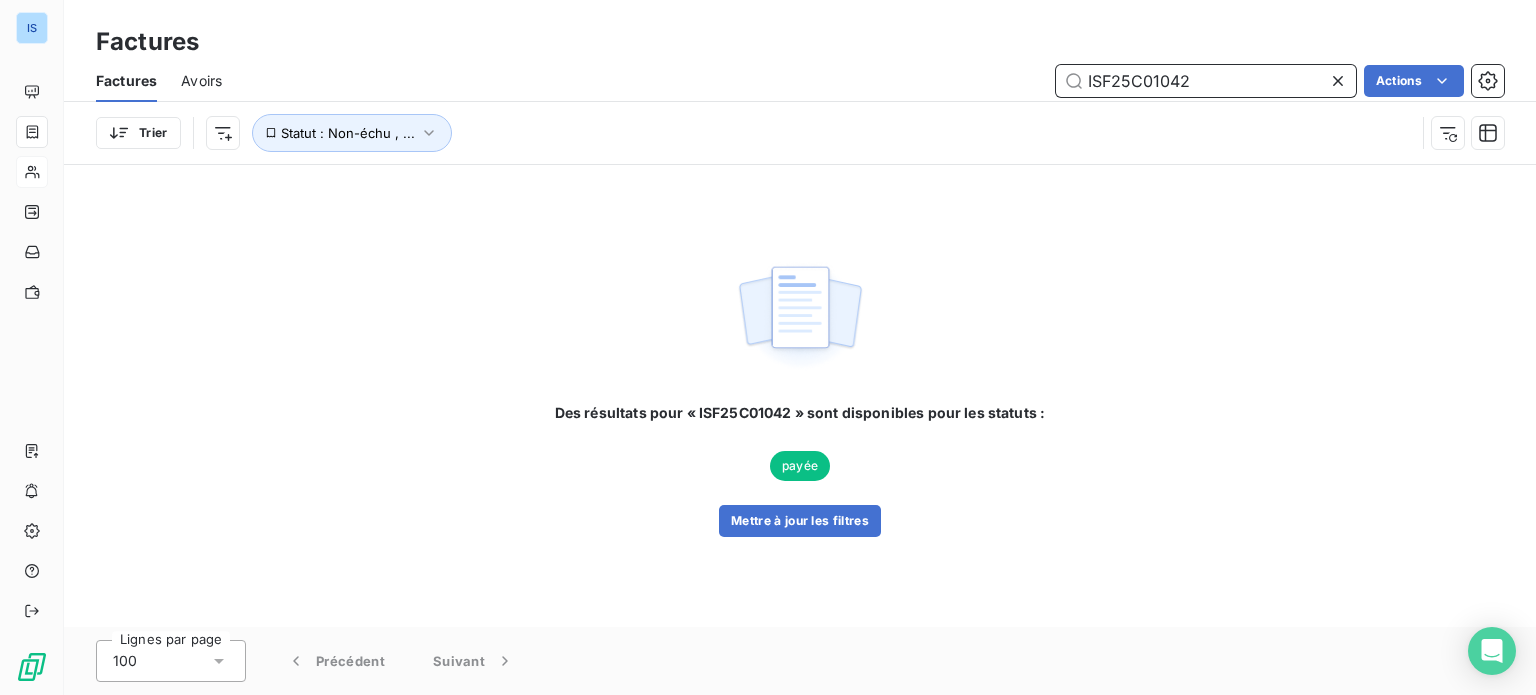 type on "ISF25C01042" 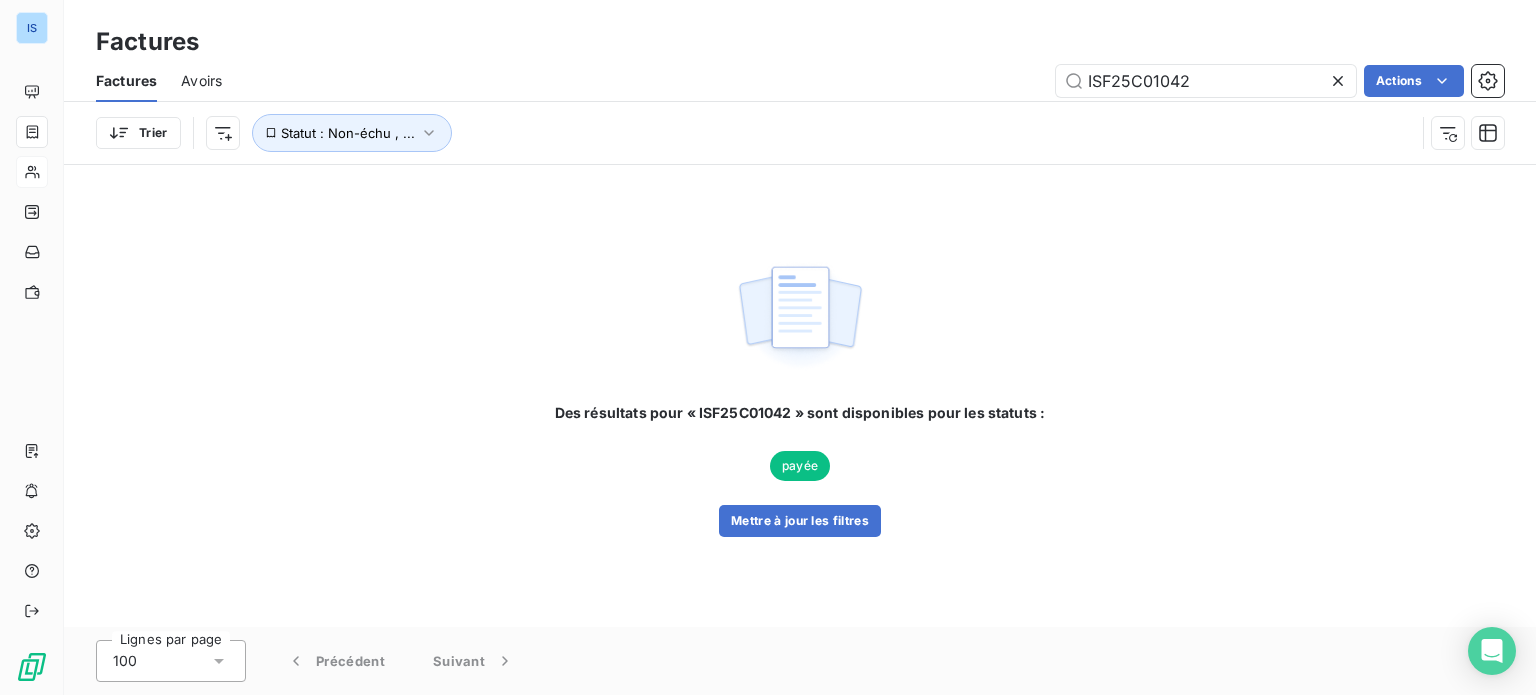 click 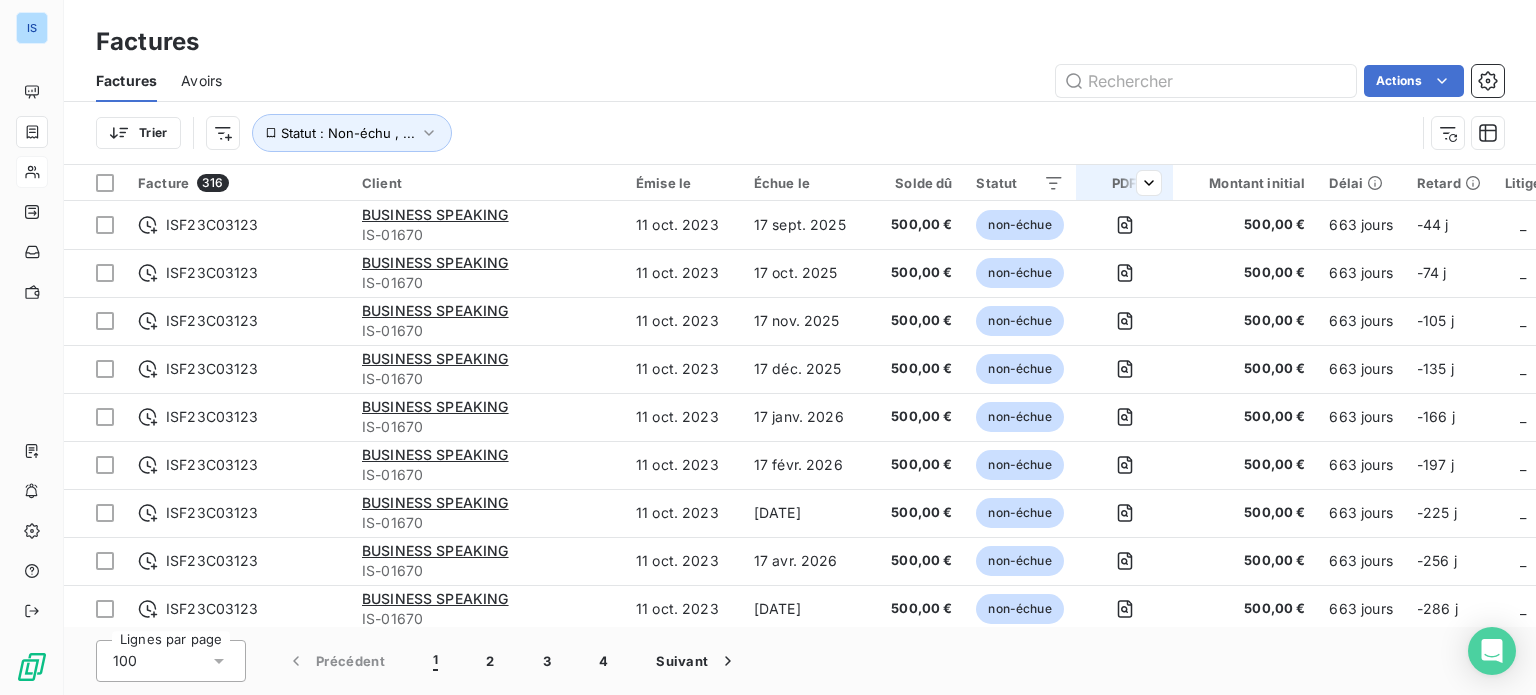 click at bounding box center [1141, 183] 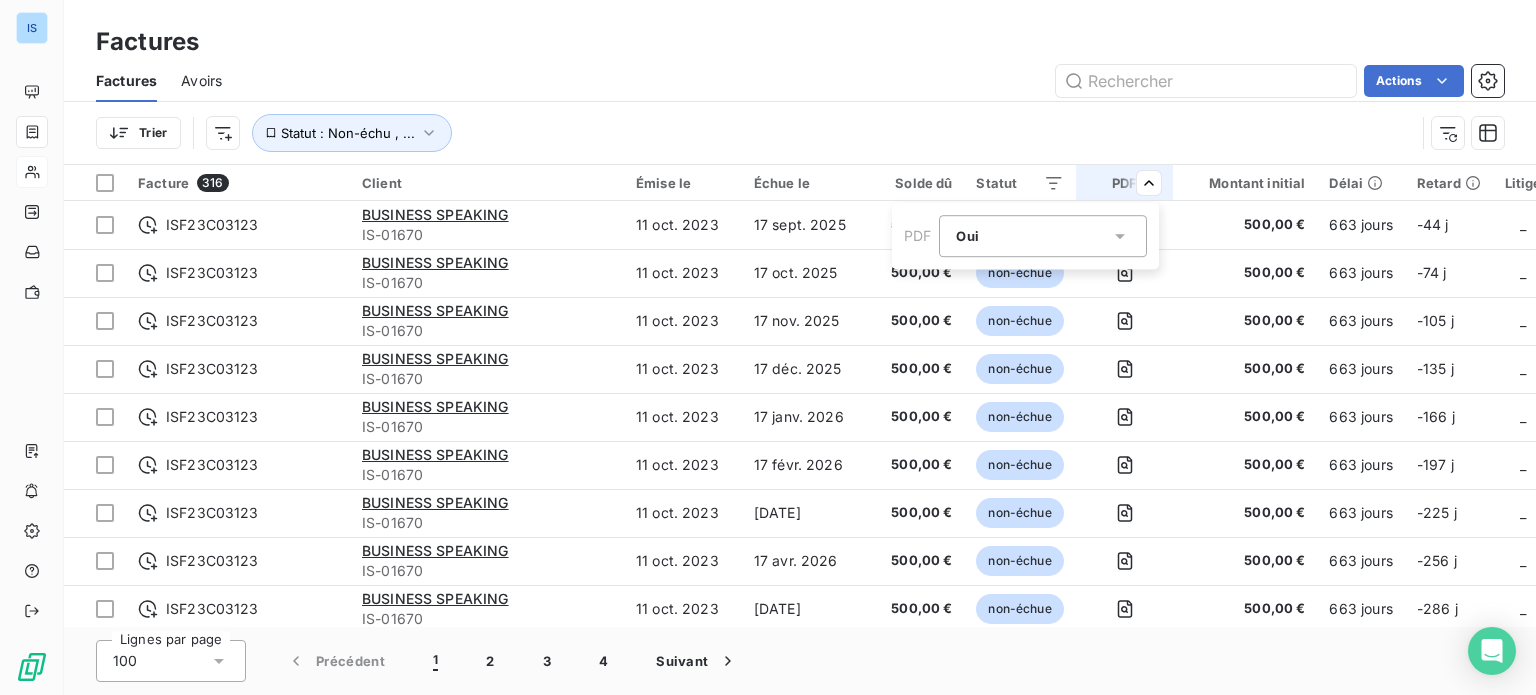 click 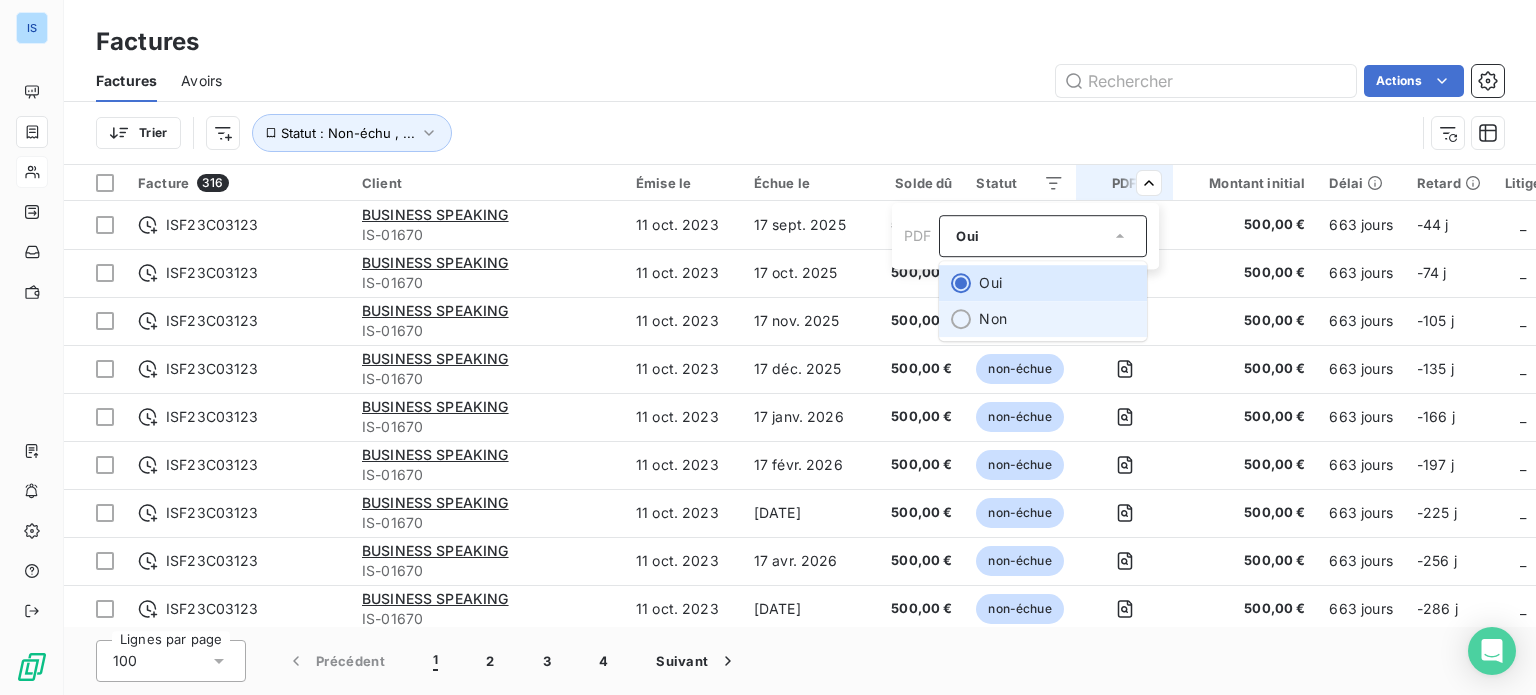 click on "Non" at bounding box center [1043, 319] 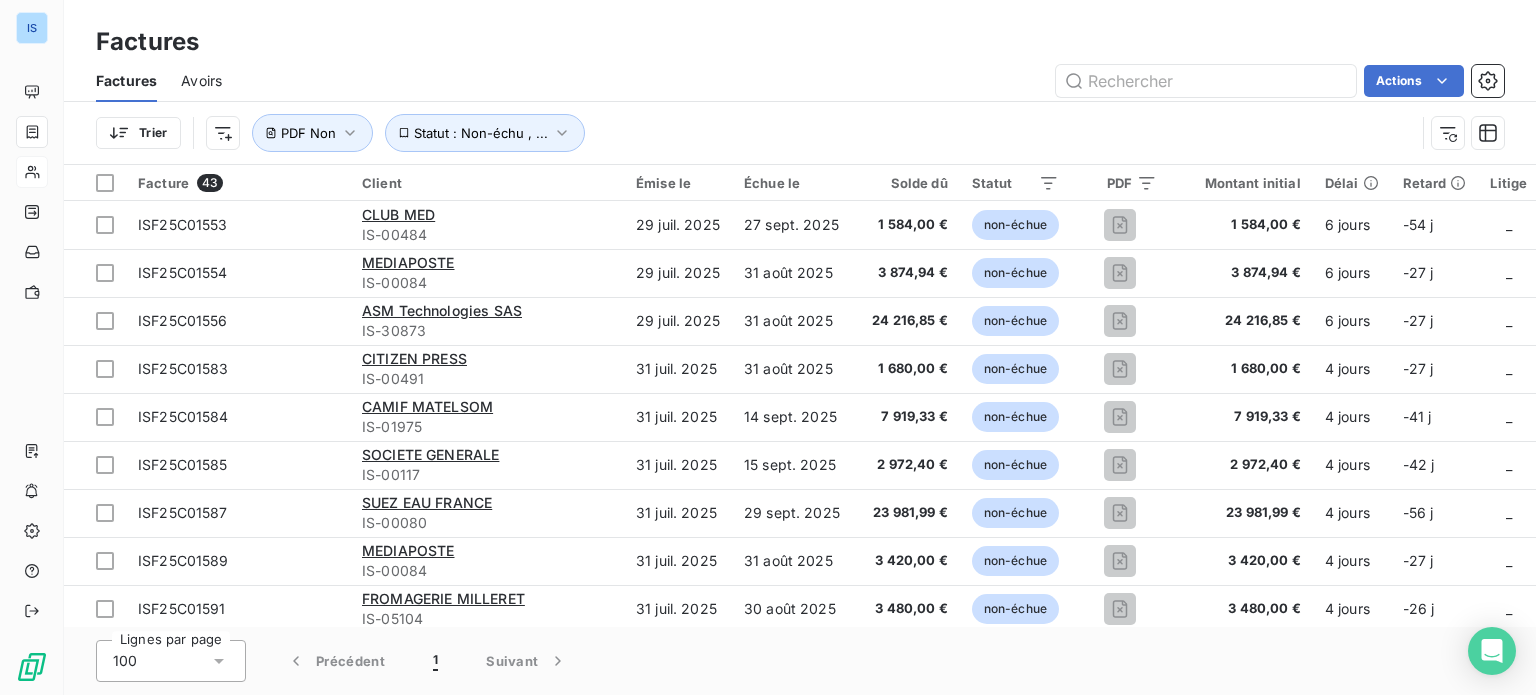 drag, startPoint x: 1528, startPoint y: 230, endPoint x: 1534, endPoint y: 265, distance: 35.510563 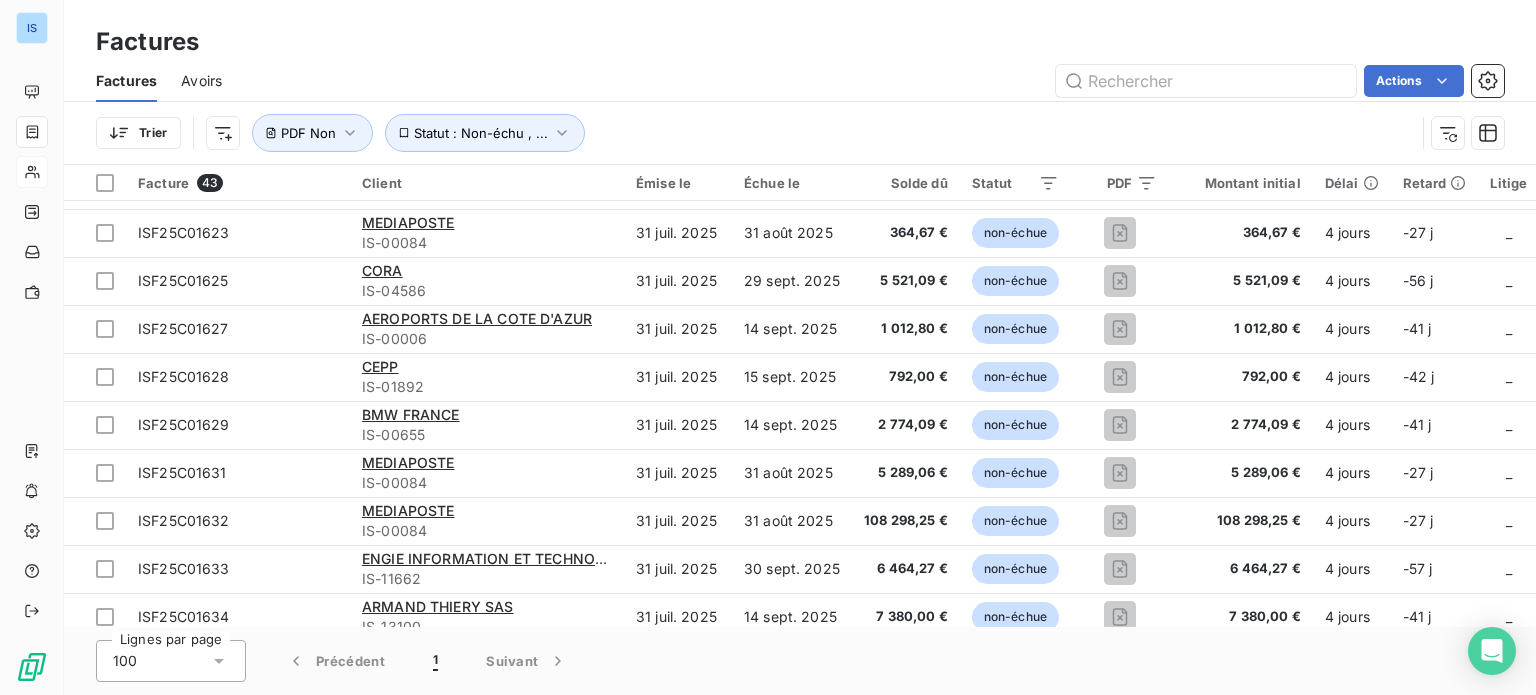 scroll, scrollTop: 1646, scrollLeft: 0, axis: vertical 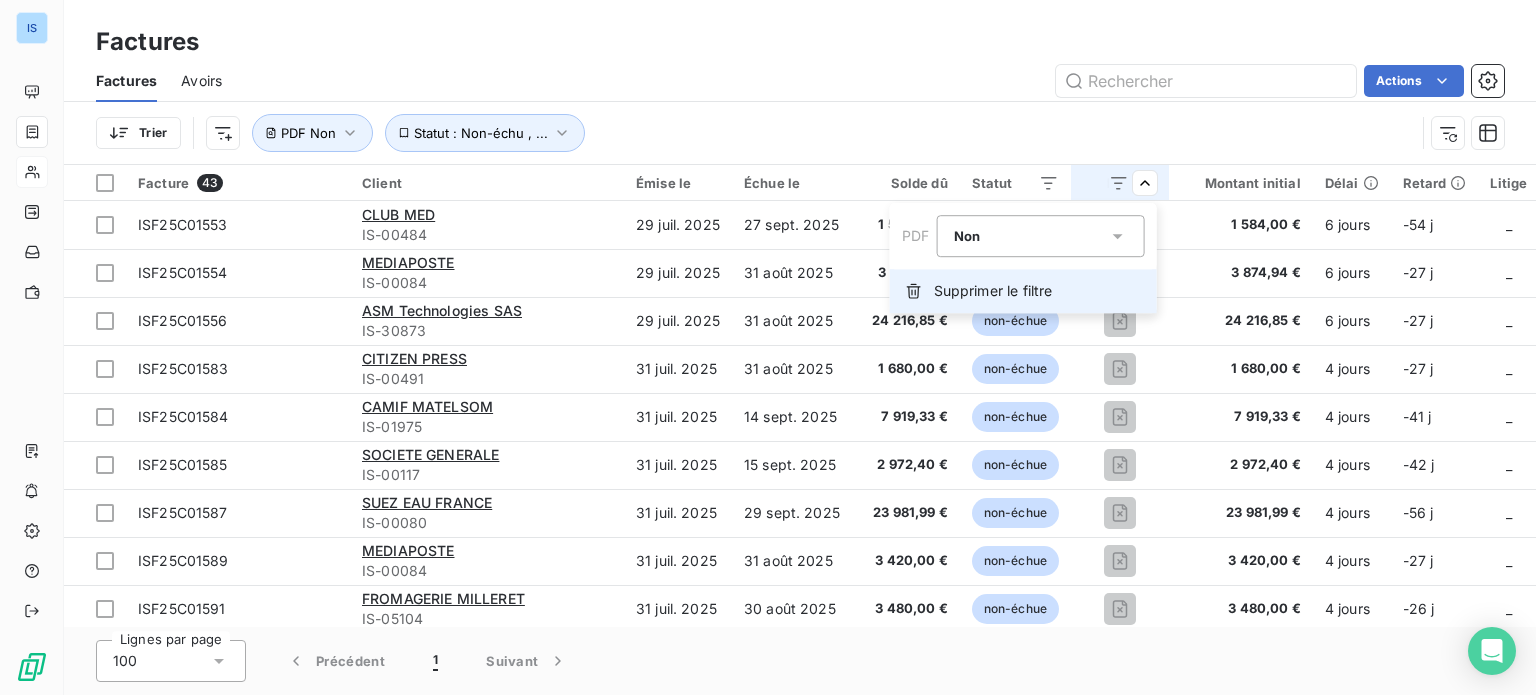 click on "Supprimer le filtre" at bounding box center (993, 291) 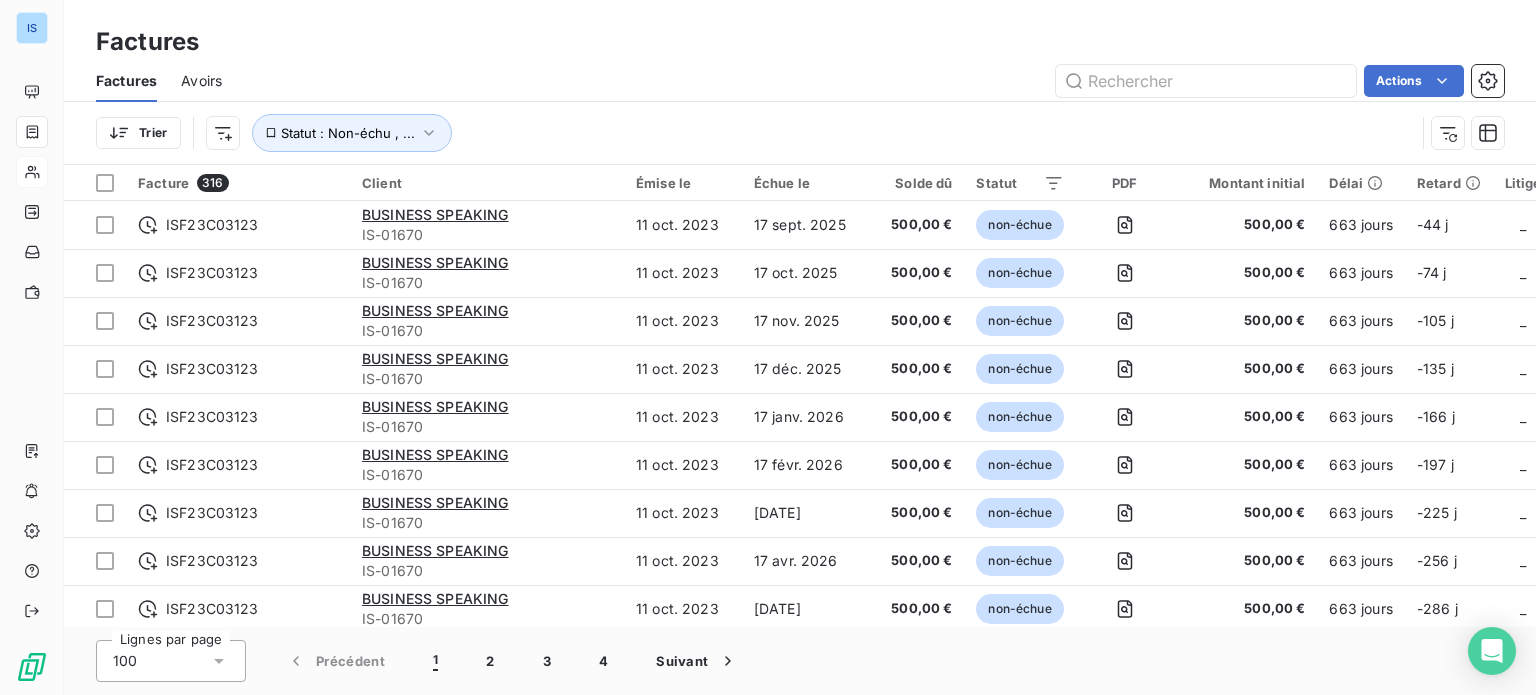 click on "Actions" at bounding box center (875, 81) 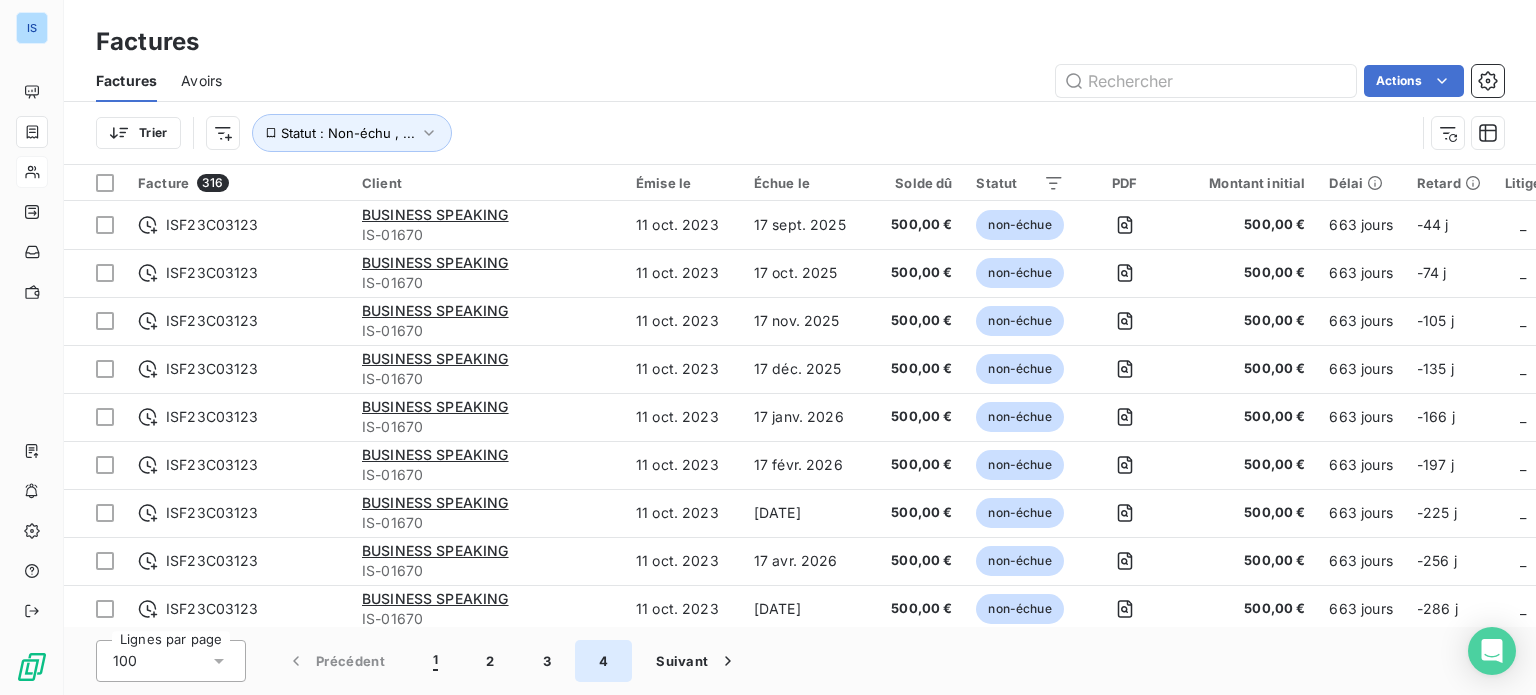 click on "4" at bounding box center [603, 661] 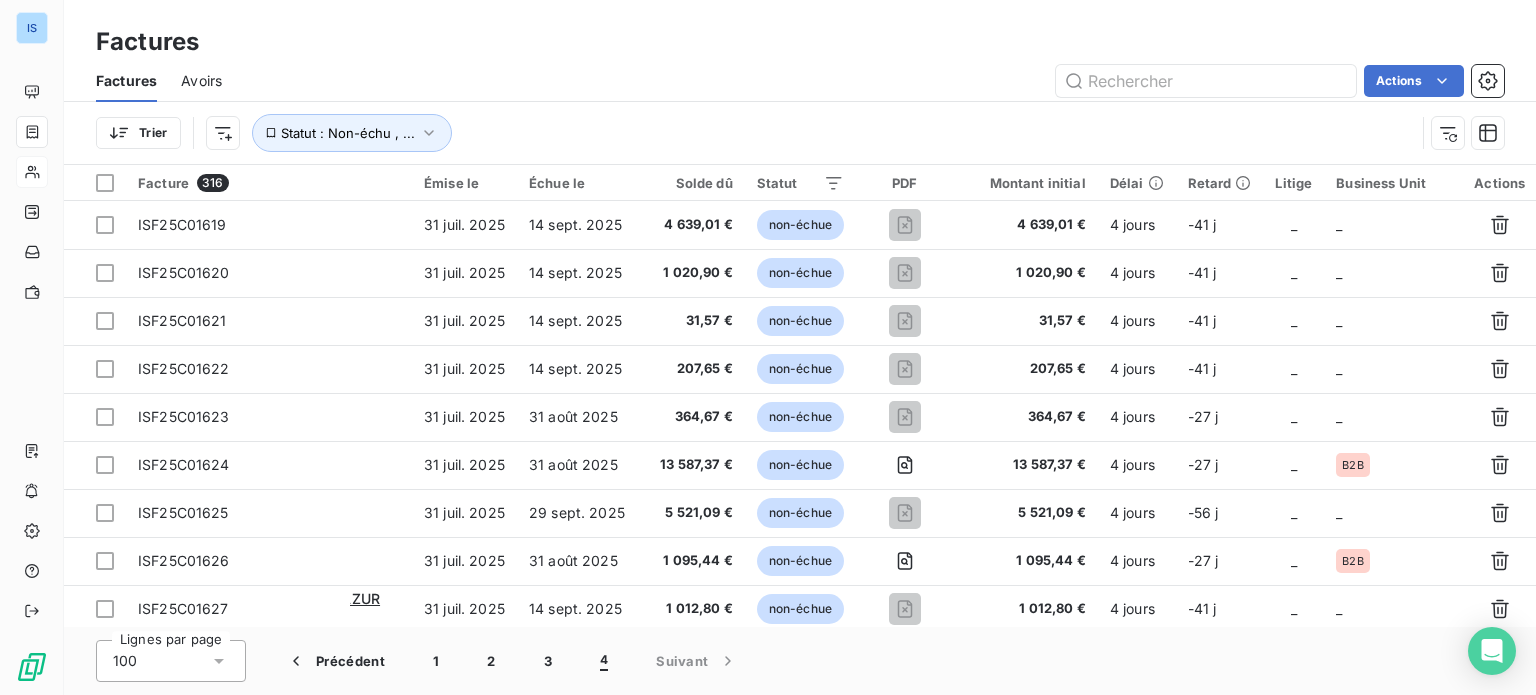 scroll, scrollTop: 0, scrollLeft: 0, axis: both 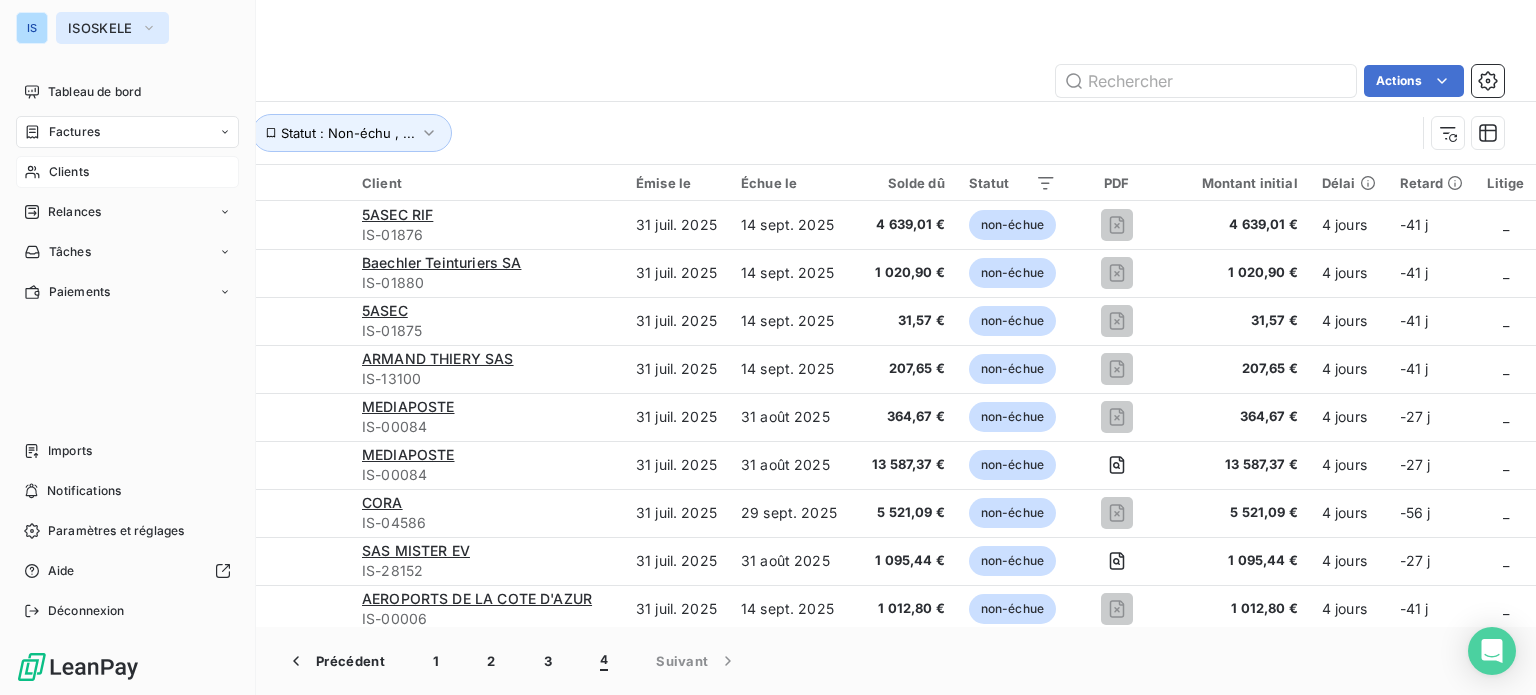 click on "ISOSKELE" at bounding box center (112, 28) 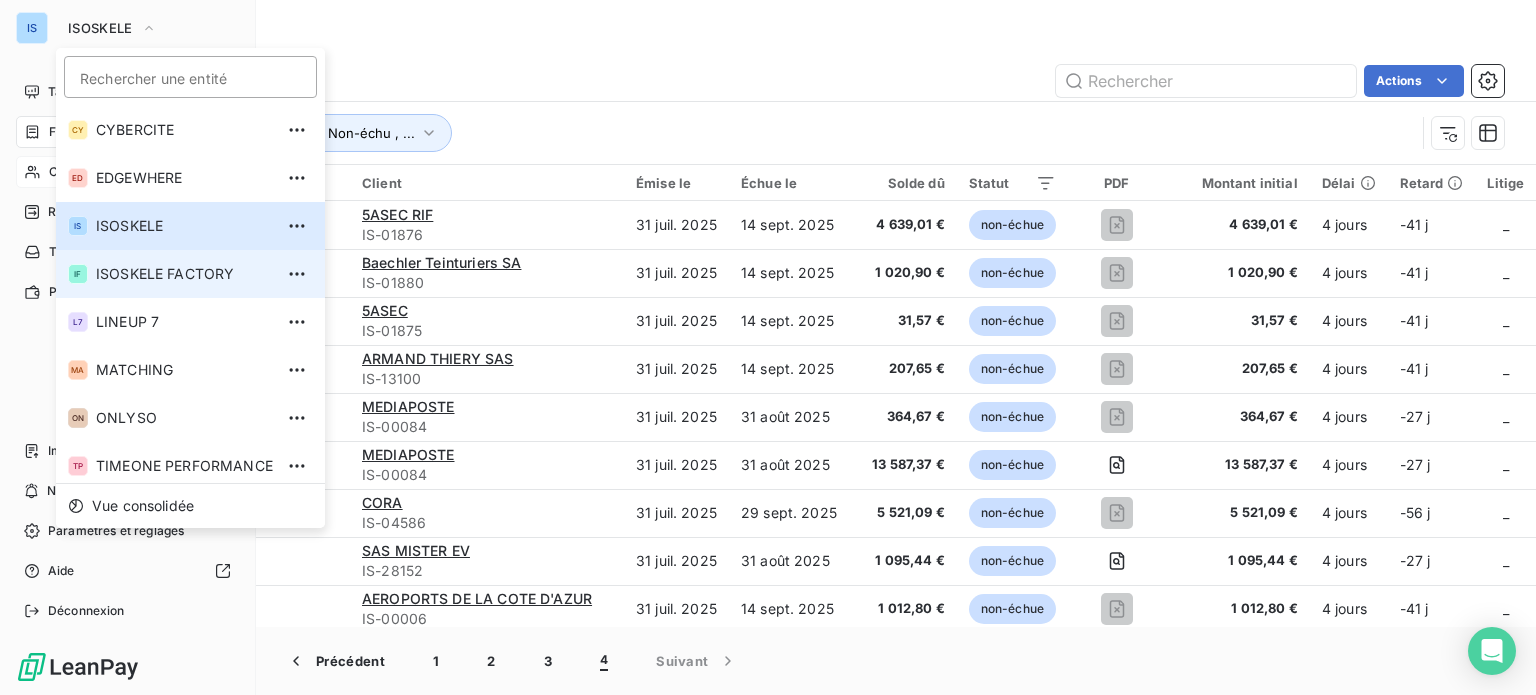click on "ISOSKELE FACTORY" at bounding box center (184, 274) 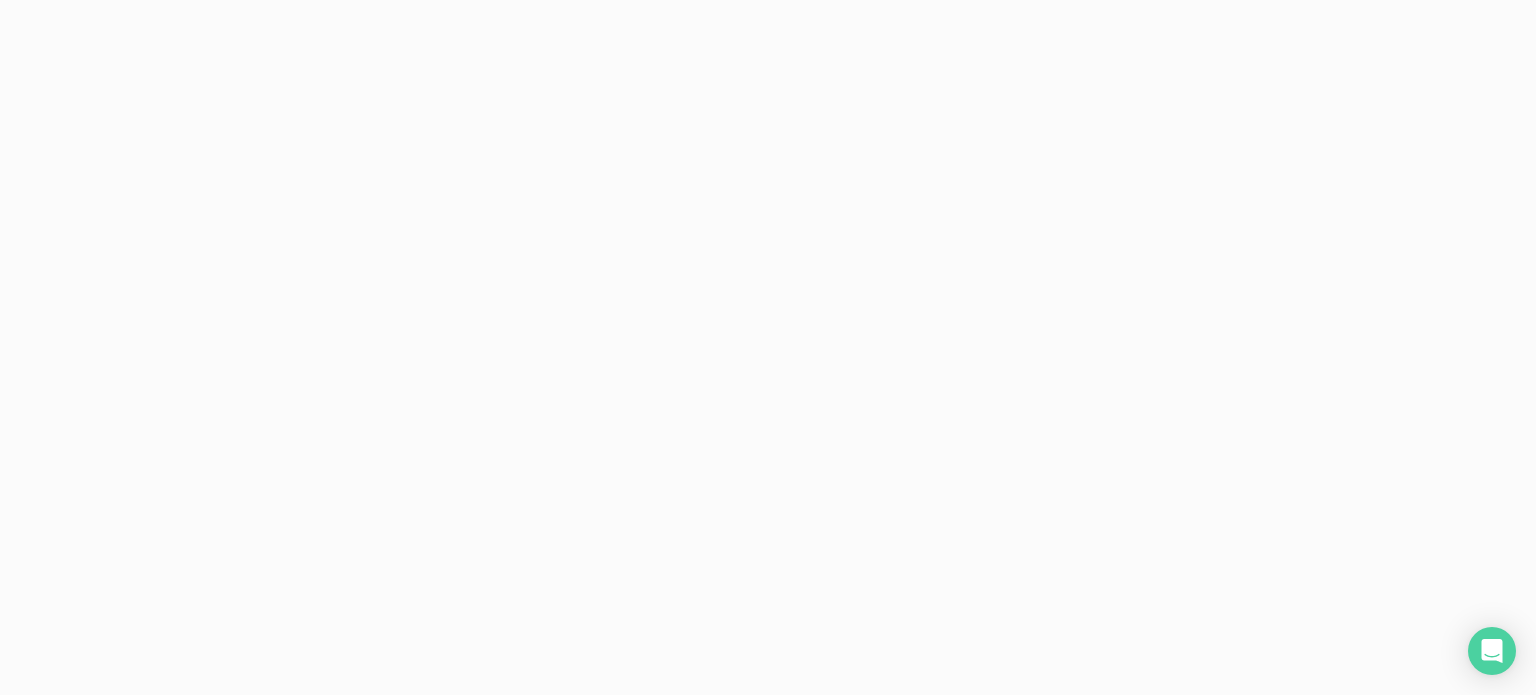 scroll, scrollTop: 0, scrollLeft: 0, axis: both 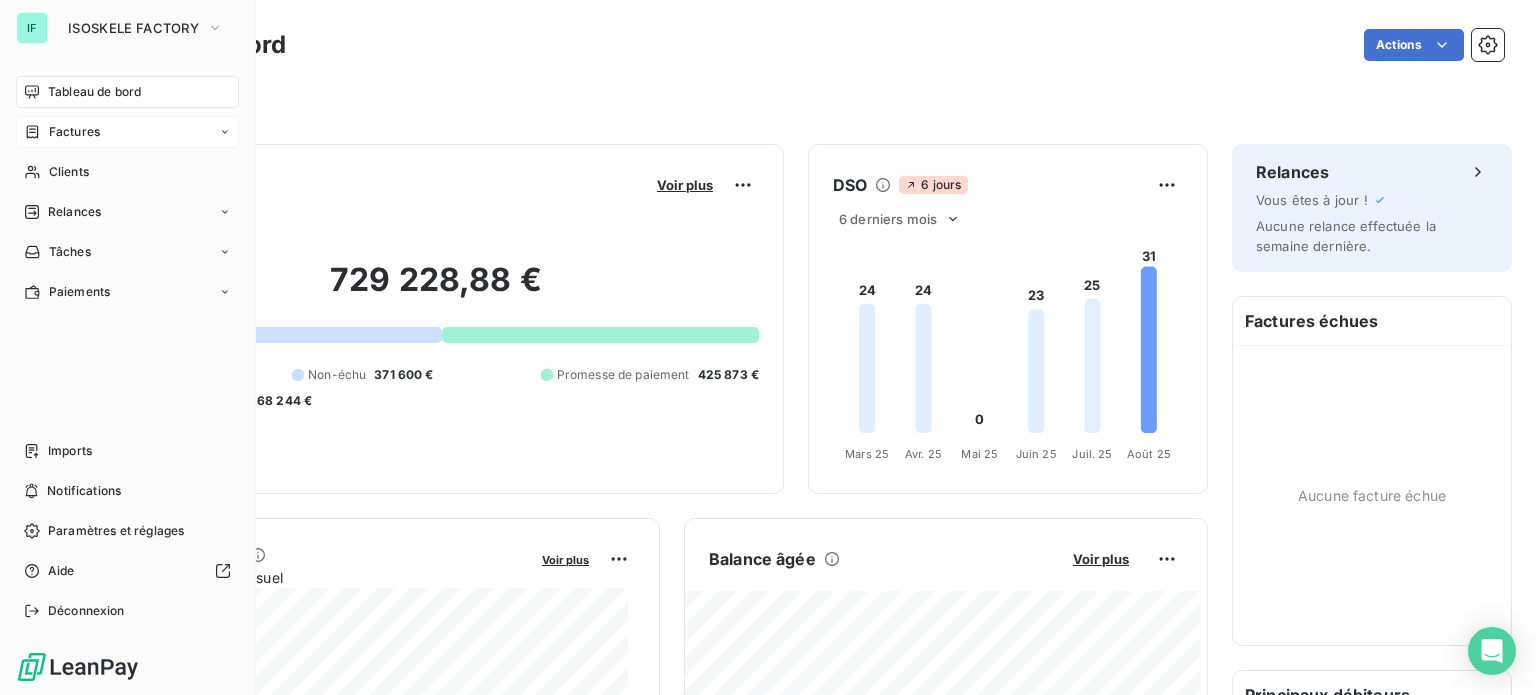 click on "Factures" at bounding box center [74, 132] 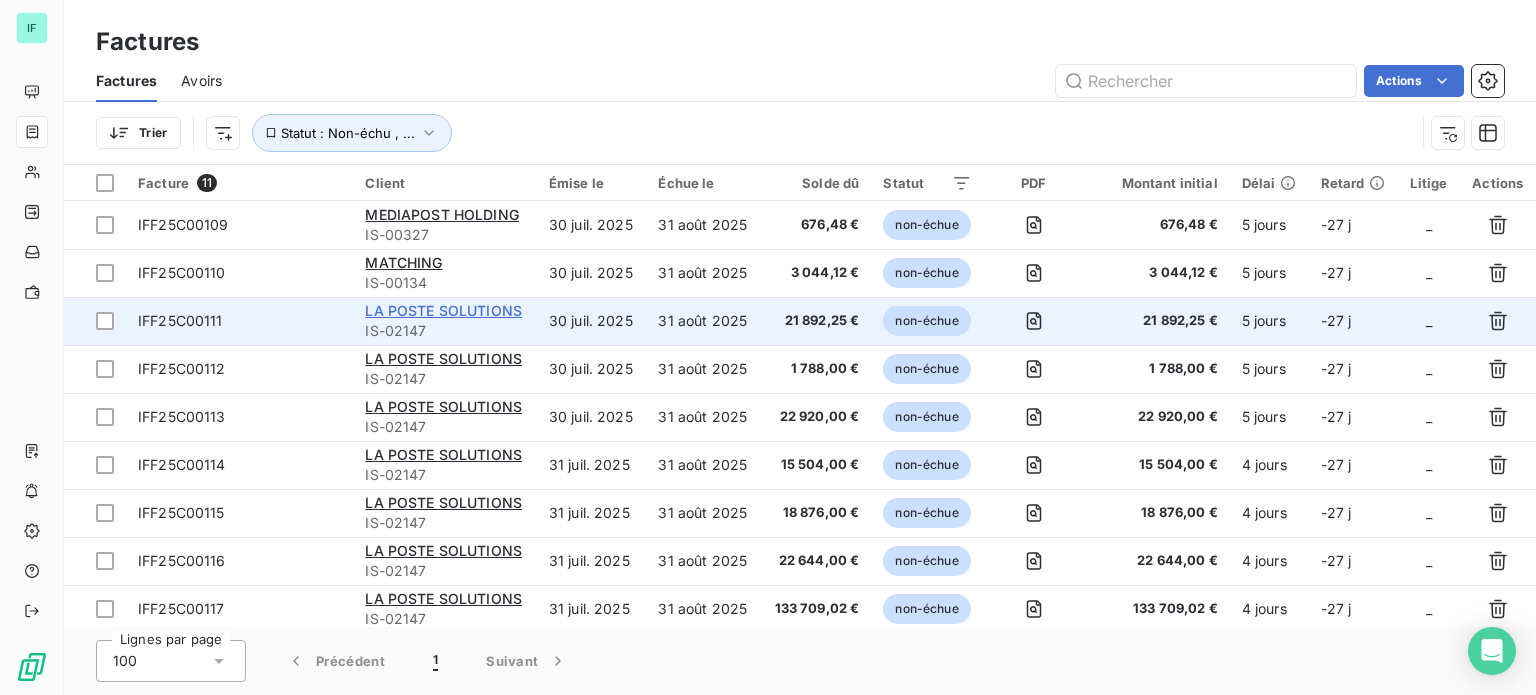 click on "LA POSTE SOLUTIONS" at bounding box center [443, 310] 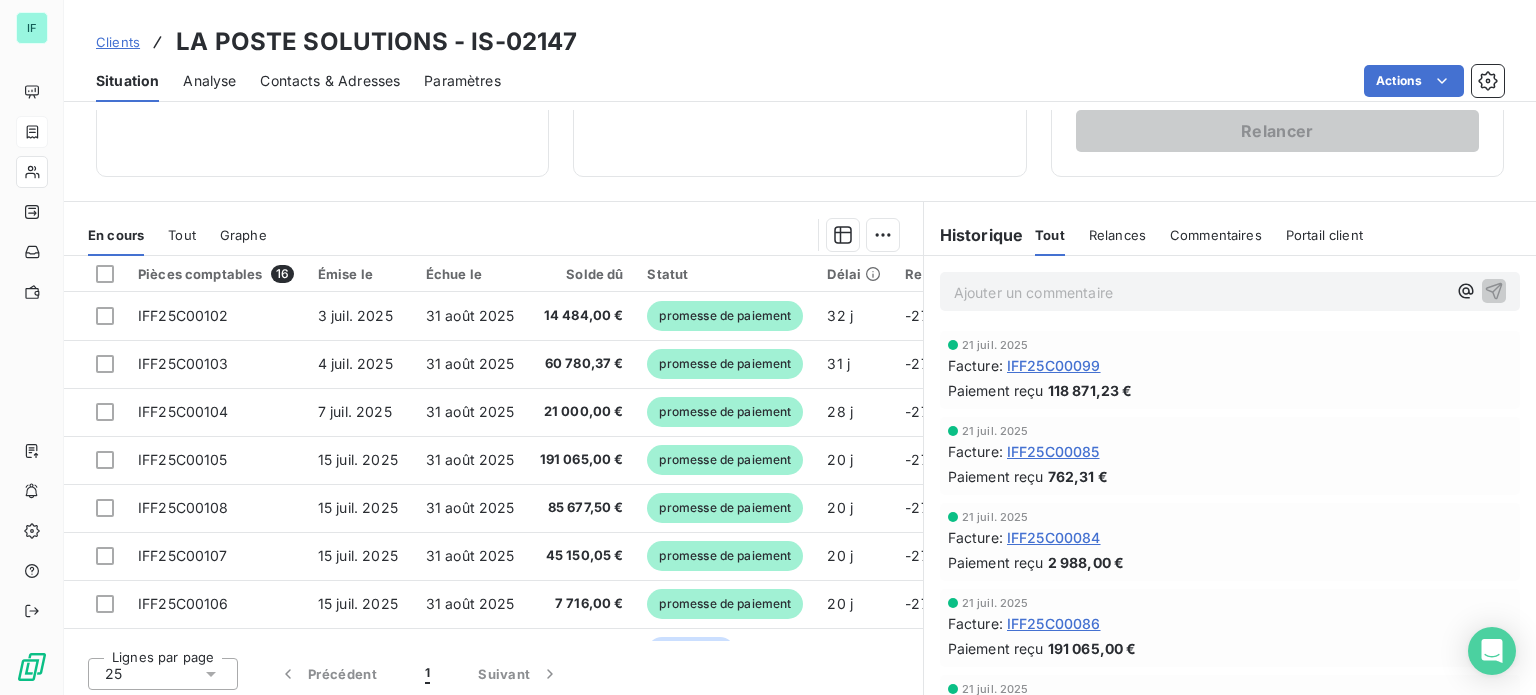 scroll, scrollTop: 360, scrollLeft: 0, axis: vertical 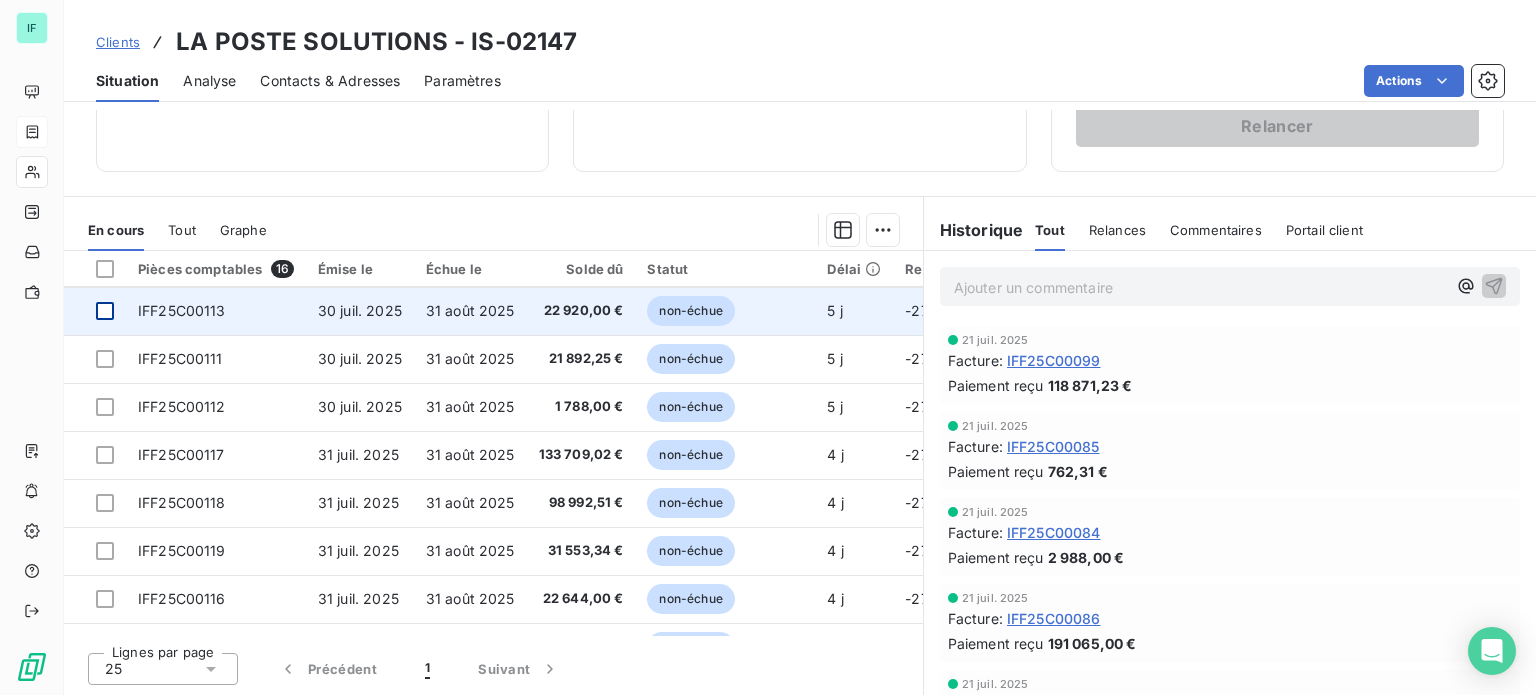 click at bounding box center [105, 311] 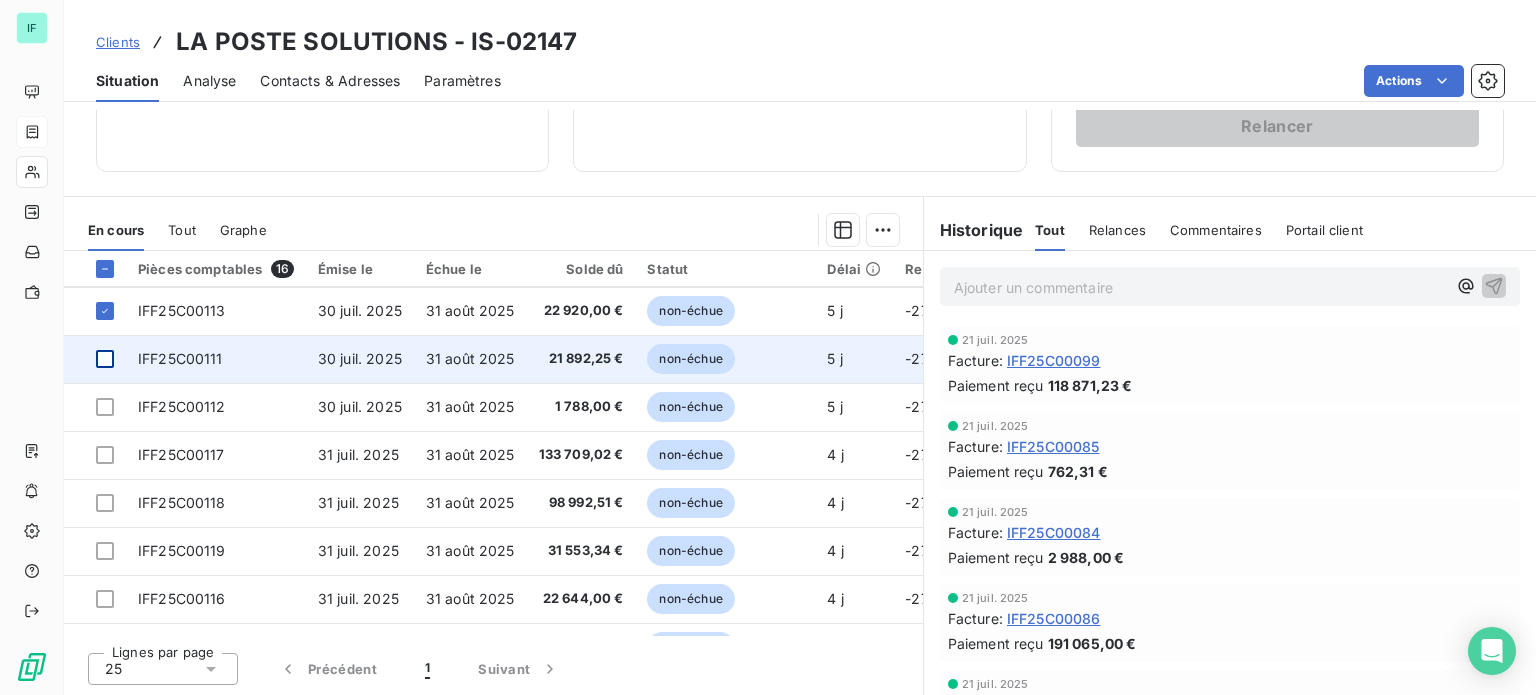 click at bounding box center (105, 359) 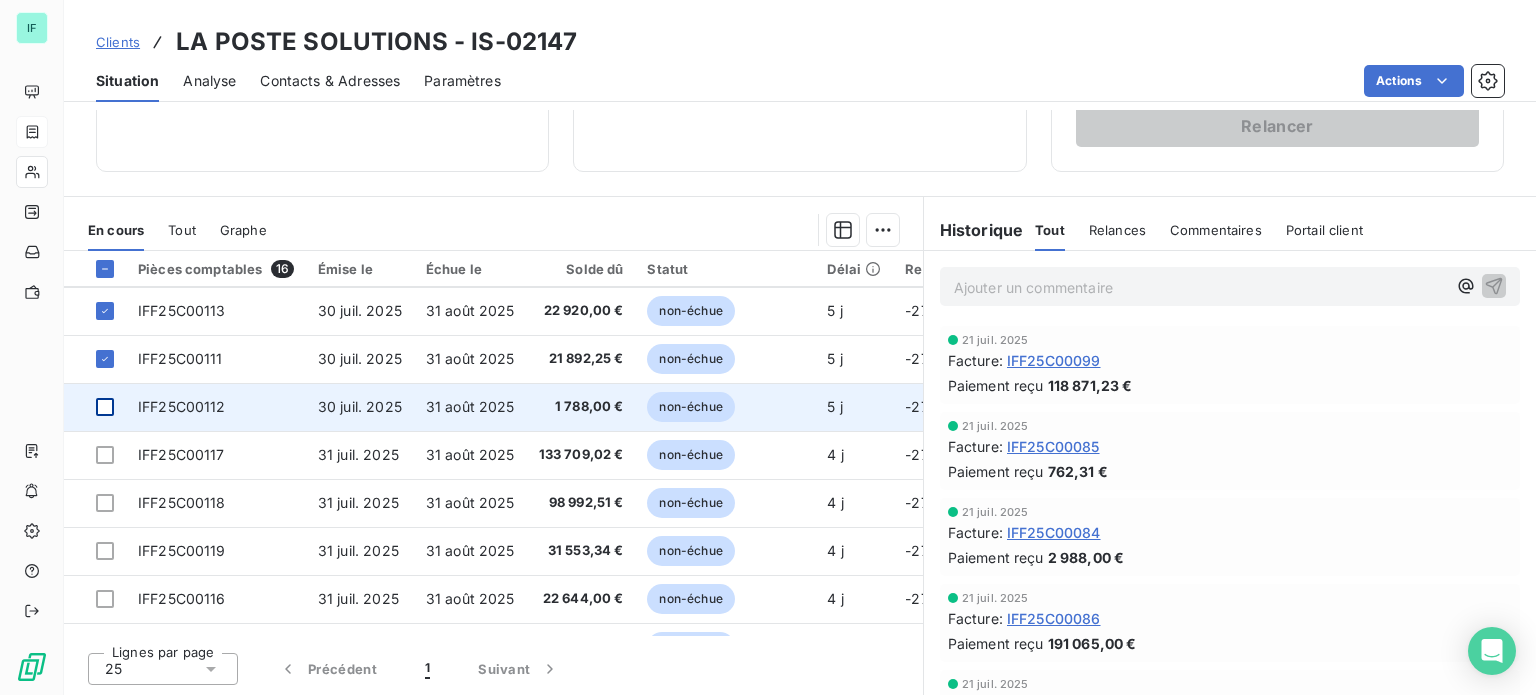 click at bounding box center (105, 407) 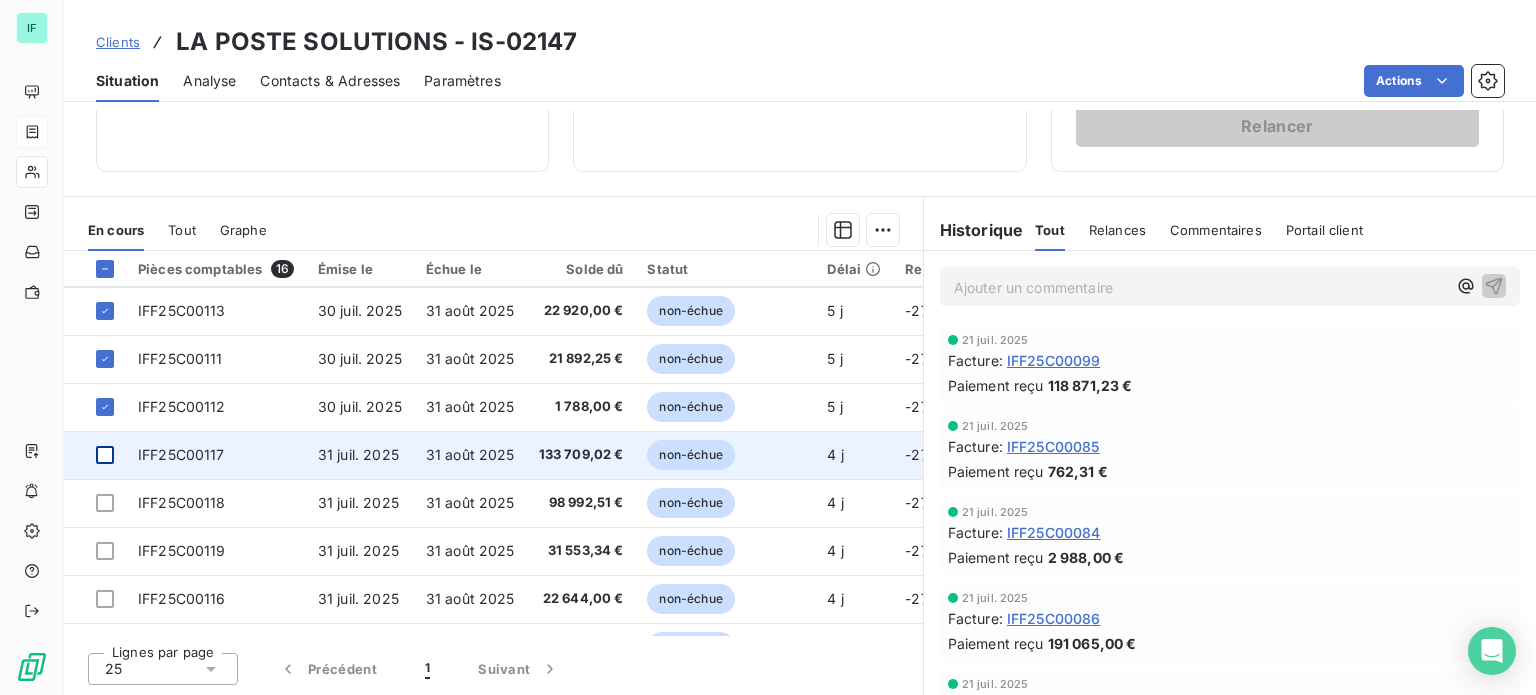 click at bounding box center (105, 455) 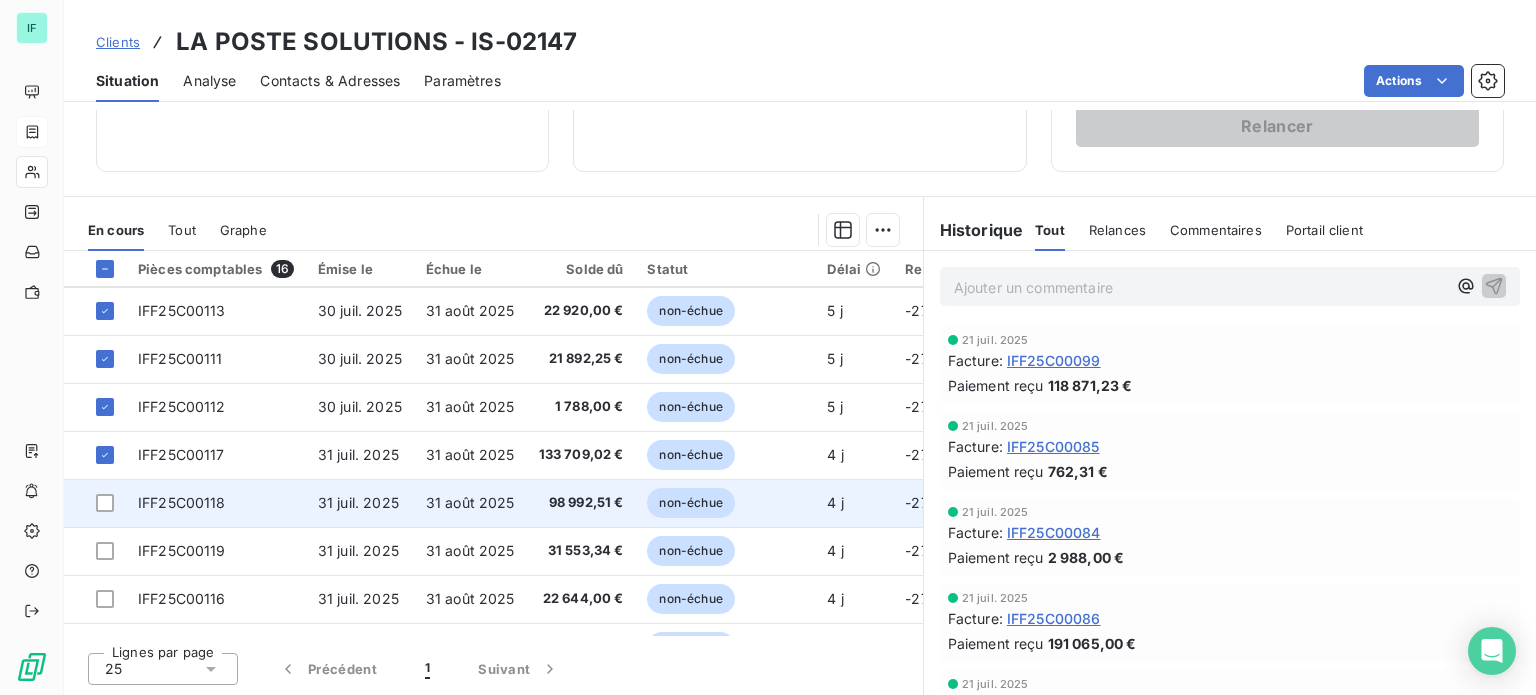 click at bounding box center (95, 503) 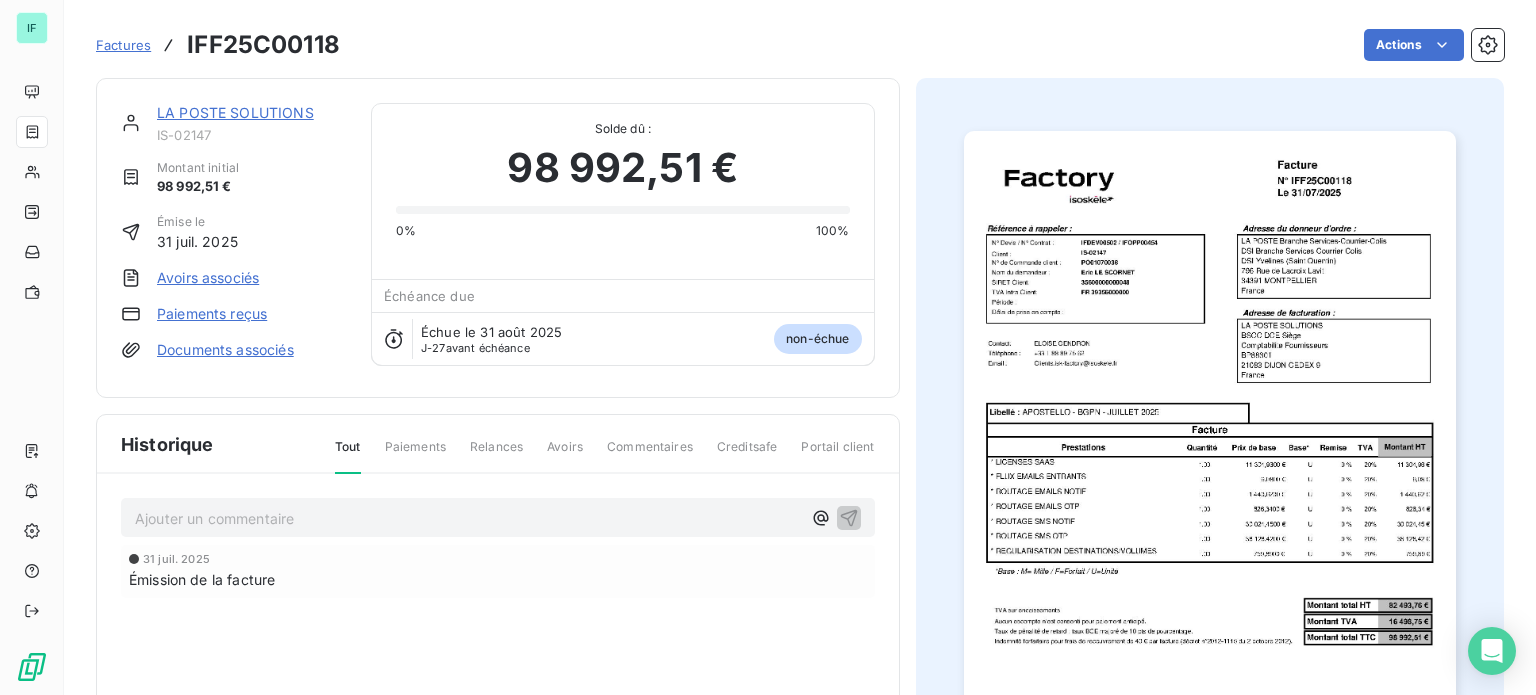 click on "LA POSTE SOLUTIONS" at bounding box center [235, 112] 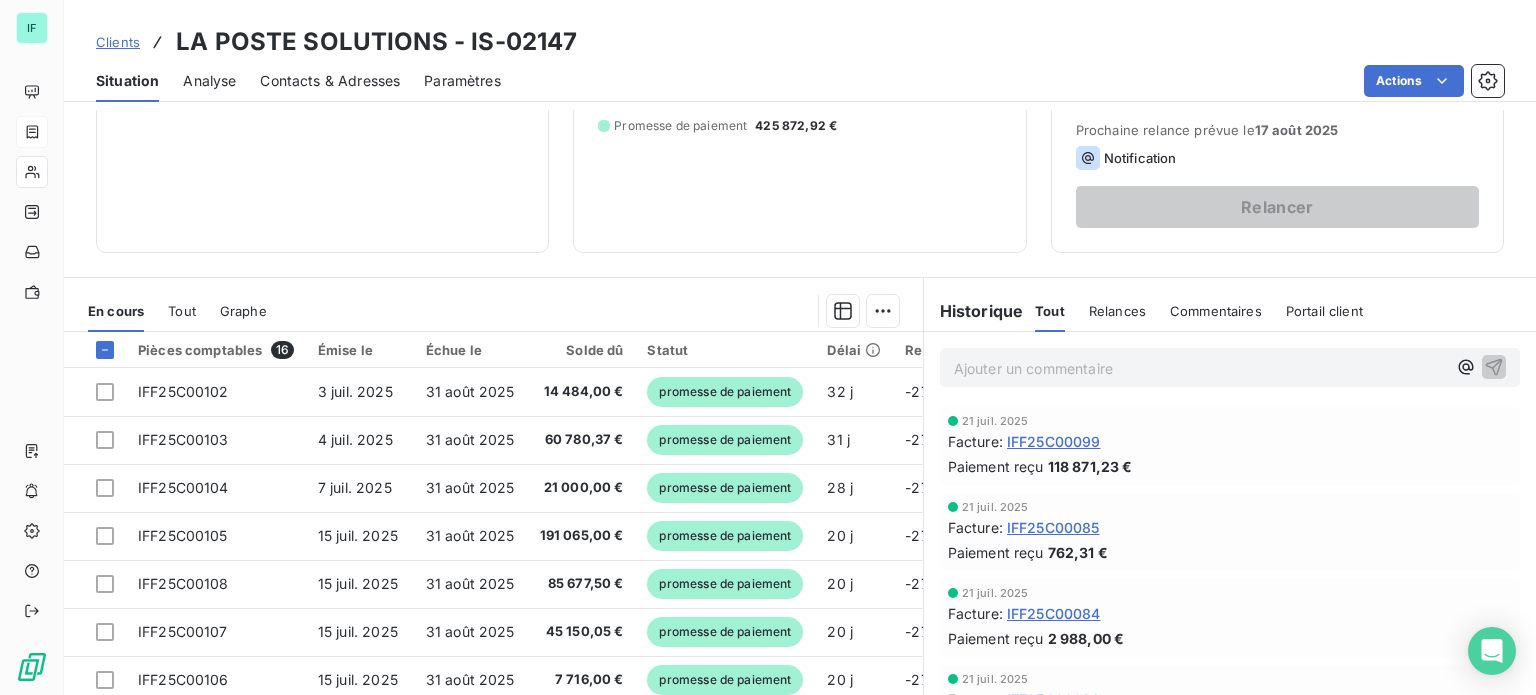 scroll, scrollTop: 360, scrollLeft: 0, axis: vertical 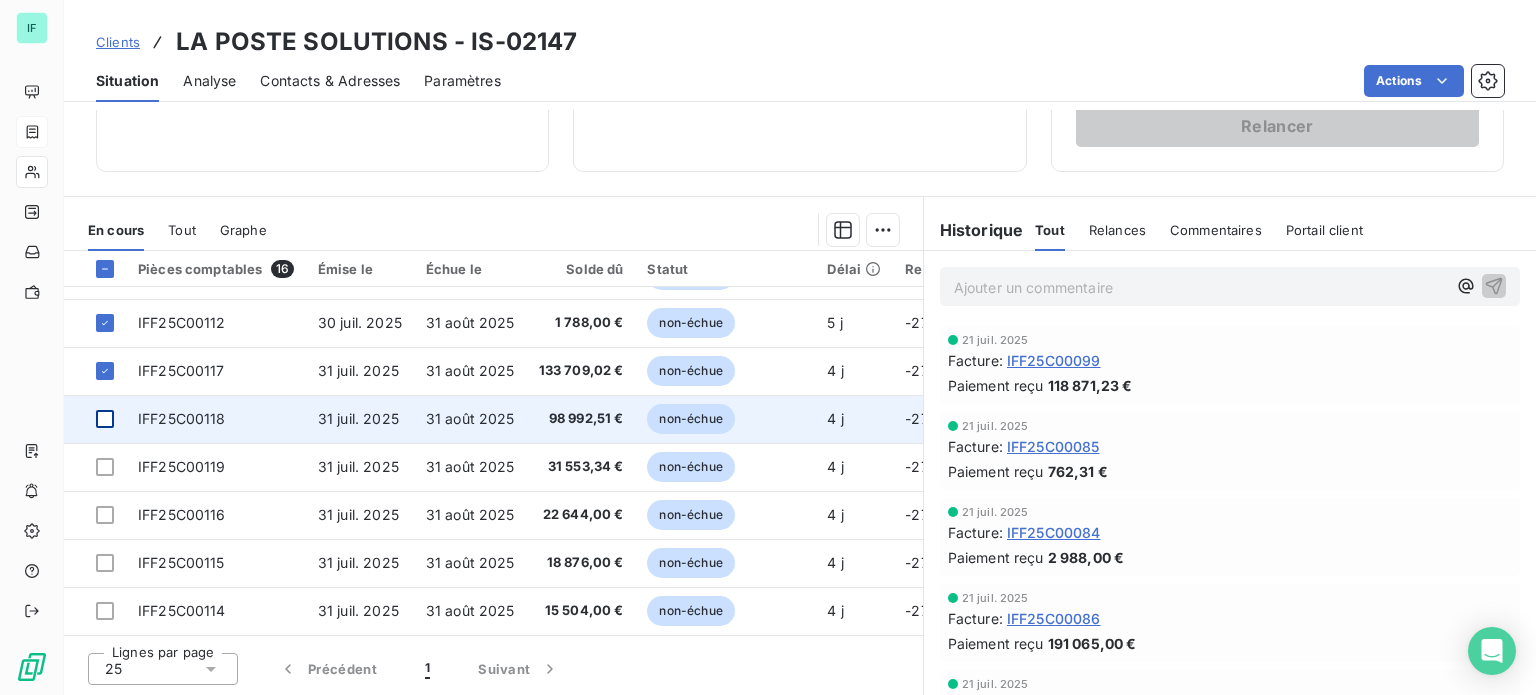 click at bounding box center [105, 419] 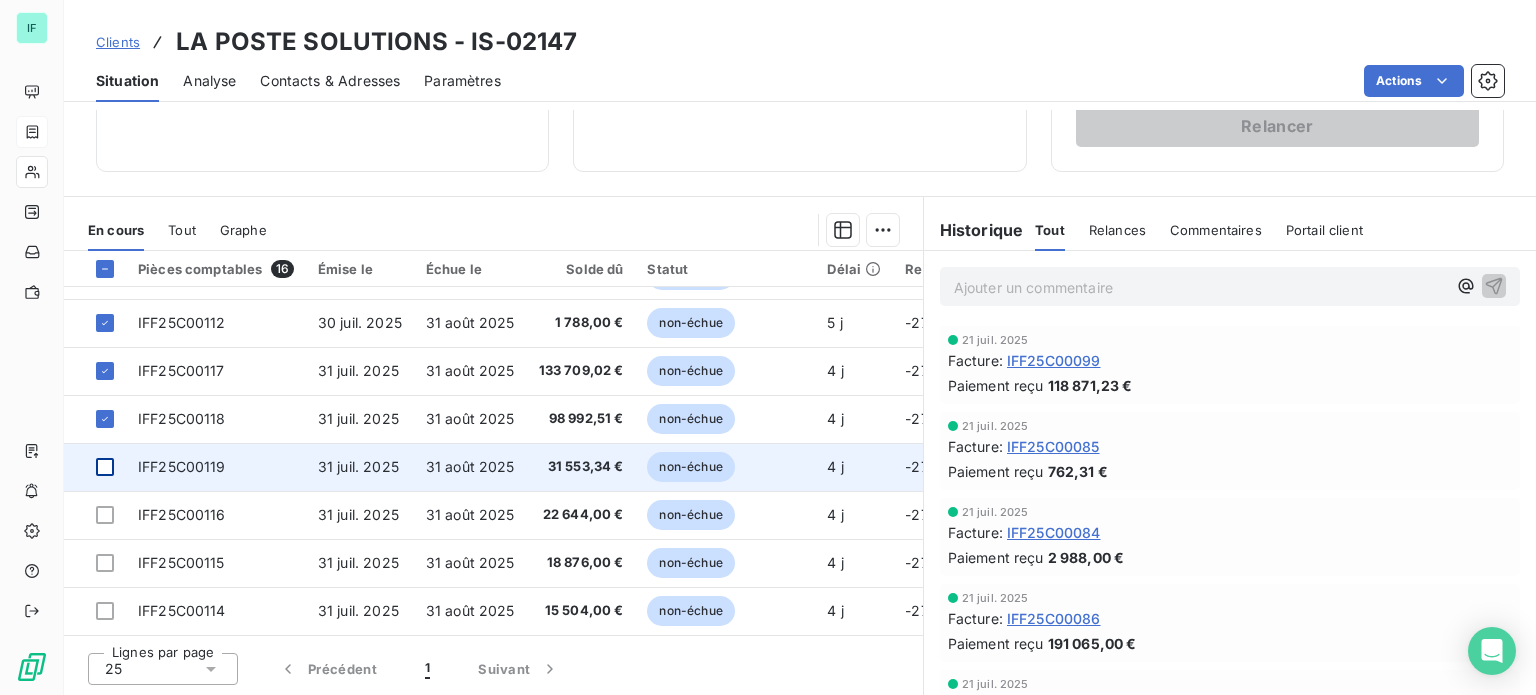click at bounding box center (105, 467) 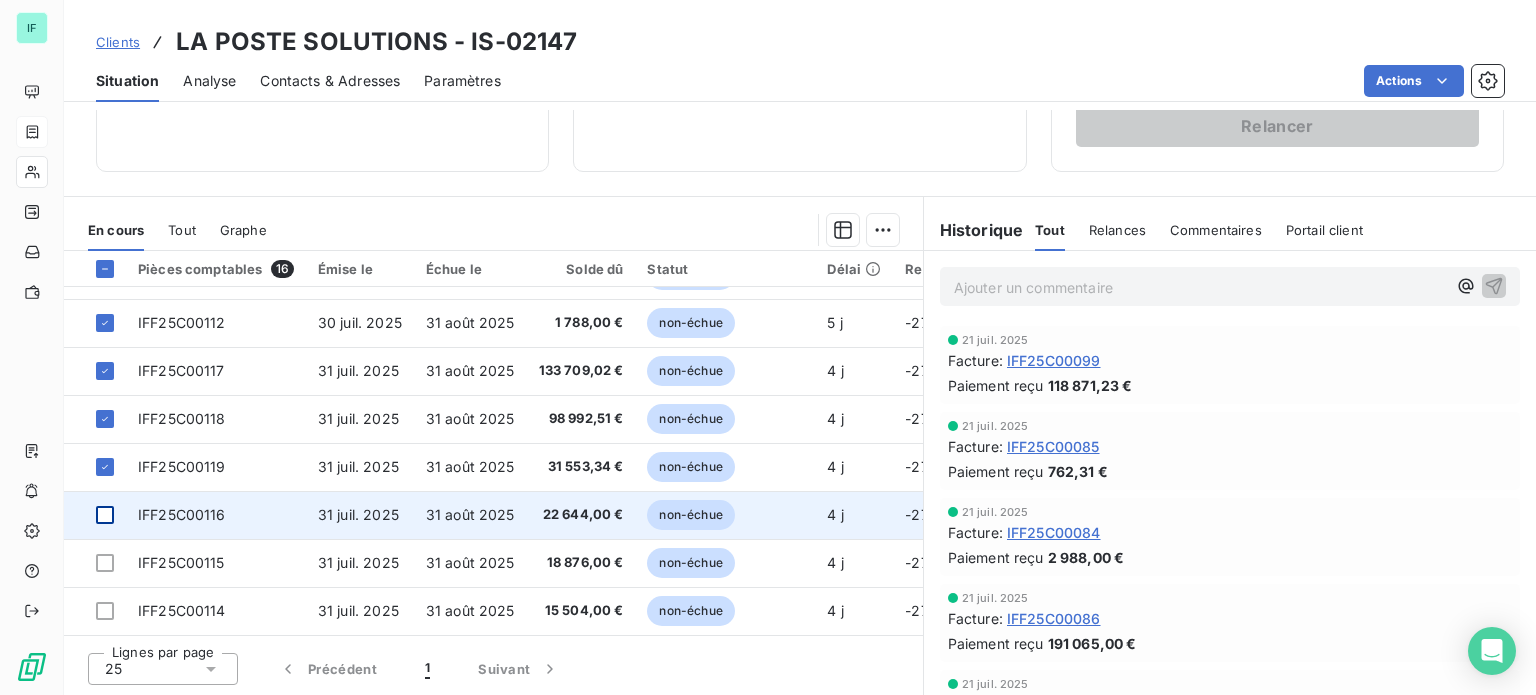 click at bounding box center [105, 515] 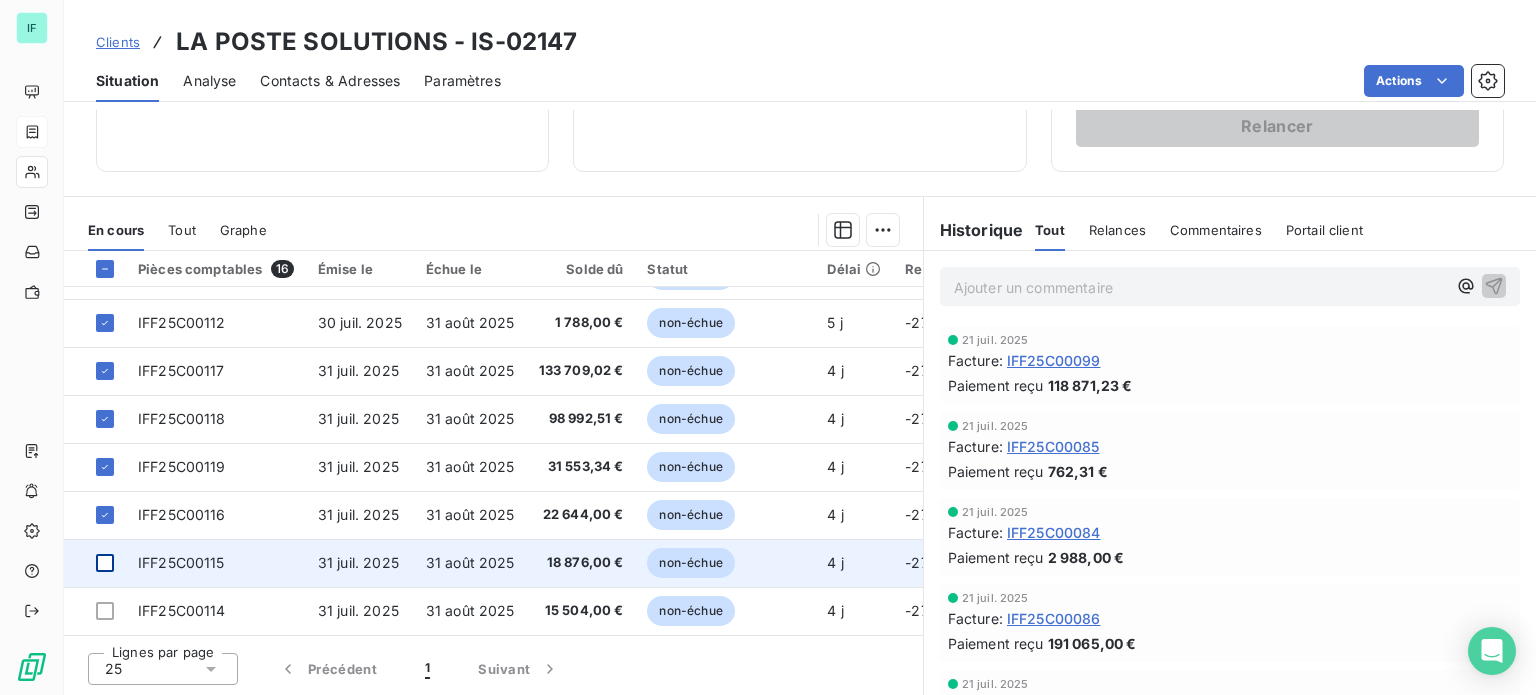 click at bounding box center (105, 563) 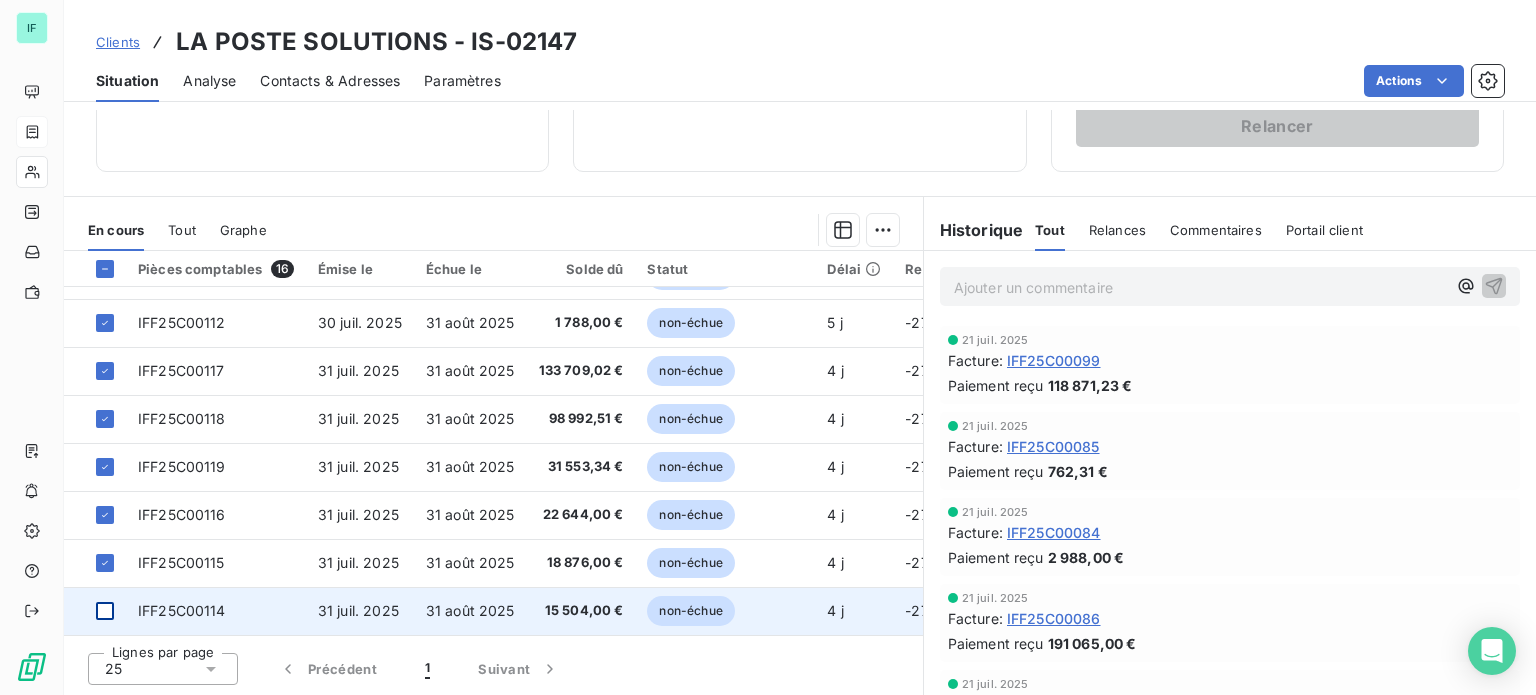 click at bounding box center [105, 611] 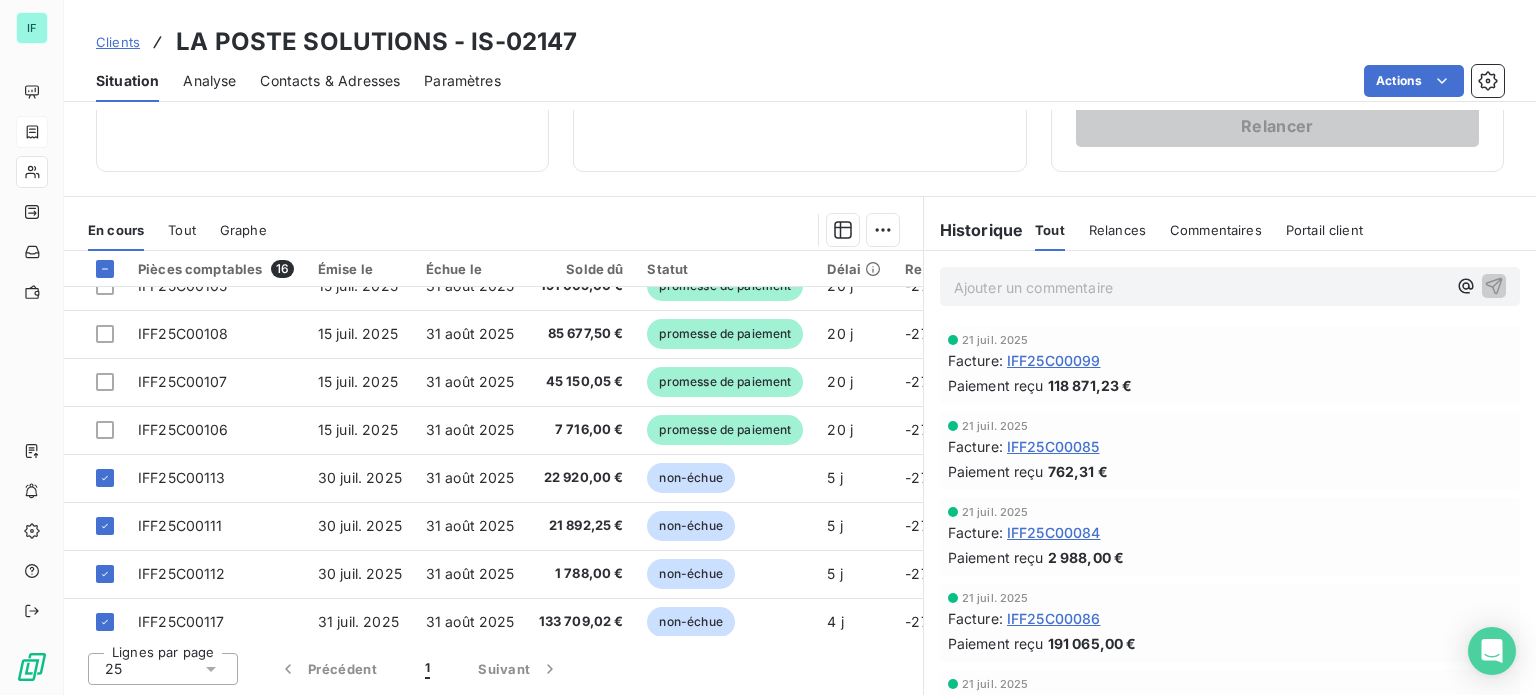scroll, scrollTop: 160, scrollLeft: 0, axis: vertical 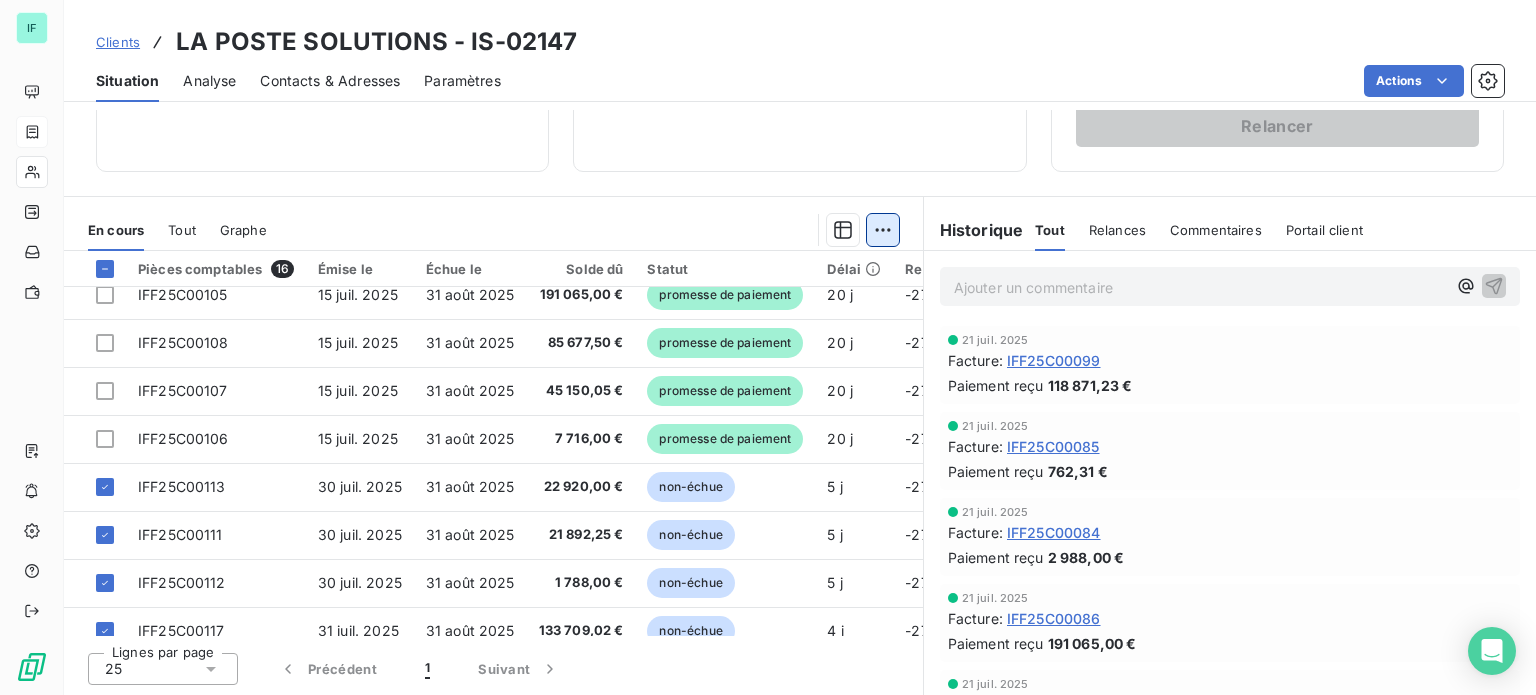 click on "IF Clients LA POSTE SOLUTIONS - IS-02147 Situation Analyse Contacts & Adresses Paramètres Actions Informations client Propriétés Client Encours client   793 752,04 € 0 Échu 0,00 € Non-échu 367 879,12 €   Promesse de paiement 425 872,92 €   Limite d’encours Ajouter une limite d’encours autorisé Gestion du risque Surveiller ce client en intégrant votre outil de gestion des risques client. Relance Plan de relance PRELEVEMENT LA POSTE 3000 - ISOSKELE FACTORY Prochaine relance prévue le  17 août 2025 Notification Relancer En cours Tout Graphe Pièces comptables 16 Émise le Échue le Solde dû Statut Délai   Retard   IFF25C00102 3 juil. 2025 31 août 2025 14 484,00 € promesse de paiement 32 j -27 j IFF25C00103 4 juil. 2025 31 août 2025 60 780,37 € promesse de paiement 31 j -27 j IFF25C00104 7 juil. 2025 31 août 2025 21 000,00 € promesse de paiement 28 j -27 j IFF25C00105 15 juil. 2025 31 août 2025 191 065,00 € promesse de paiement 20 j -27 j 20 j 5 j" at bounding box center [768, 347] 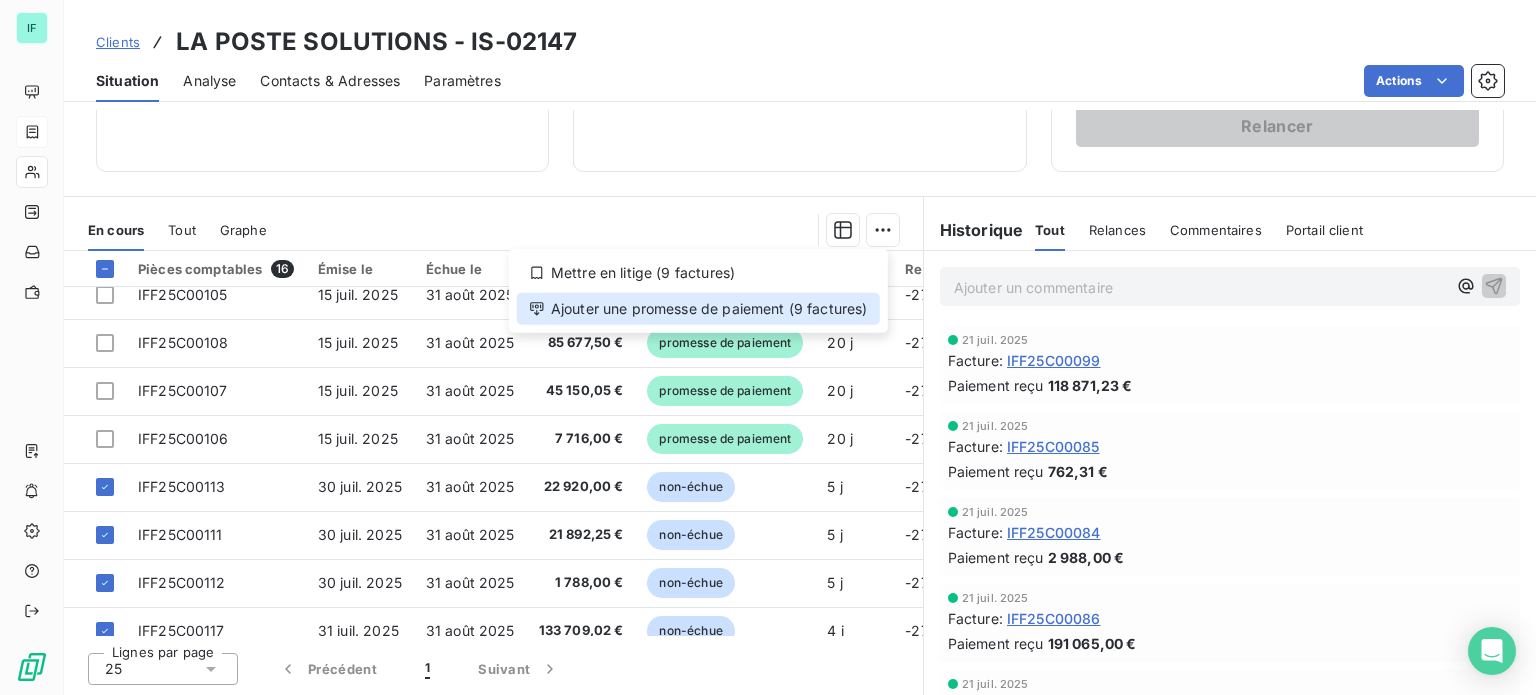 click on "Ajouter une promesse de paiement (9 factures)" at bounding box center (698, 309) 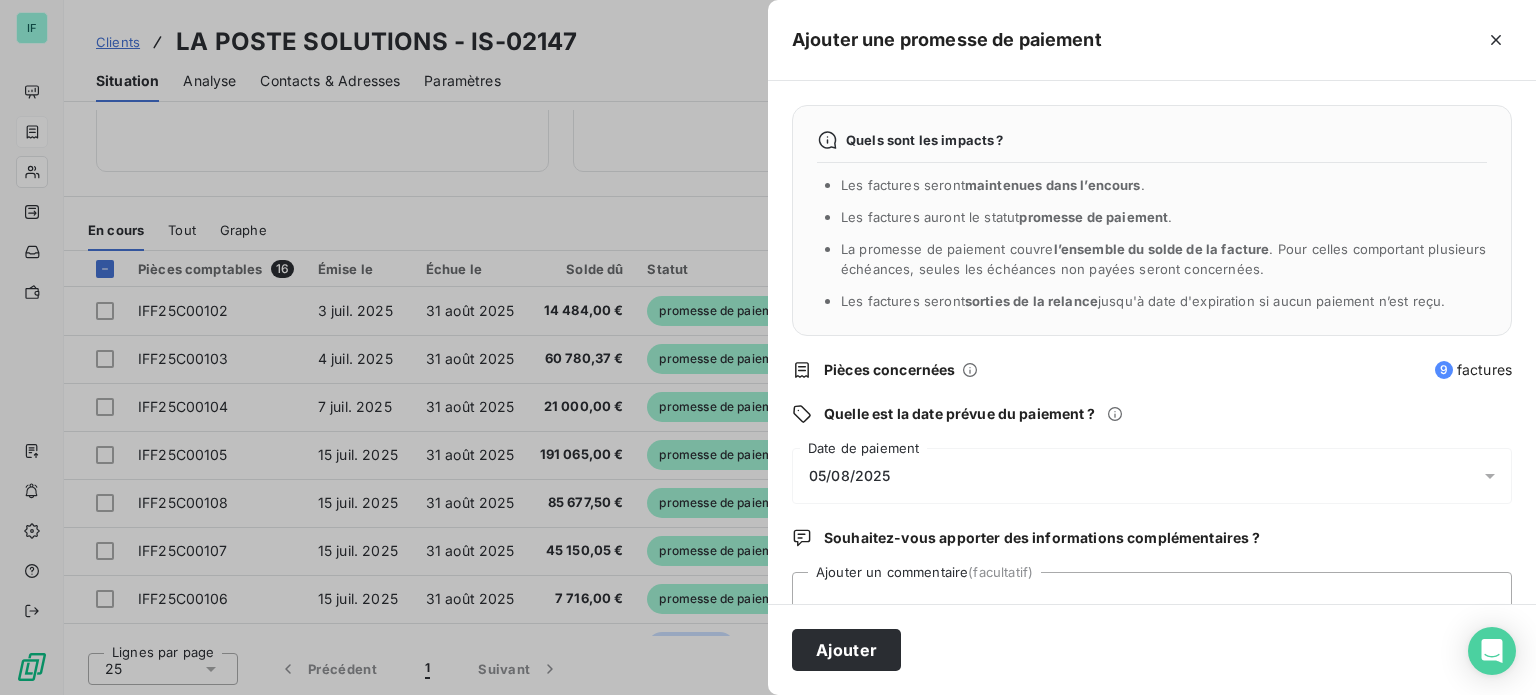 click on "05/08/2025" at bounding box center (1152, 476) 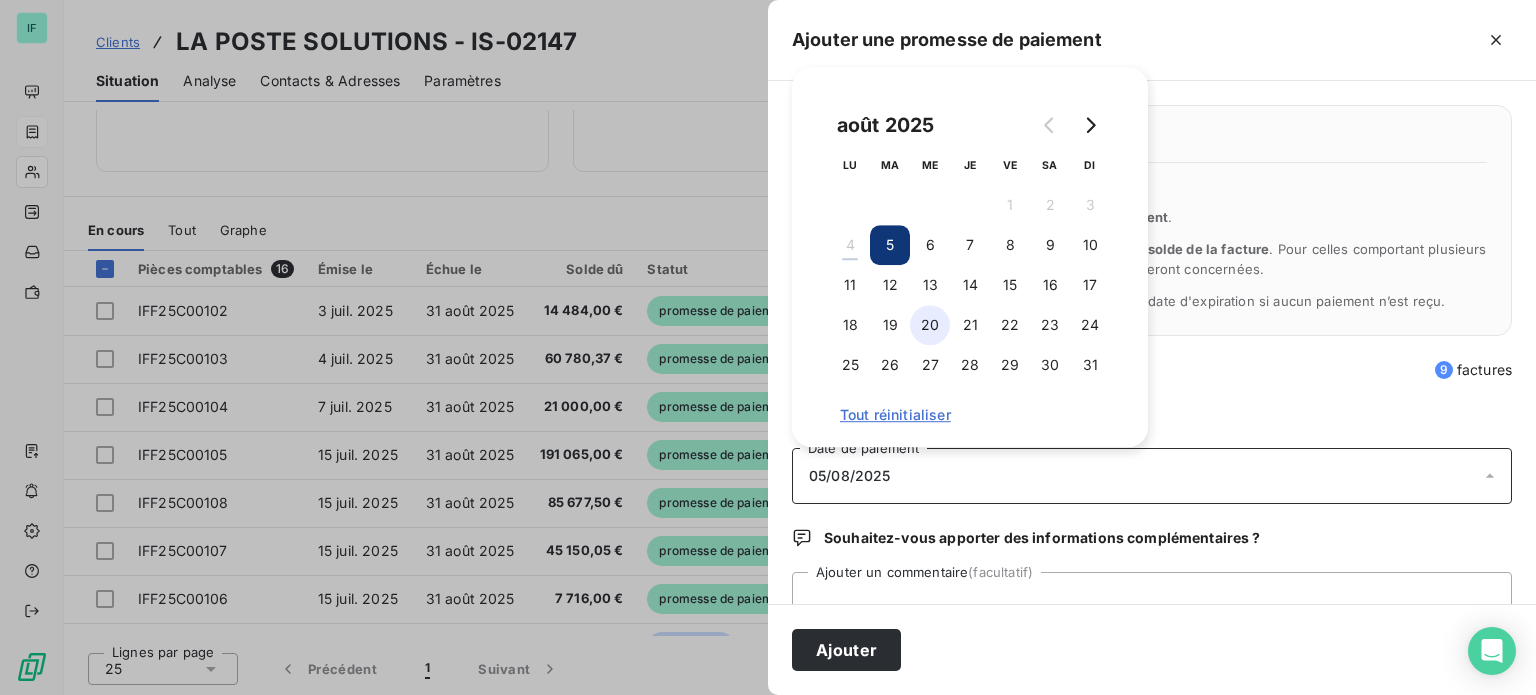 click on "20" at bounding box center [930, 325] 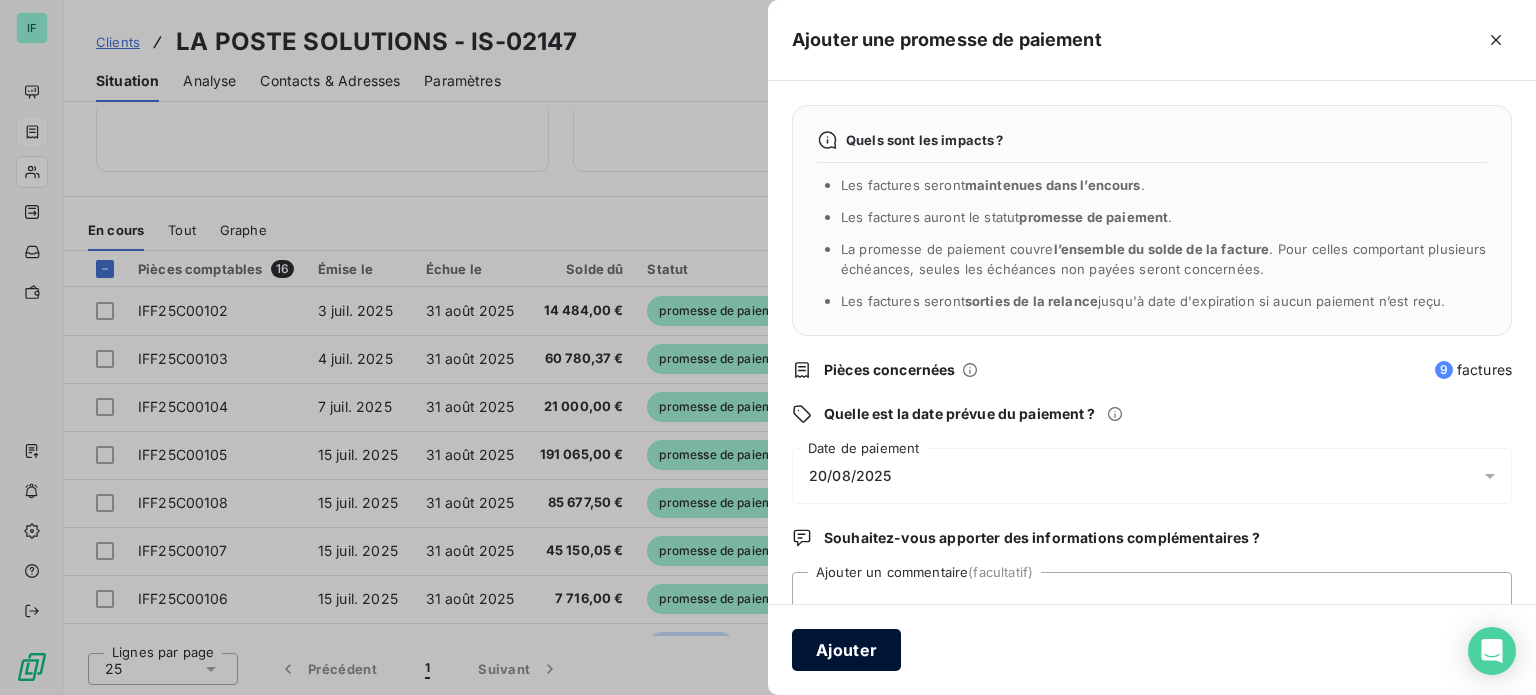 click on "Ajouter" at bounding box center [846, 650] 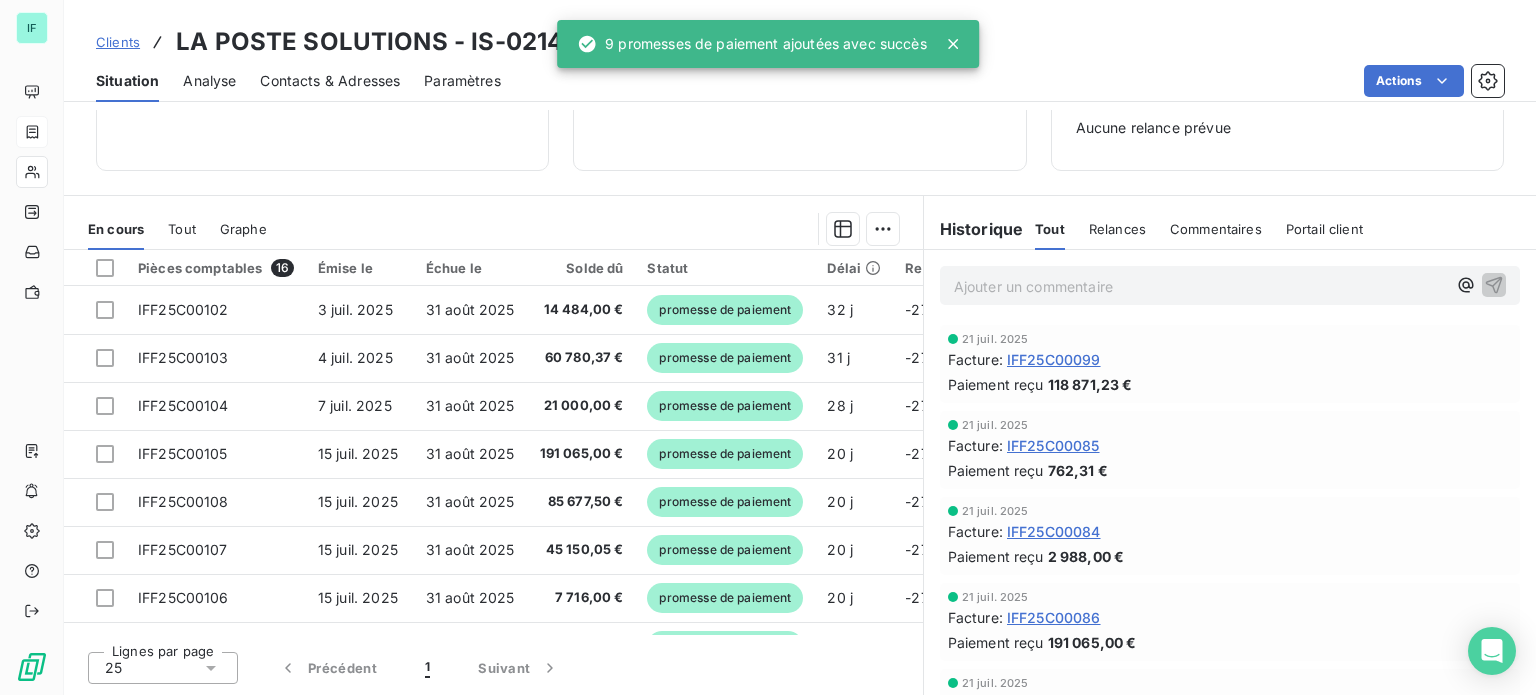 scroll, scrollTop: 289, scrollLeft: 0, axis: vertical 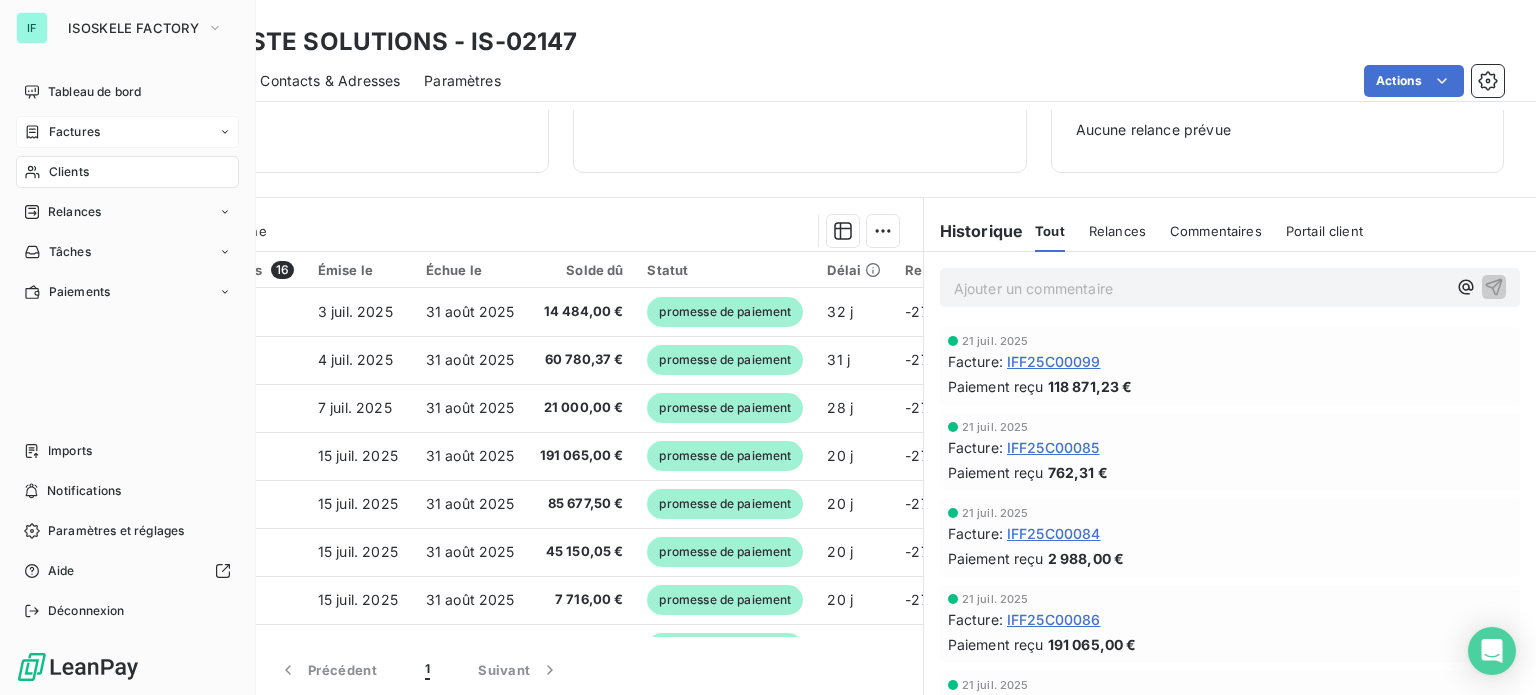 click on "Factures" at bounding box center [74, 132] 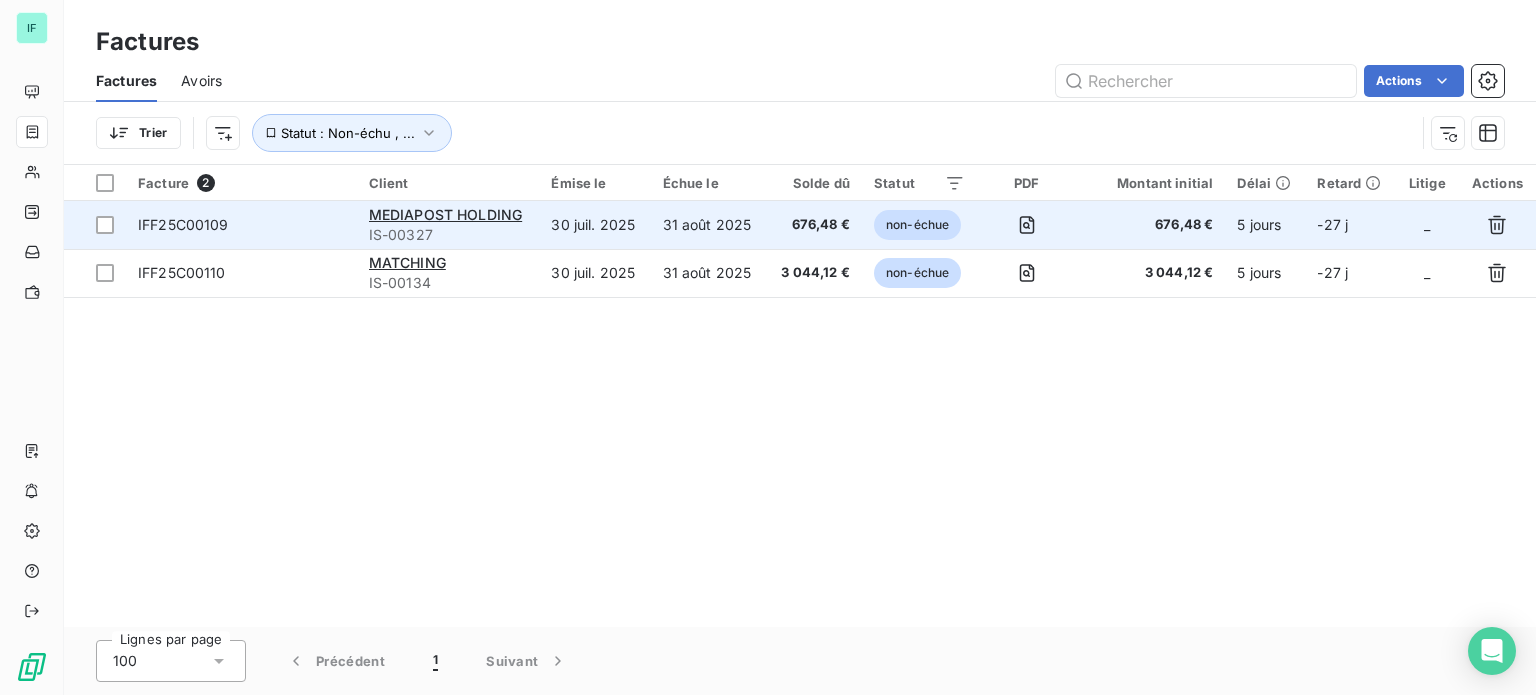 click on "MEDIAPOST HOLDING" at bounding box center (448, 215) 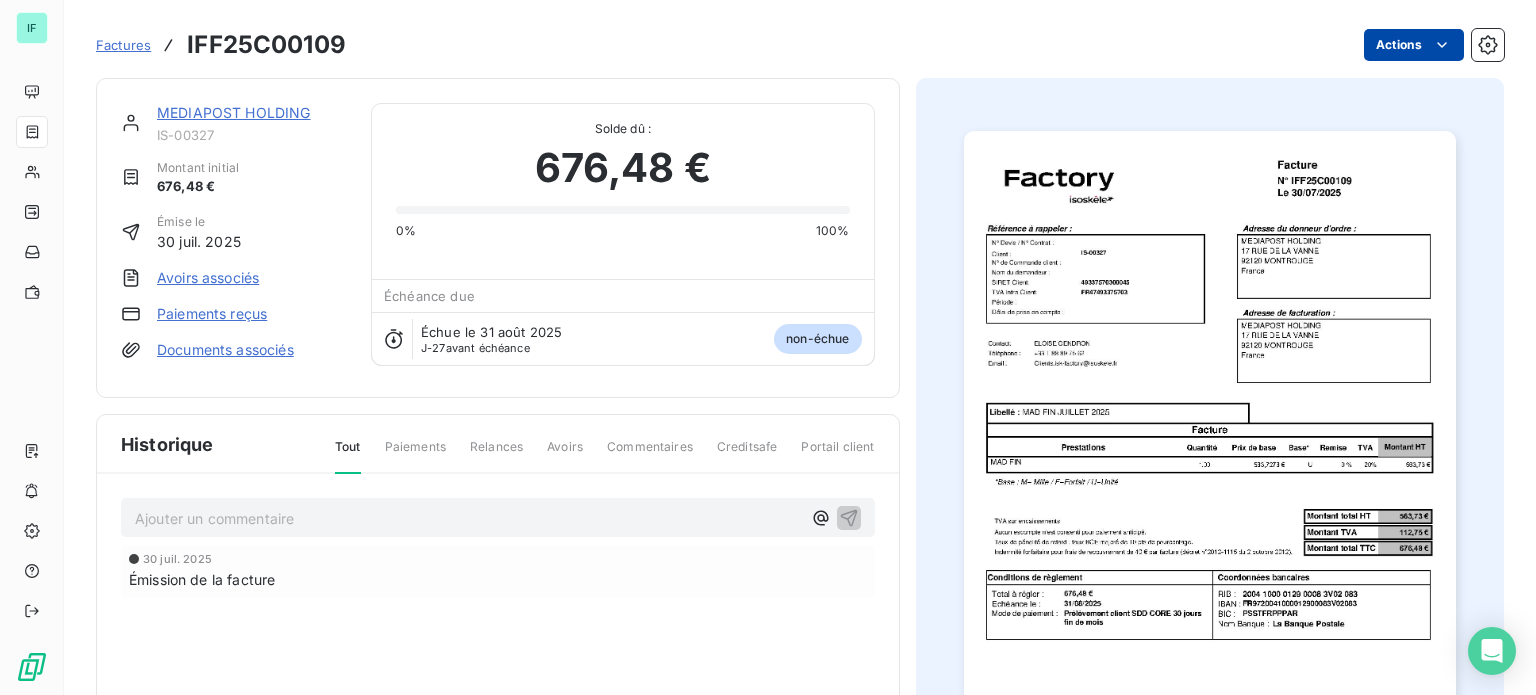 click on "IF Factures IFF25C00109 Actions MEDIAPOST HOLDING IS-00327 Montant initial 676,48 € Émise le 30 juil. 2025 Avoirs associés Paiements reçus Documents associés Solde dû : 676,48 € 0% 100% Échéance due Échue le 31 août 2025 J-27  avant échéance non-échue Historique Tout Paiements Relances Avoirs Commentaires Creditsafe Portail client Ajouter un commentaire ﻿ 30 juil. 2025 Émission de la facture" at bounding box center (768, 347) 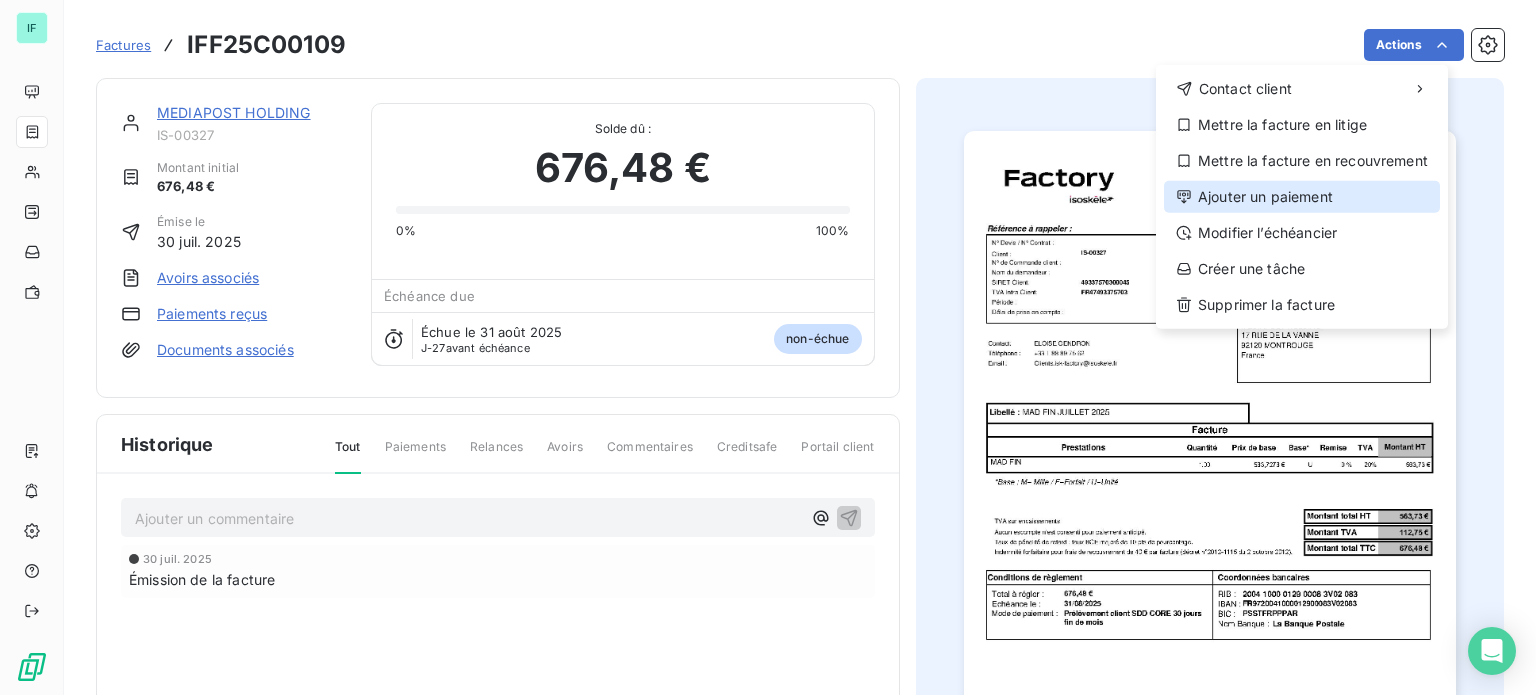 click on "Ajouter un paiement" at bounding box center (1302, 197) 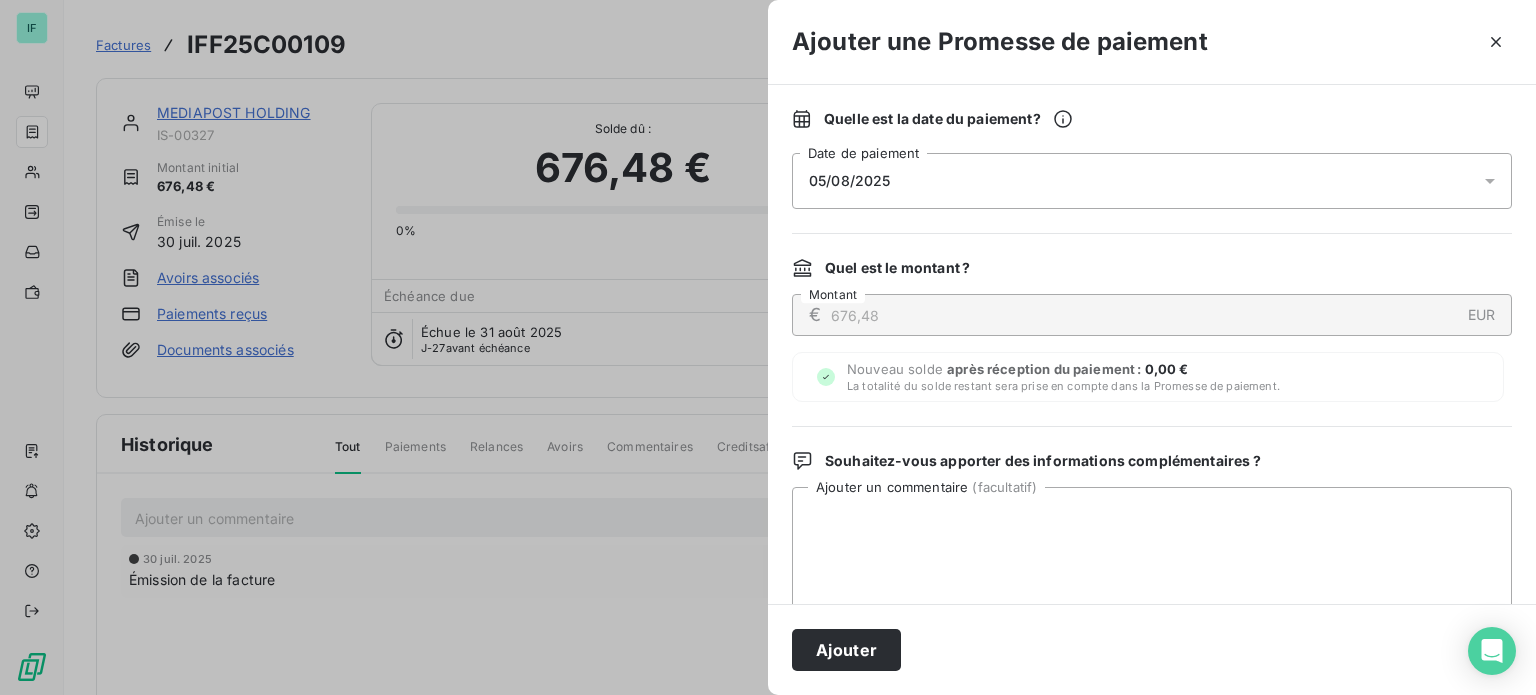 click on "05/08/2025" at bounding box center (1152, 181) 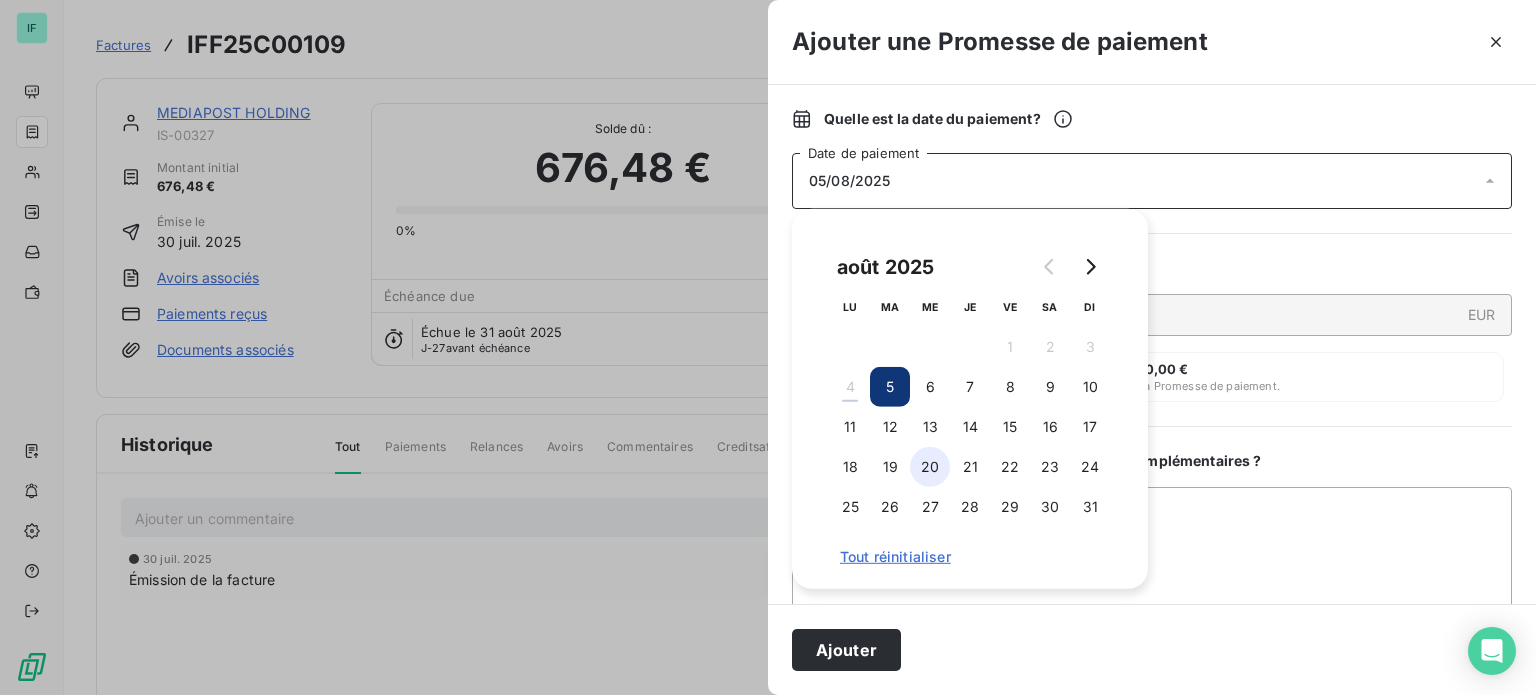 click on "20" at bounding box center (930, 467) 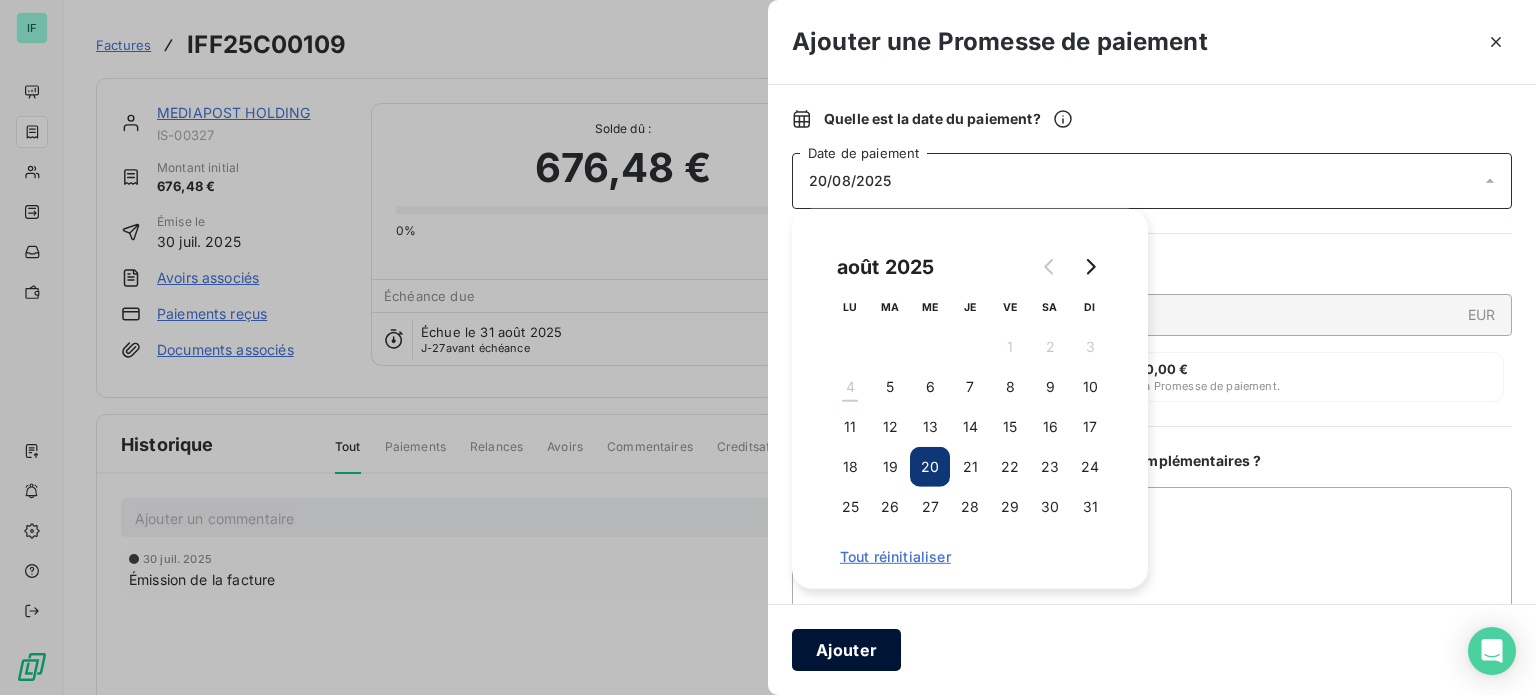 click on "Ajouter" at bounding box center (846, 650) 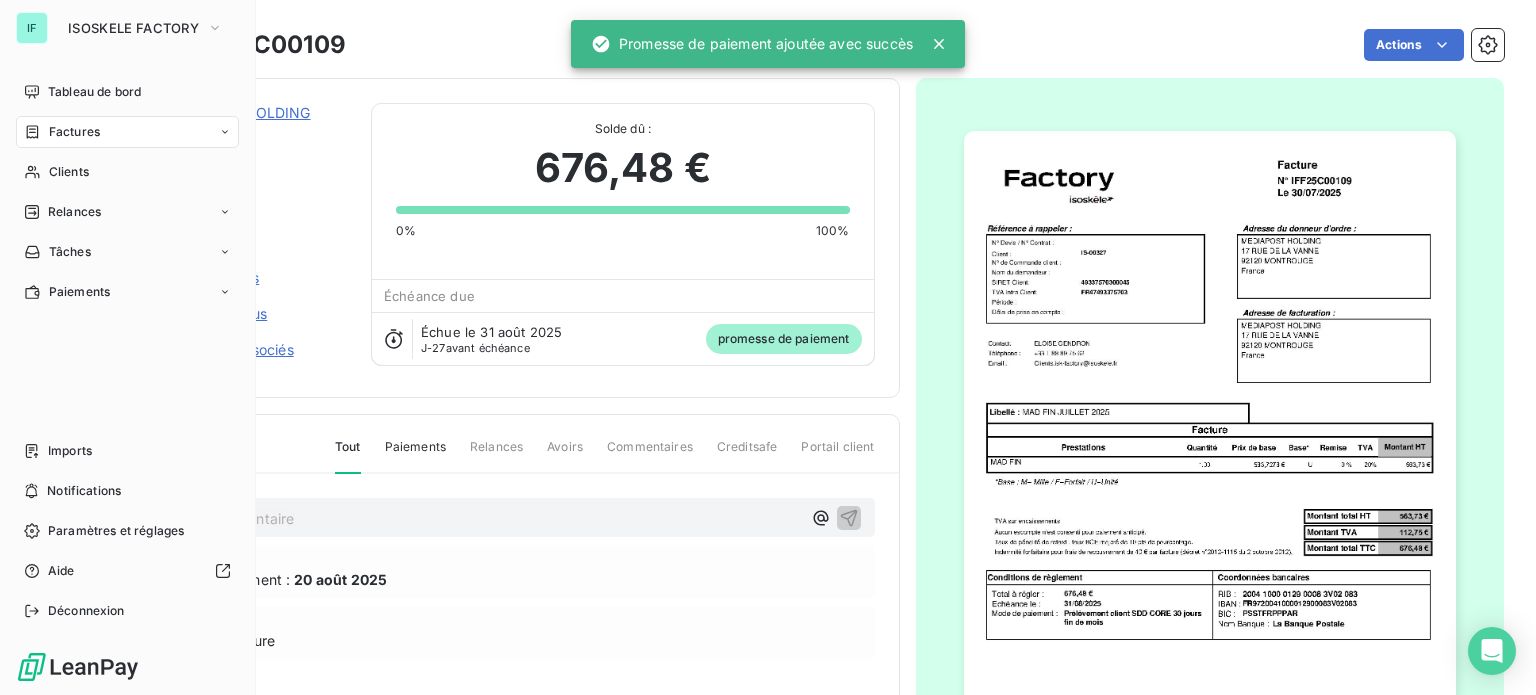 click on "Factures" at bounding box center [74, 132] 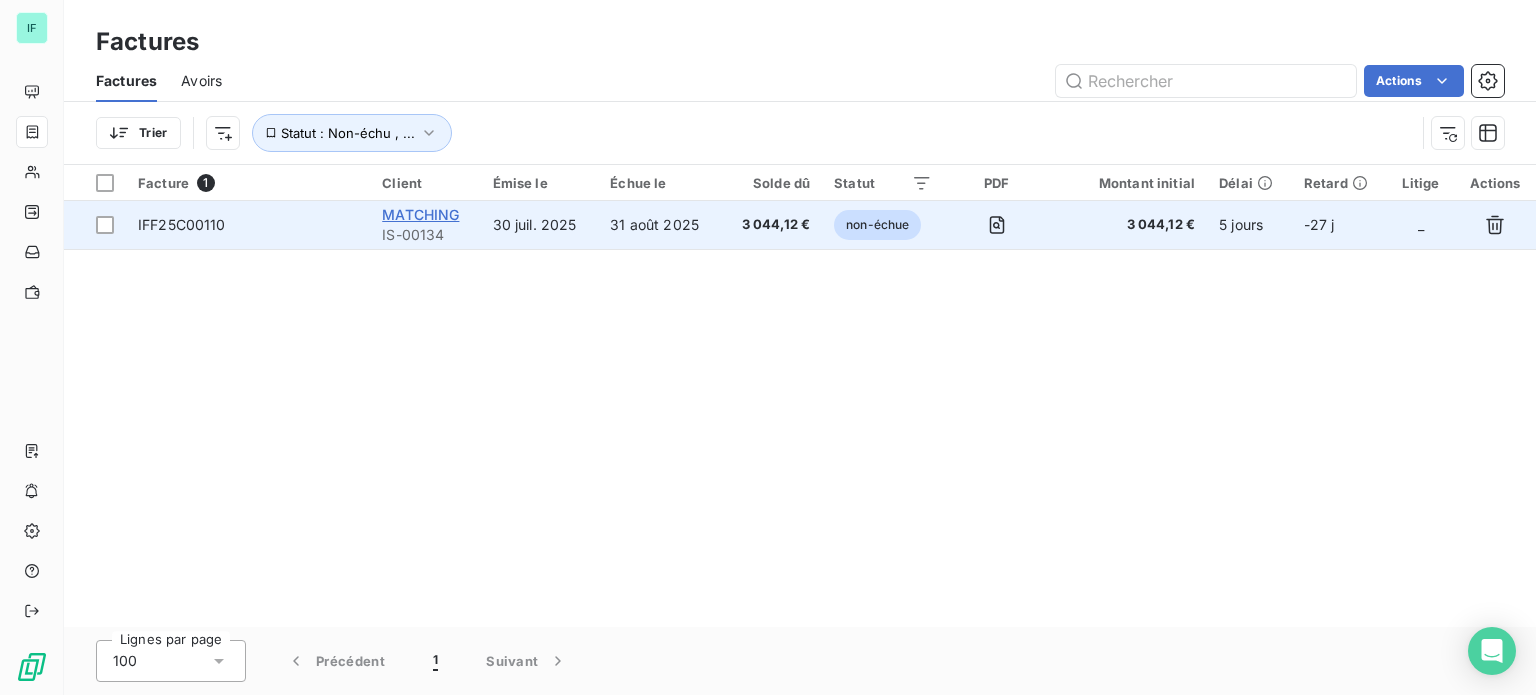 click on "MATCHING" at bounding box center [420, 214] 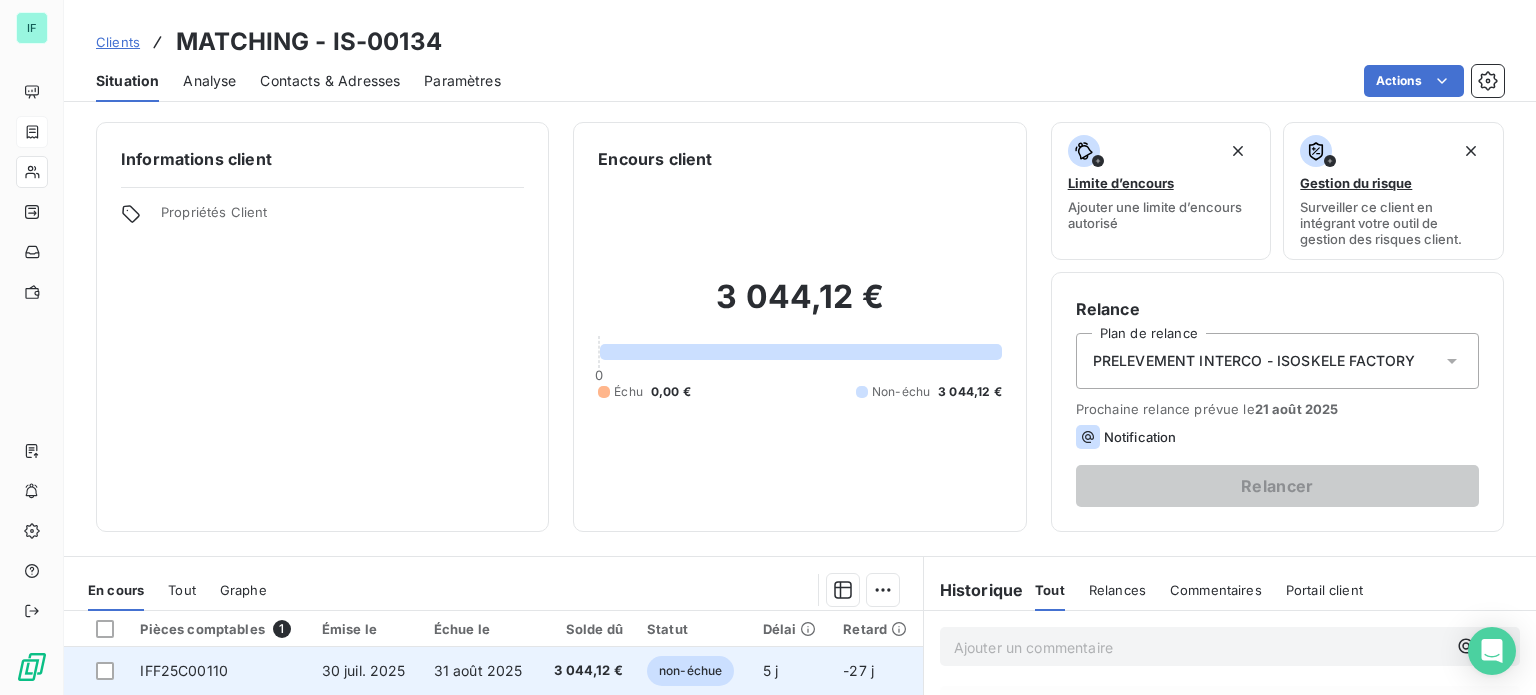 click on "31 août 2025" at bounding box center (478, 670) 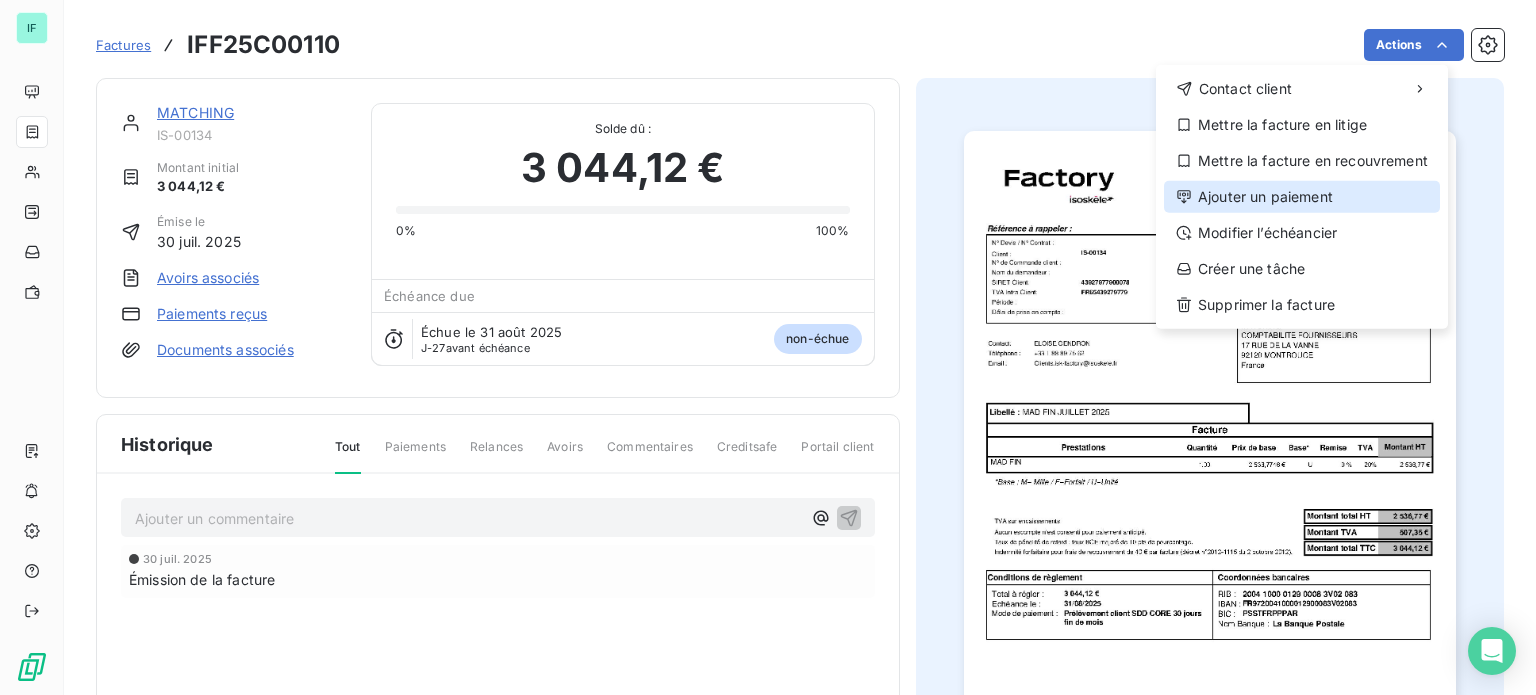 click on "Ajouter un paiement" at bounding box center (1302, 197) 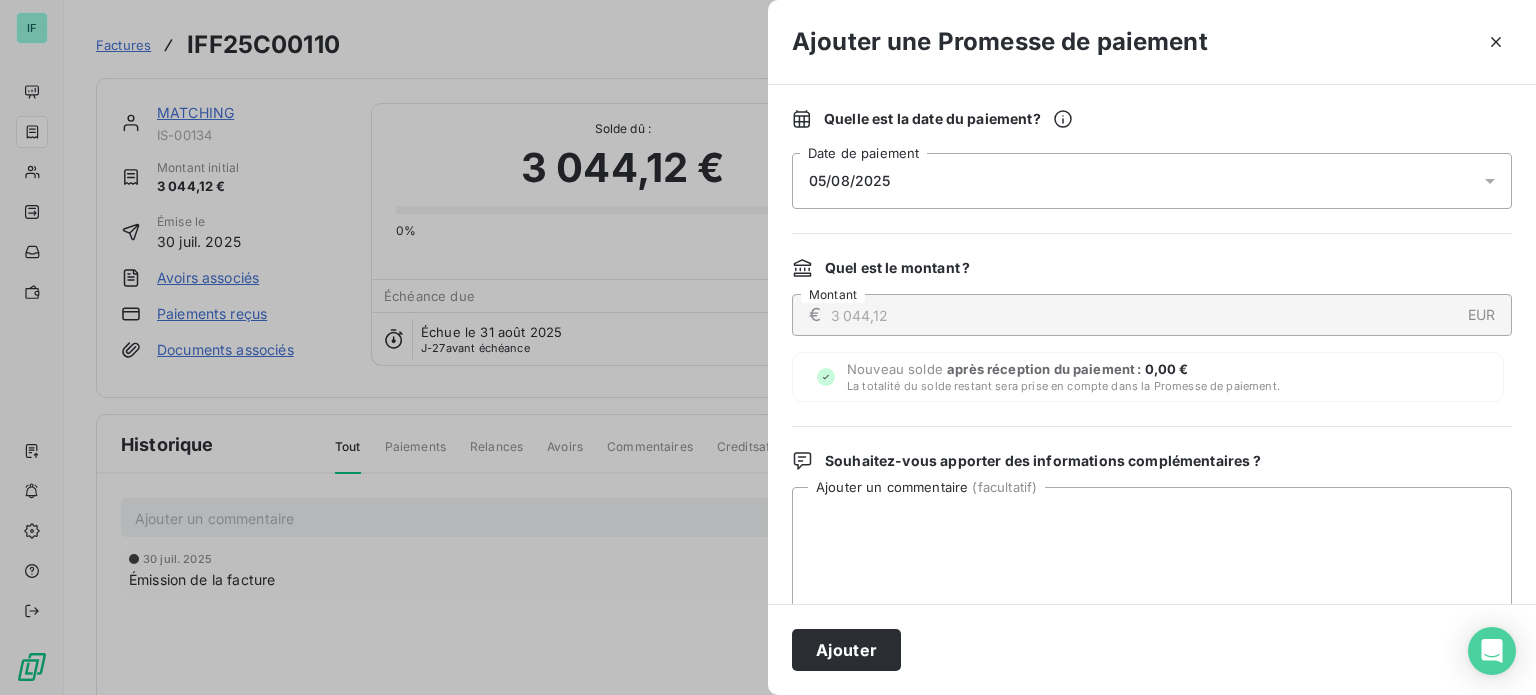 click on "05/08/2025" at bounding box center [1152, 181] 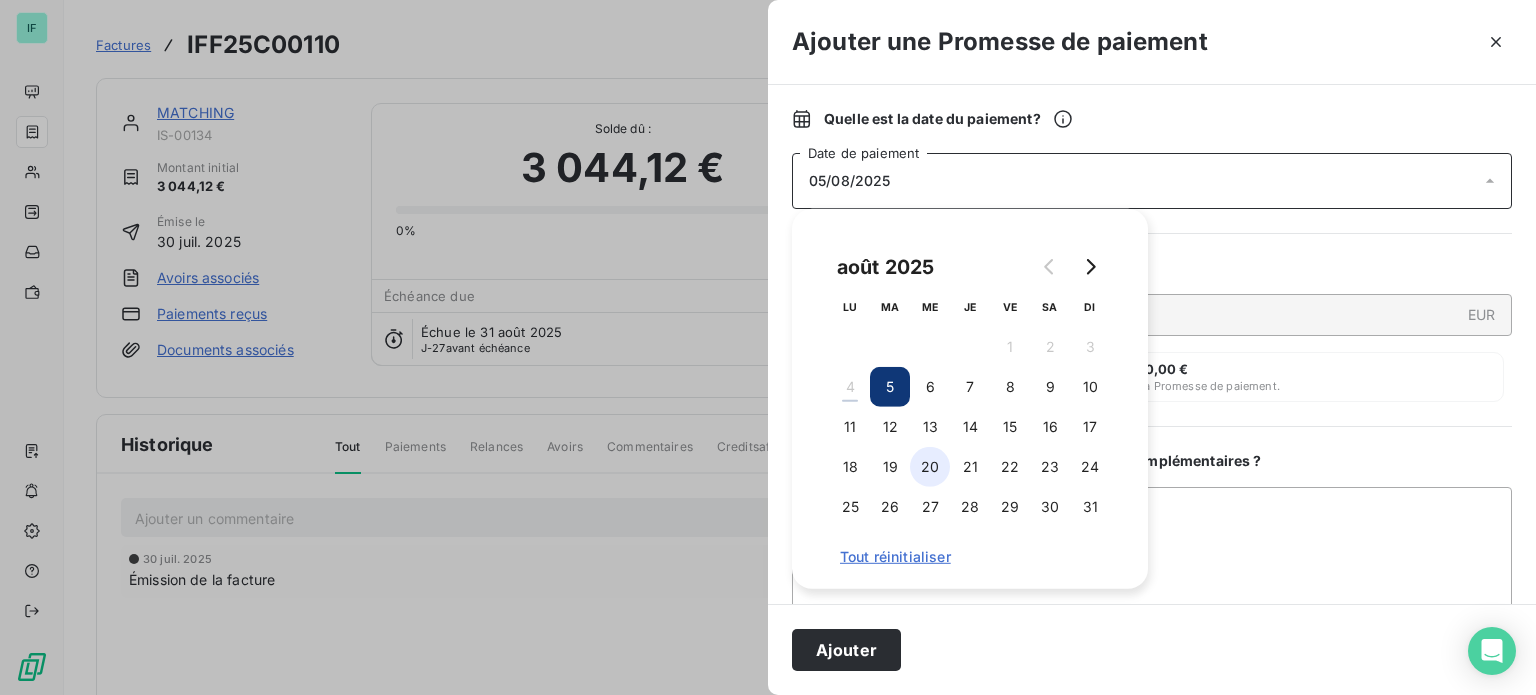 click on "20" at bounding box center [930, 467] 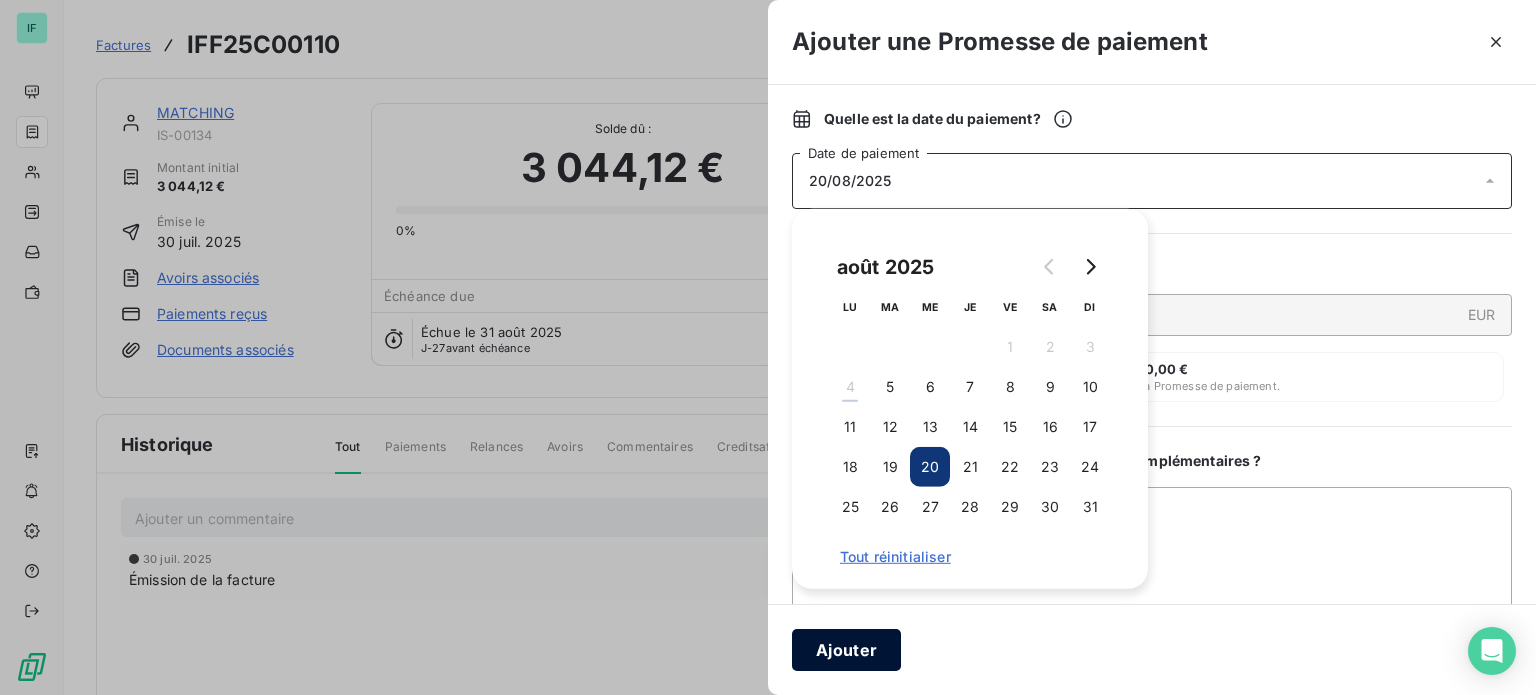 click on "Ajouter" at bounding box center (846, 650) 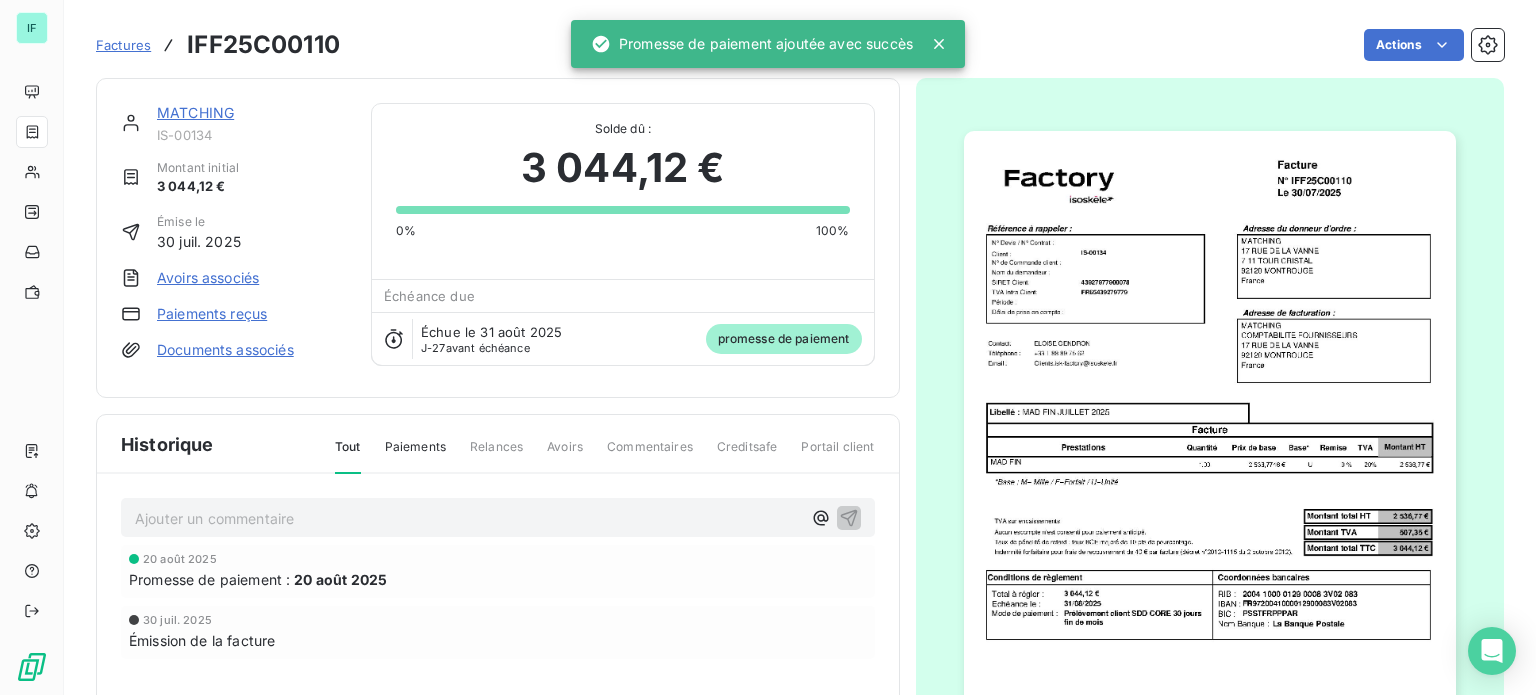click on "Factures" at bounding box center [123, 45] 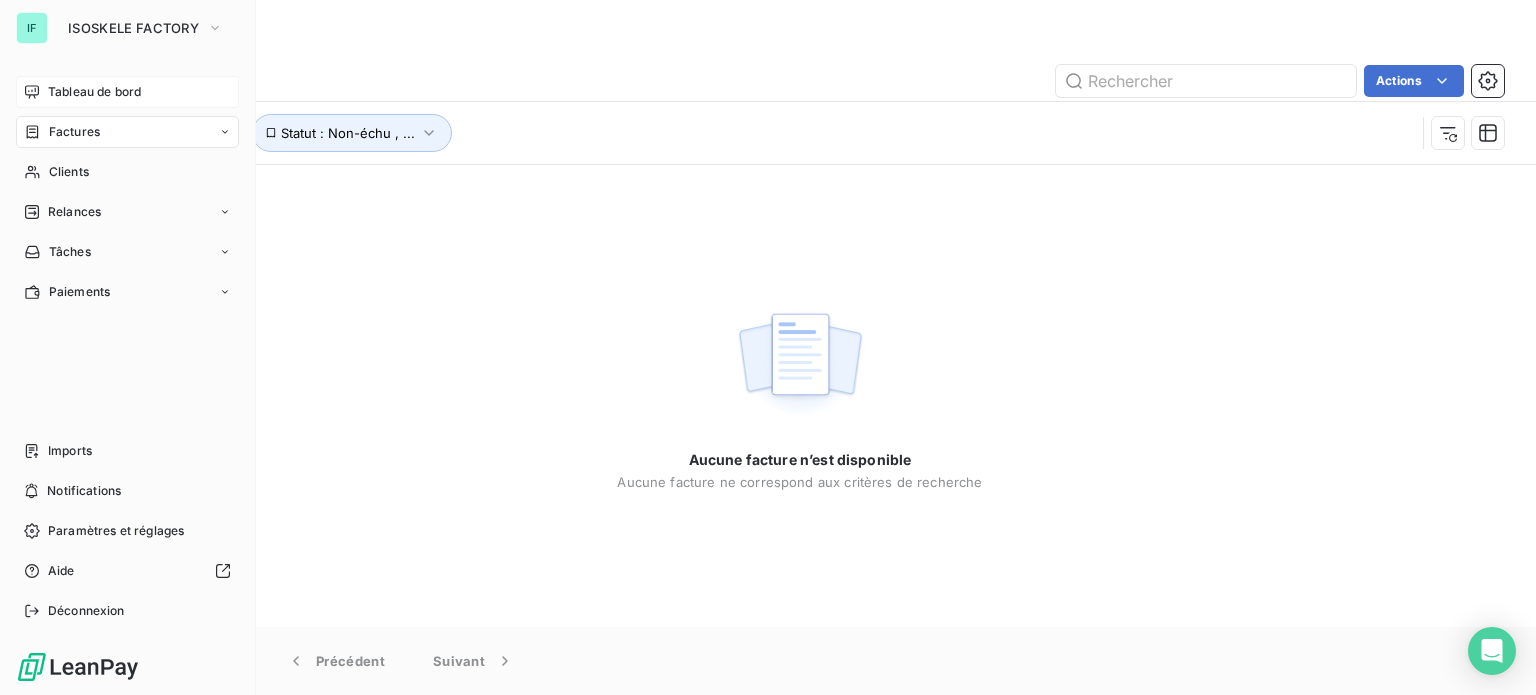 click on "Tableau de bord" at bounding box center [127, 92] 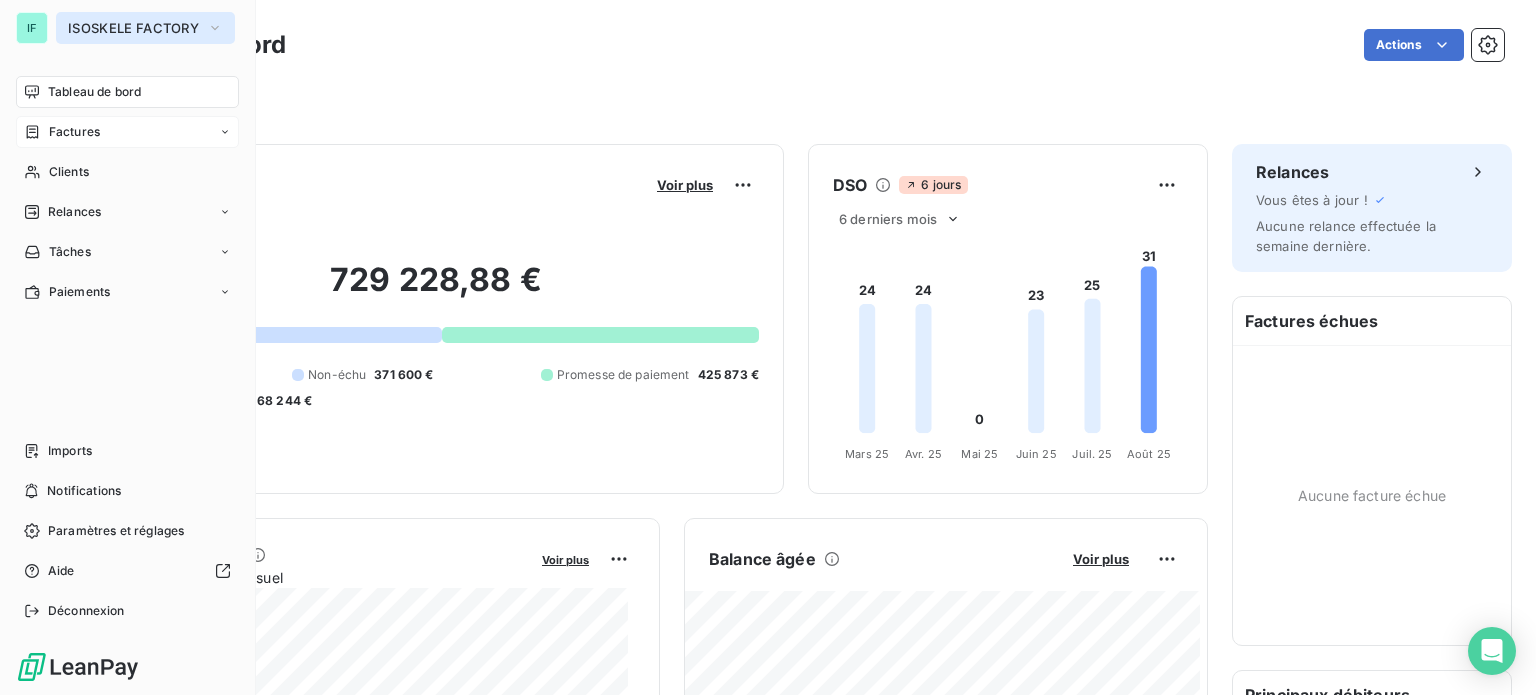 click on "ISOSKELE FACTORY" at bounding box center [133, 28] 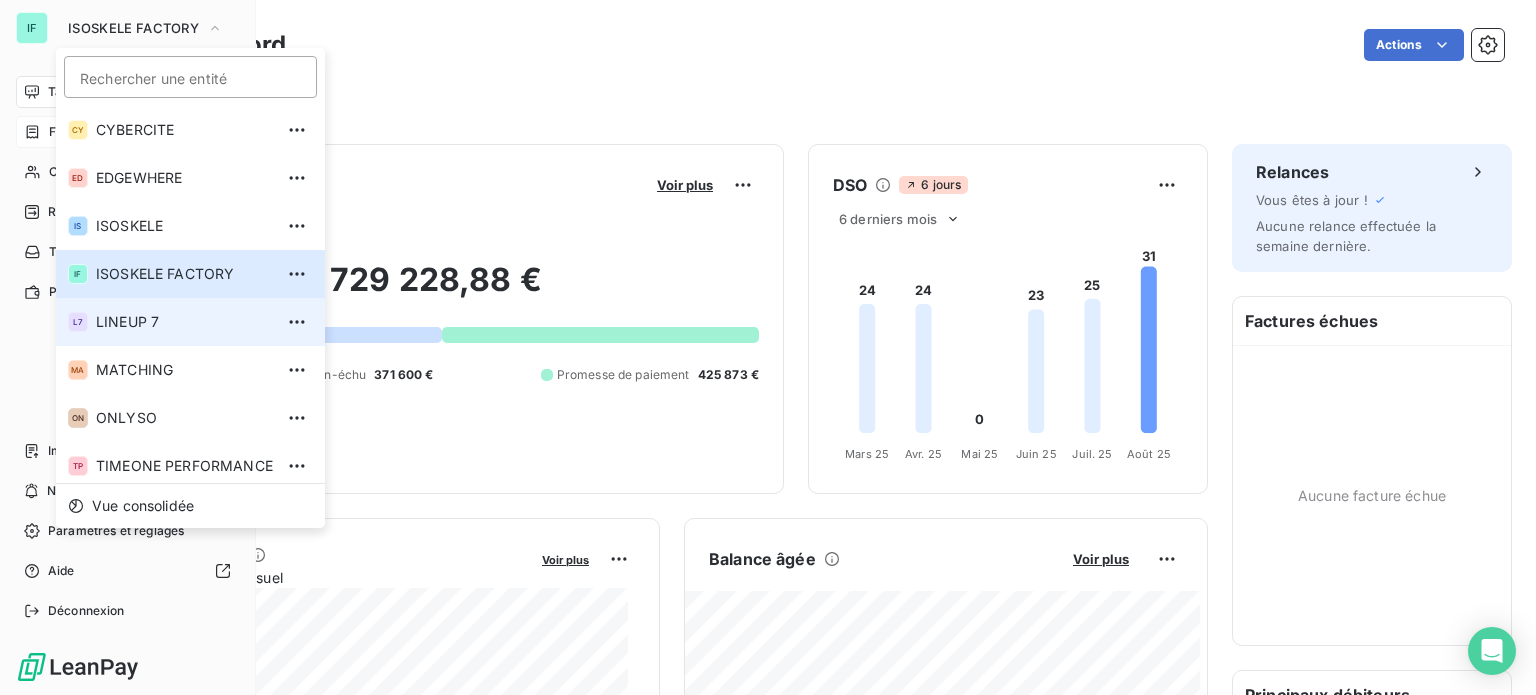 click on "LINEUP 7" at bounding box center [184, 322] 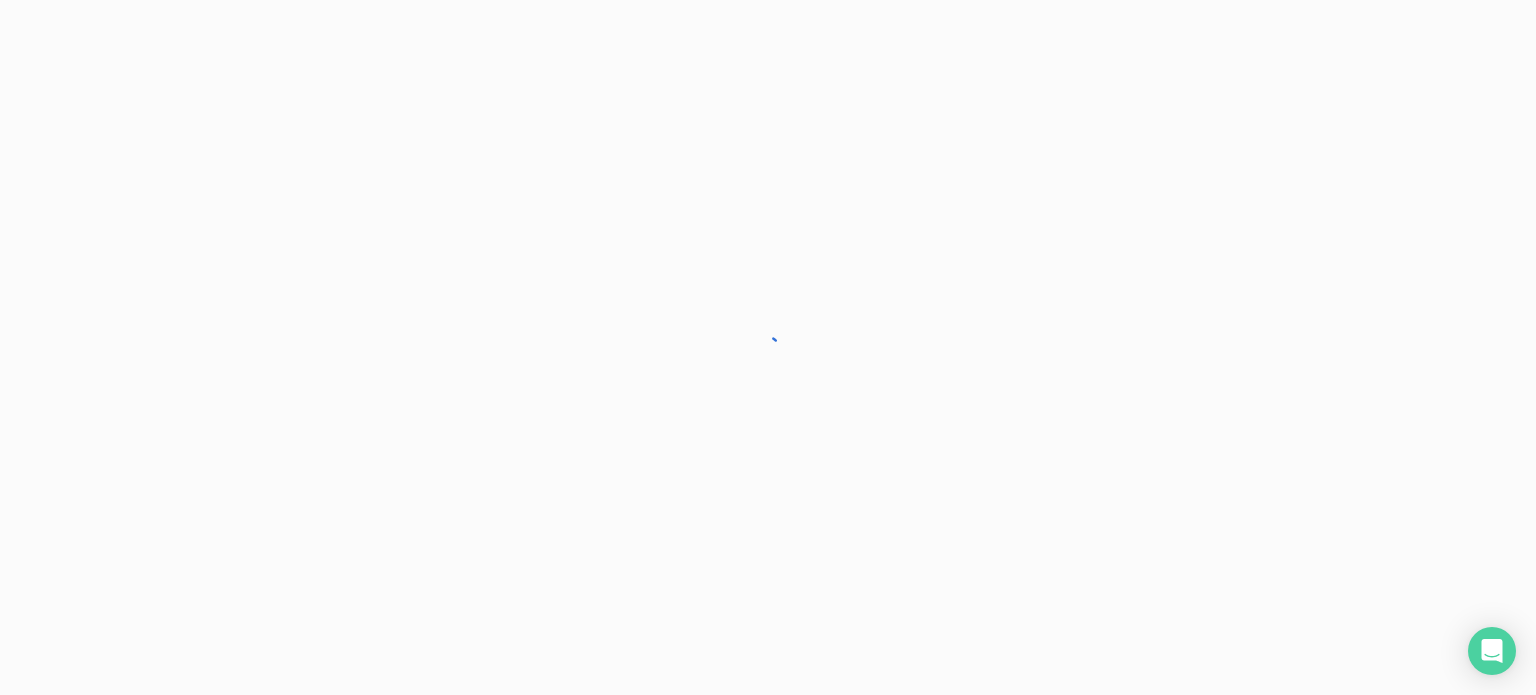 scroll, scrollTop: 0, scrollLeft: 0, axis: both 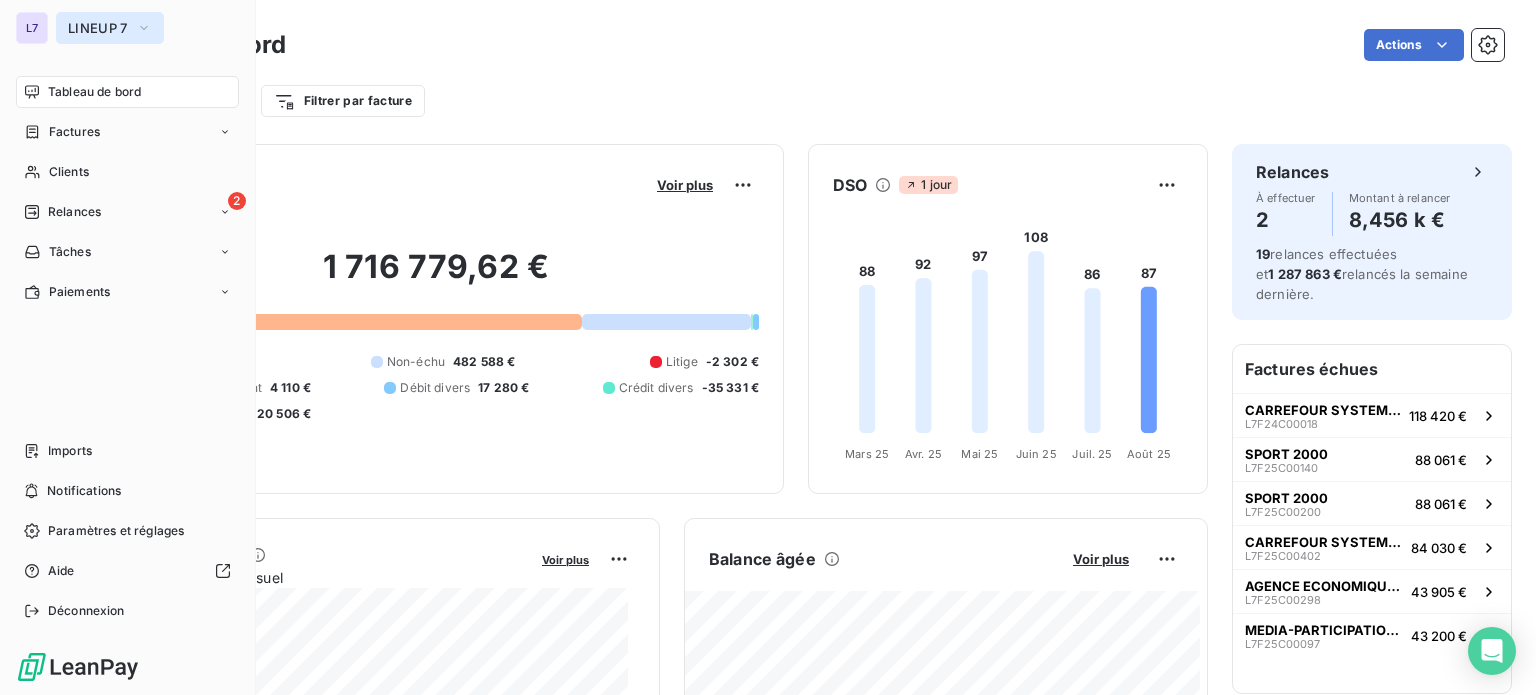 click on "LINEUP 7" at bounding box center [98, 28] 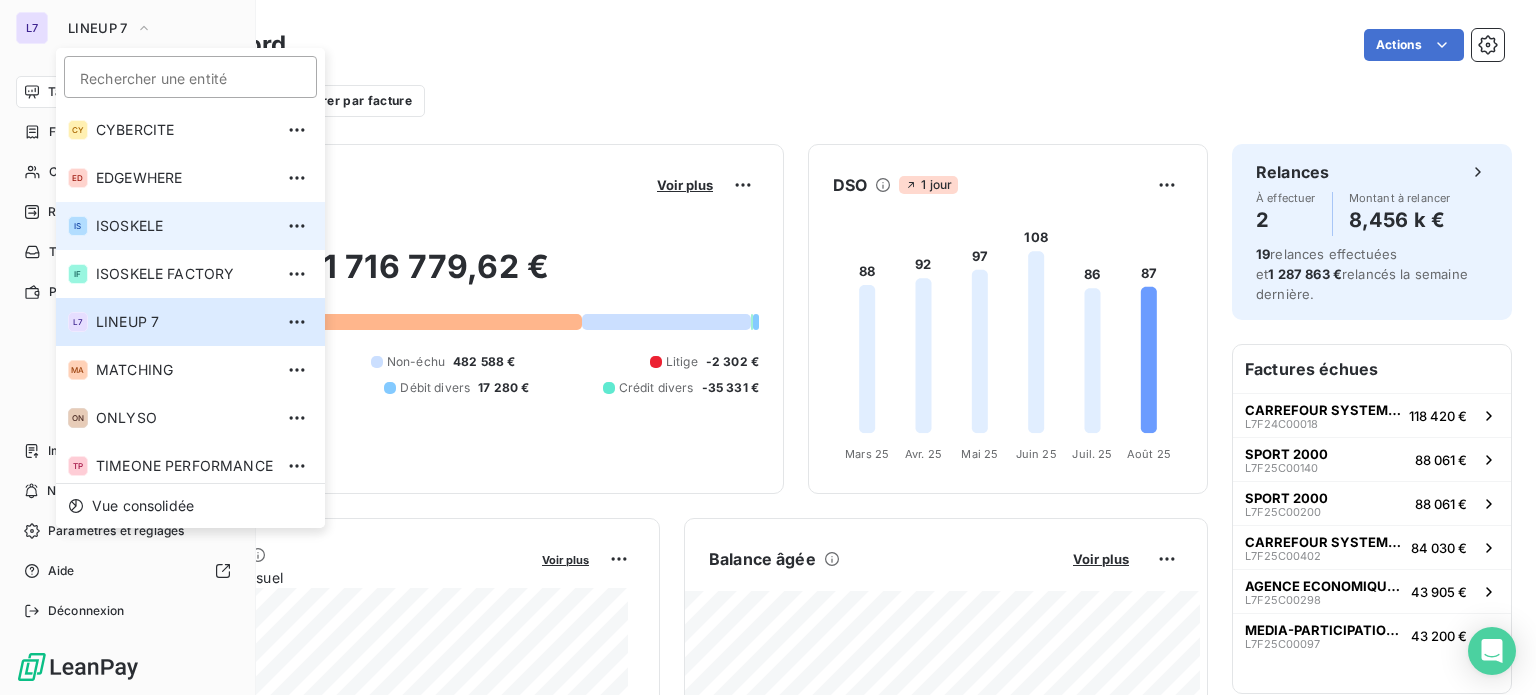 click on "ISOSKELE" at bounding box center (184, 226) 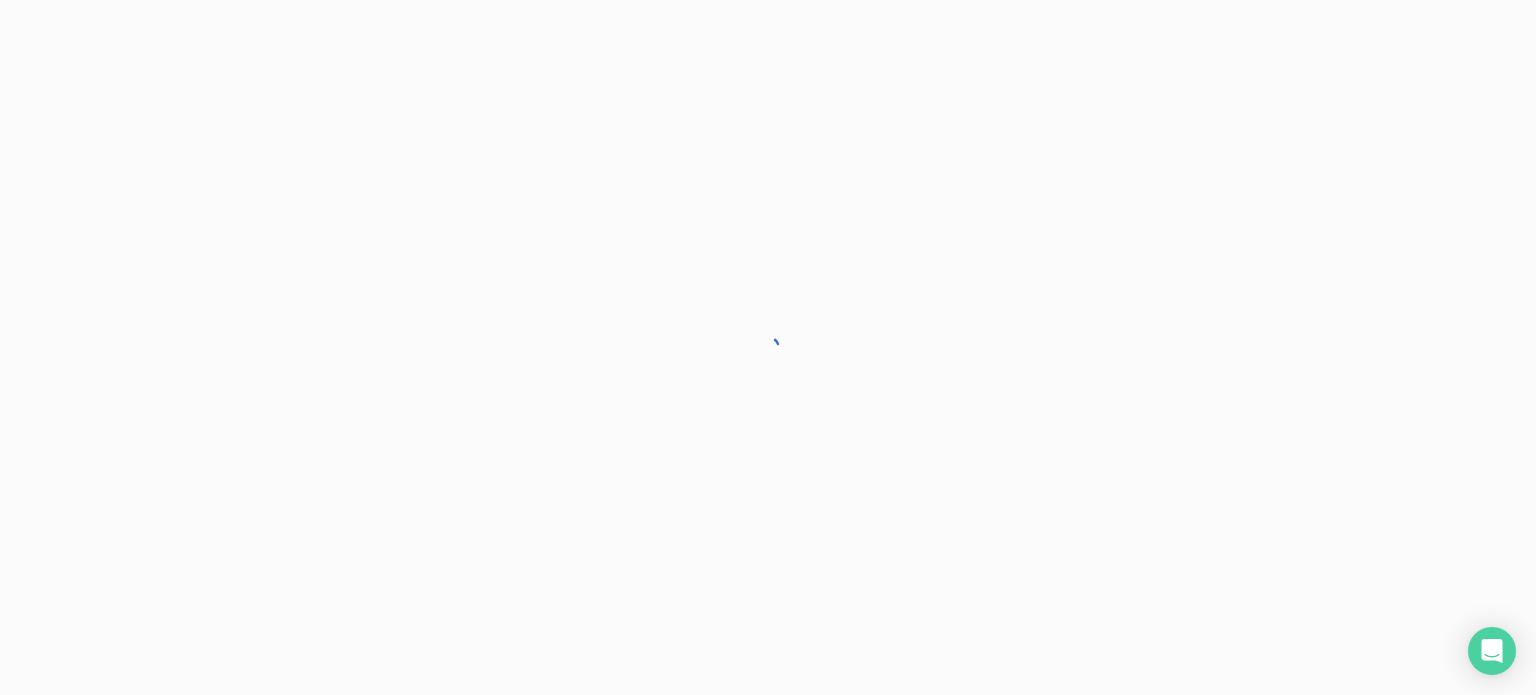 scroll, scrollTop: 0, scrollLeft: 0, axis: both 